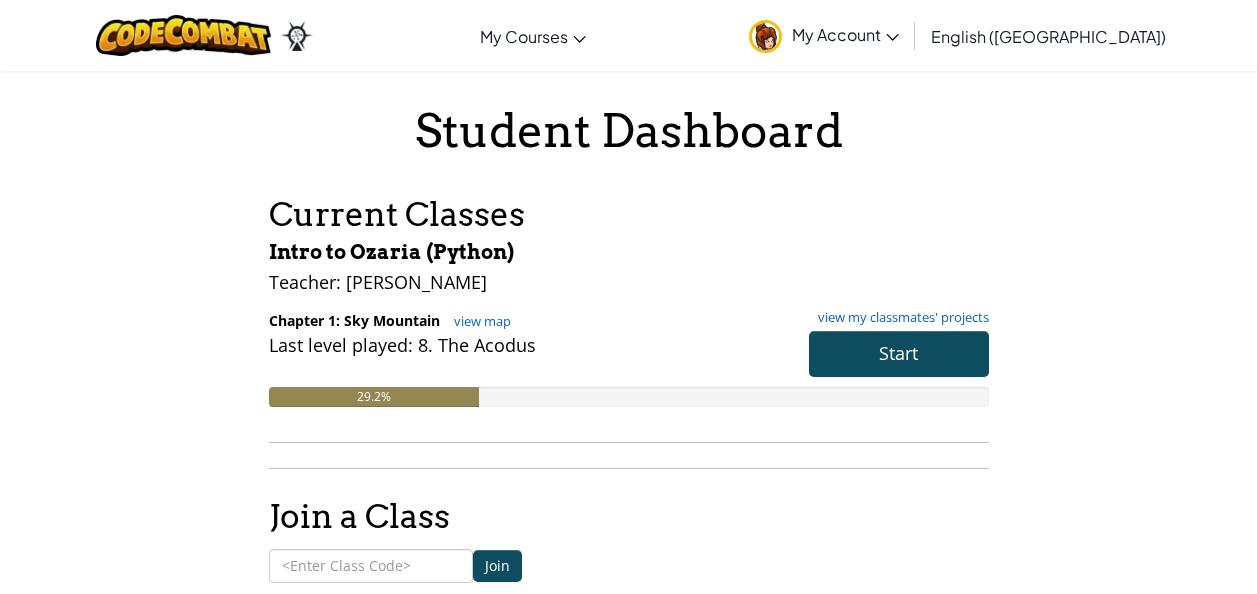 scroll, scrollTop: 0, scrollLeft: 0, axis: both 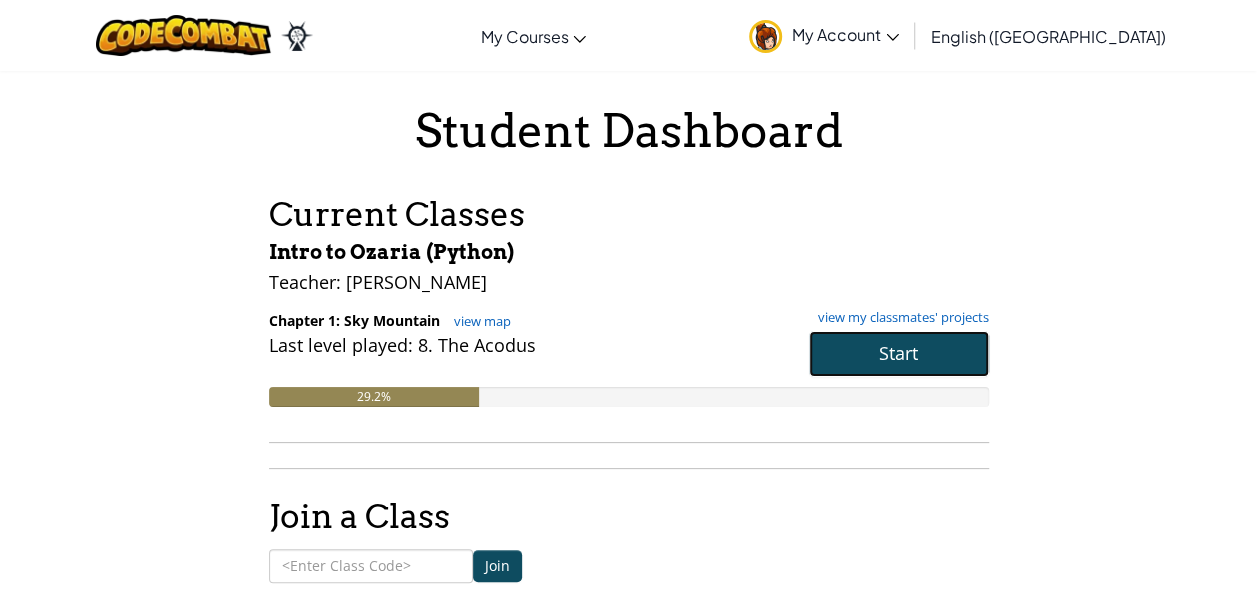 click on "Start" at bounding box center (899, 354) 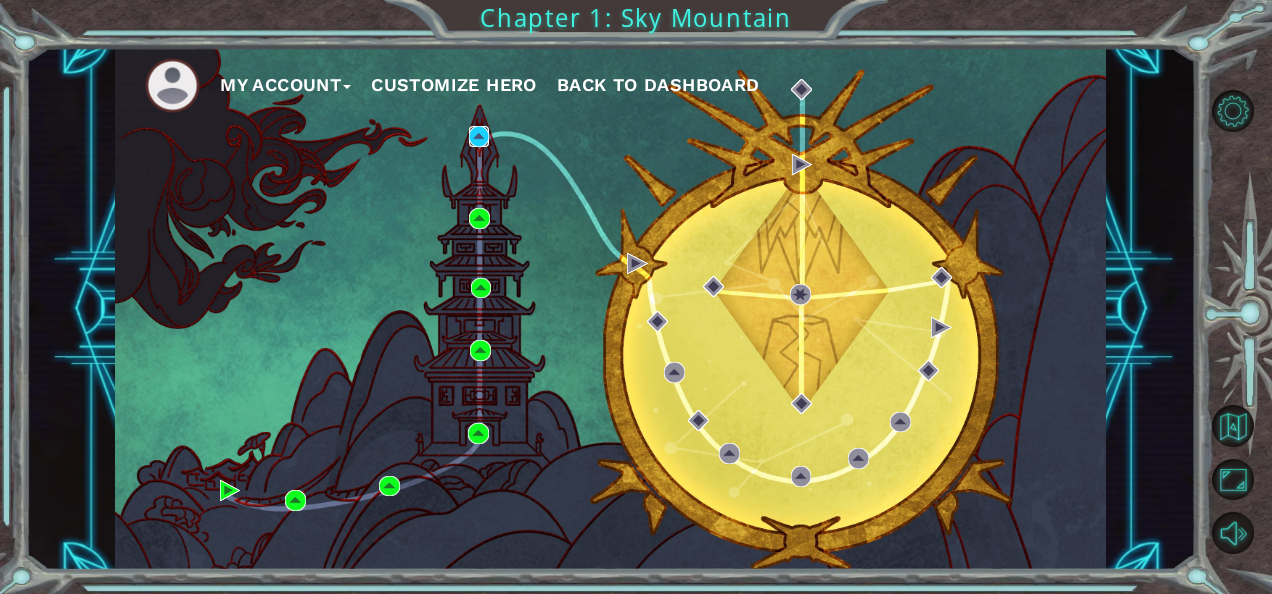 click at bounding box center [479, 136] 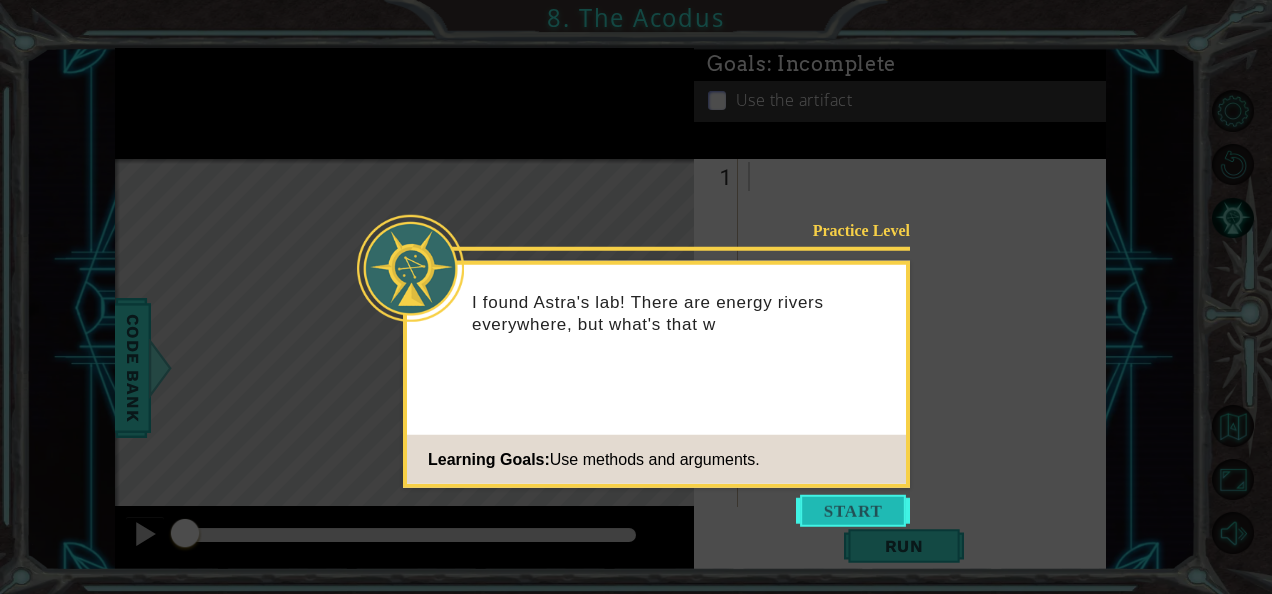 click at bounding box center [853, 511] 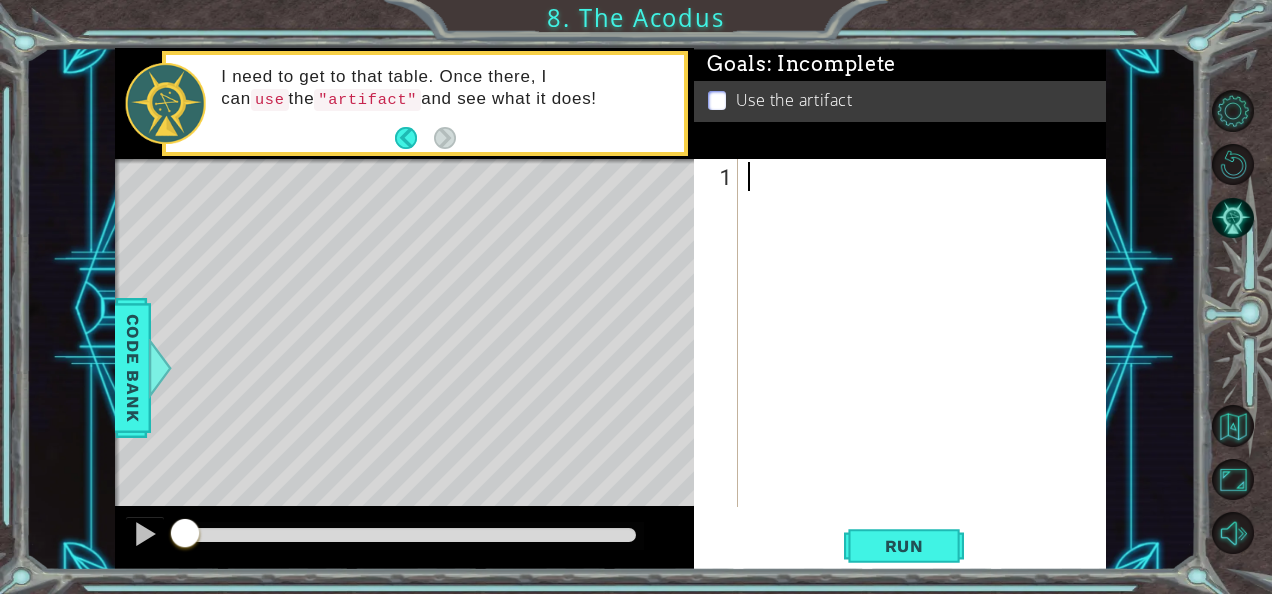 click at bounding box center [928, 365] 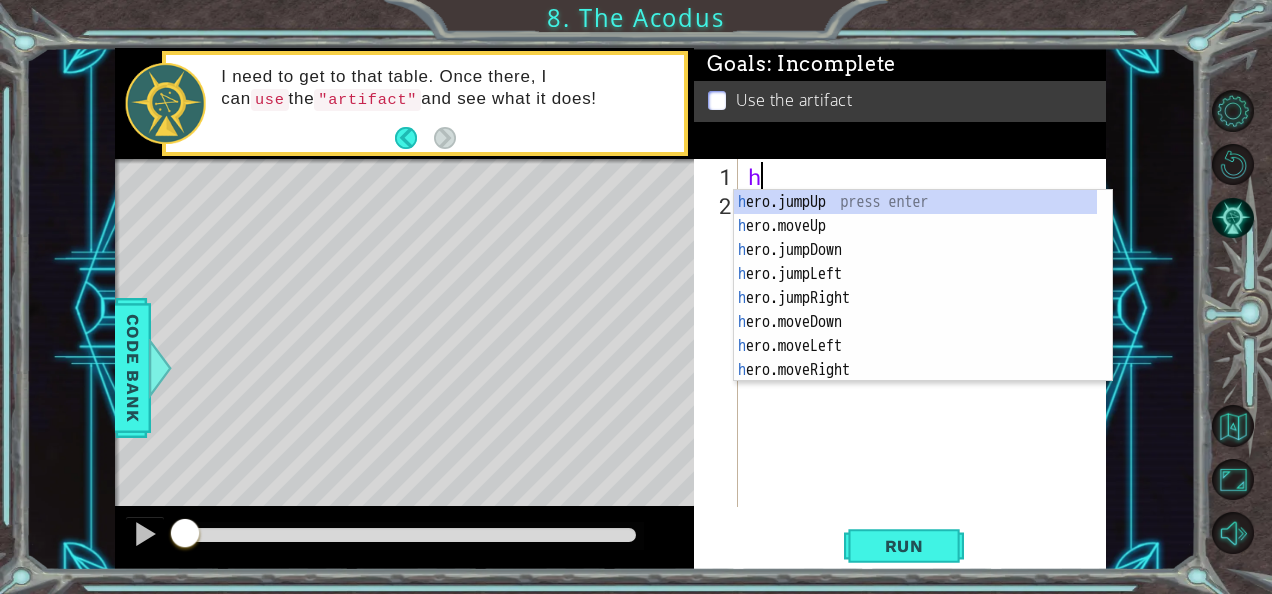 type on "her" 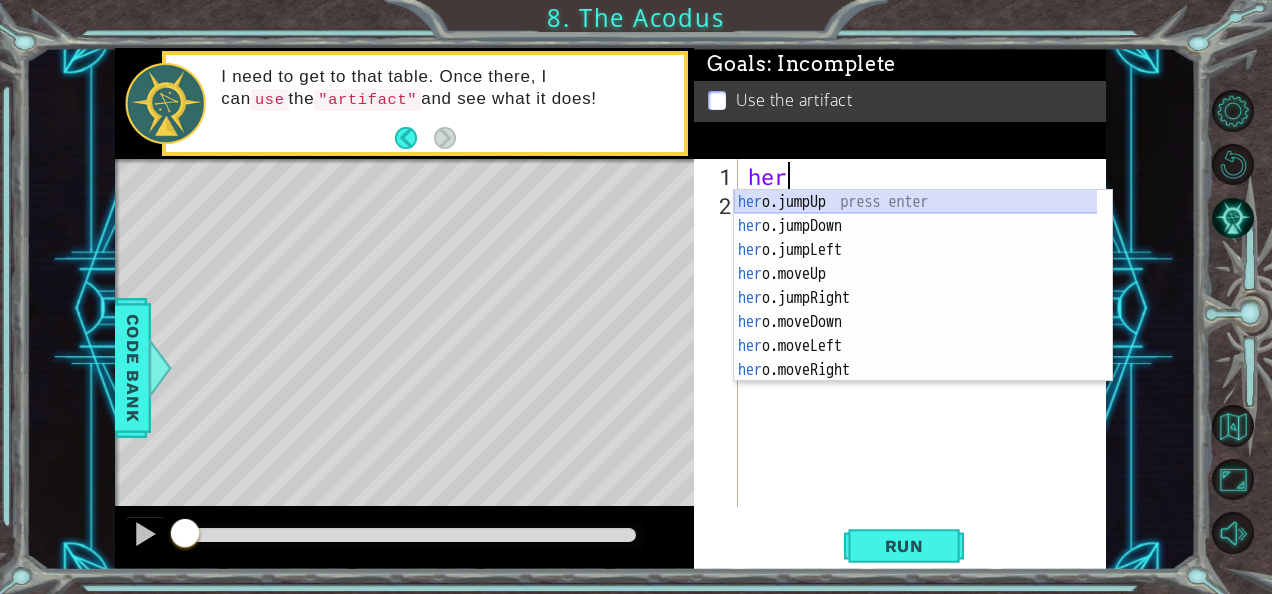 click on "her o.jumpUp press enter her o.jumpDown press enter her o.jumpLeft press enter her o.moveUp press enter her o.jumpRight press enter her o.moveDown press enter her o.moveLeft press enter her o.moveRight press enter her o.use press enter" at bounding box center (916, 310) 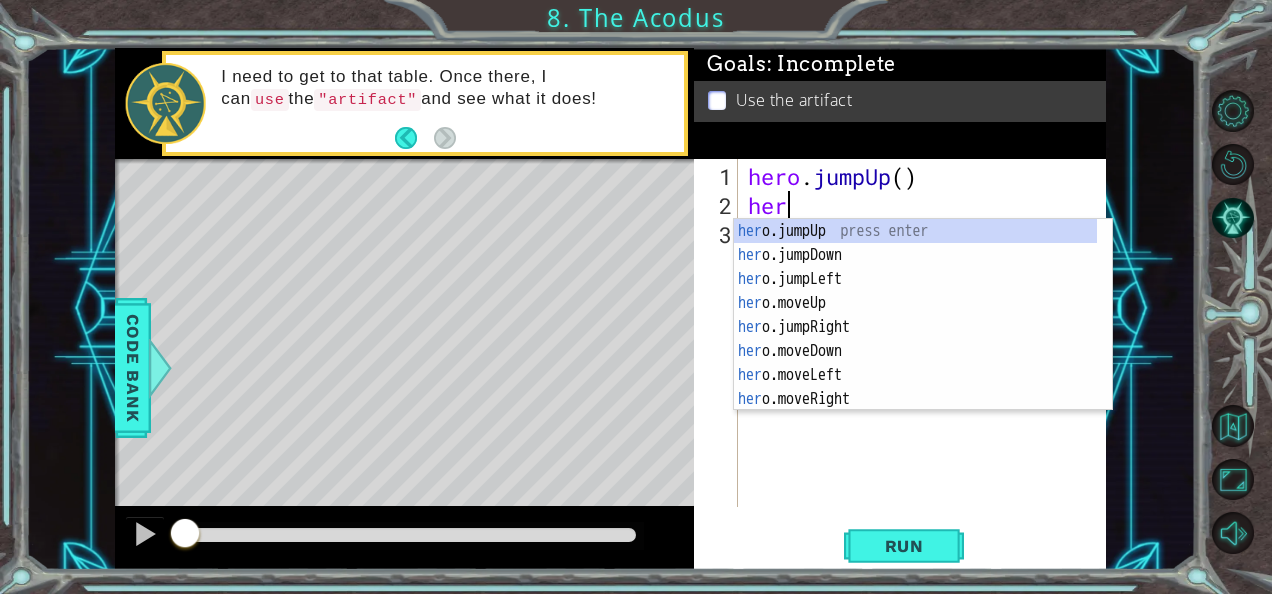 scroll, scrollTop: 0, scrollLeft: 0, axis: both 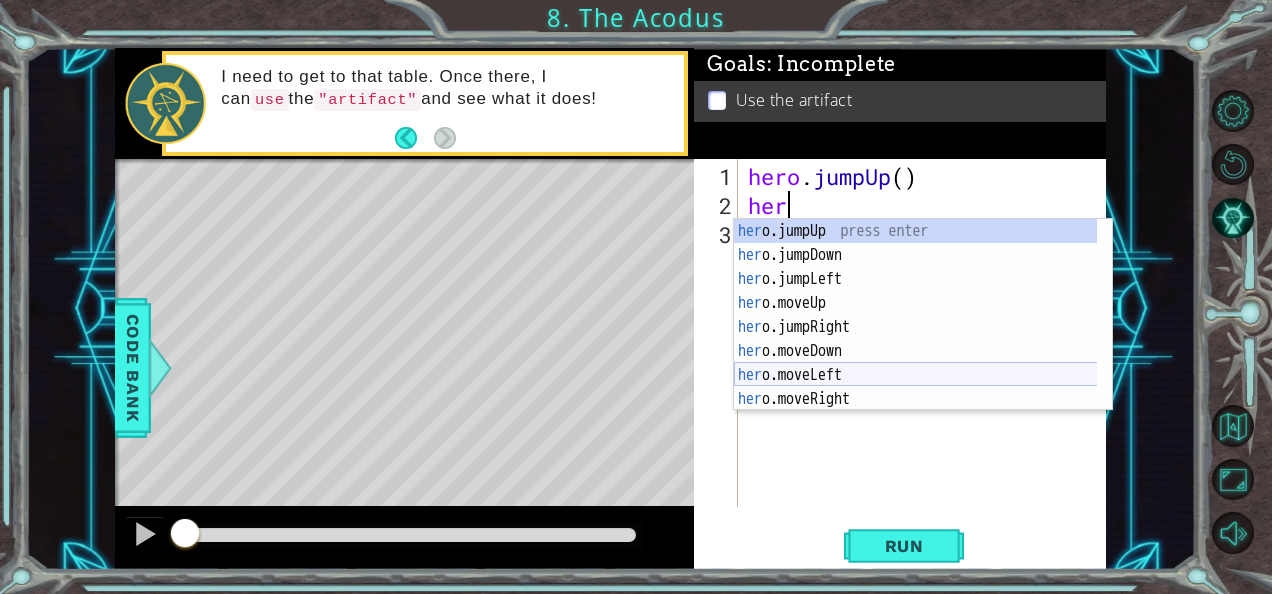 click on "her o.jumpUp press enter her o.jumpDown press enter her o.jumpLeft press enter her o.moveUp press enter her o.jumpRight press enter her o.moveDown press enter her o.moveLeft press enter her o.moveRight press enter her o.use press enter" at bounding box center [916, 339] 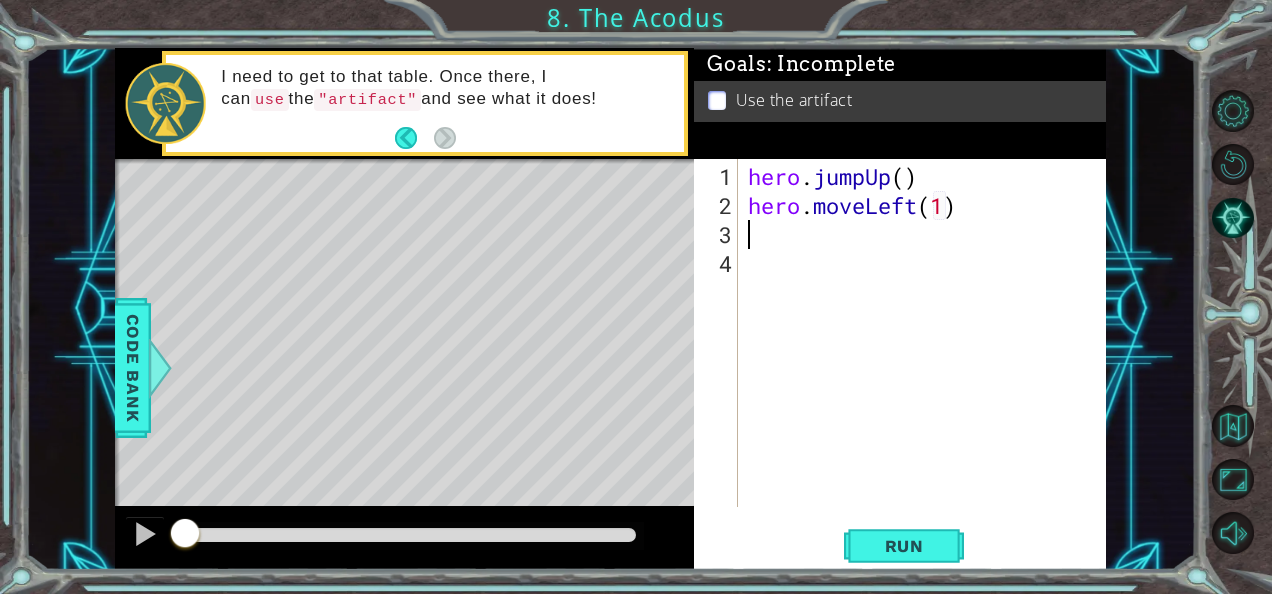 scroll, scrollTop: 0, scrollLeft: 10, axis: horizontal 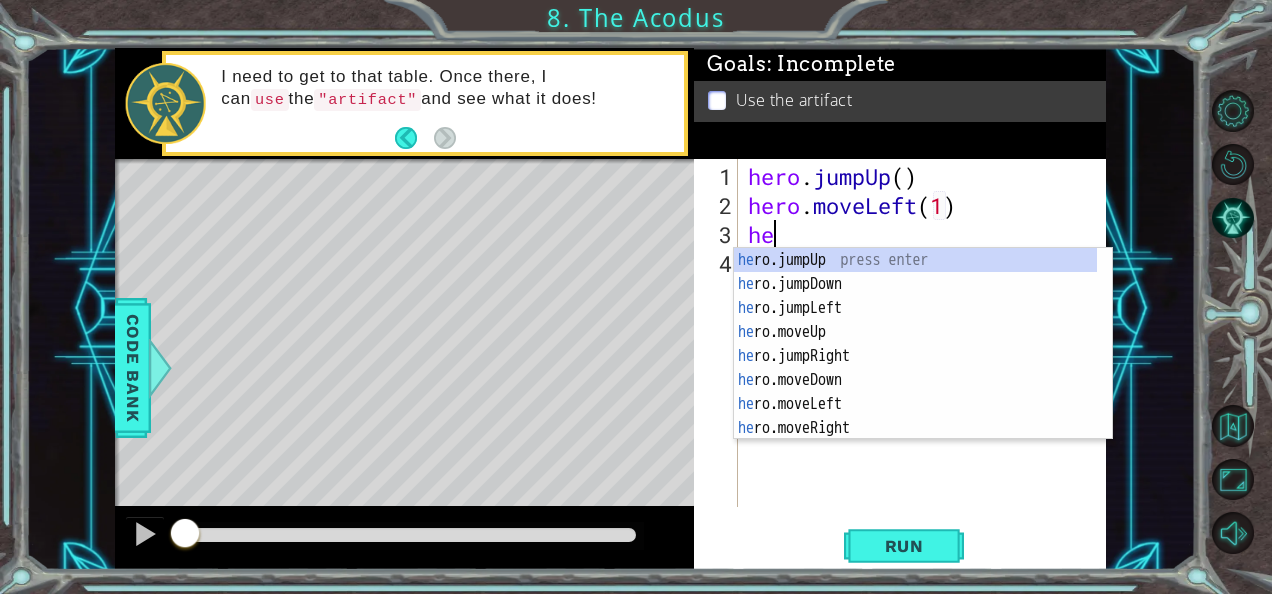 type on "hero.moveLeft(1)her" 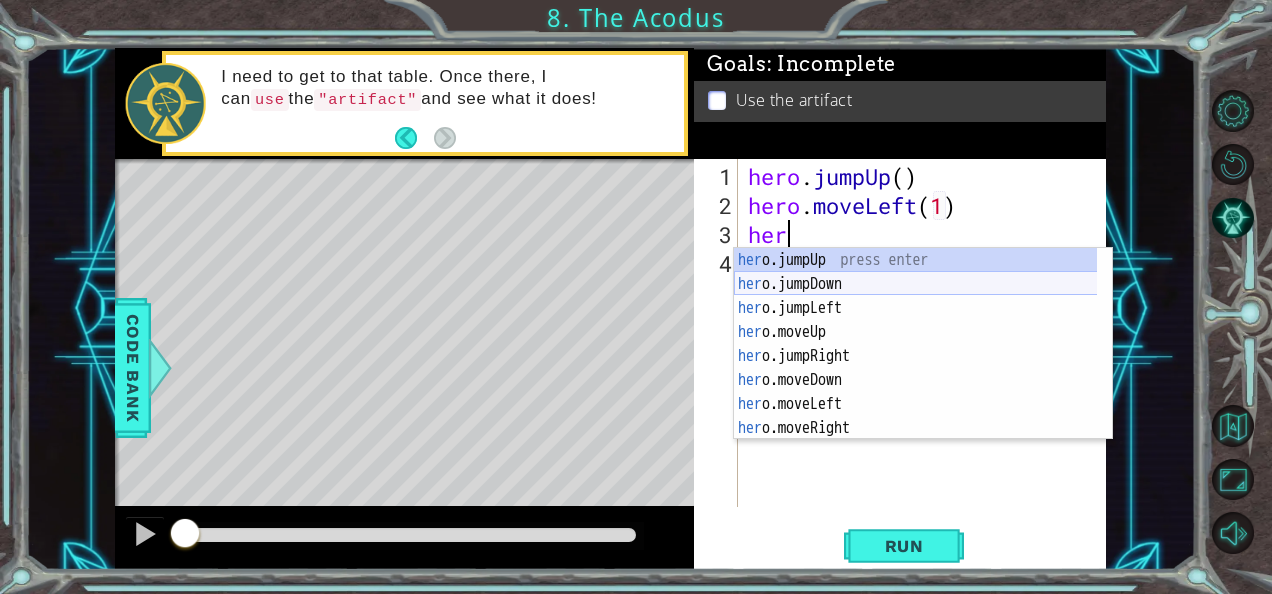 click on "her o.jumpUp press enter her o.jumpDown press enter her o.jumpLeft press enter her o.moveUp press enter her o.jumpRight press enter her o.moveDown press enter her o.moveLeft press enter her o.moveRight press enter her o.use press enter" at bounding box center [916, 368] 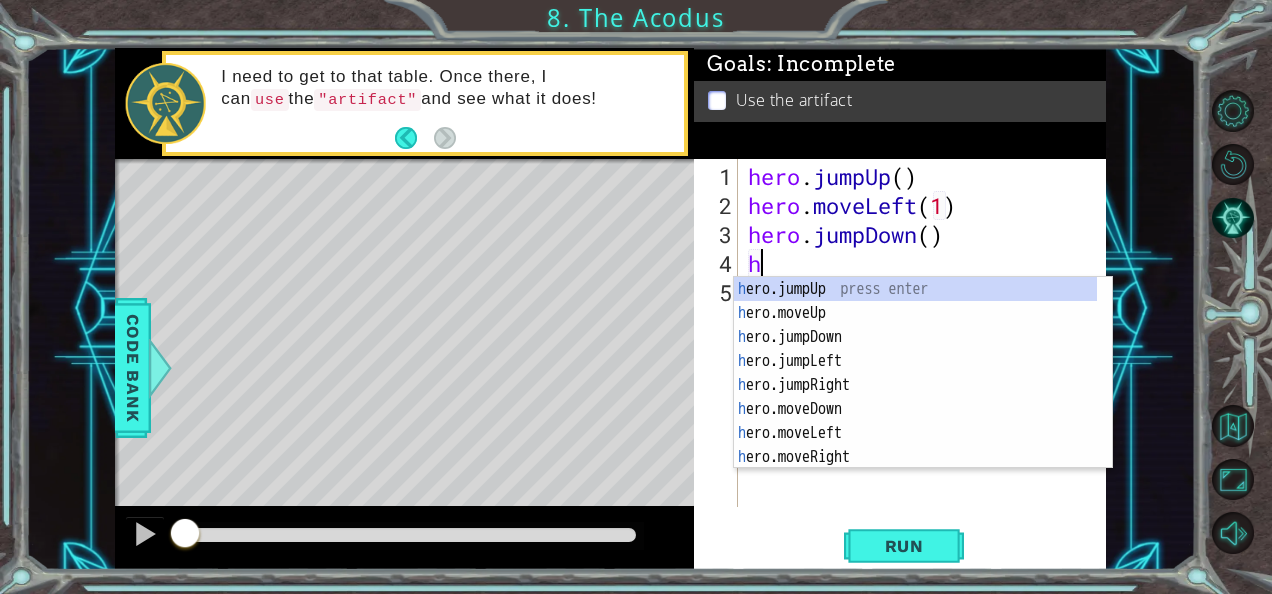 type on "her" 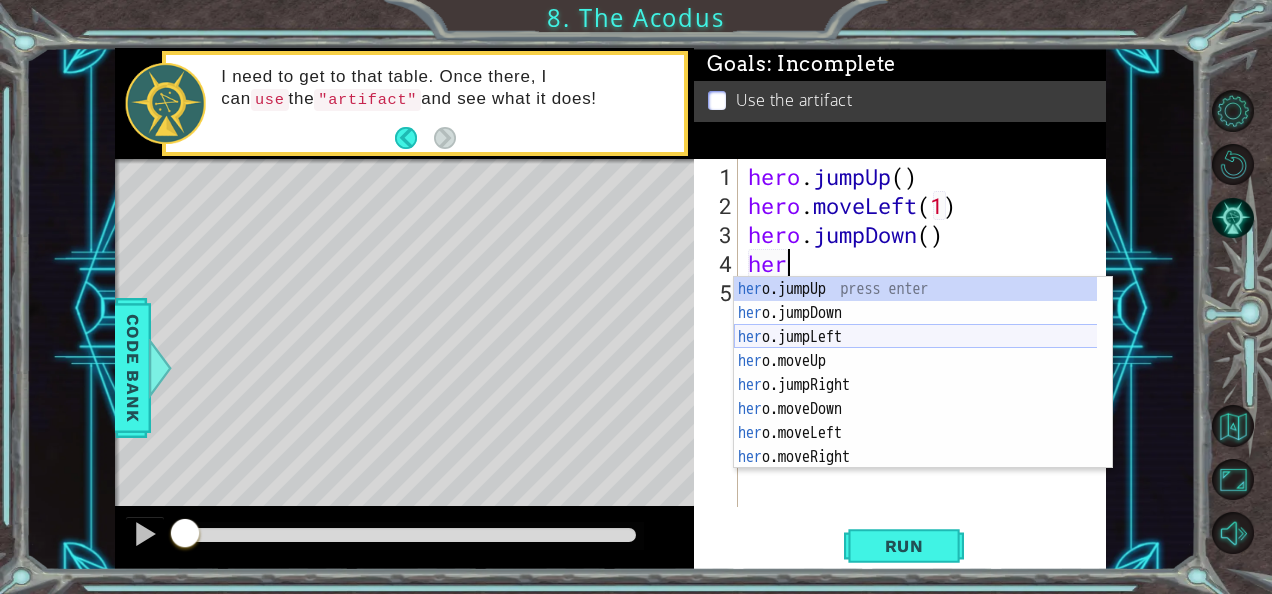 click on "her o.jumpUp press enter her o.jumpDown press enter her o.jumpLeft press enter her o.moveUp press enter her o.jumpRight press enter her o.moveDown press enter her o.moveLeft press enter her o.moveRight press enter her o.use press enter" at bounding box center (916, 397) 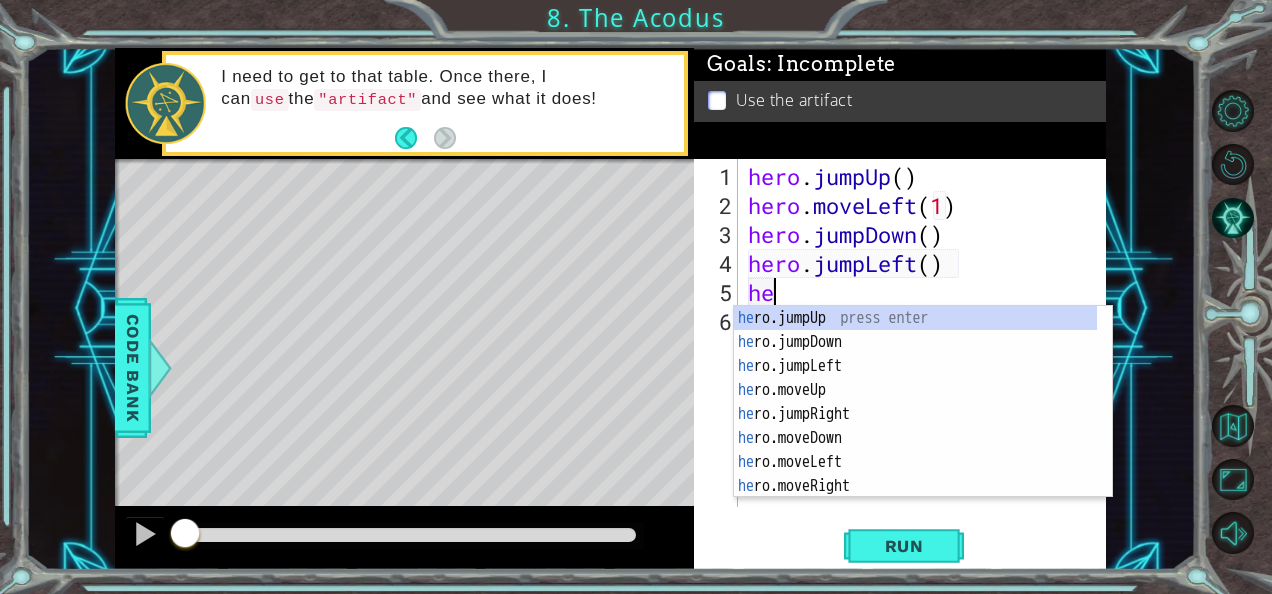 type on "her" 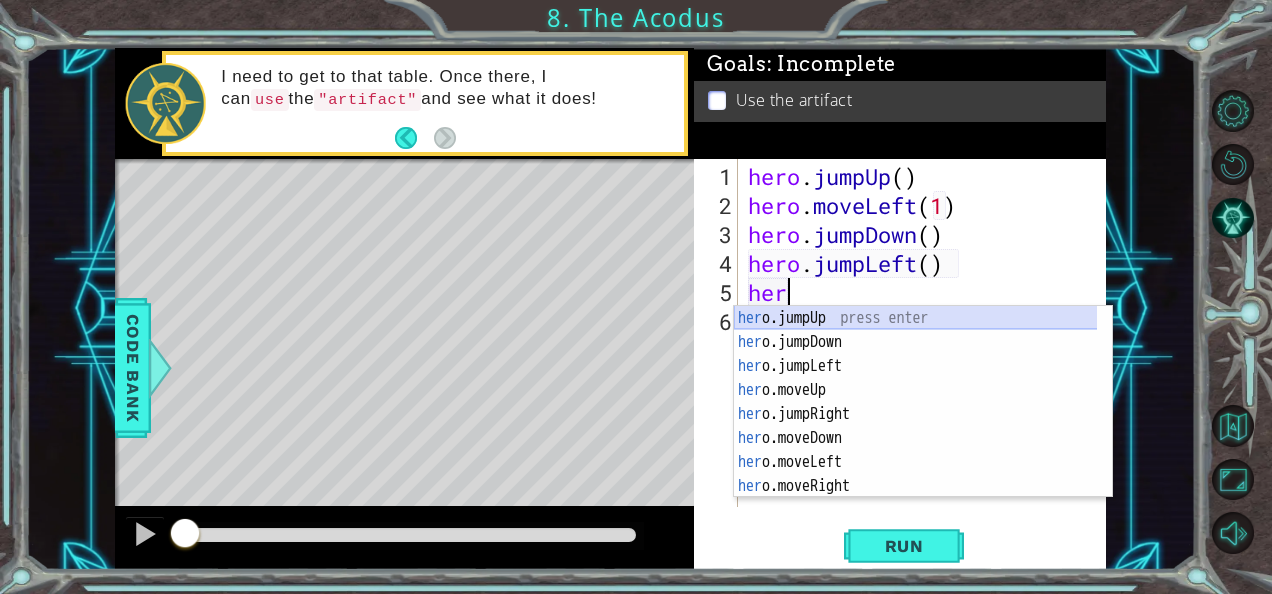 click on "her o.jumpUp press enter her o.jumpDown press enter her o.jumpLeft press enter her o.moveUp press enter her o.jumpRight press enter her o.moveDown press enter her o.moveLeft press enter her o.moveRight press enter her o.use press enter" at bounding box center (916, 426) 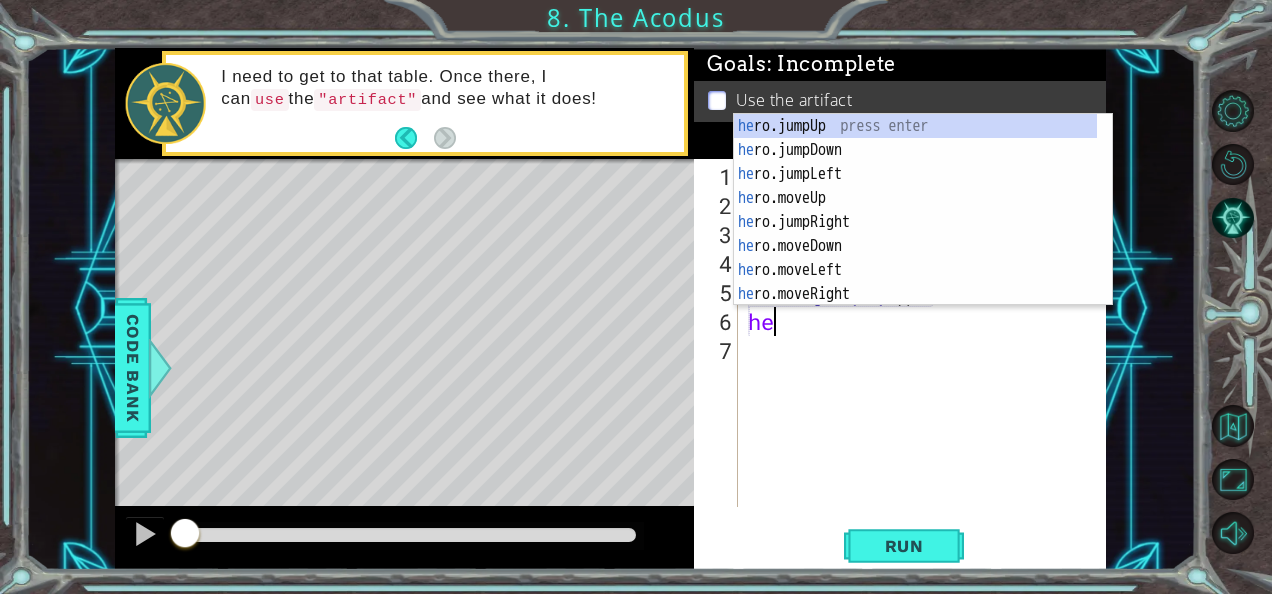scroll, scrollTop: 0, scrollLeft: 0, axis: both 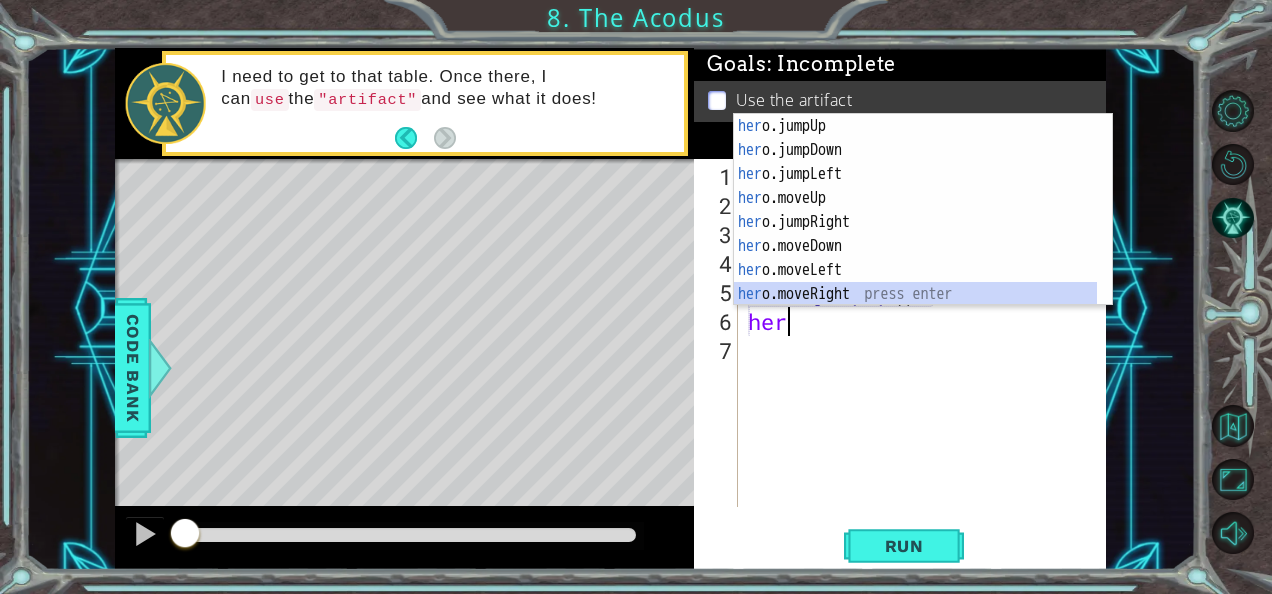 click on "her o.jumpUp press enter her o.jumpDown press enter her o.jumpLeft press enter her o.moveUp press enter her o.jumpRight press enter her o.moveDown press enter her o.moveLeft press enter her o.moveRight press enter her o.use press enter" at bounding box center [916, 234] 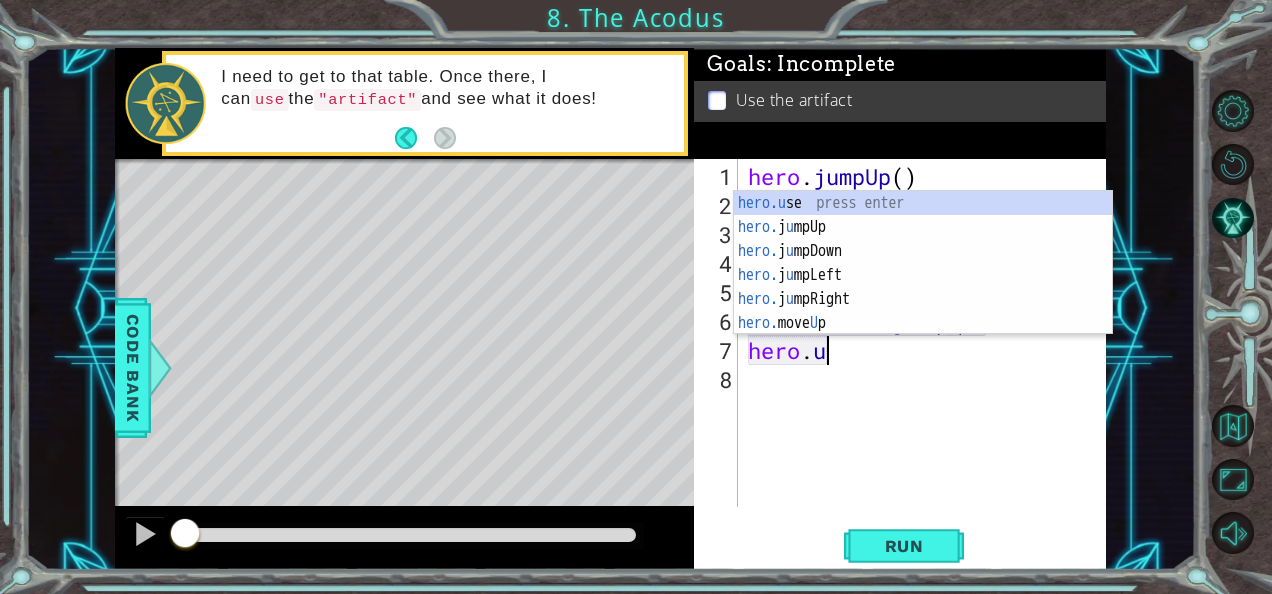 scroll, scrollTop: 0, scrollLeft: 8, axis: horizontal 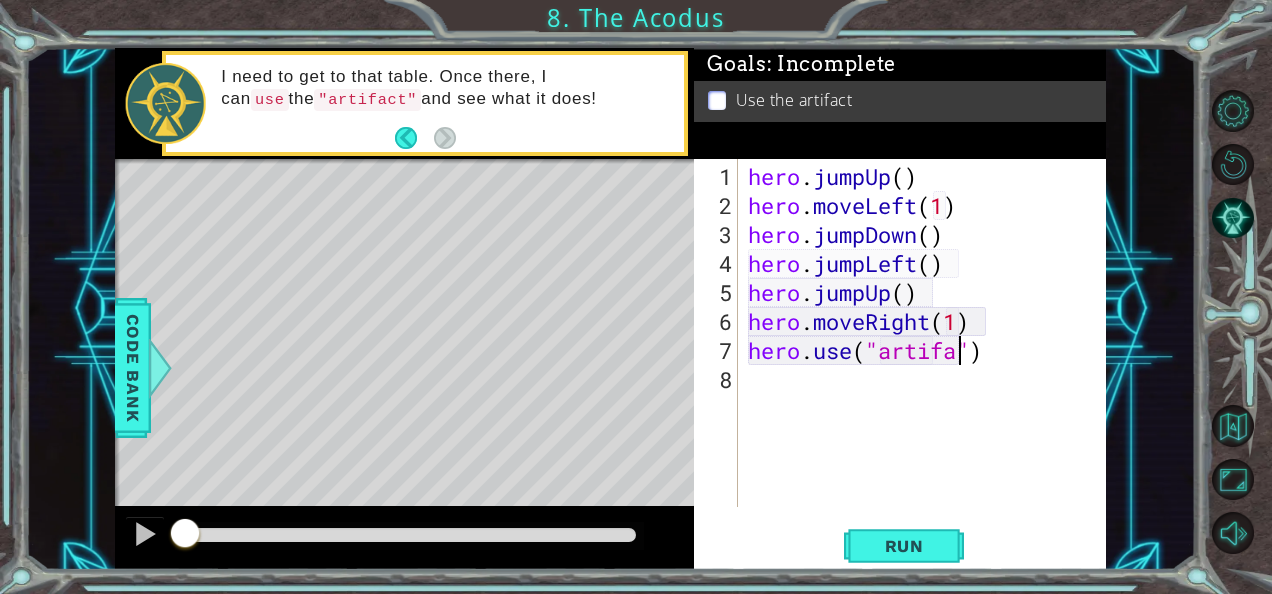 type on "hero.use("artifact")" 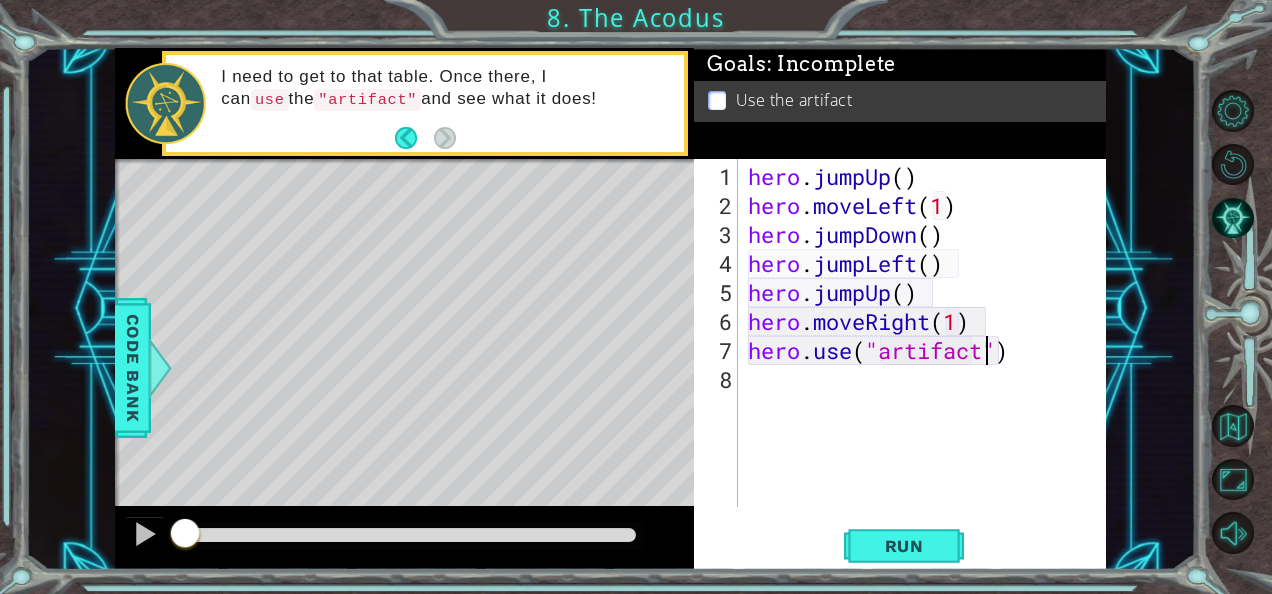 scroll, scrollTop: 0, scrollLeft: 10, axis: horizontal 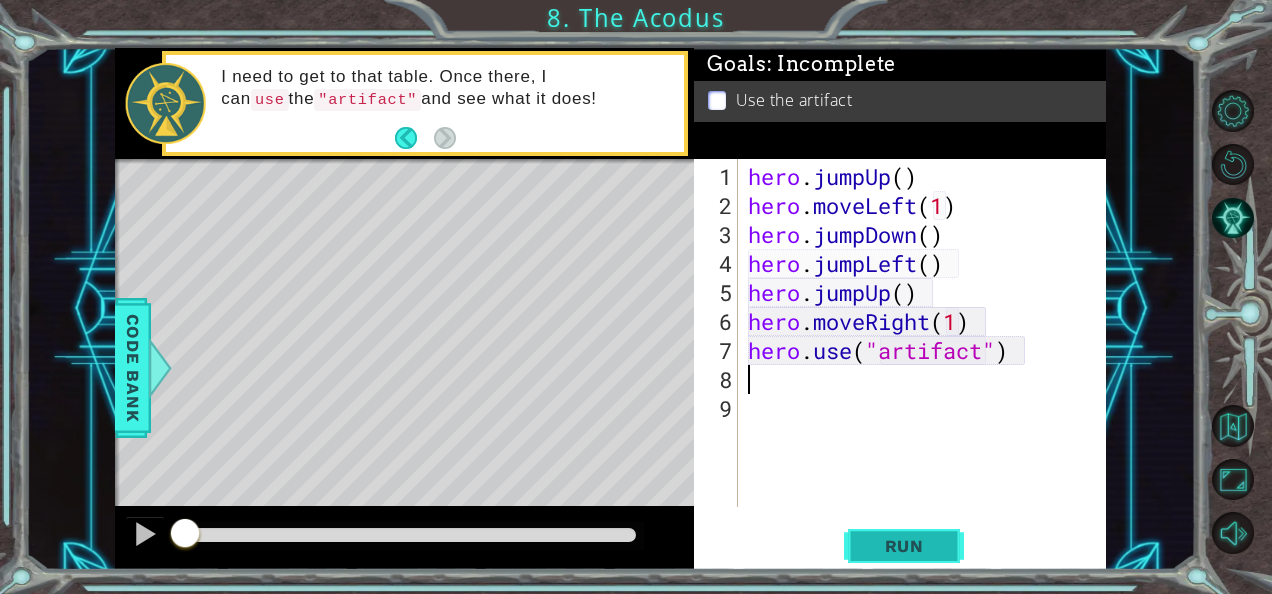 click on "Run" at bounding box center [904, 545] 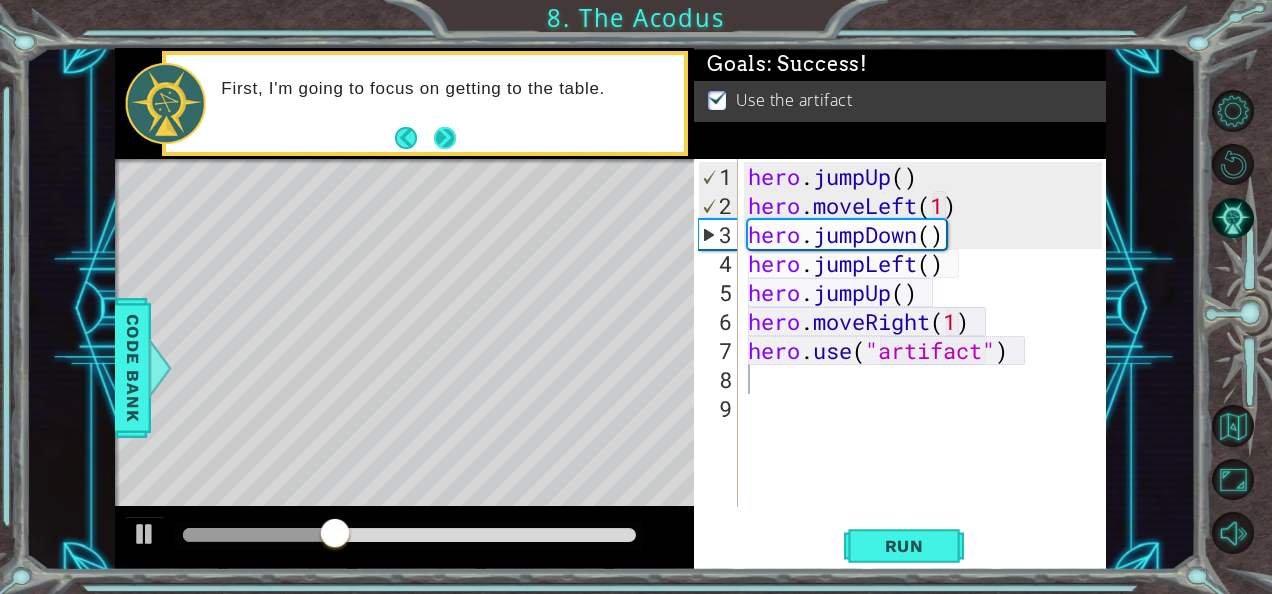 click at bounding box center (445, 138) 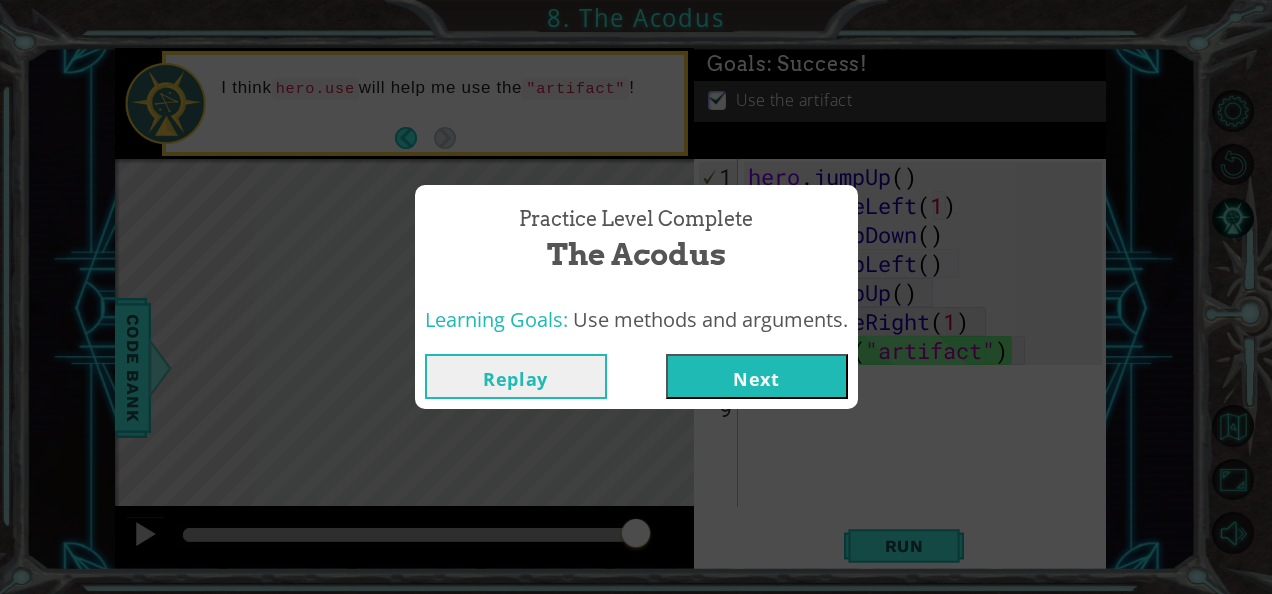 click on "Next" at bounding box center (757, 376) 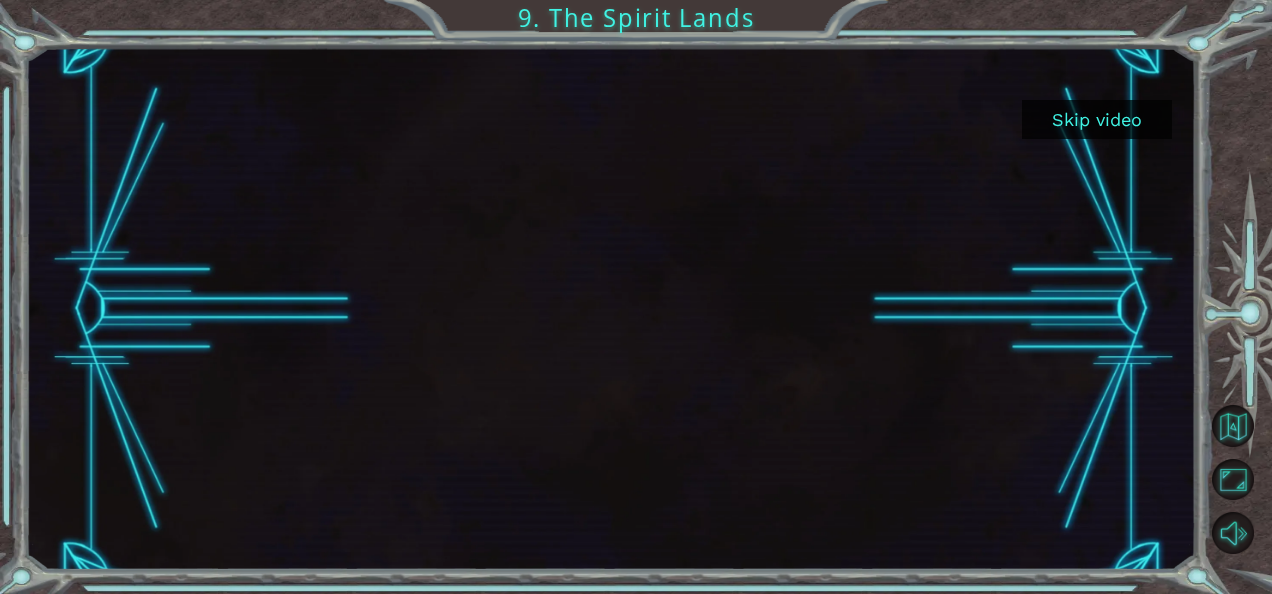 click on "Skip video" at bounding box center [1097, 119] 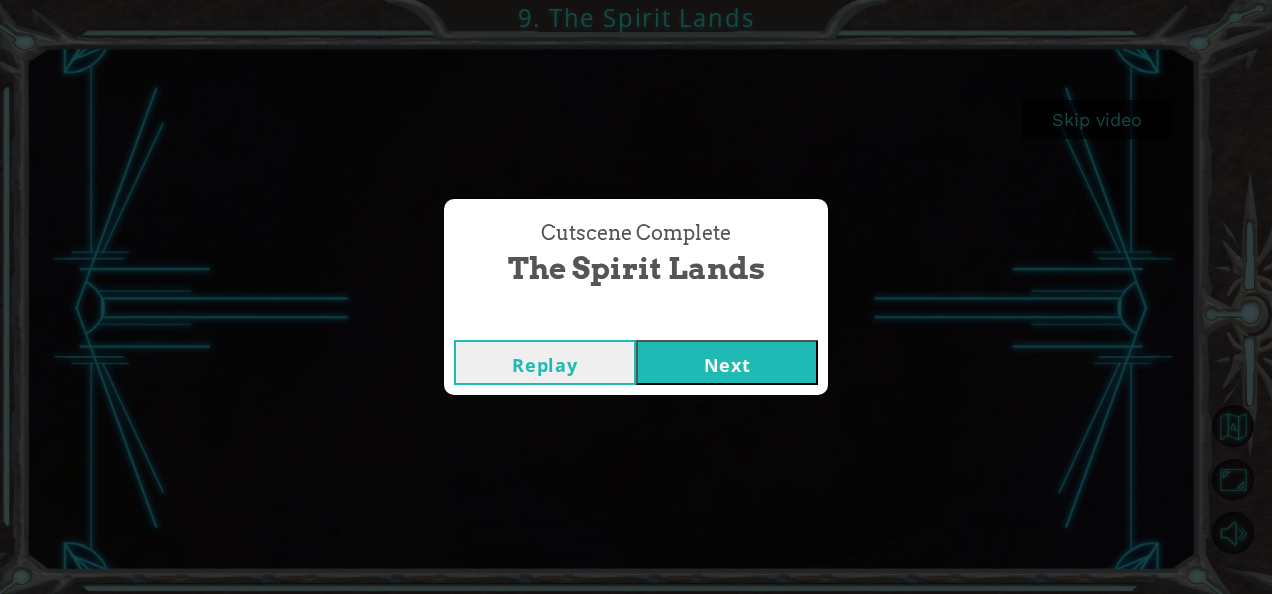 click on "Next" at bounding box center [727, 362] 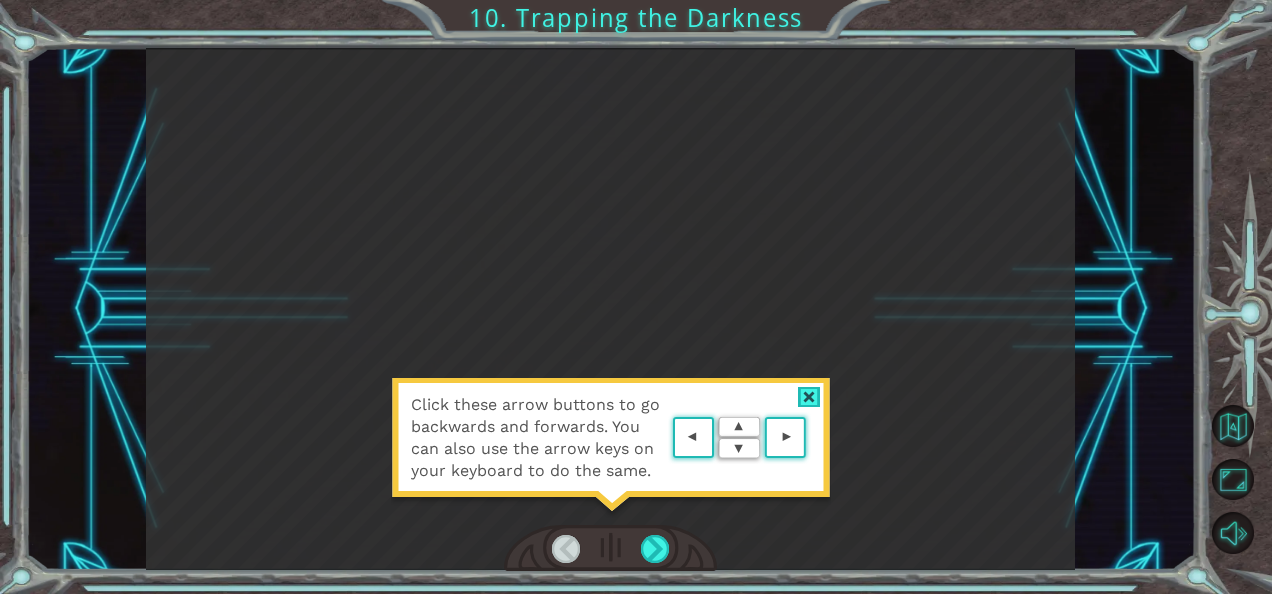 click at bounding box center (809, 397) 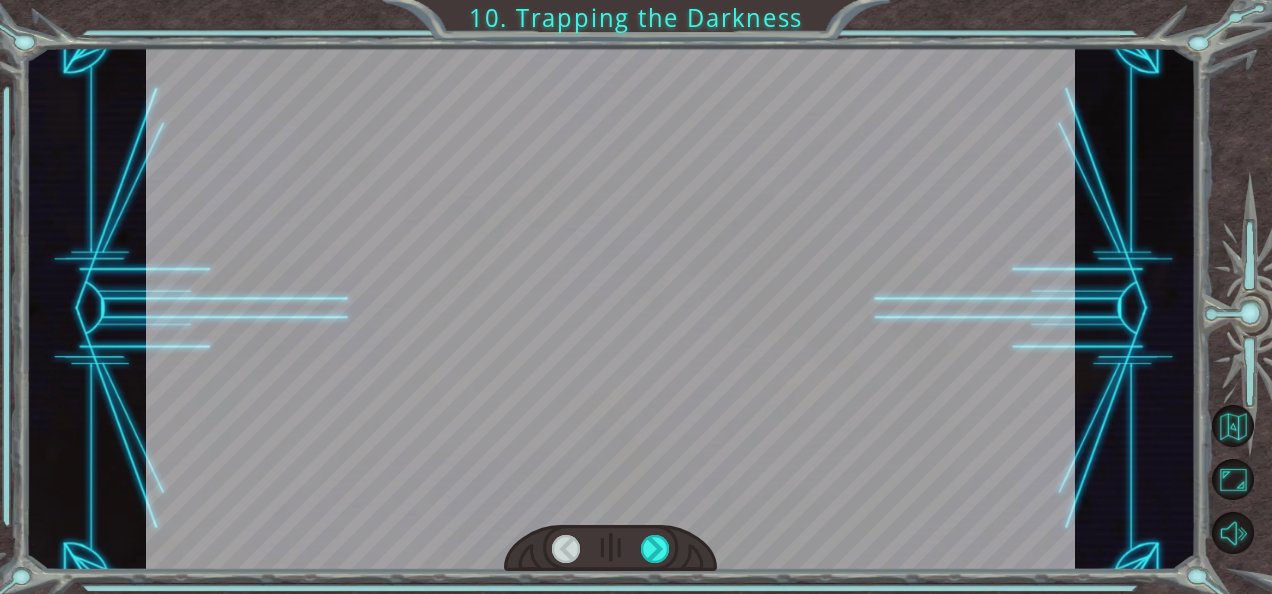 click at bounding box center [611, 309] 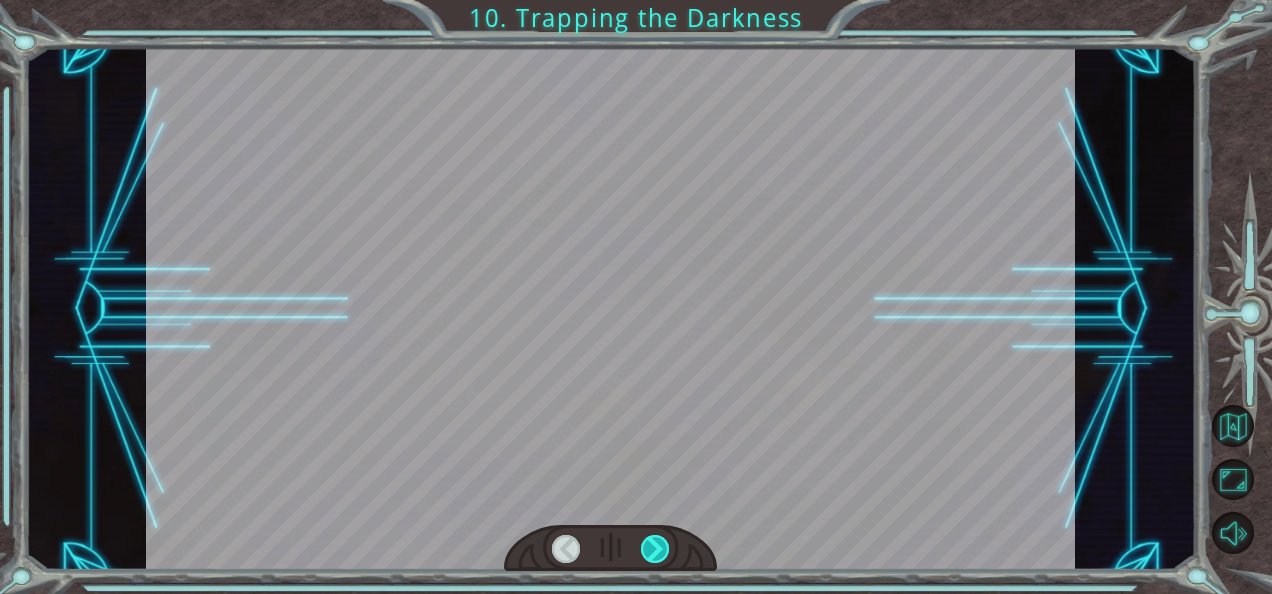 click at bounding box center [655, 549] 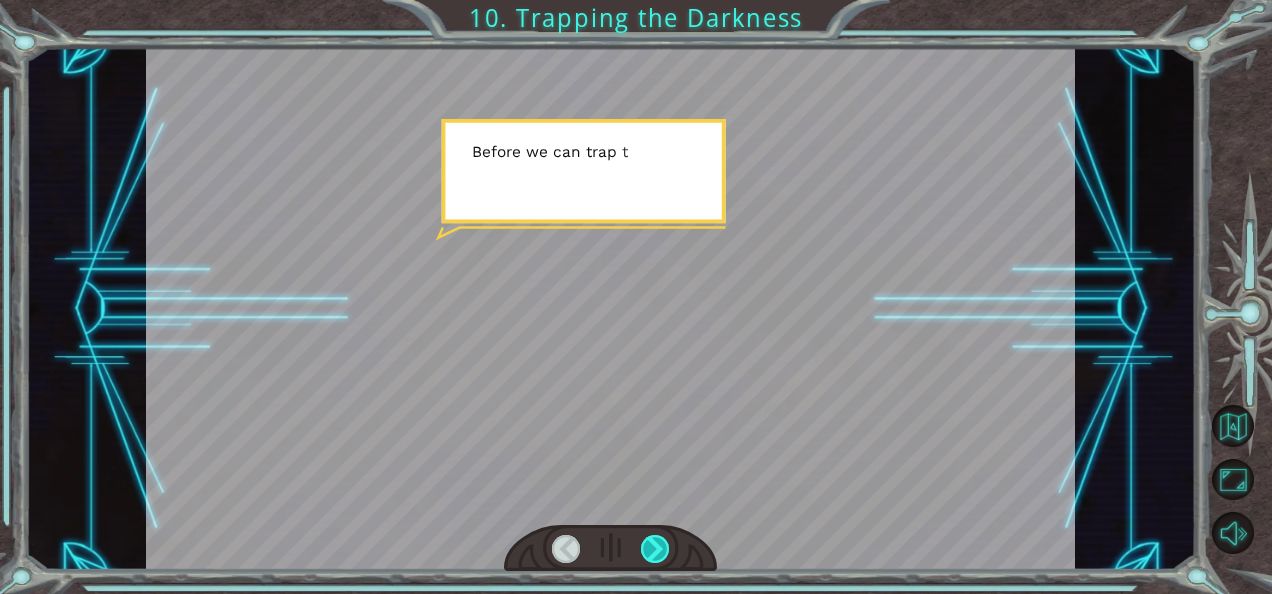 click at bounding box center (655, 549) 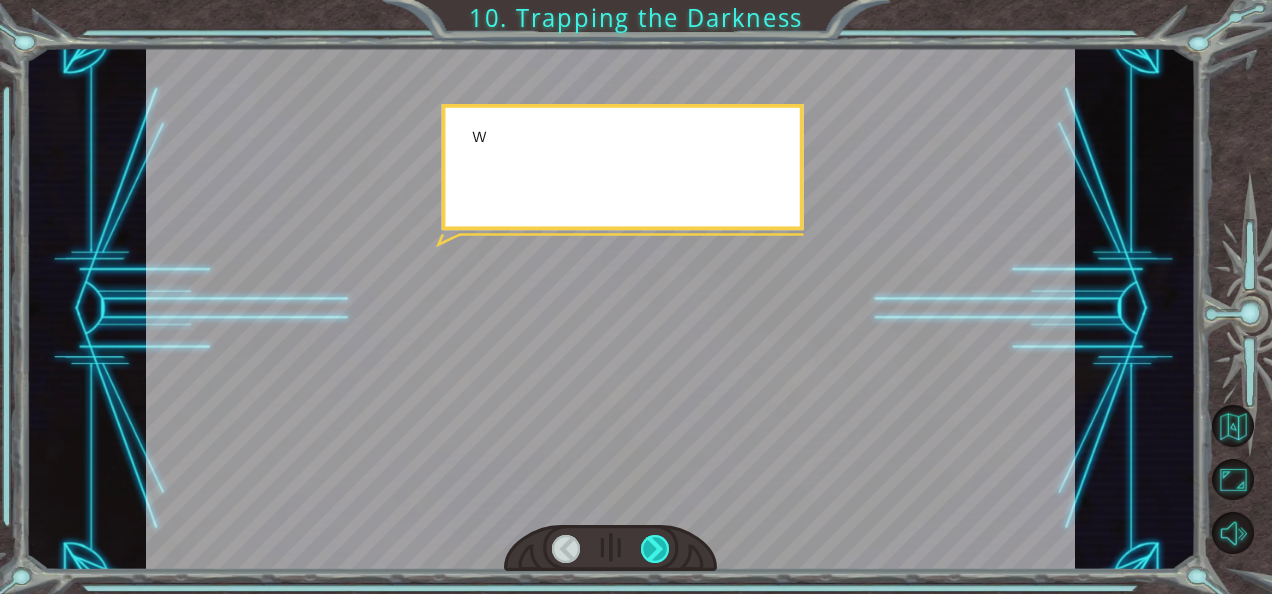 click at bounding box center (655, 549) 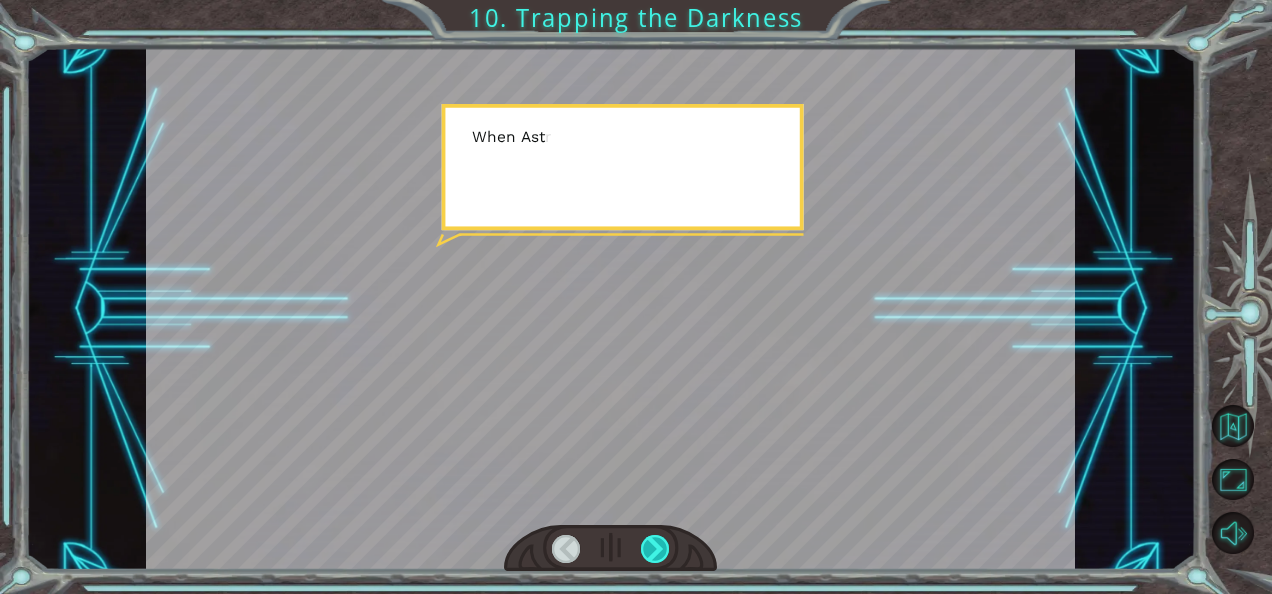 click at bounding box center [655, 549] 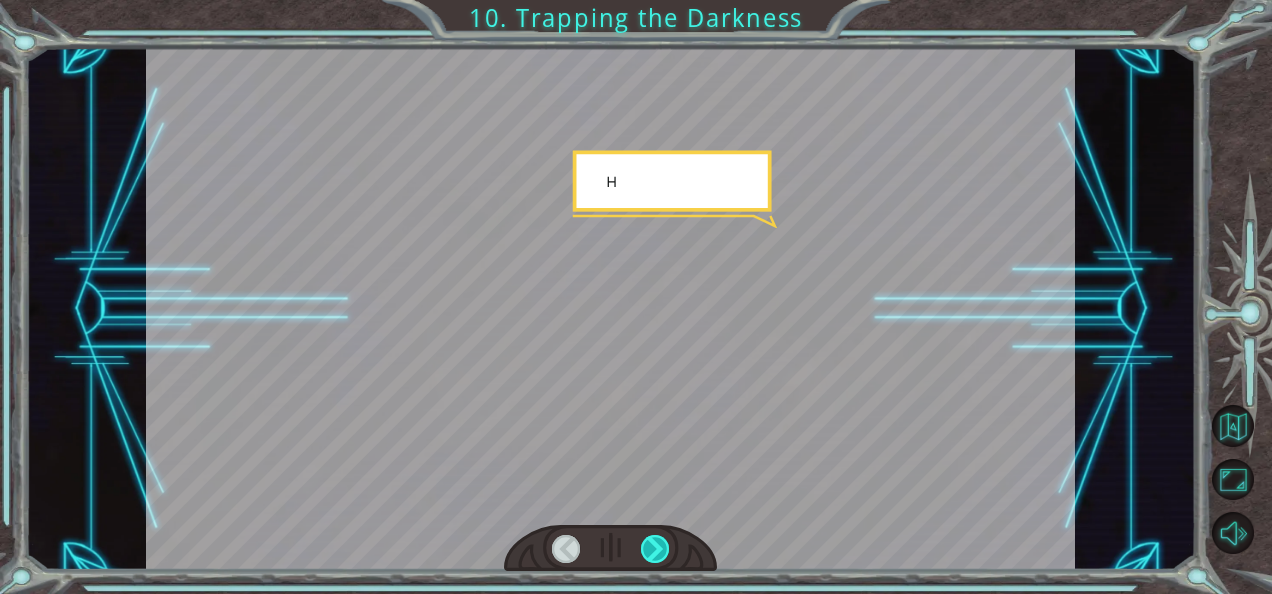 click at bounding box center (655, 549) 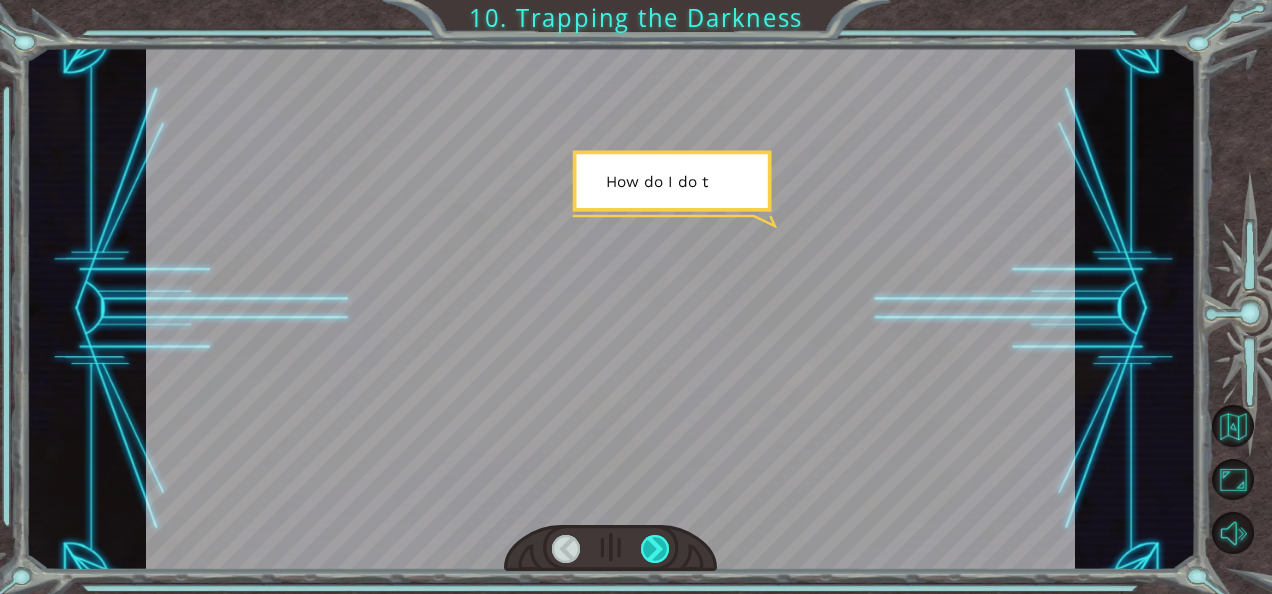 click at bounding box center (655, 549) 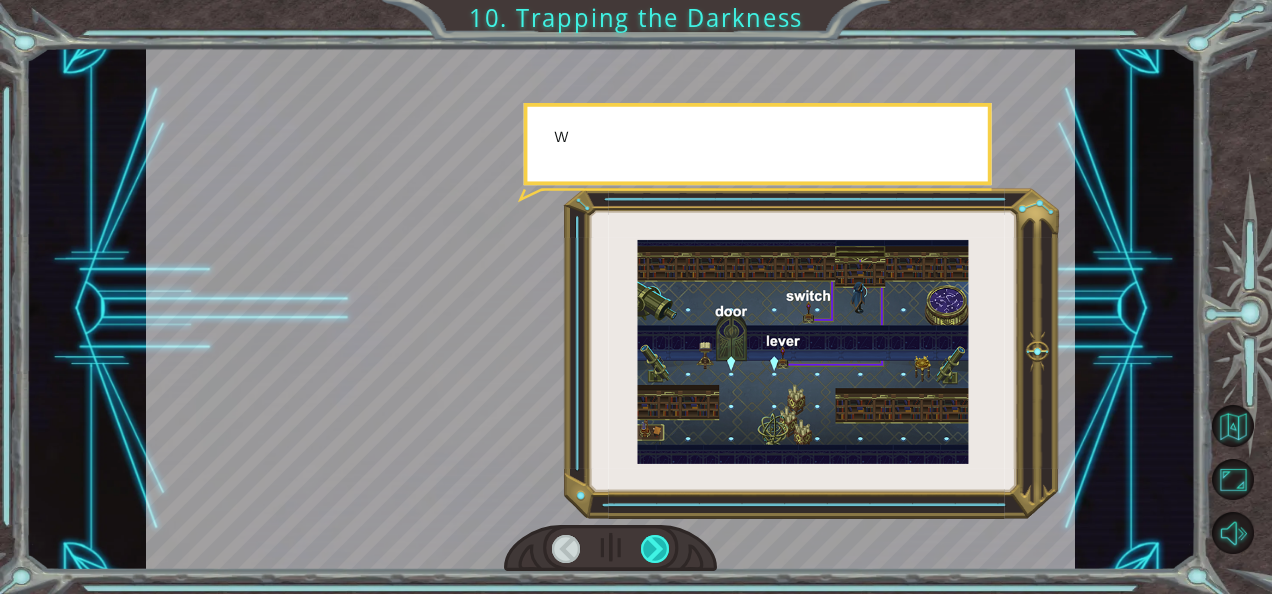 click at bounding box center (655, 549) 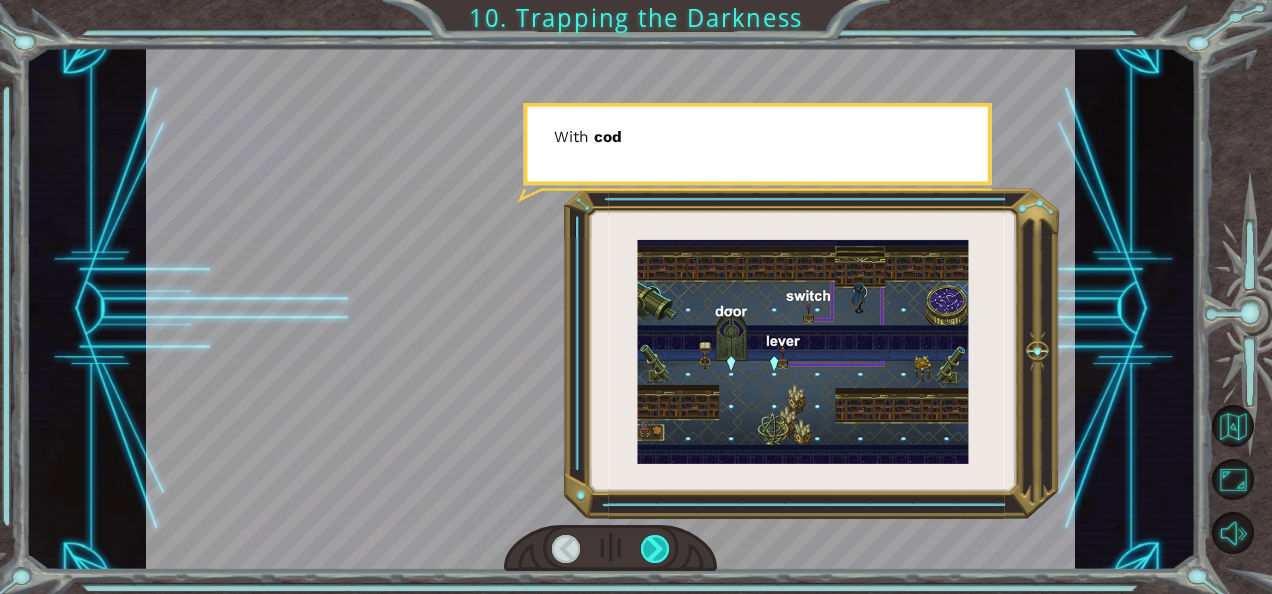 click at bounding box center [655, 549] 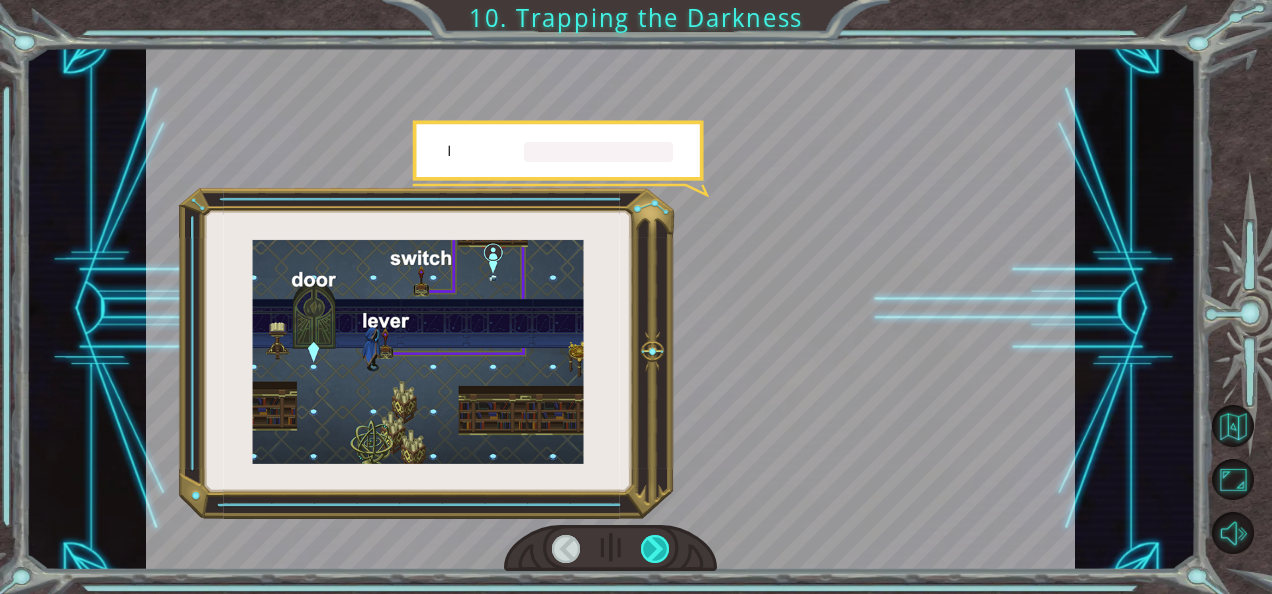 click at bounding box center (655, 549) 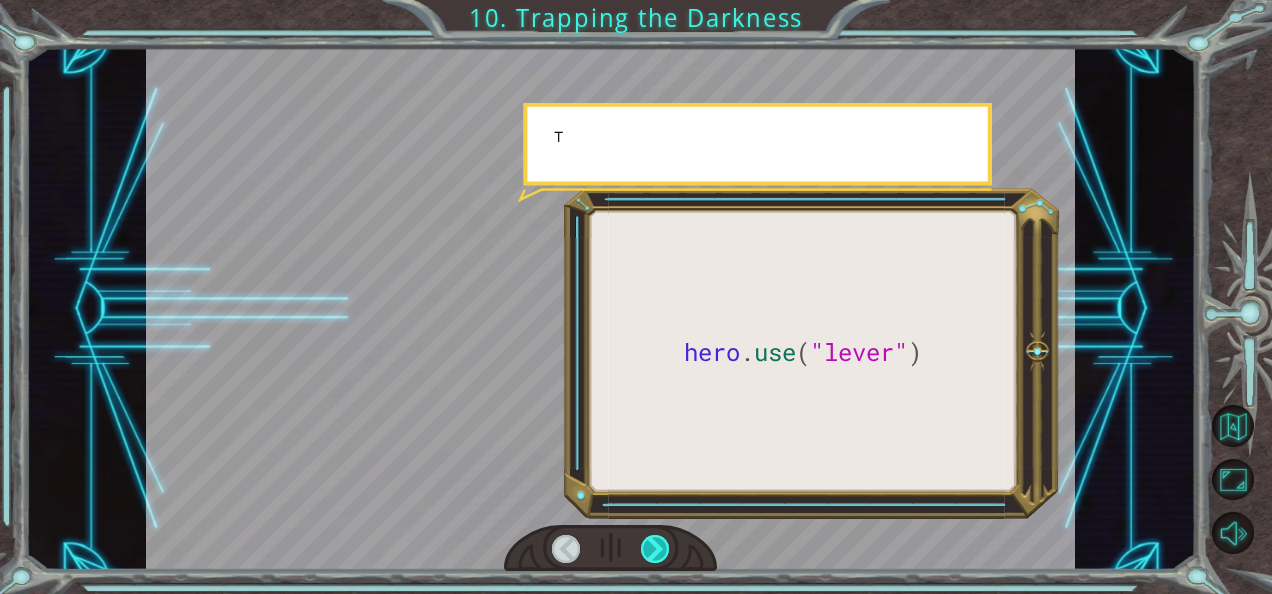 click at bounding box center (655, 549) 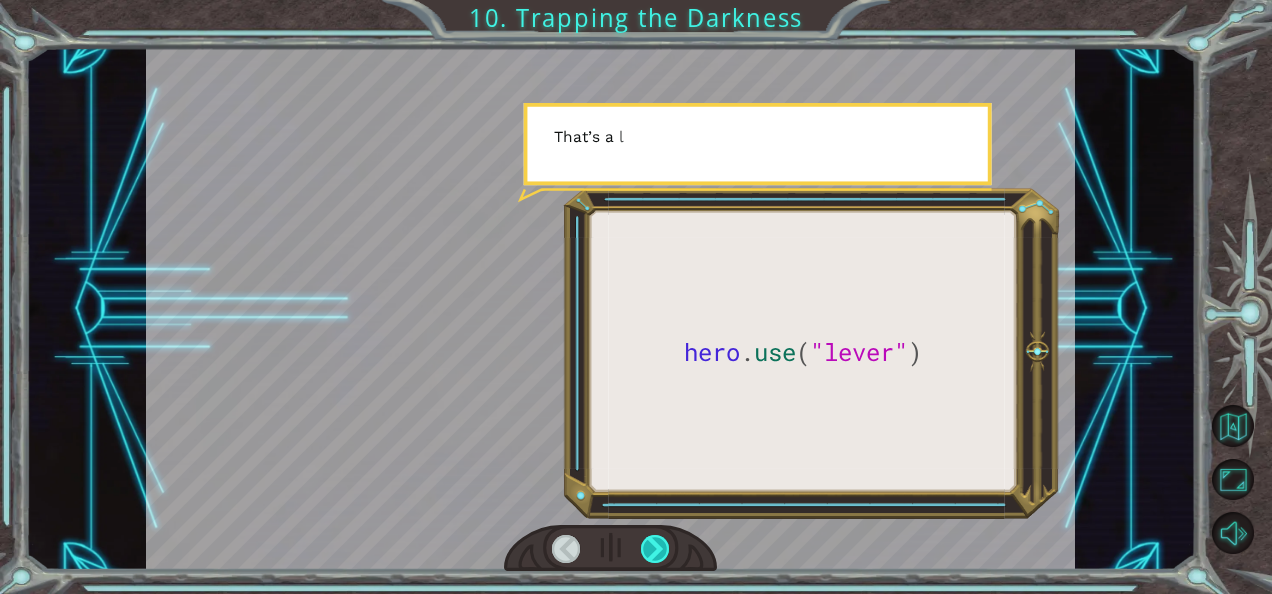 click at bounding box center [655, 549] 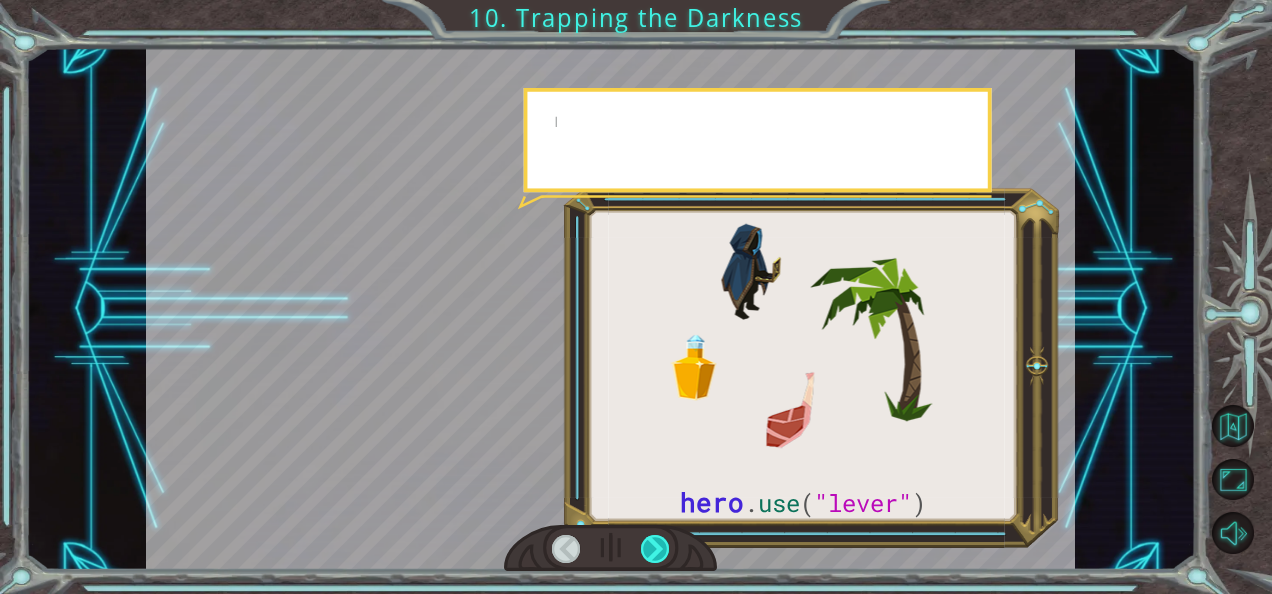 click at bounding box center (655, 549) 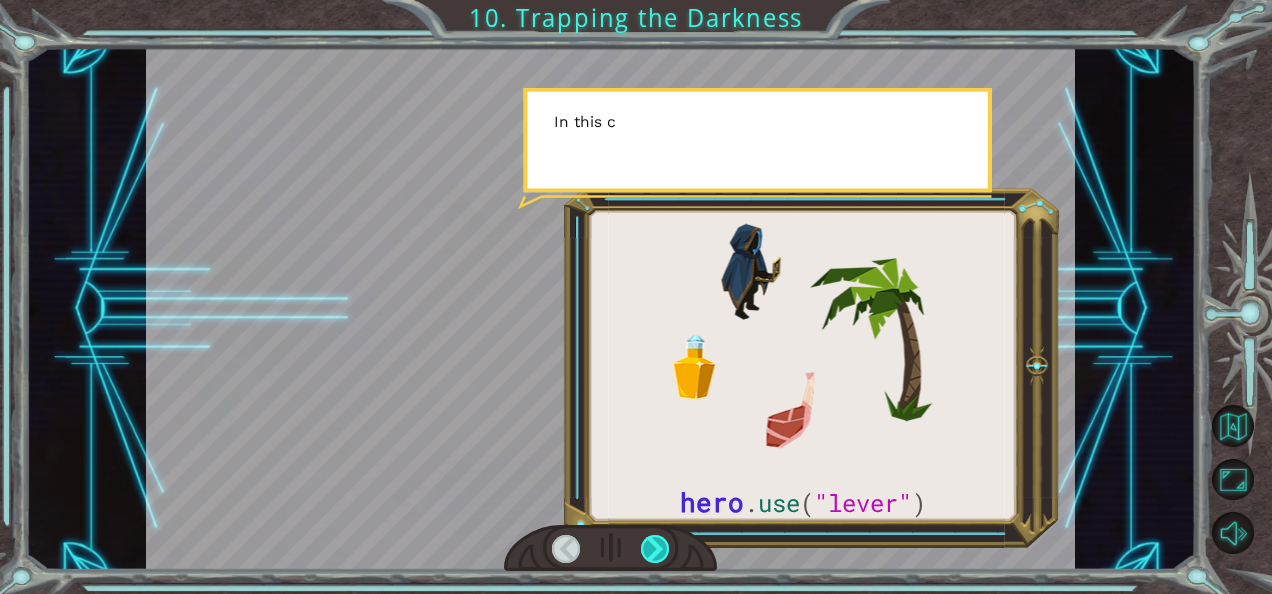 click at bounding box center (655, 549) 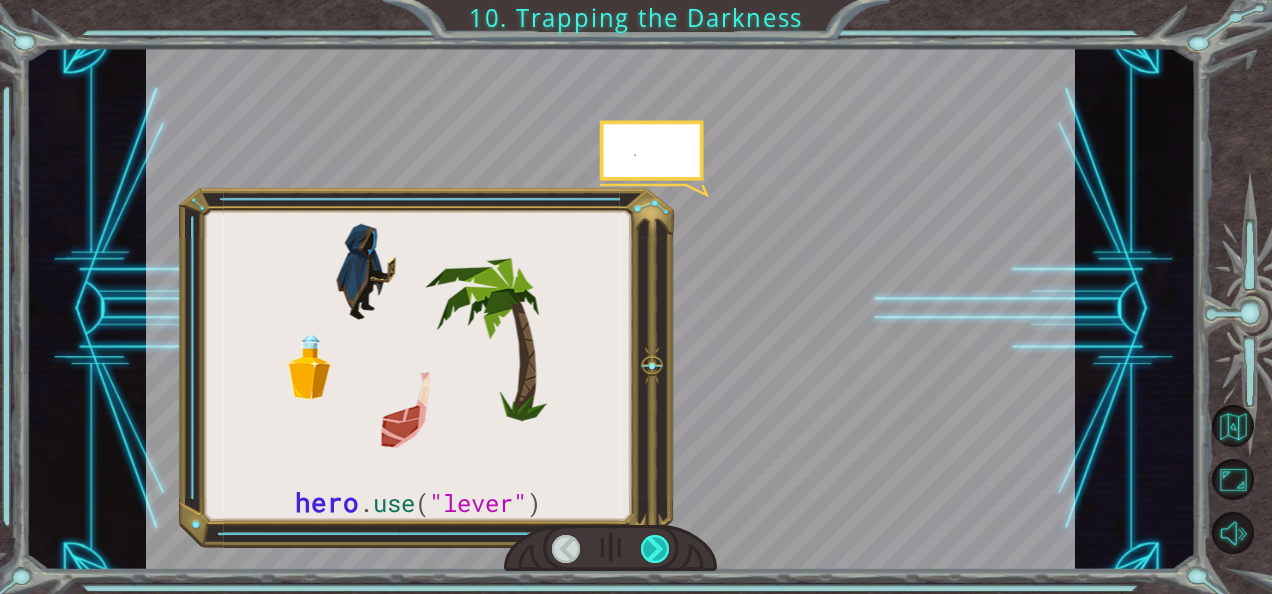 click at bounding box center (655, 549) 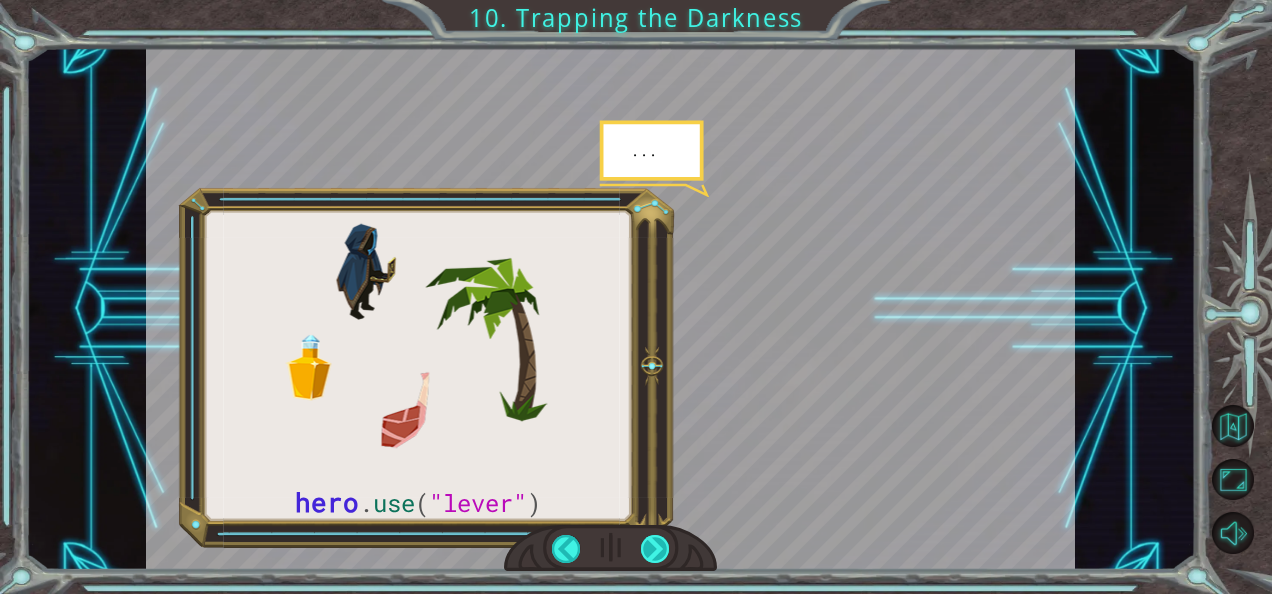 click at bounding box center (655, 549) 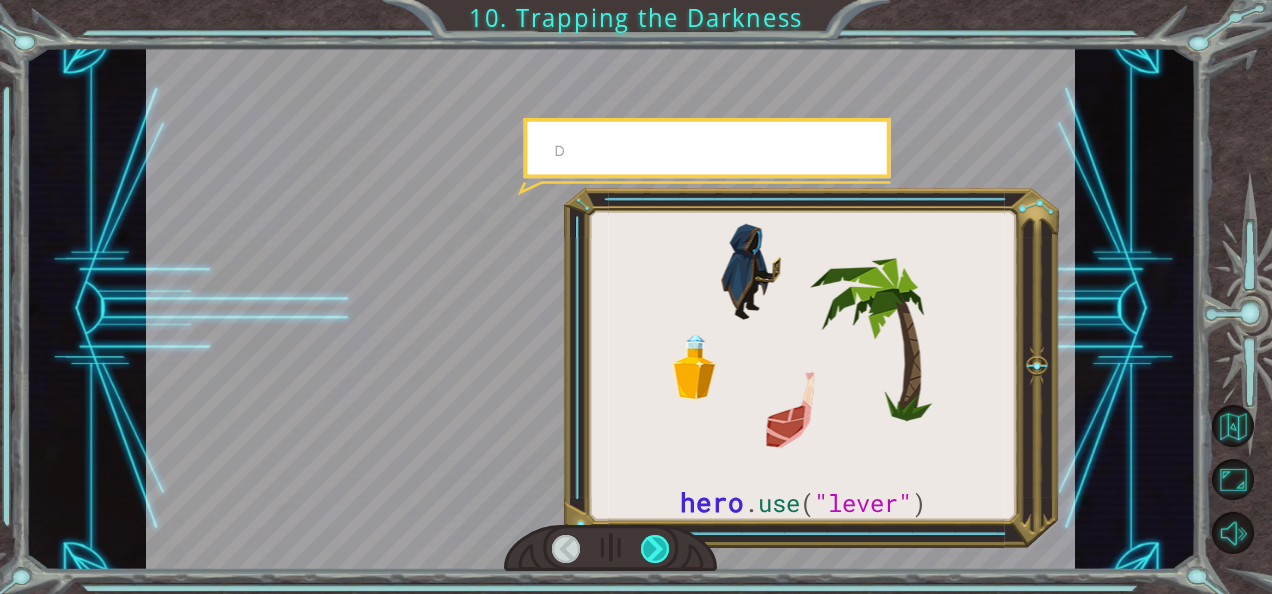 click at bounding box center [655, 549] 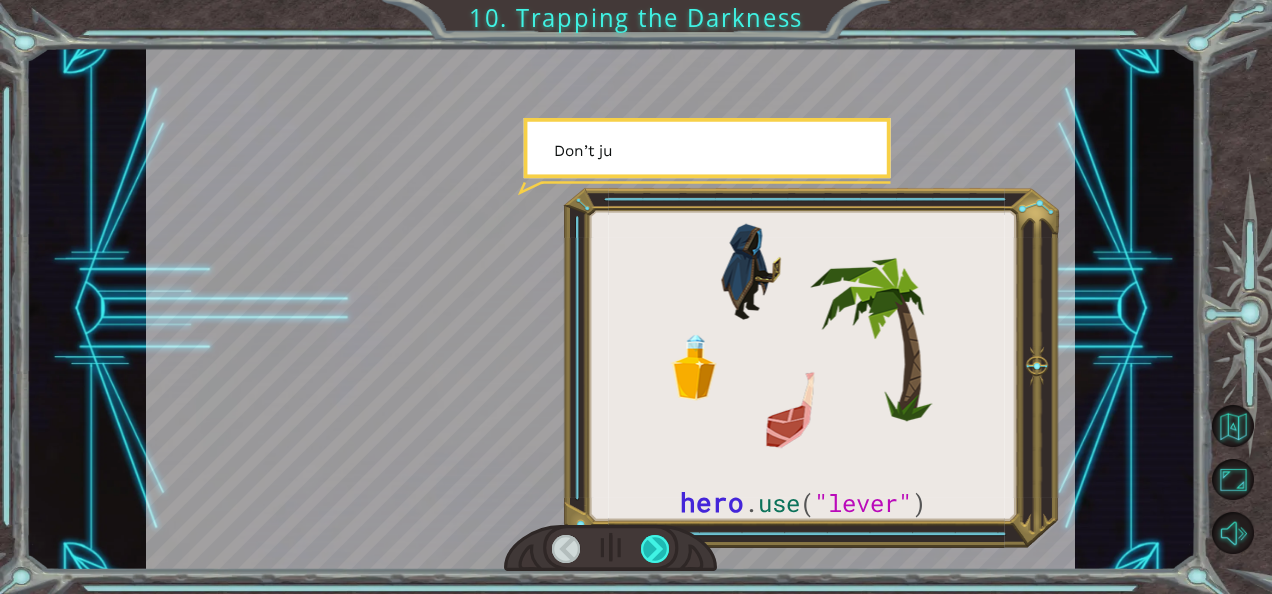 click at bounding box center (655, 549) 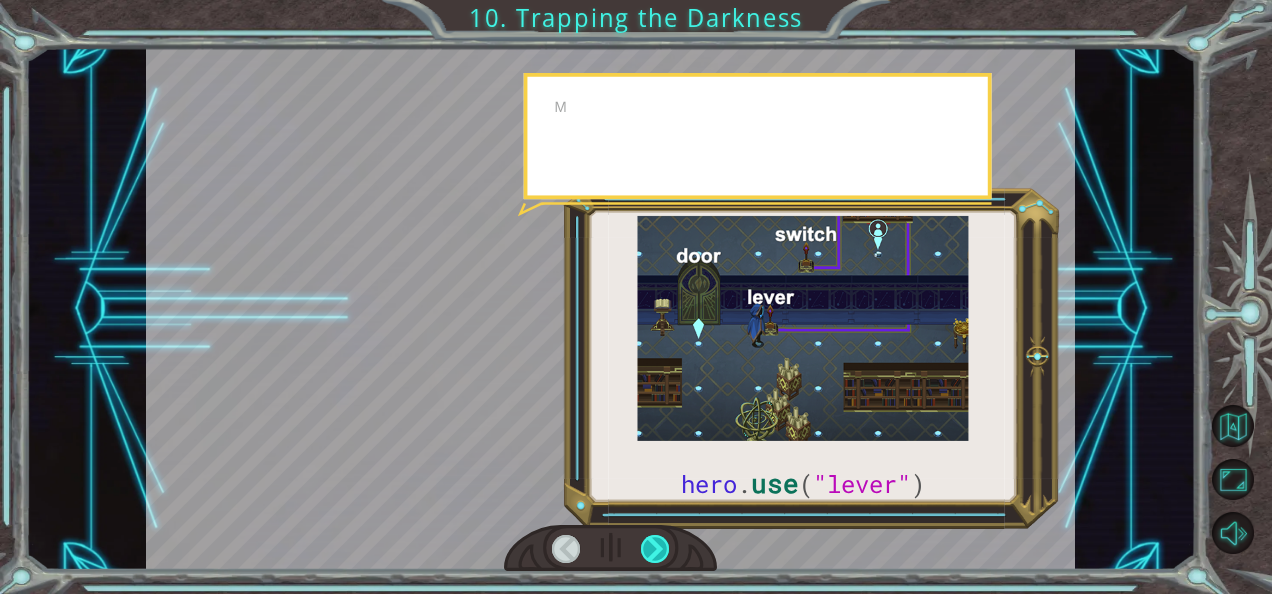 click at bounding box center (655, 549) 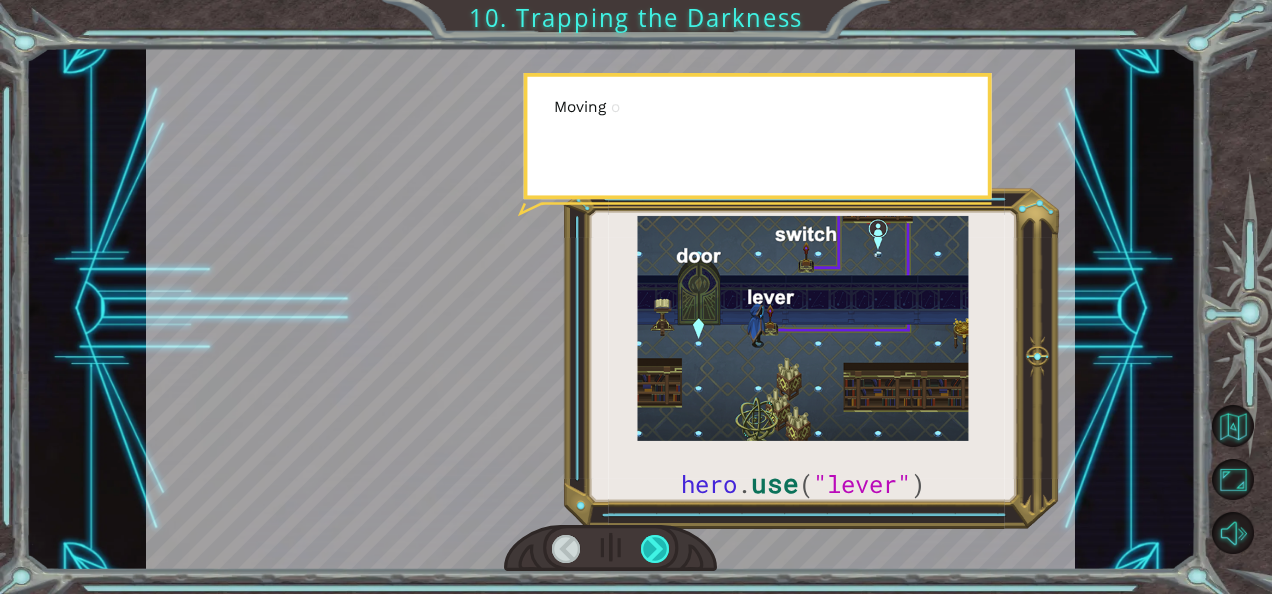 click at bounding box center [655, 549] 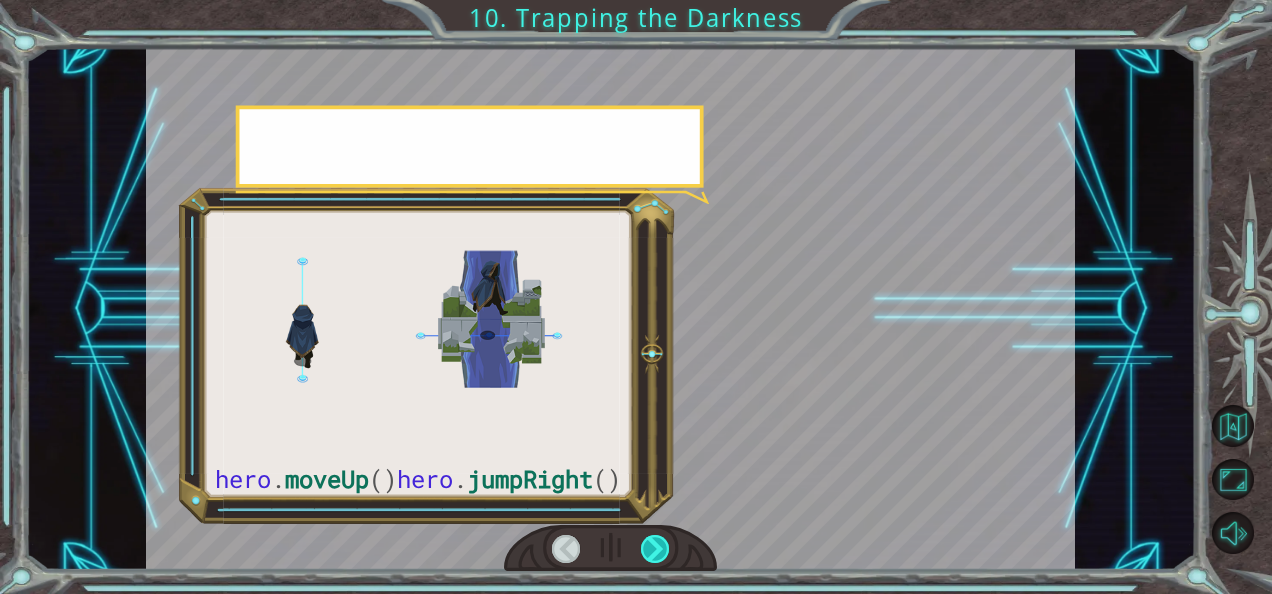 click at bounding box center (655, 549) 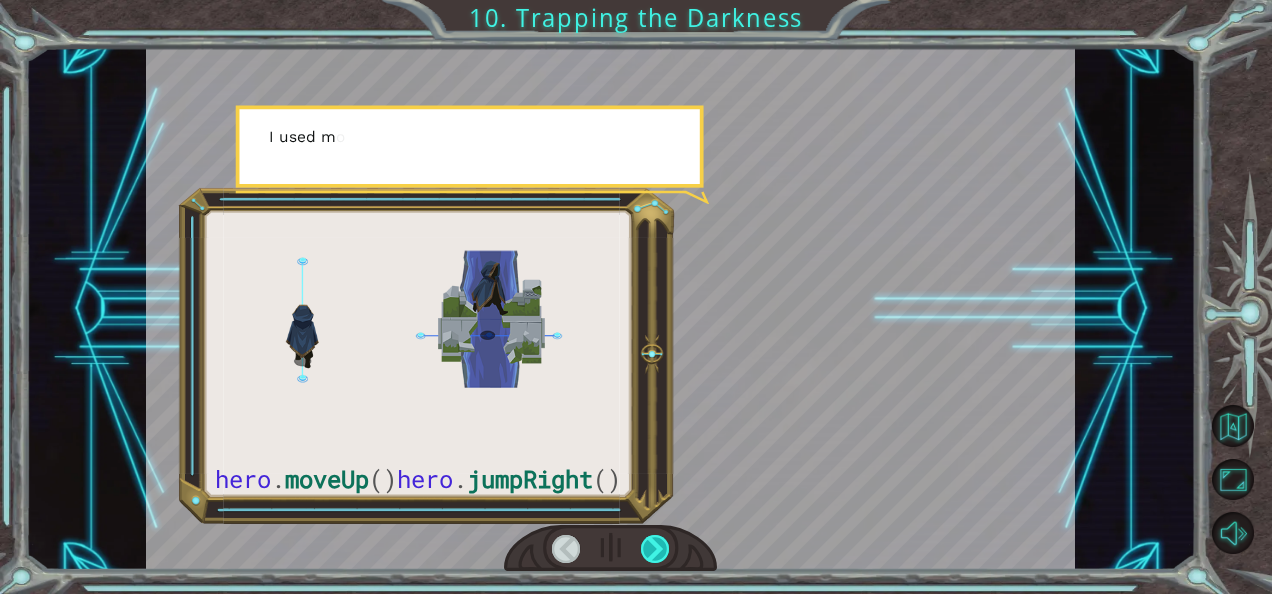 click at bounding box center [655, 549] 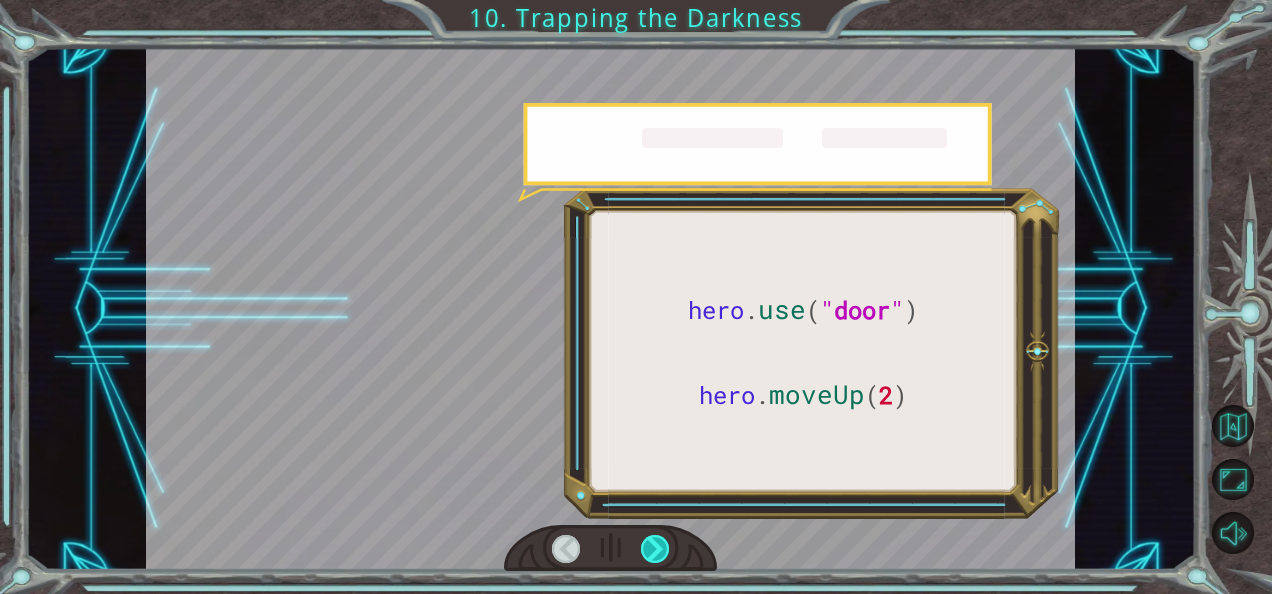 click at bounding box center [655, 549] 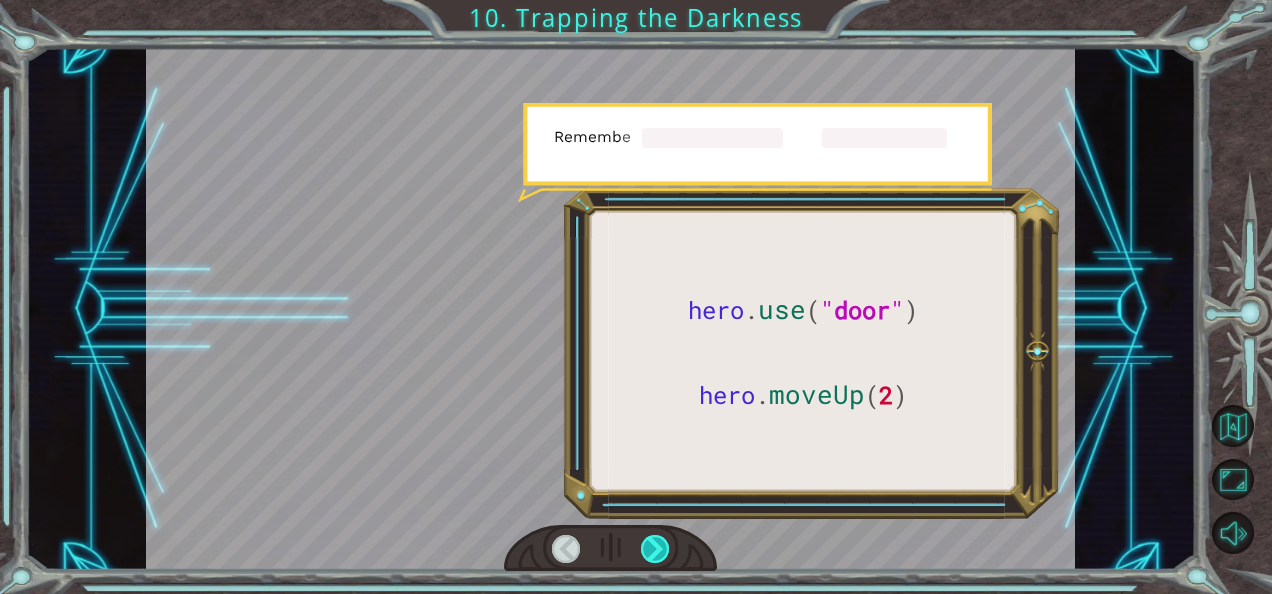 click at bounding box center (655, 549) 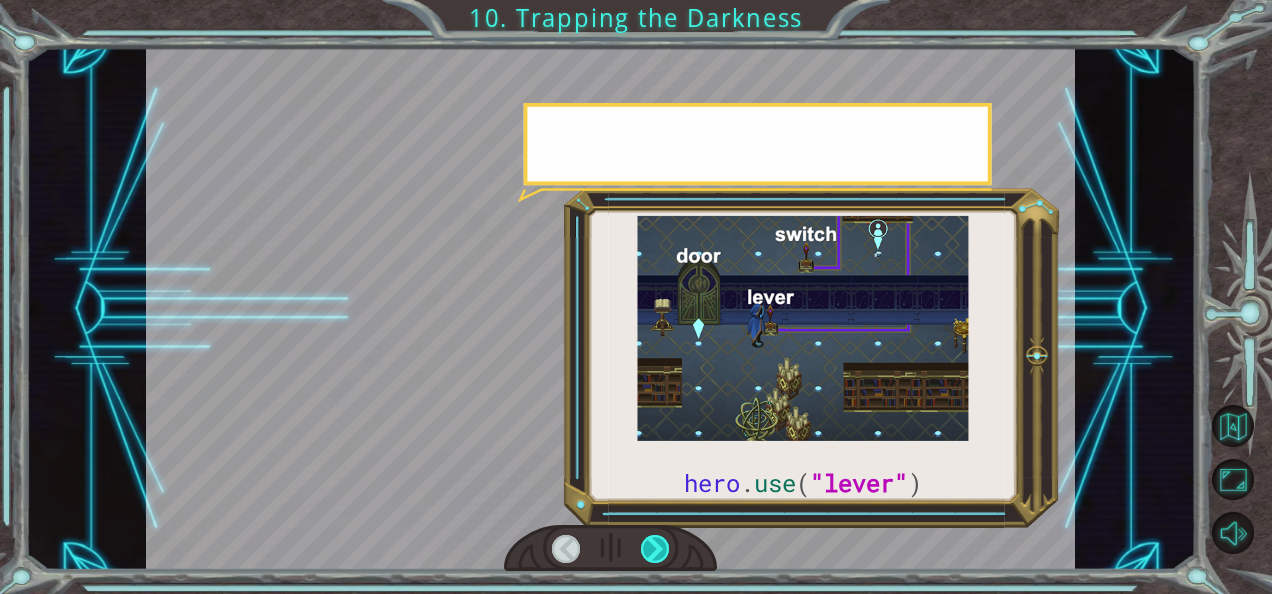 click at bounding box center (655, 549) 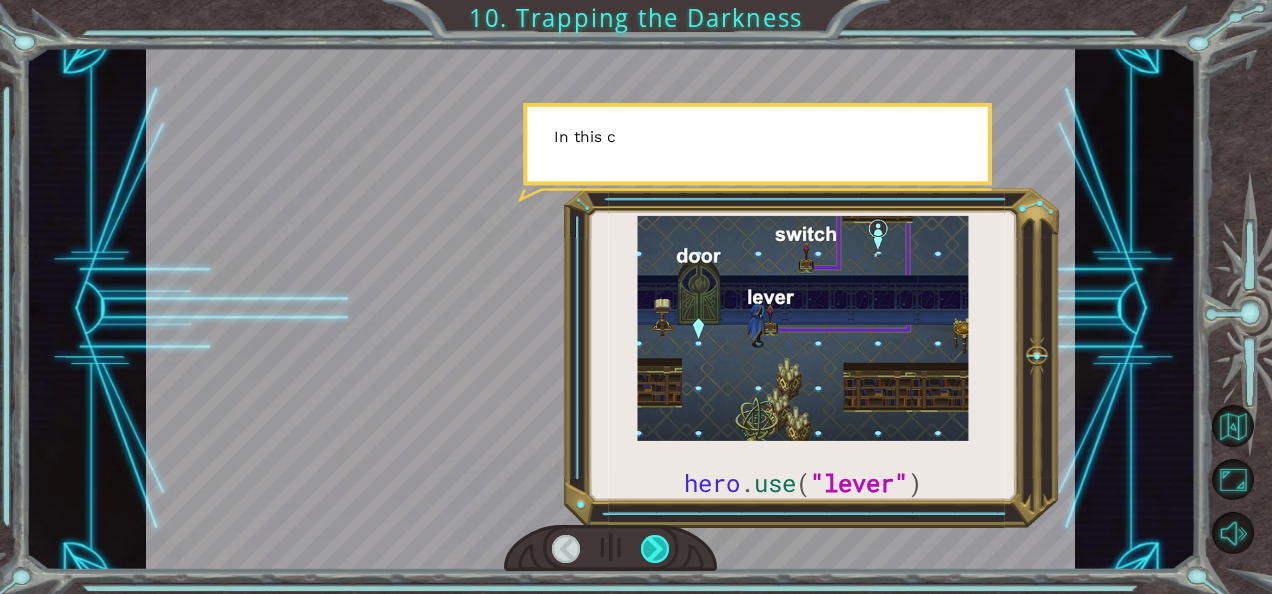 click at bounding box center [655, 549] 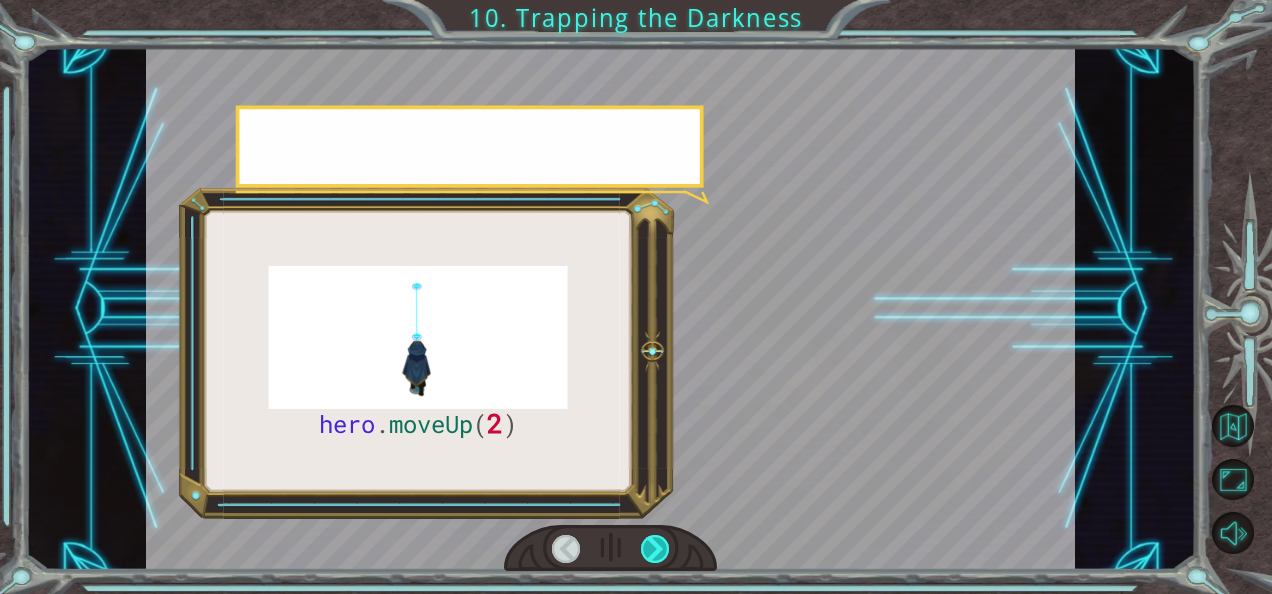 click at bounding box center [655, 549] 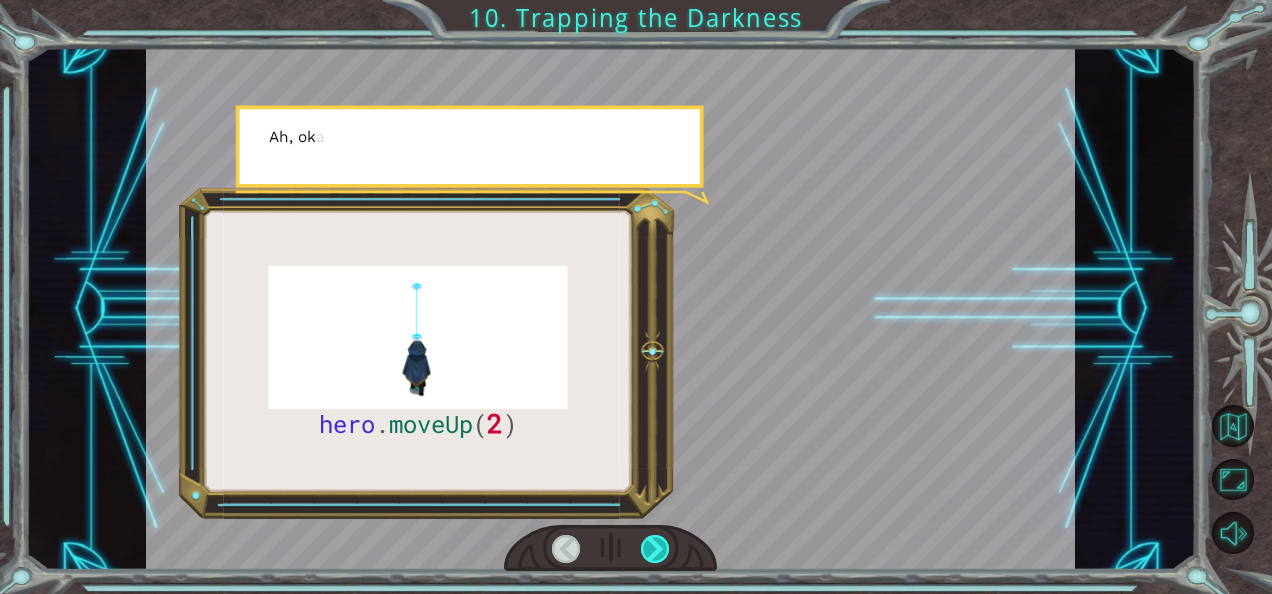 click at bounding box center [655, 549] 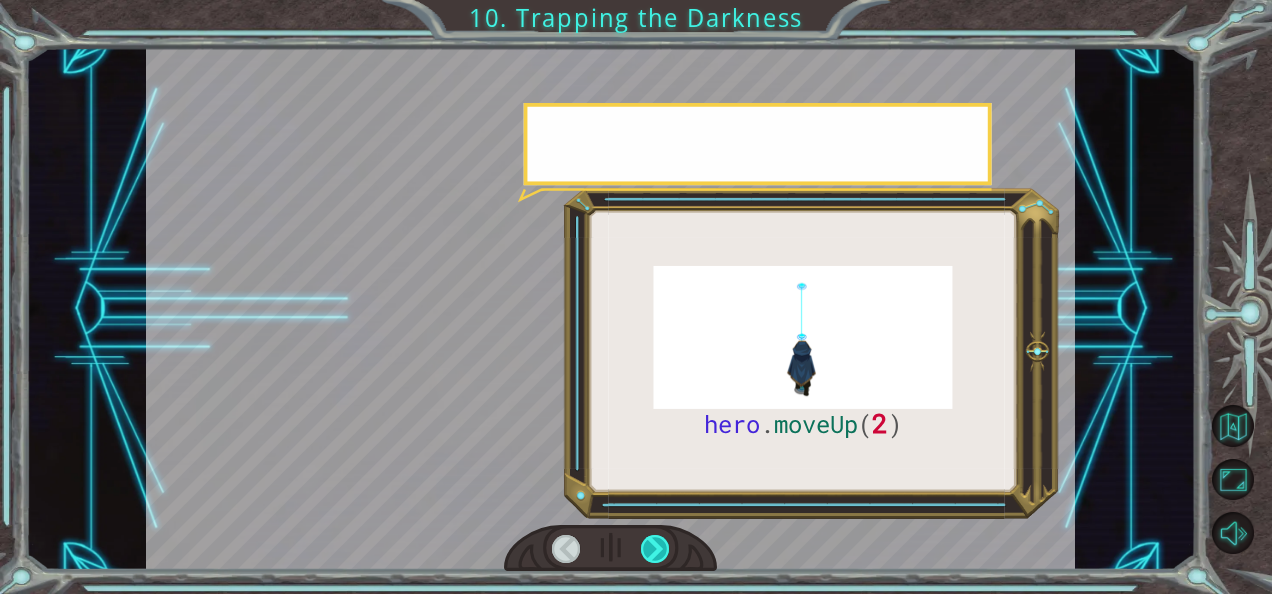 click at bounding box center [655, 549] 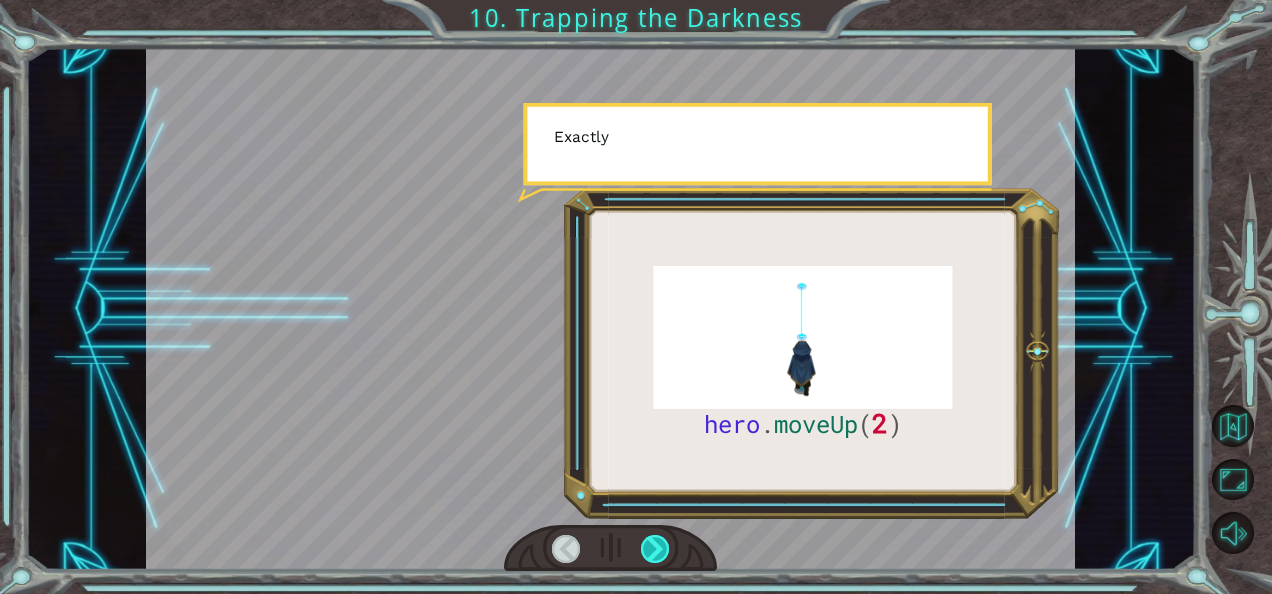 click at bounding box center [655, 549] 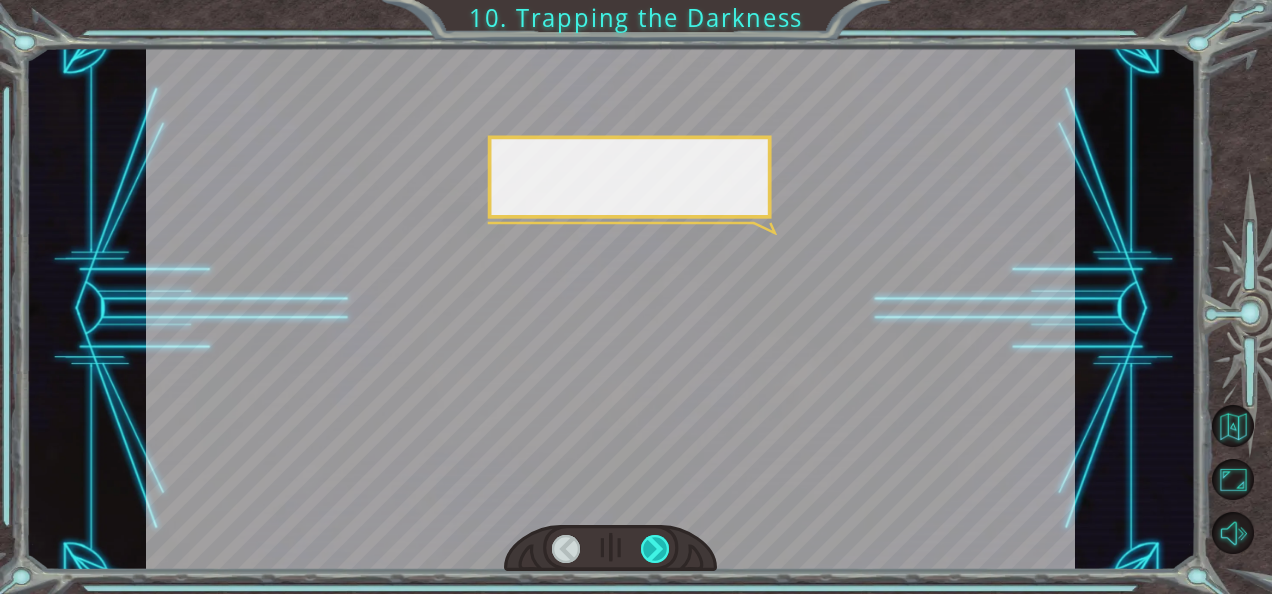 click at bounding box center (655, 549) 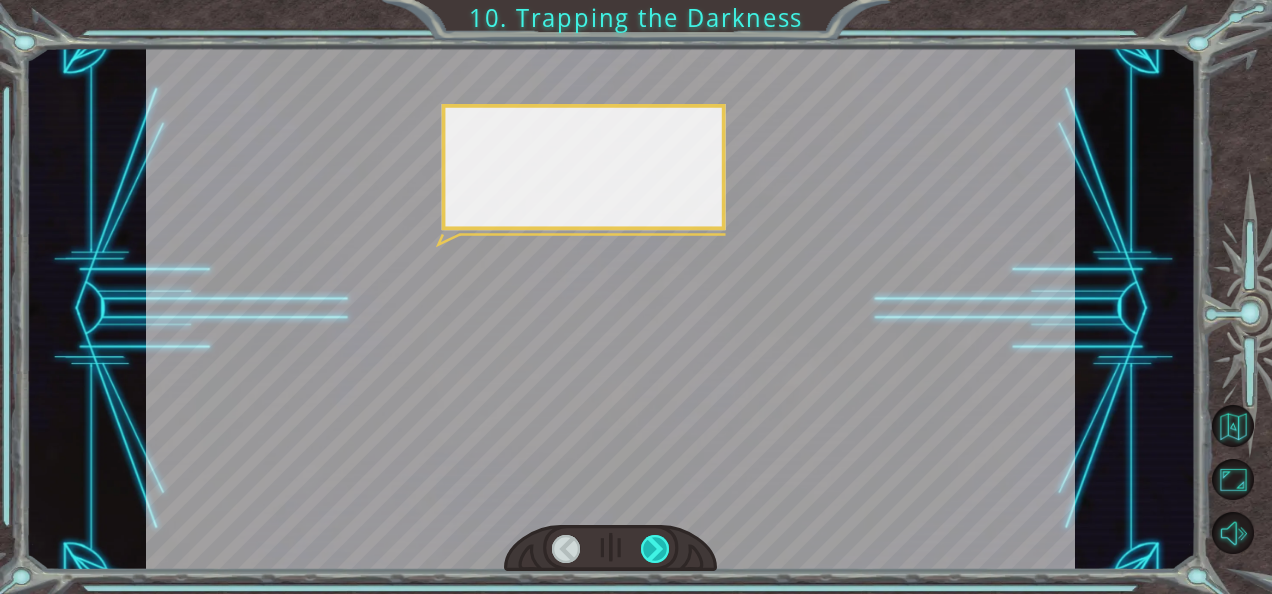 click at bounding box center (655, 549) 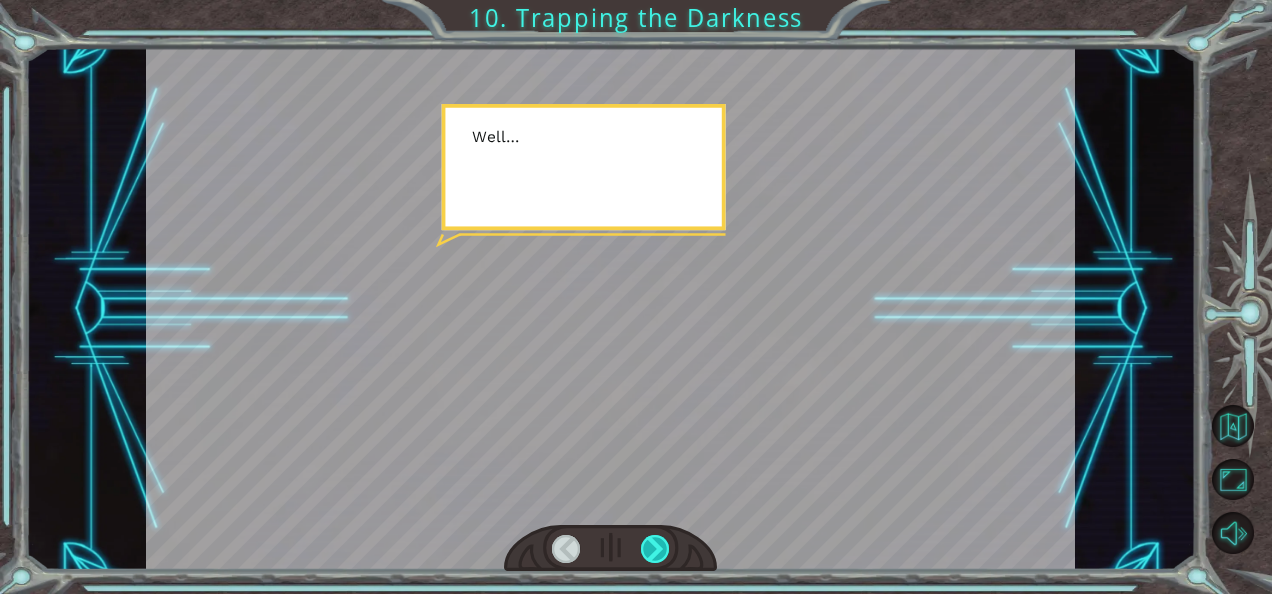 click at bounding box center (655, 549) 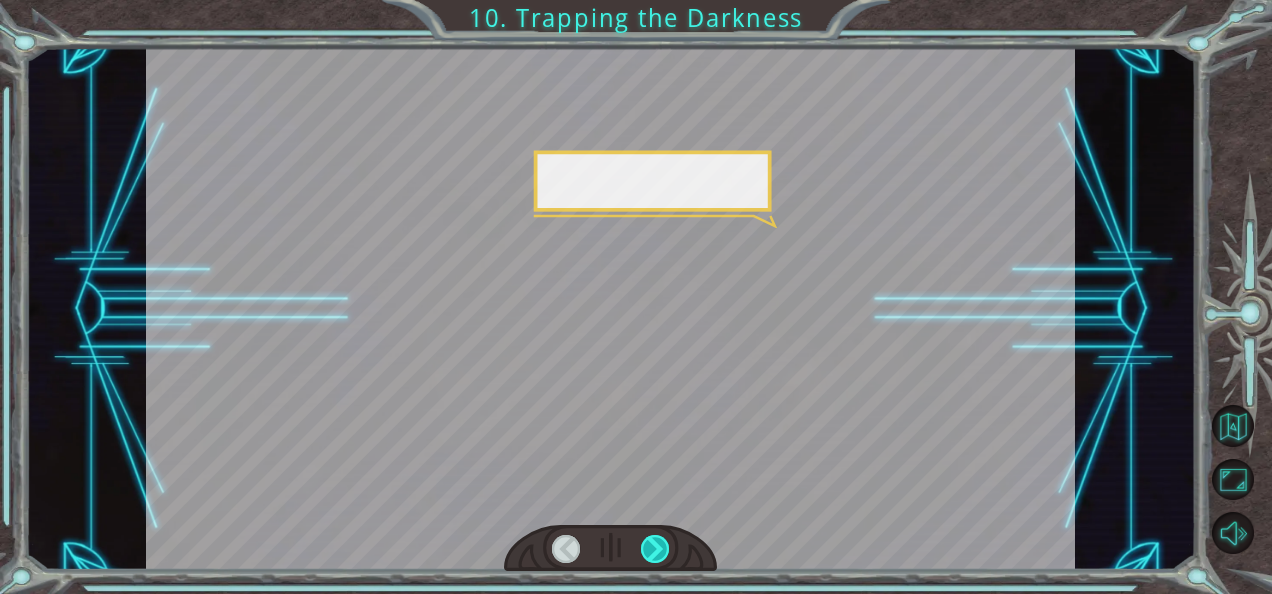 click at bounding box center [655, 549] 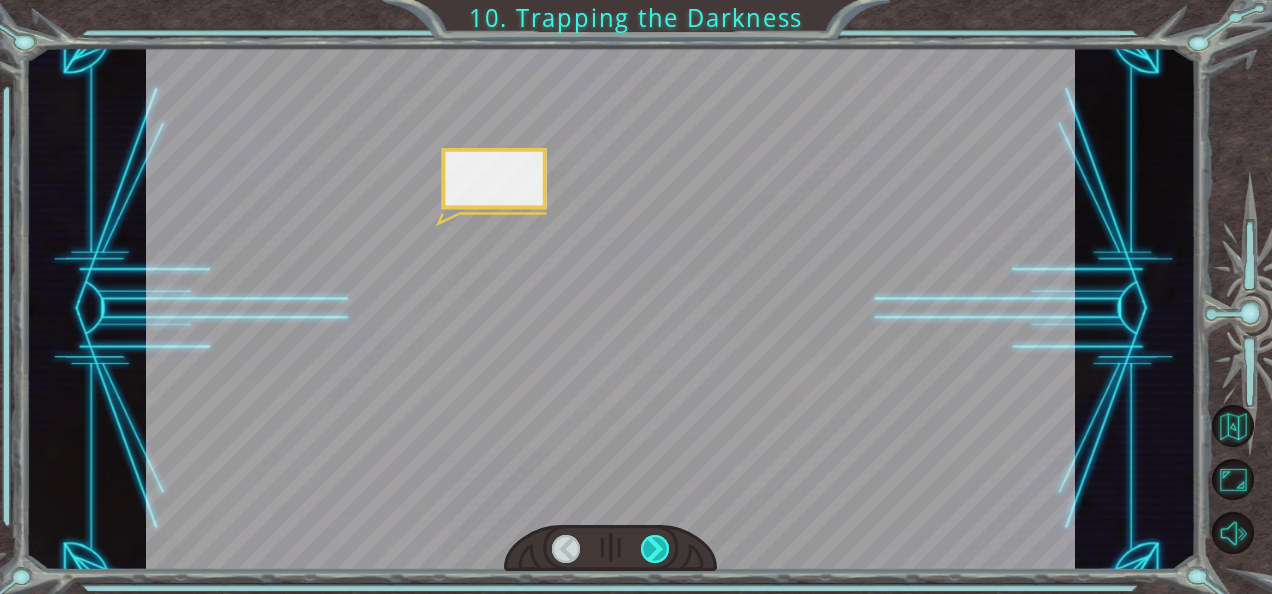 click at bounding box center [655, 549] 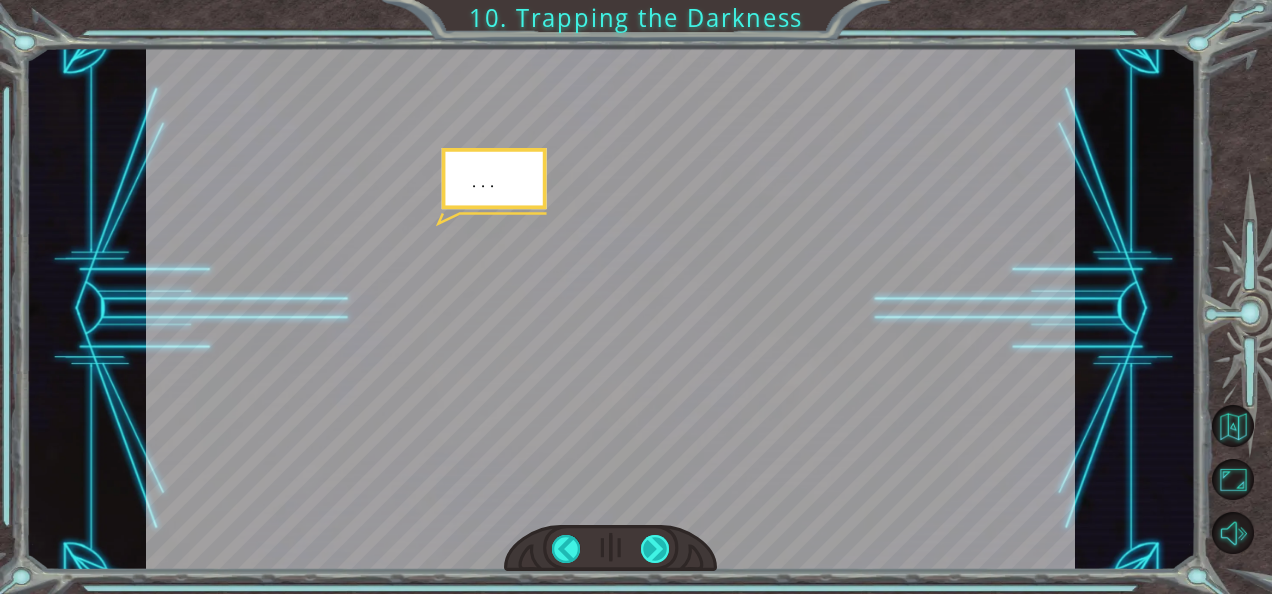click at bounding box center [655, 549] 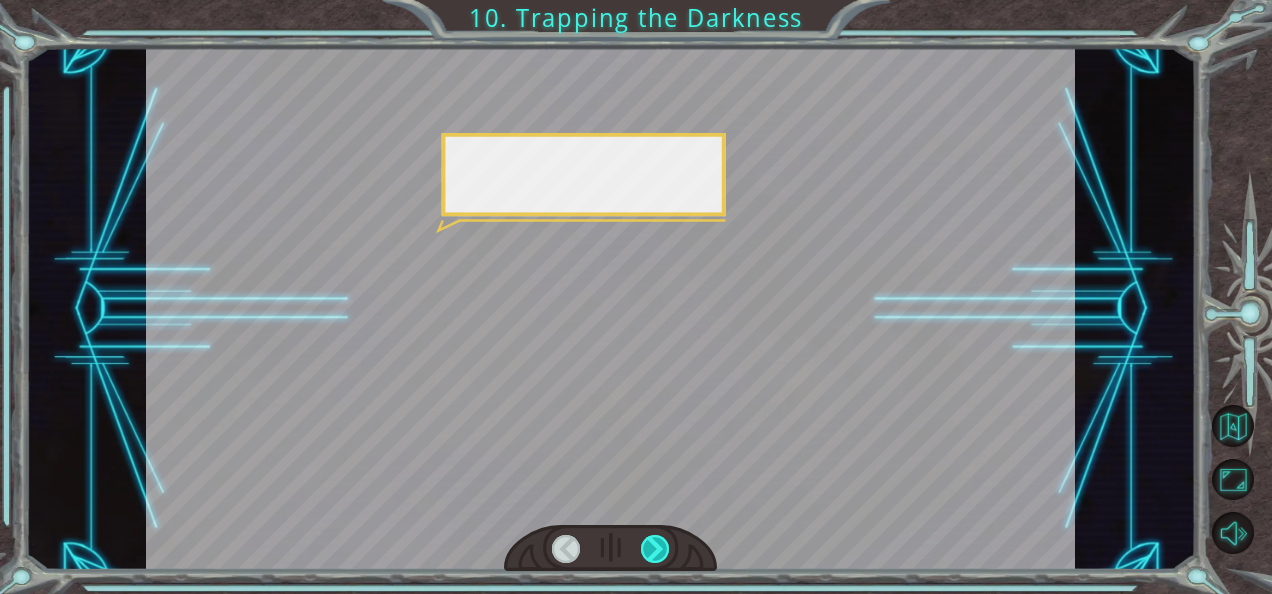 click at bounding box center (655, 549) 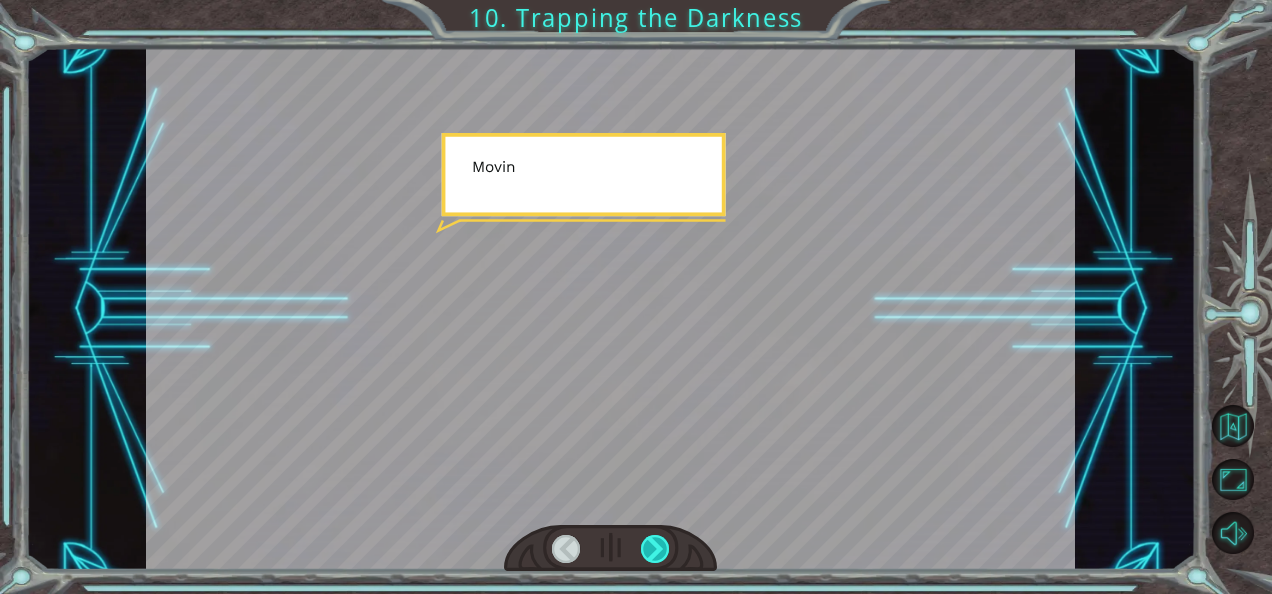 click at bounding box center (655, 549) 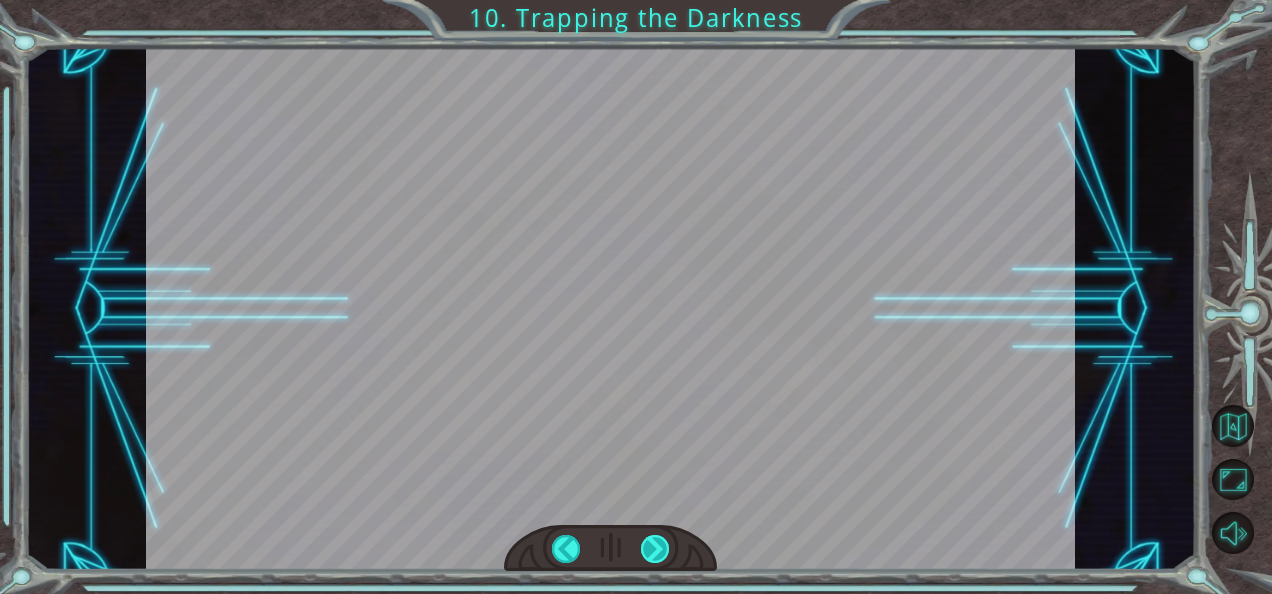 click at bounding box center (655, 549) 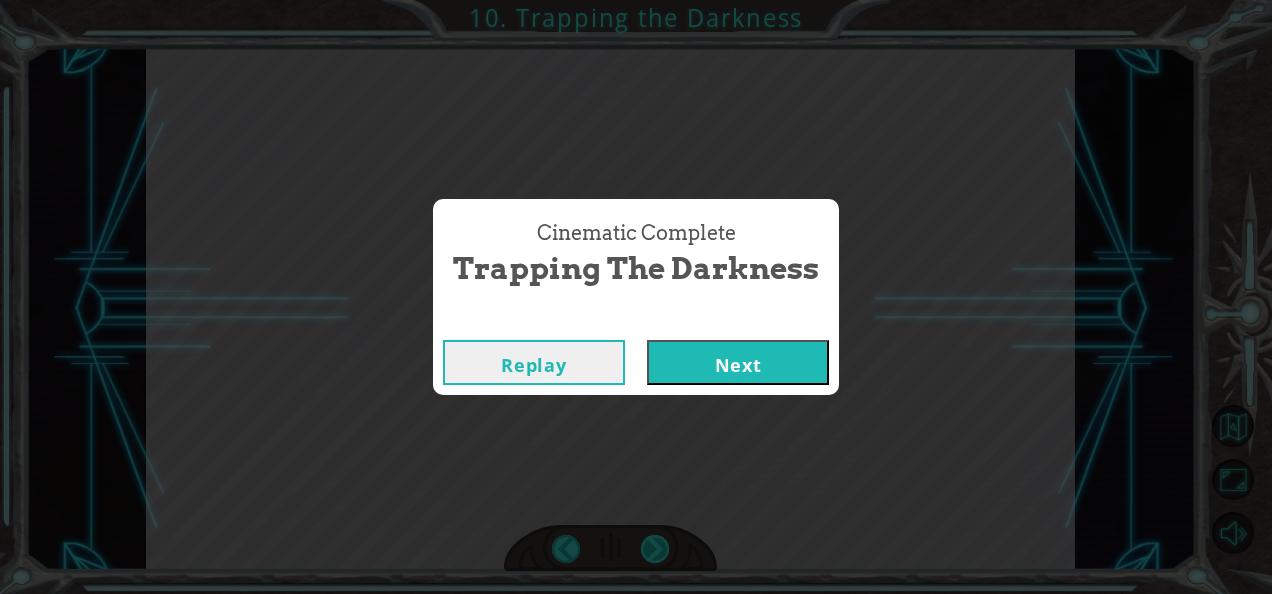 click on "Cinematic Complete     Trapping the Darkness
Replay
Next" at bounding box center [636, 297] 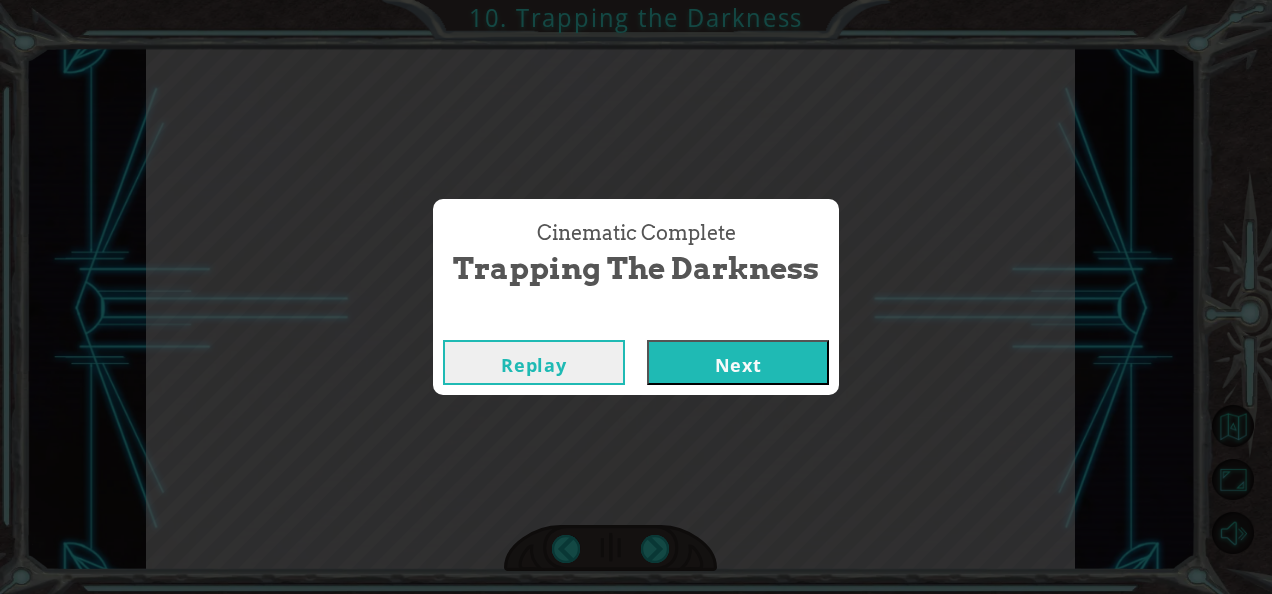 click on "Cinematic Complete     Trapping the Darkness
Replay
Next" at bounding box center (636, 297) 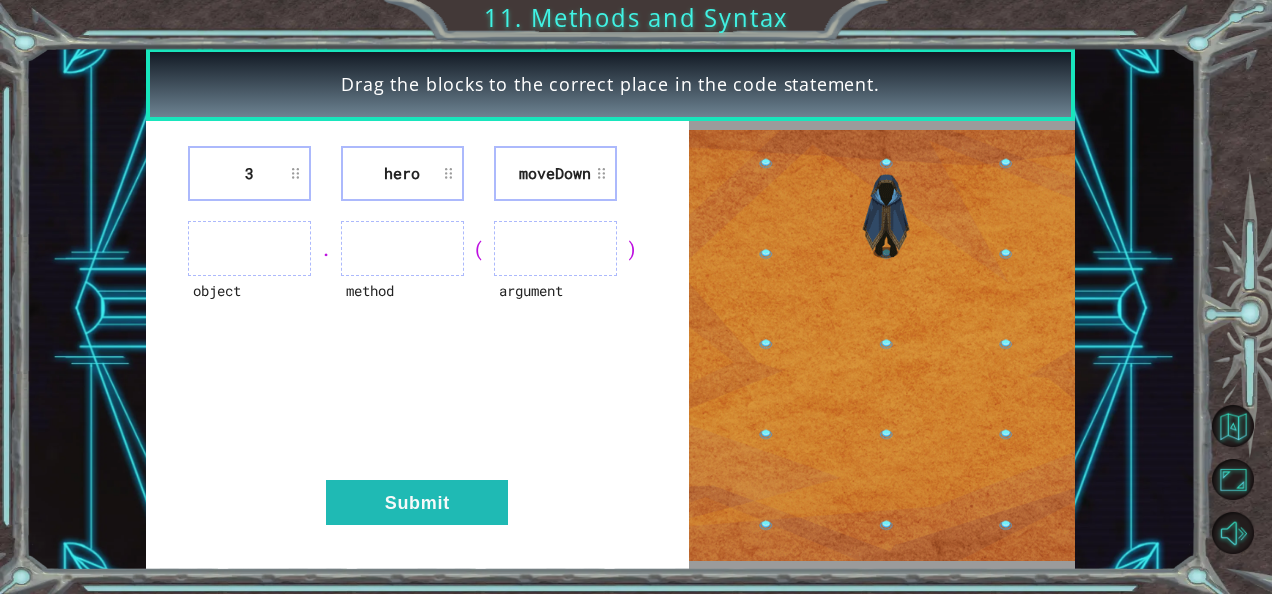 click at bounding box center (249, 248) 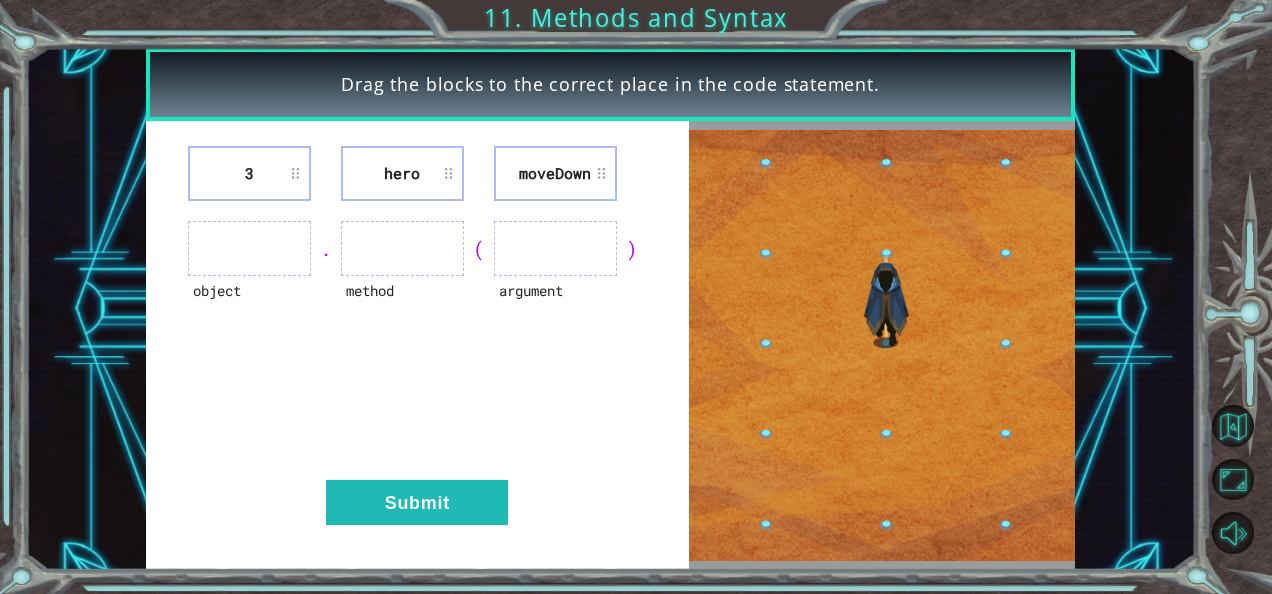 type 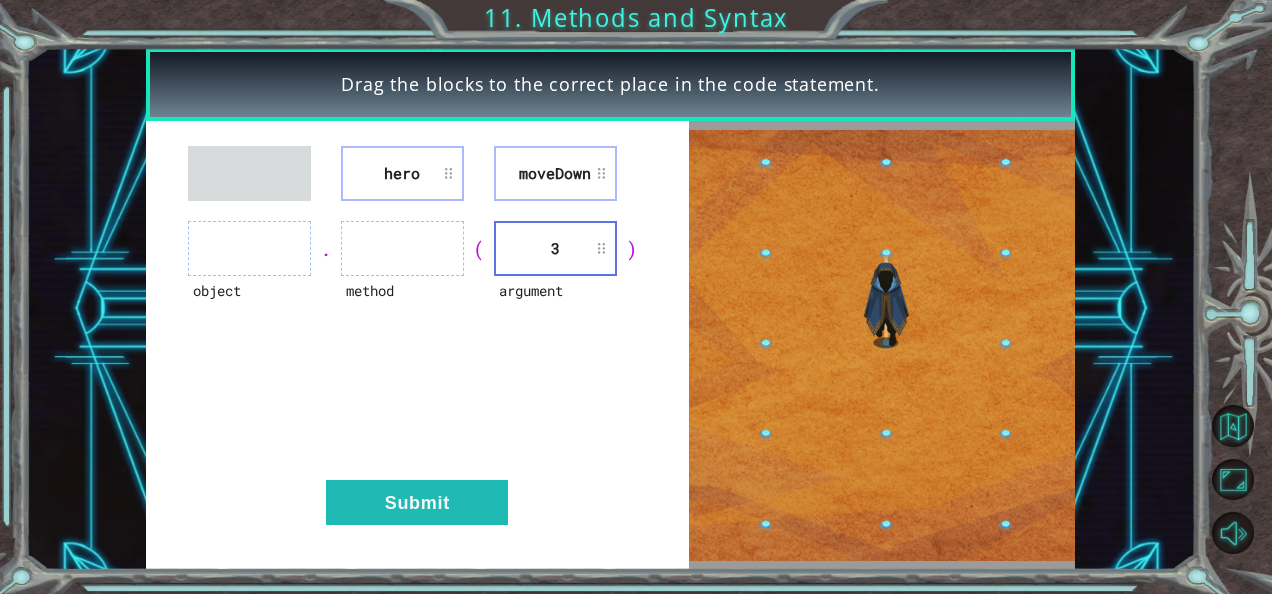 type 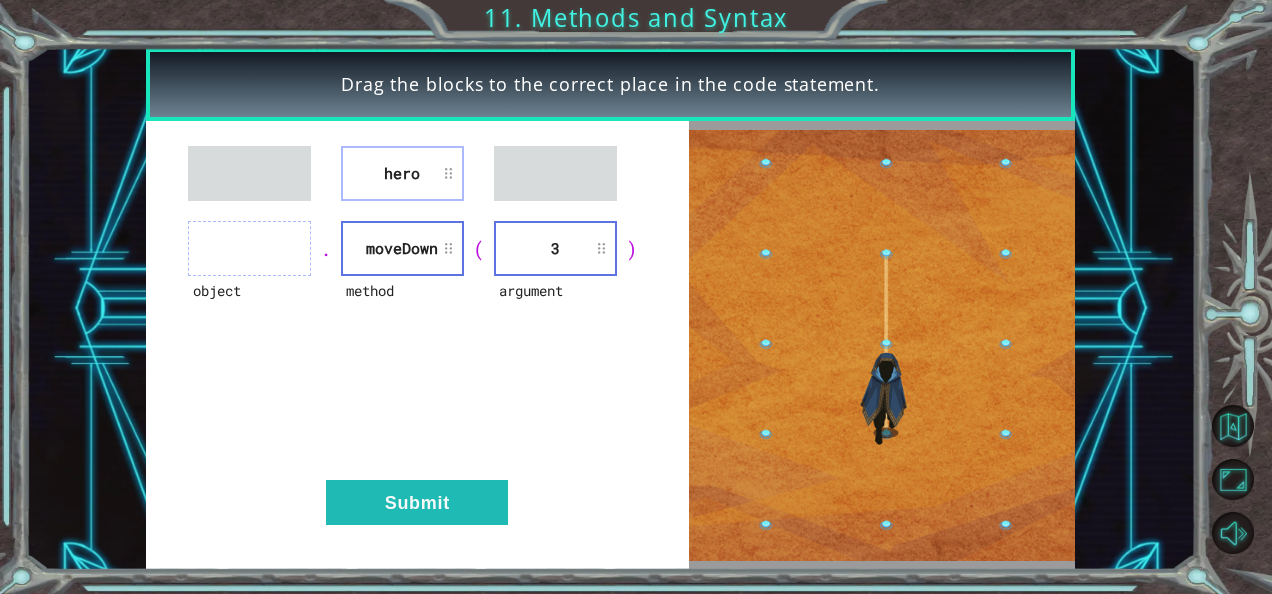 type 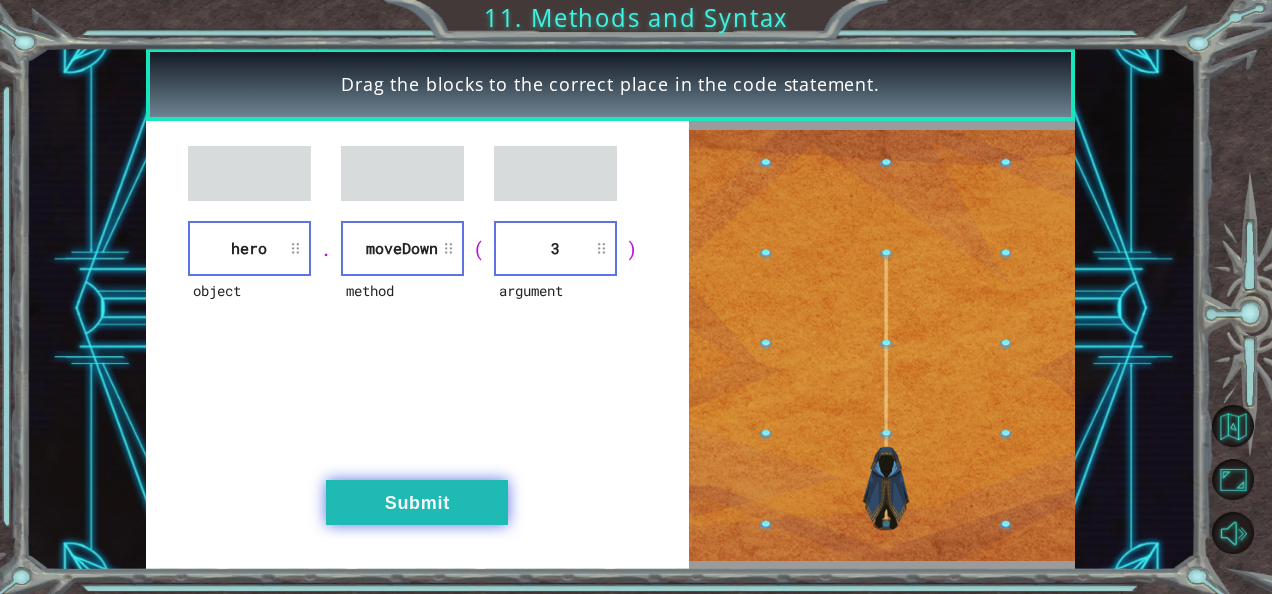 click on "Submit" at bounding box center (417, 502) 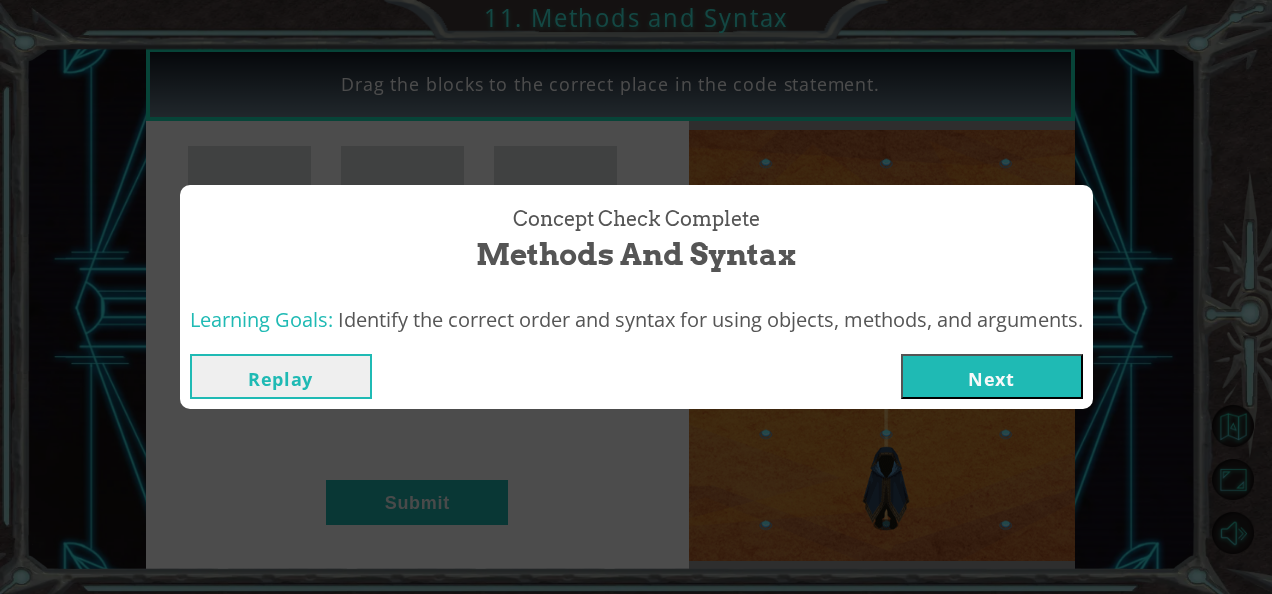 click on "Next" at bounding box center (992, 376) 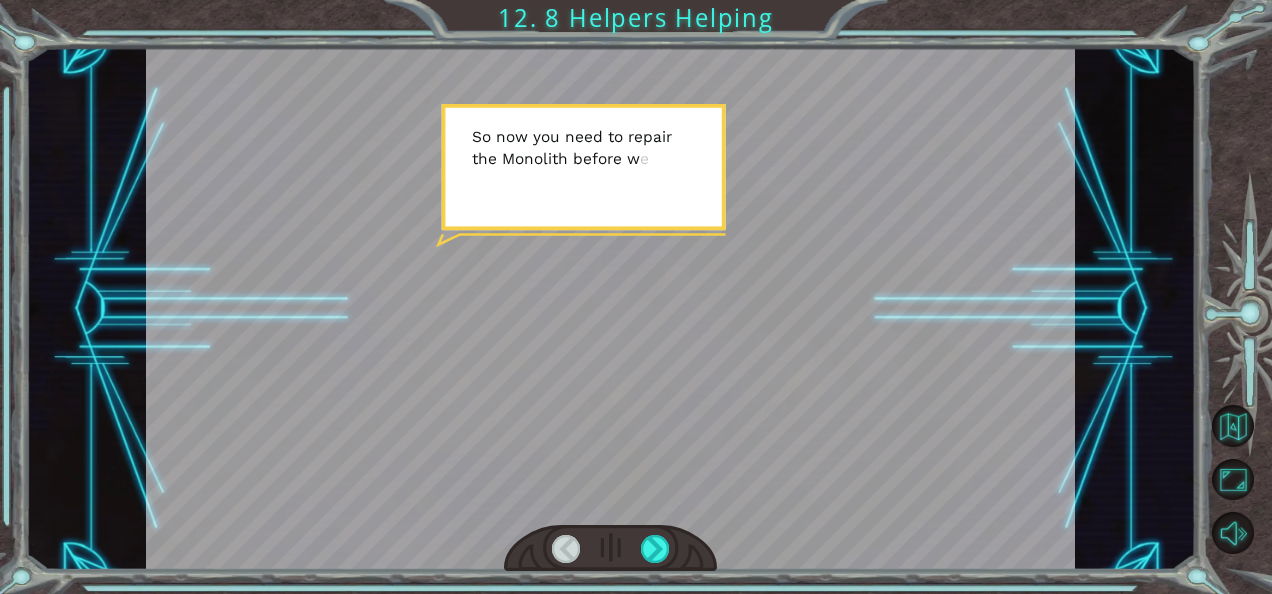 click at bounding box center (611, 309) 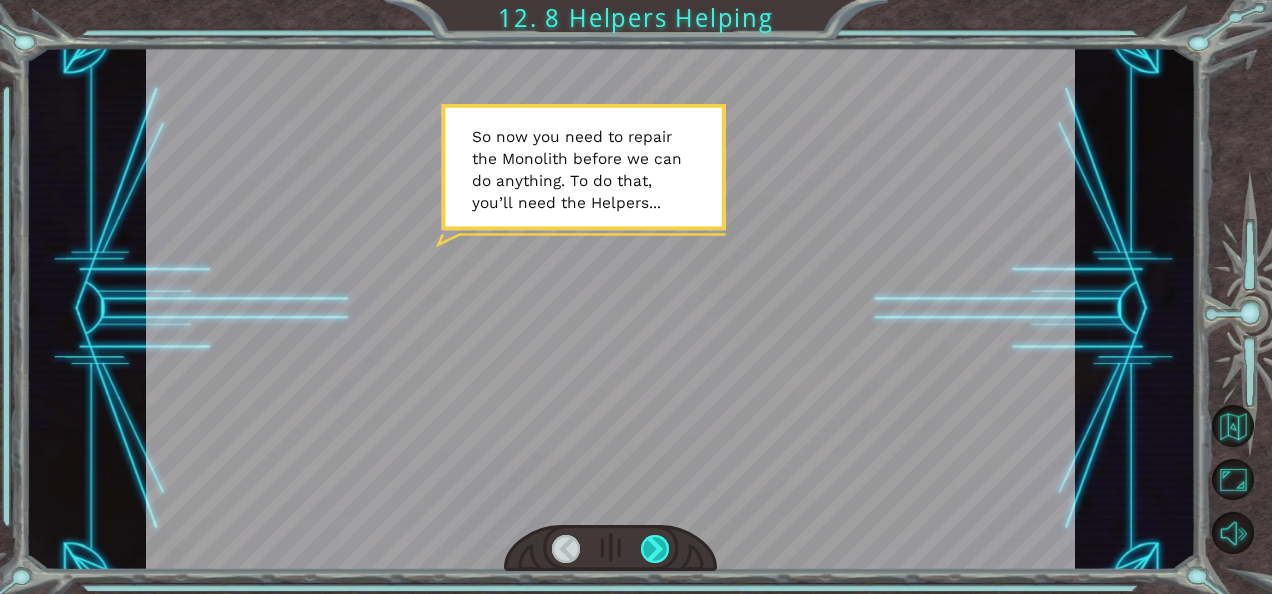 click at bounding box center (655, 549) 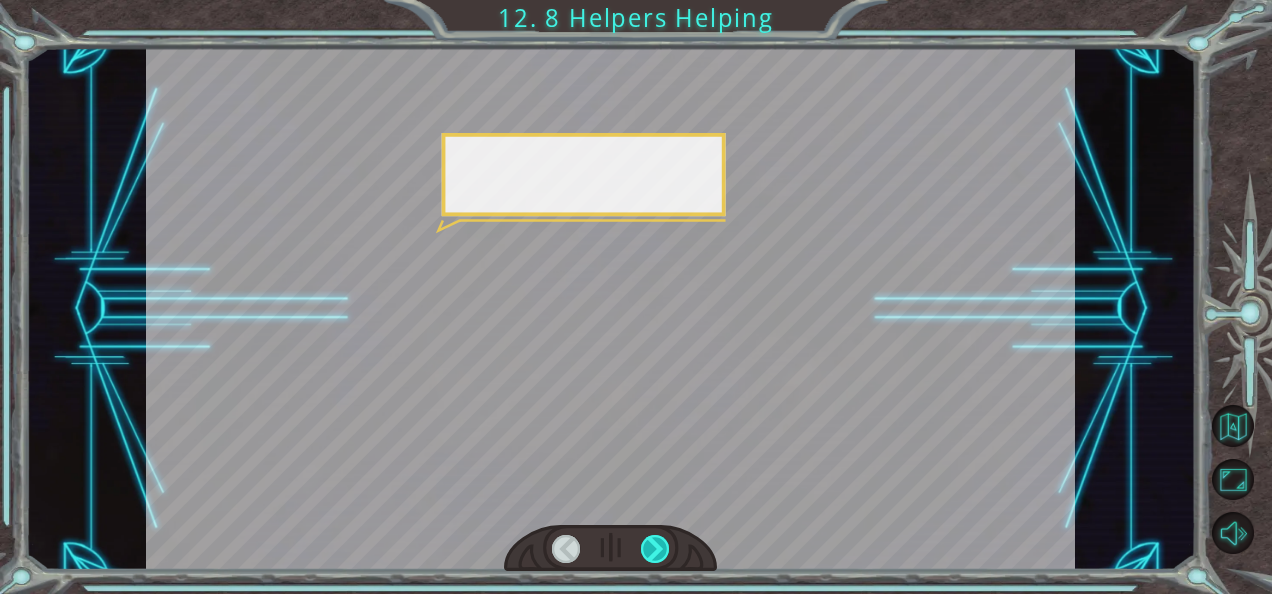 click at bounding box center [655, 549] 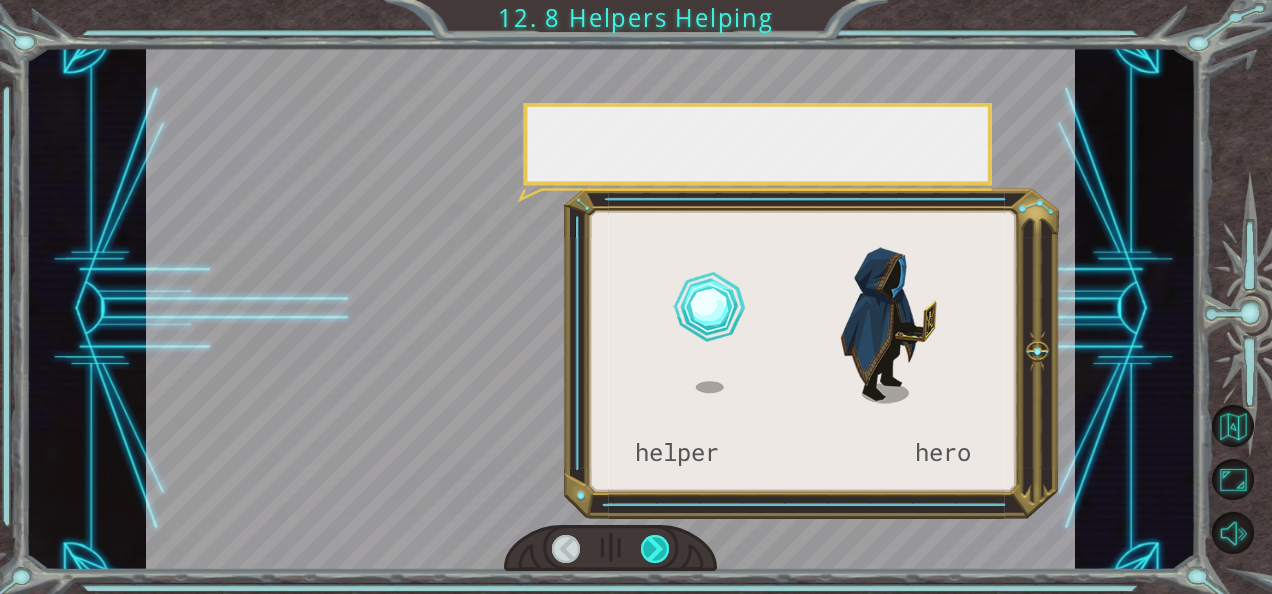 click at bounding box center [655, 549] 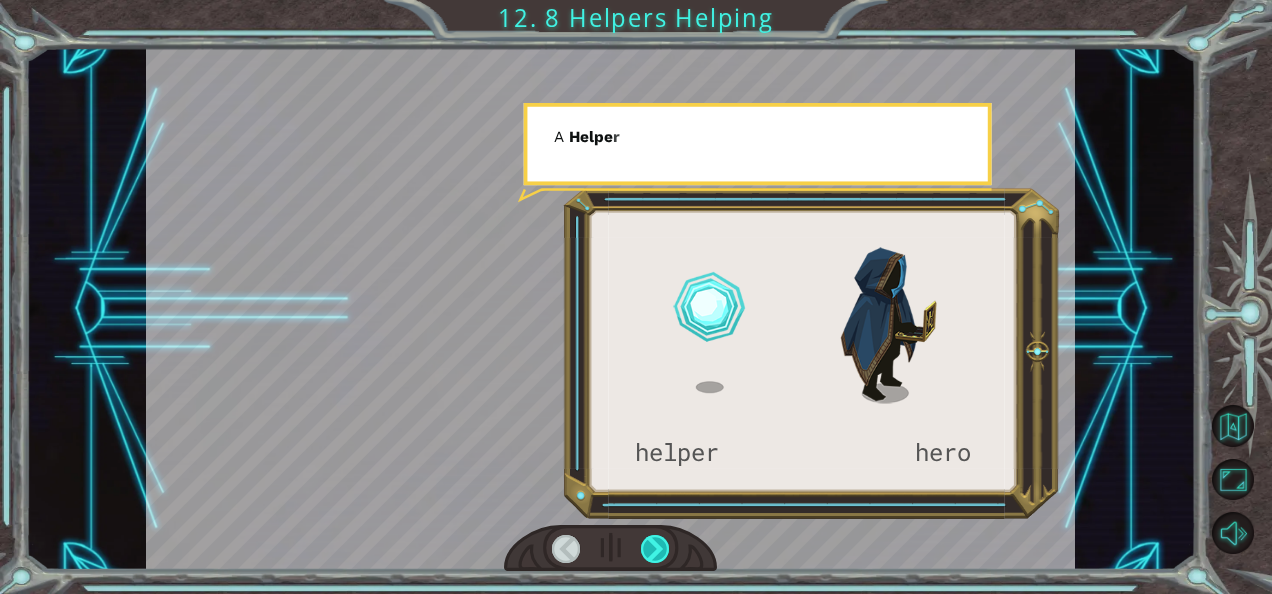 click at bounding box center (655, 549) 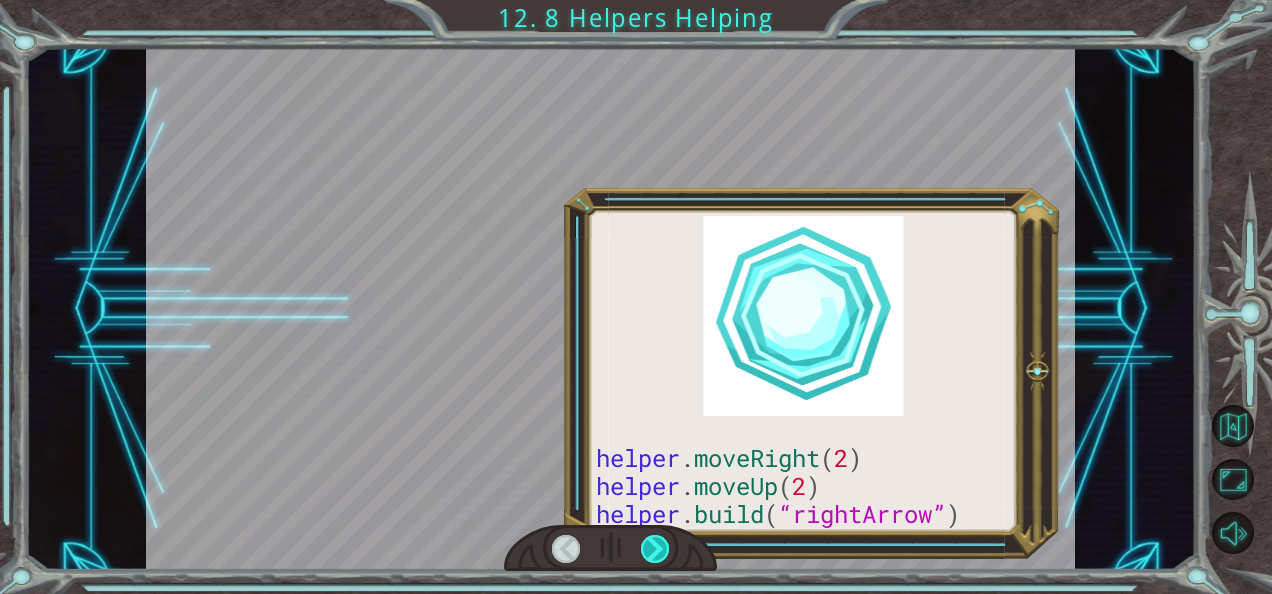 click at bounding box center (655, 549) 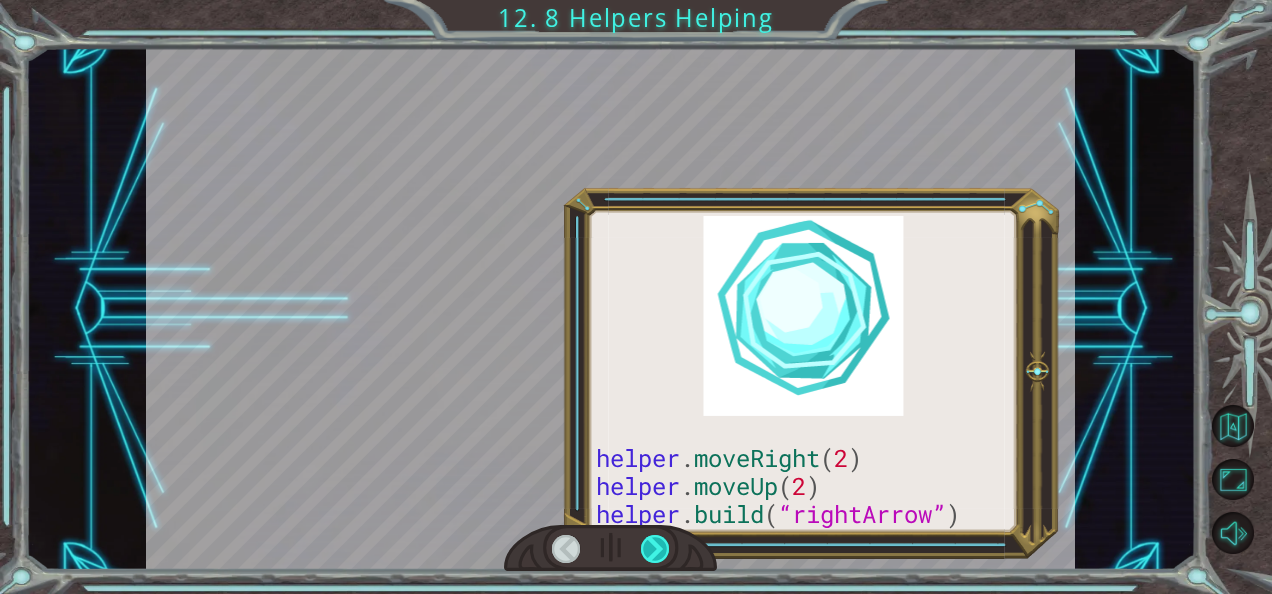 click at bounding box center [655, 549] 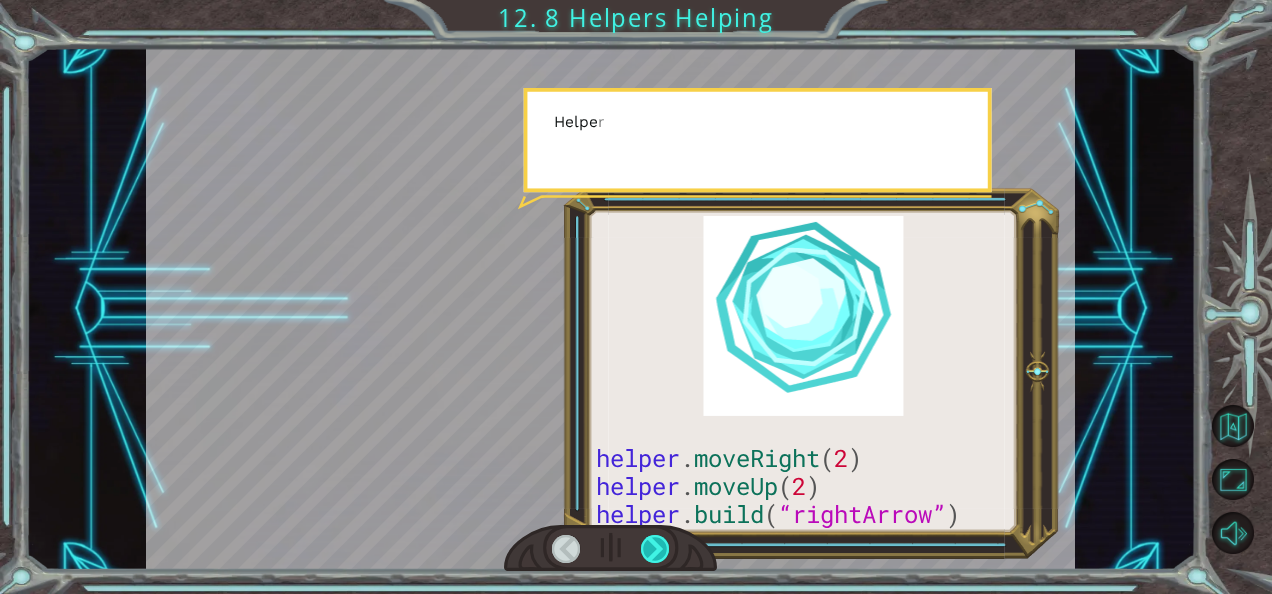 click at bounding box center (655, 549) 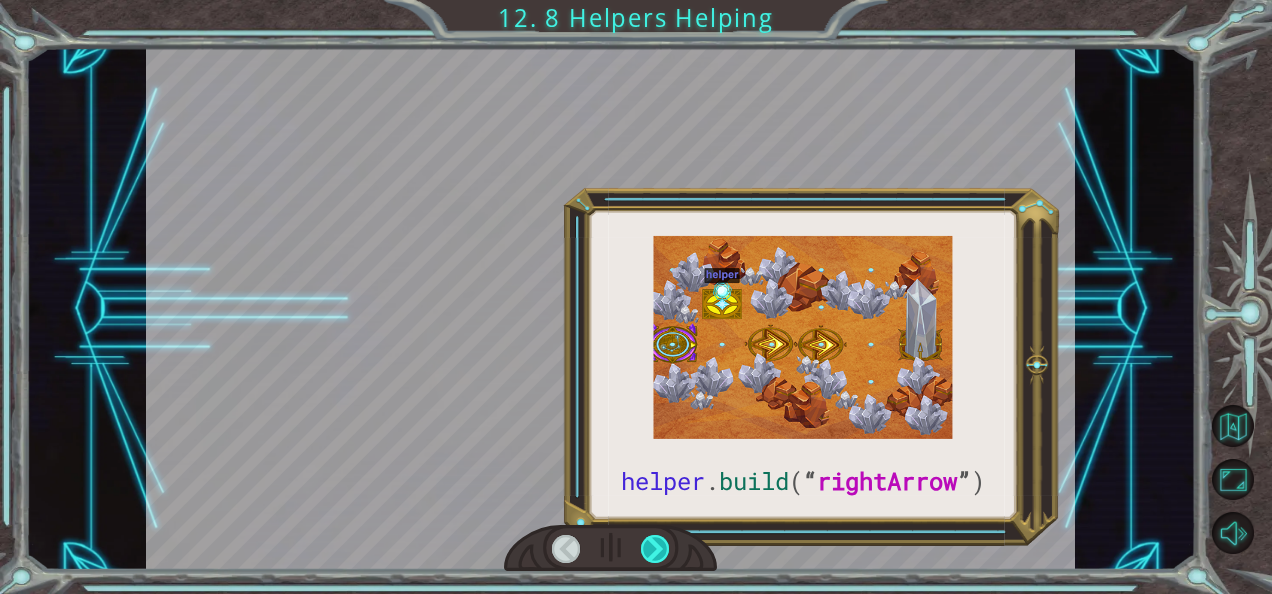 click at bounding box center [655, 549] 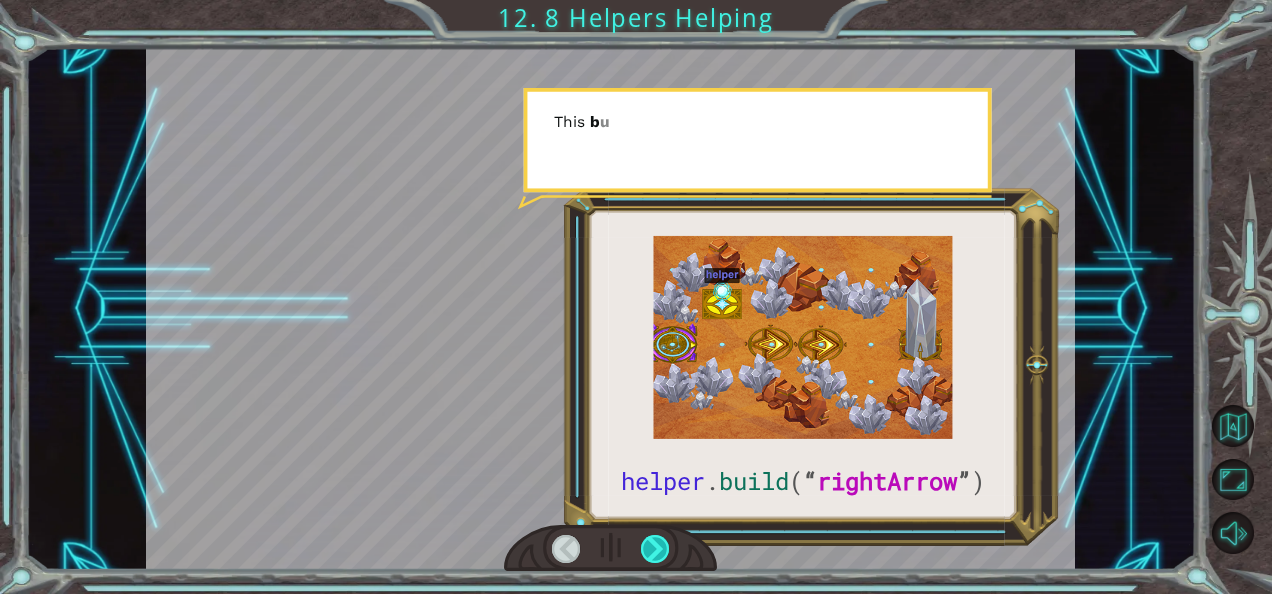 click at bounding box center (655, 549) 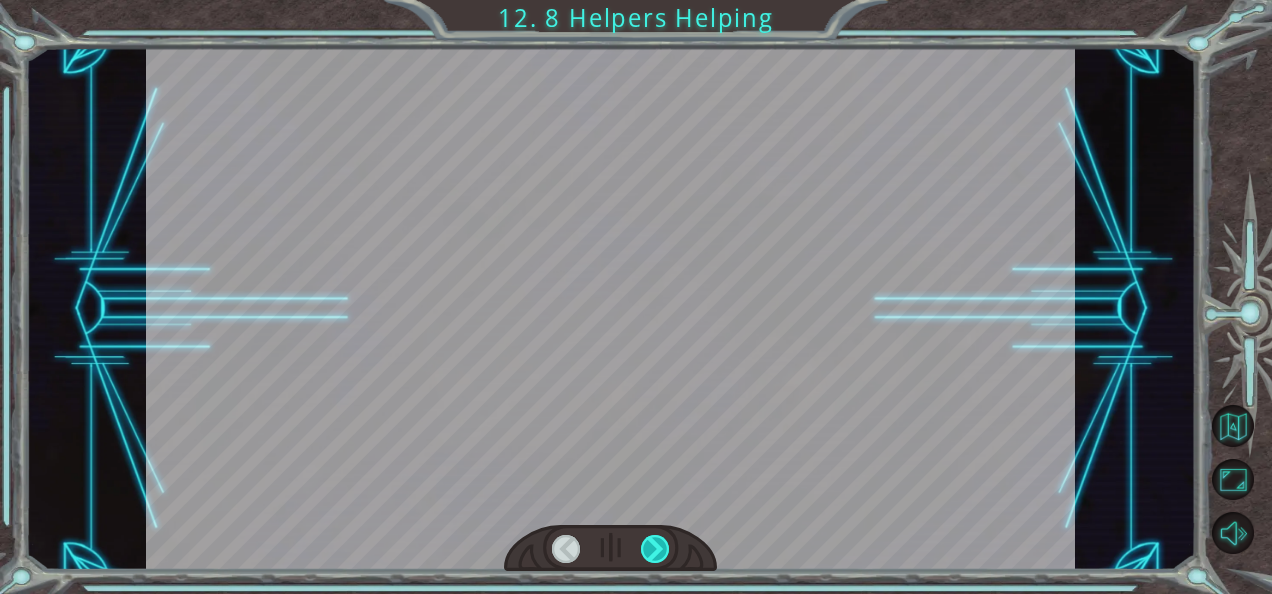 click at bounding box center (655, 549) 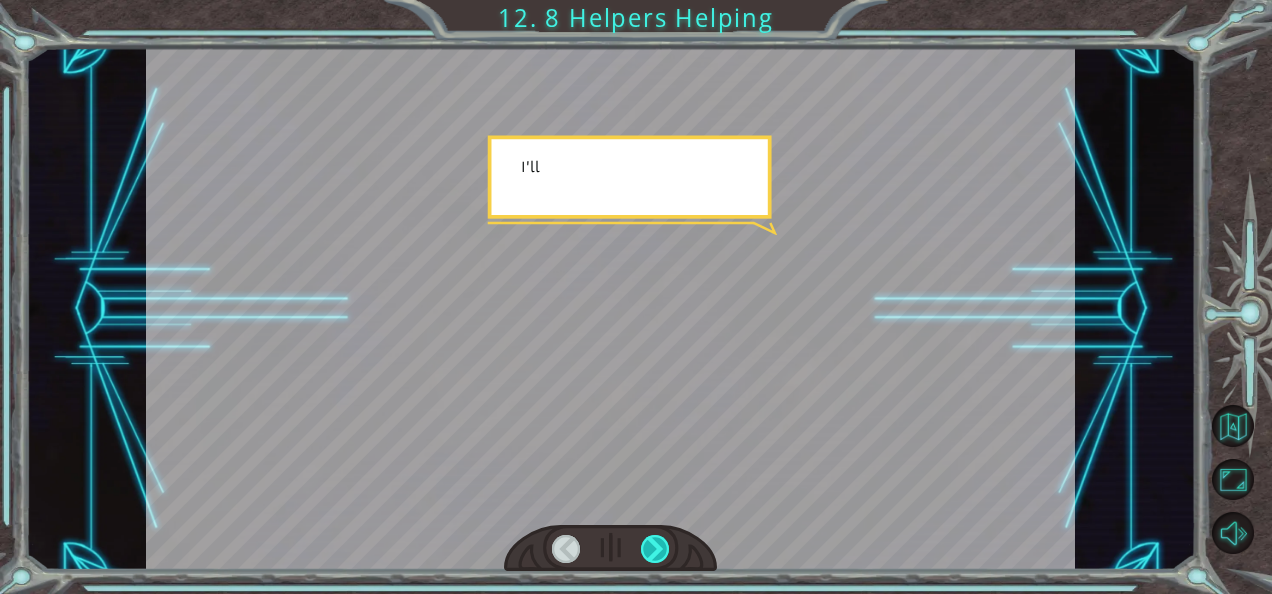 click at bounding box center (655, 549) 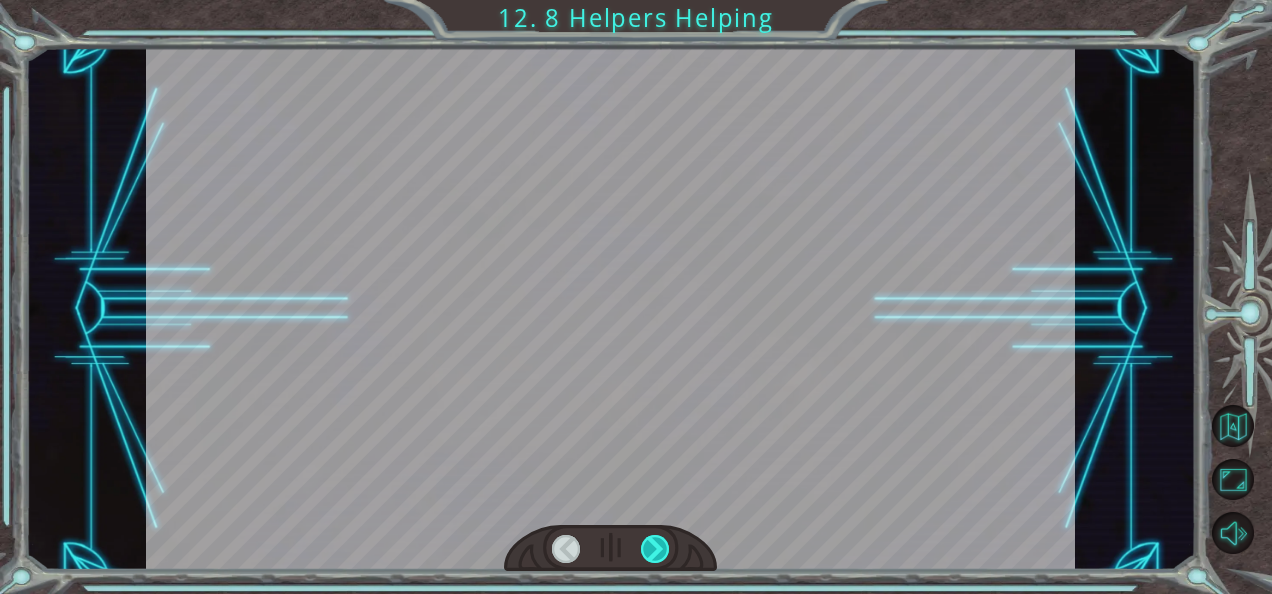 click at bounding box center [655, 549] 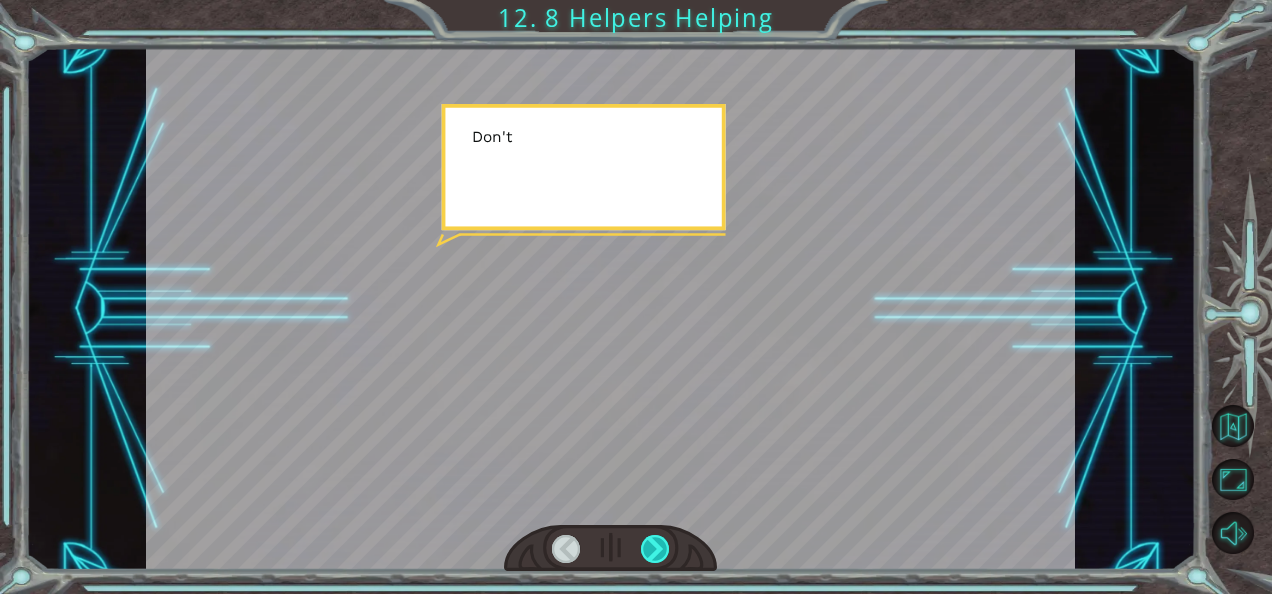 click at bounding box center [655, 549] 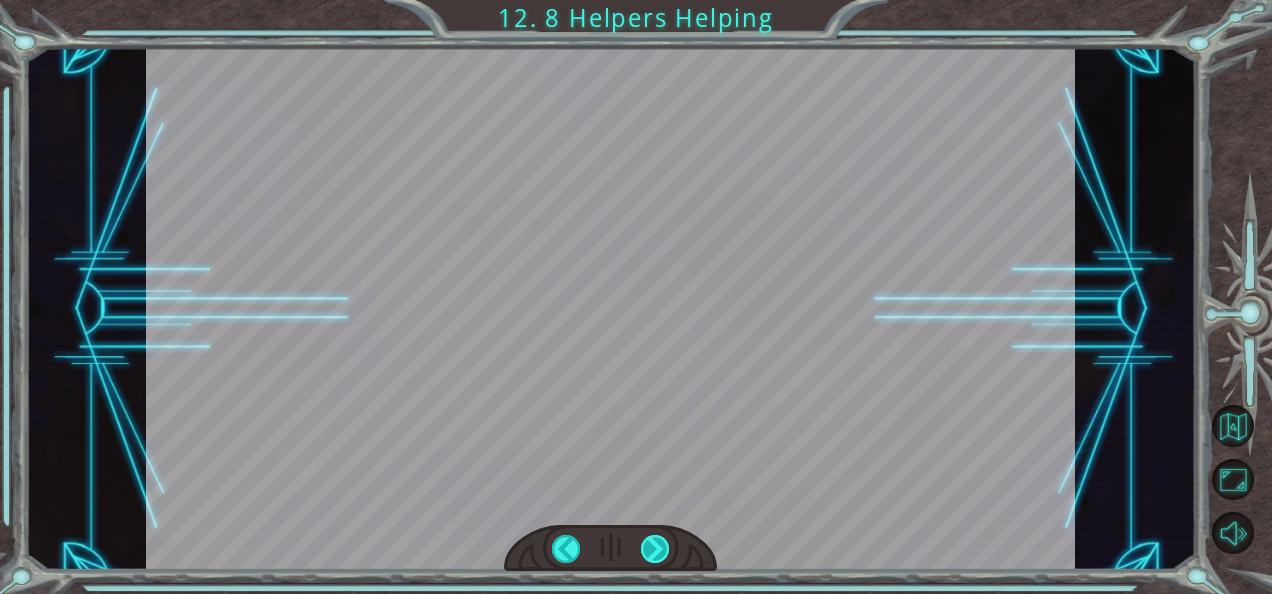click at bounding box center [655, 549] 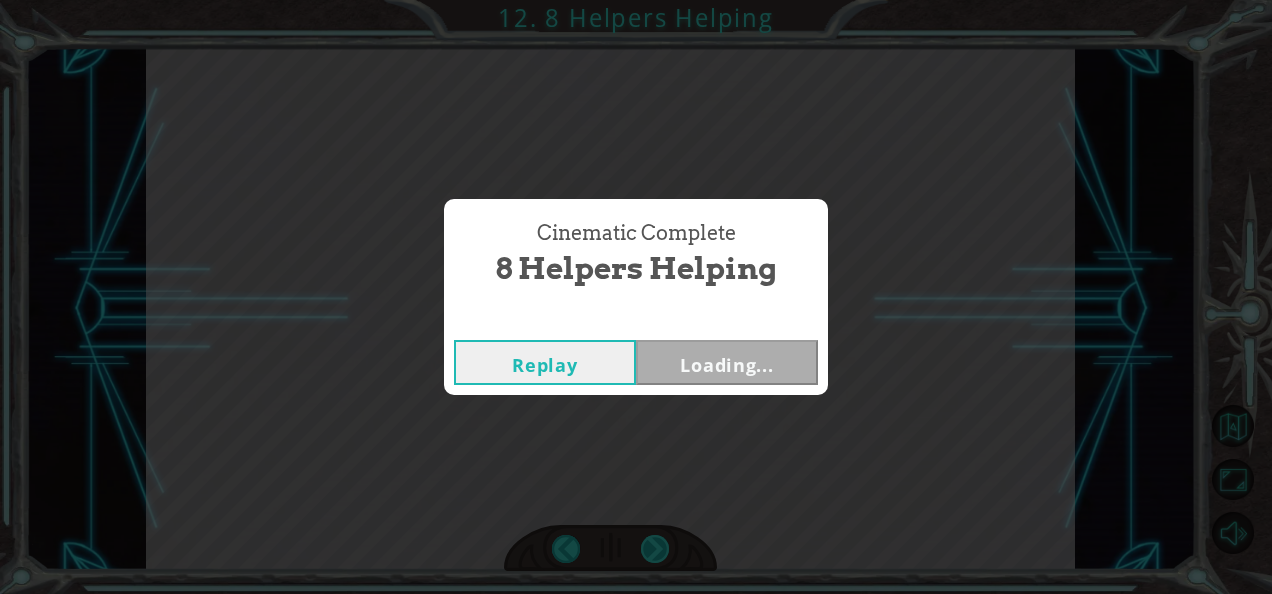 click on "Cinematic Complete     8 Helpers Helping
Replay
Loading..." at bounding box center (636, 297) 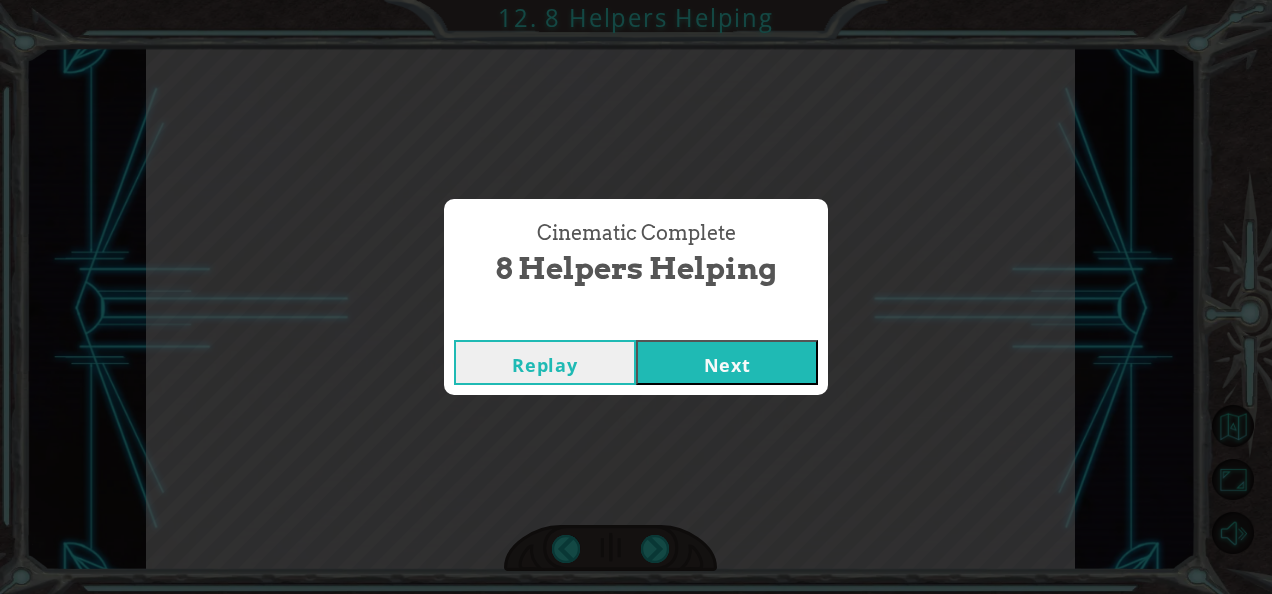 click on "Cinematic Complete     8 Helpers Helping
Replay
Next" at bounding box center (636, 297) 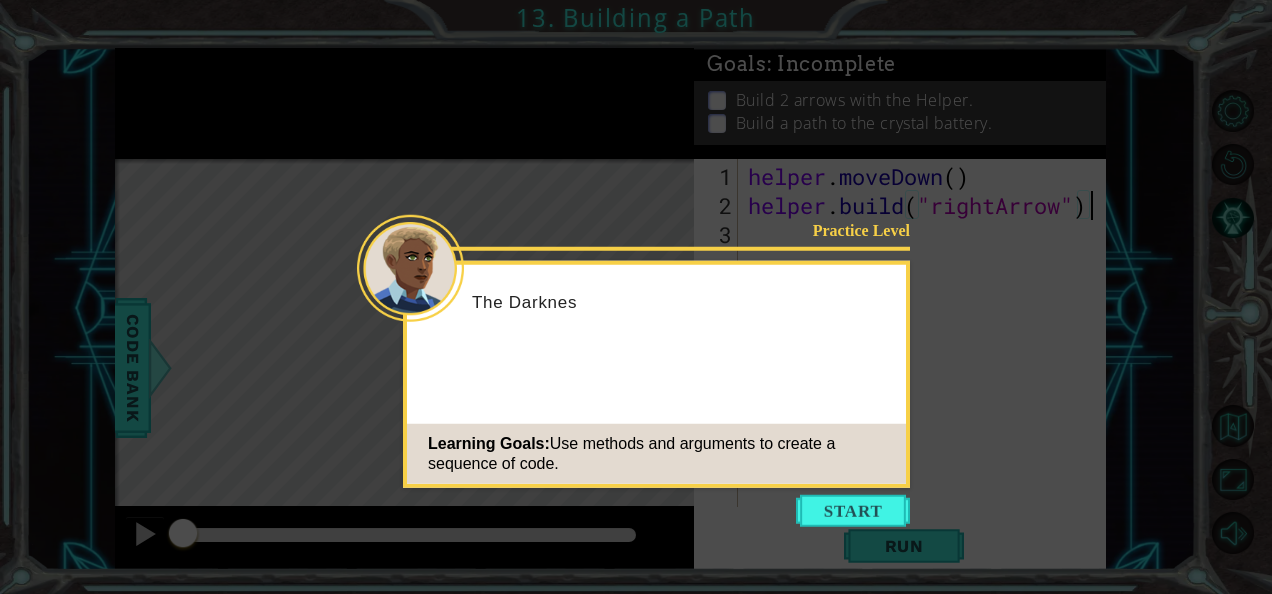 click at bounding box center (853, 511) 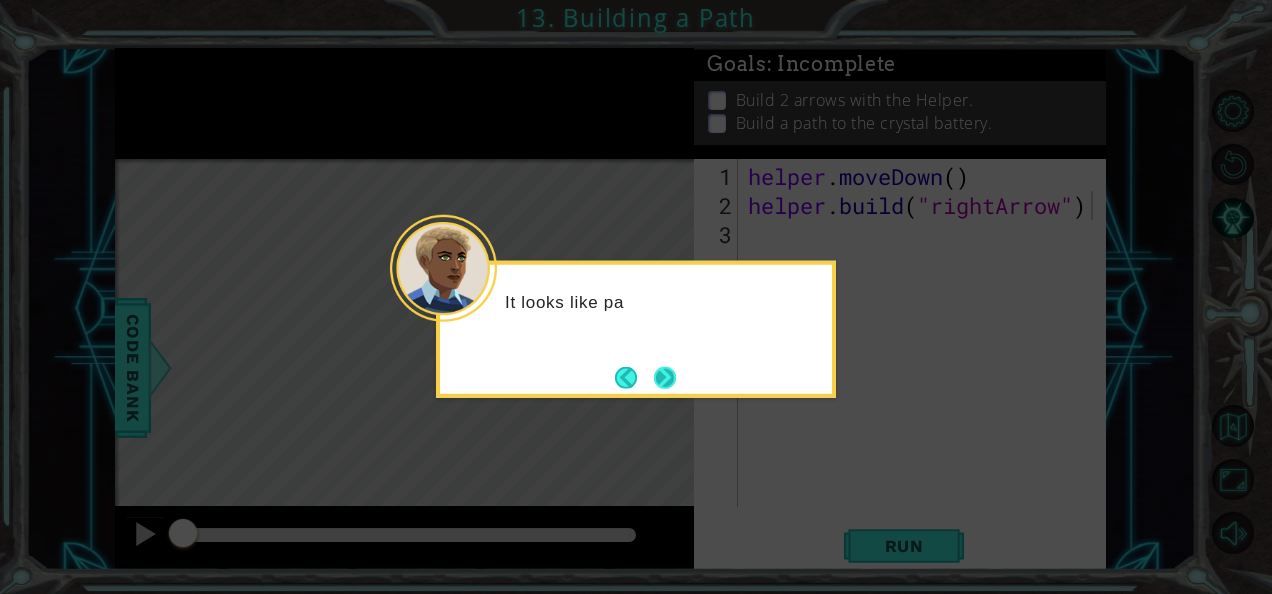 click at bounding box center (665, 377) 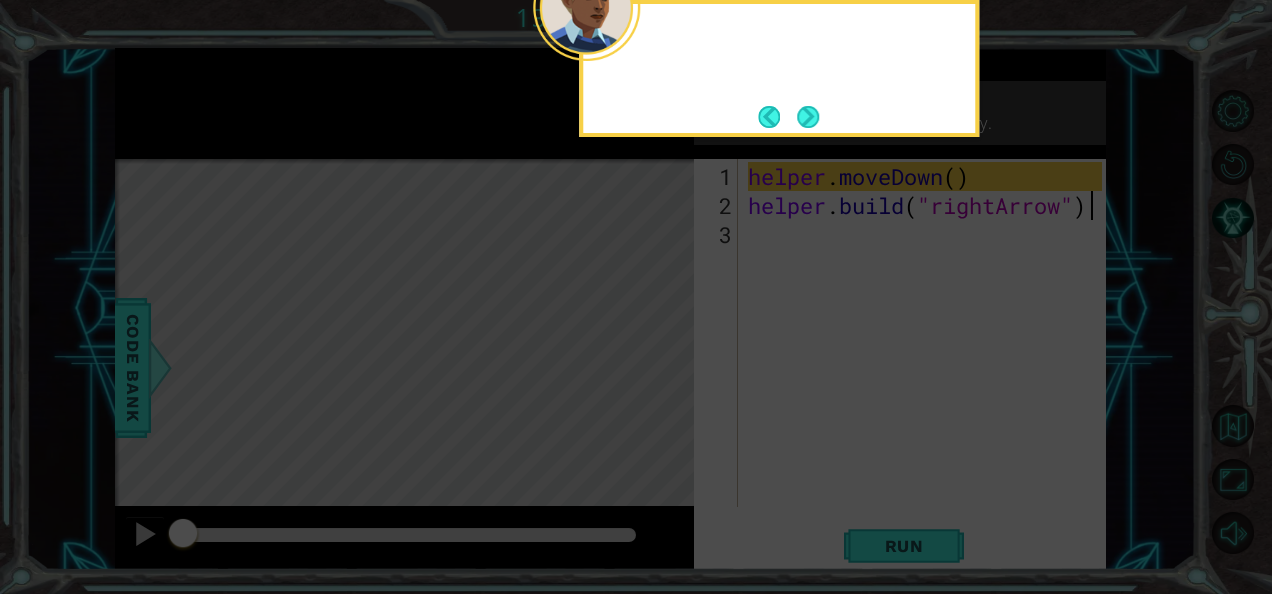 click 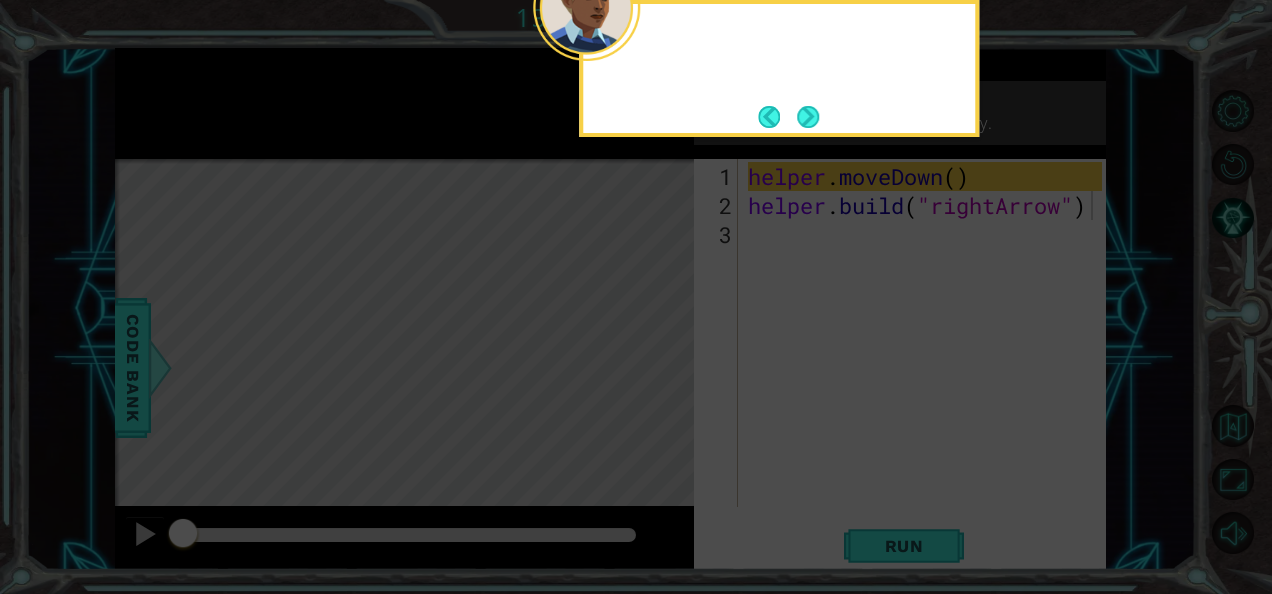 click 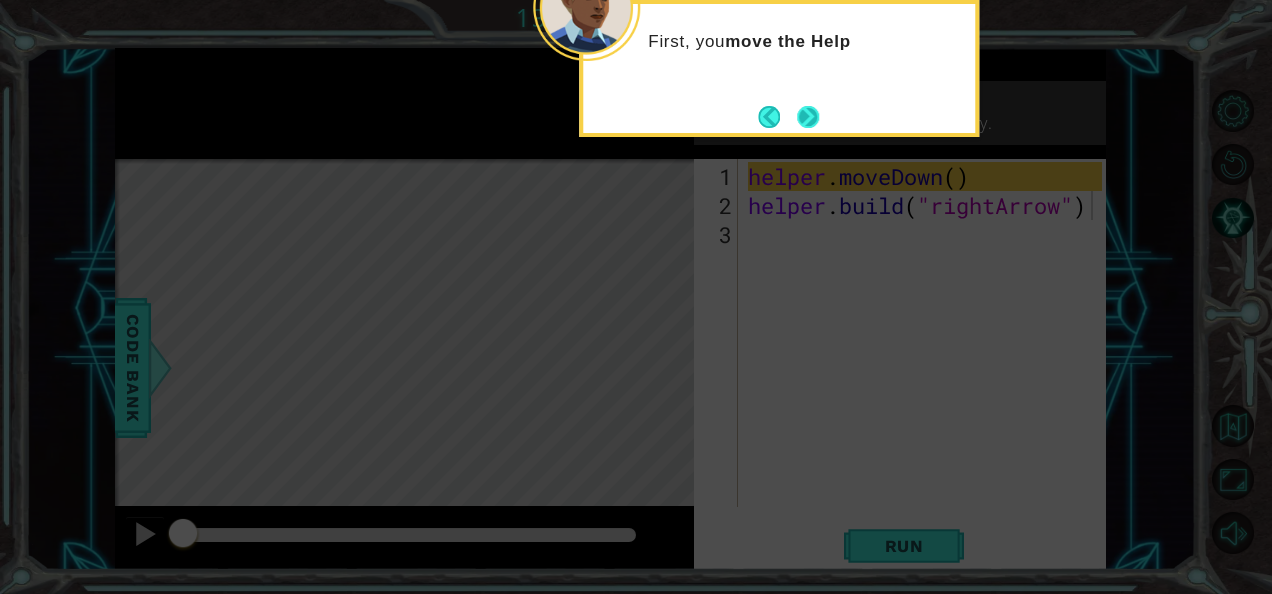 click at bounding box center (808, 117) 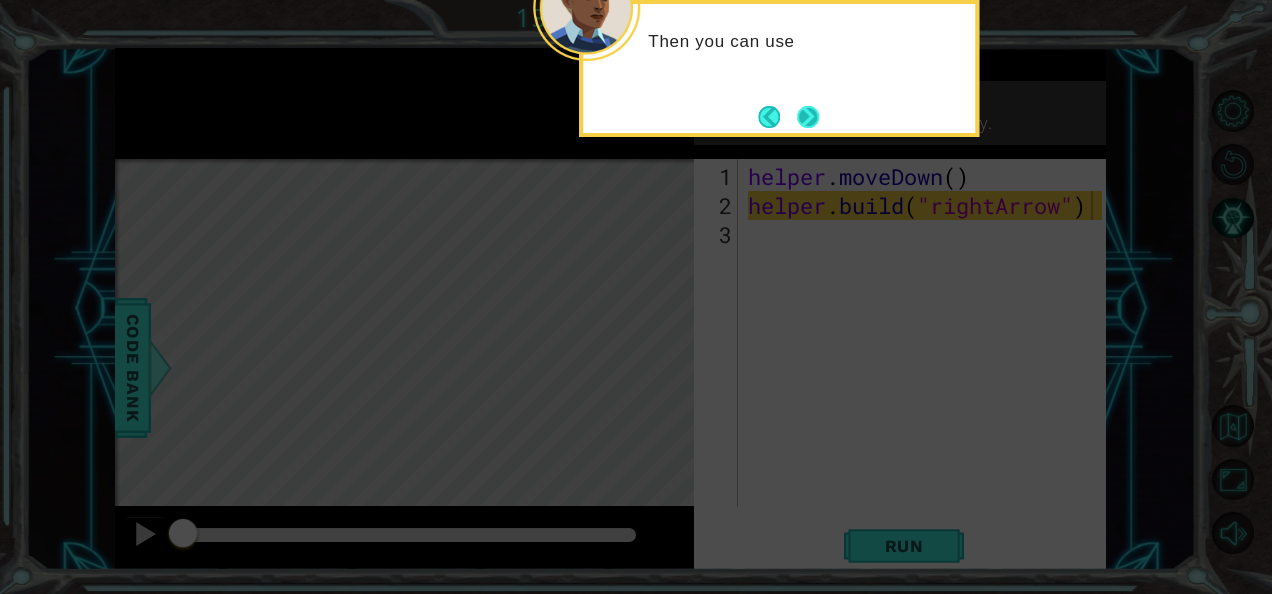click at bounding box center [808, 117] 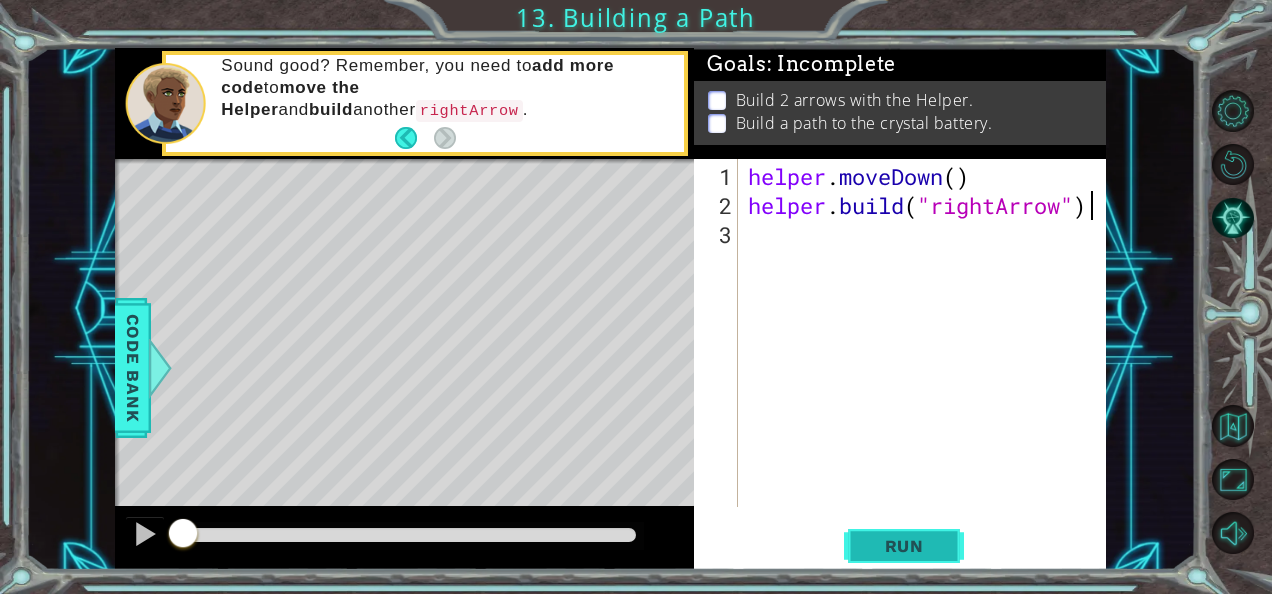 click on "Run" at bounding box center [904, 545] 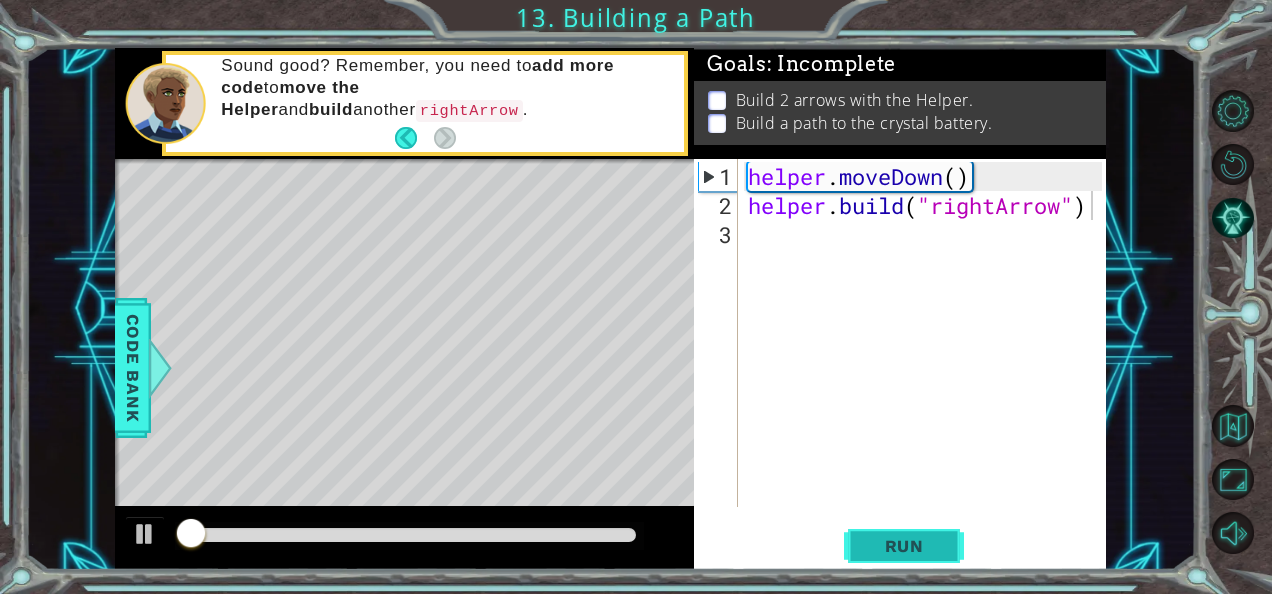 click on "Run" at bounding box center (904, 546) 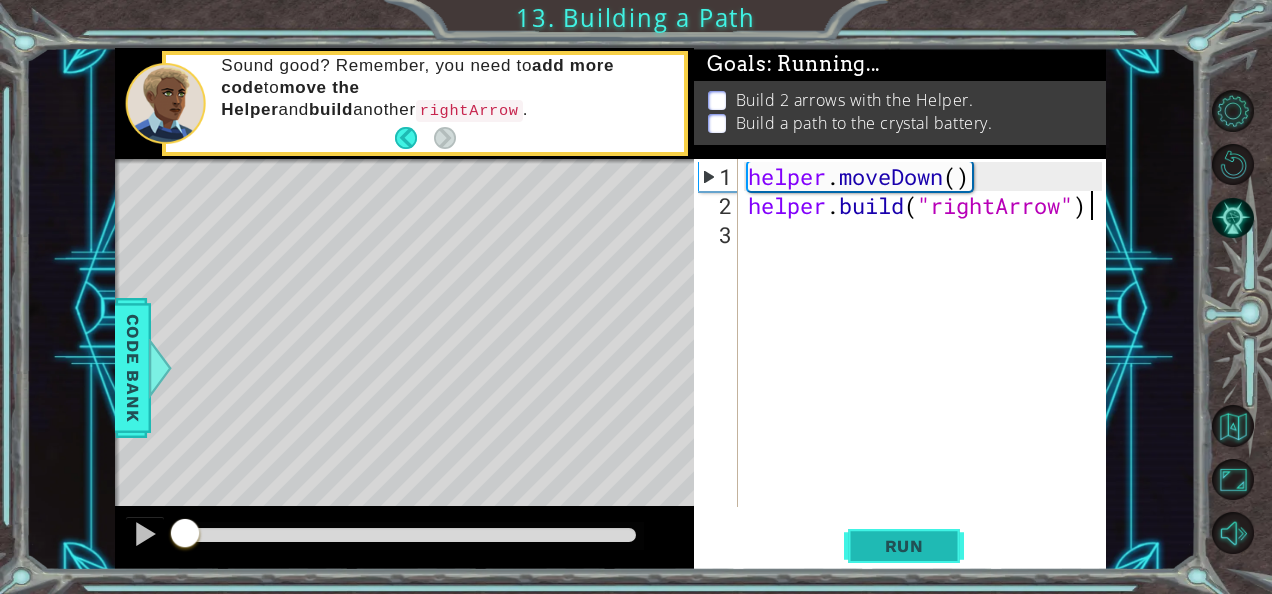 click on "Run" at bounding box center (904, 546) 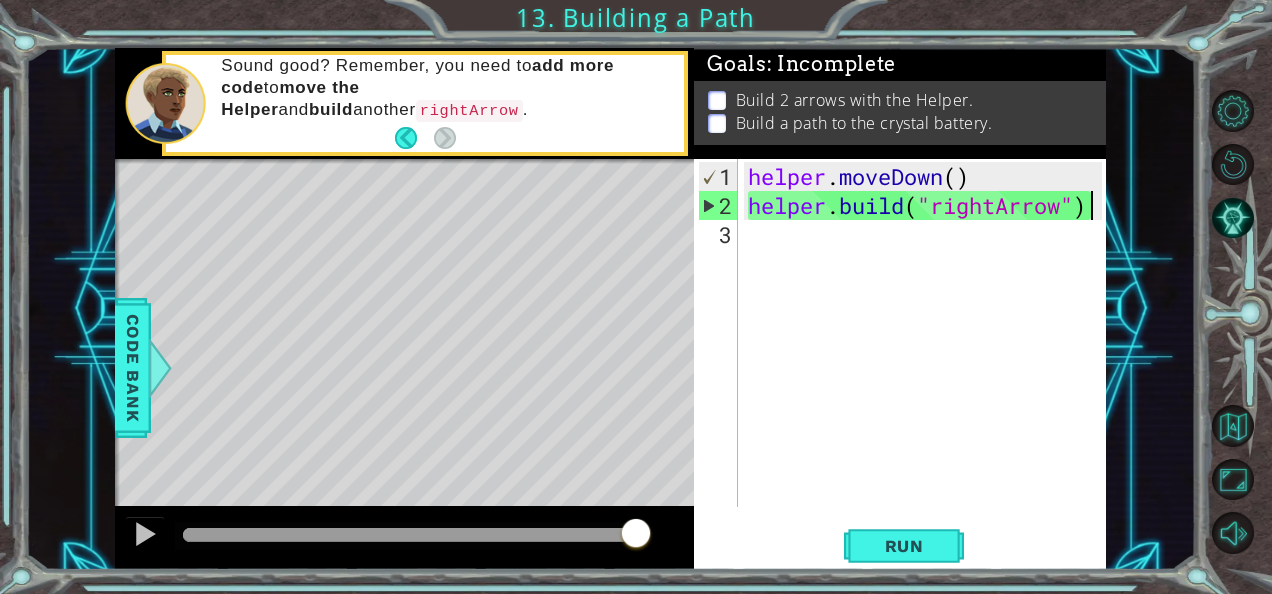 drag, startPoint x: 447, startPoint y: 543, endPoint x: 658, endPoint y: 510, distance: 213.56497 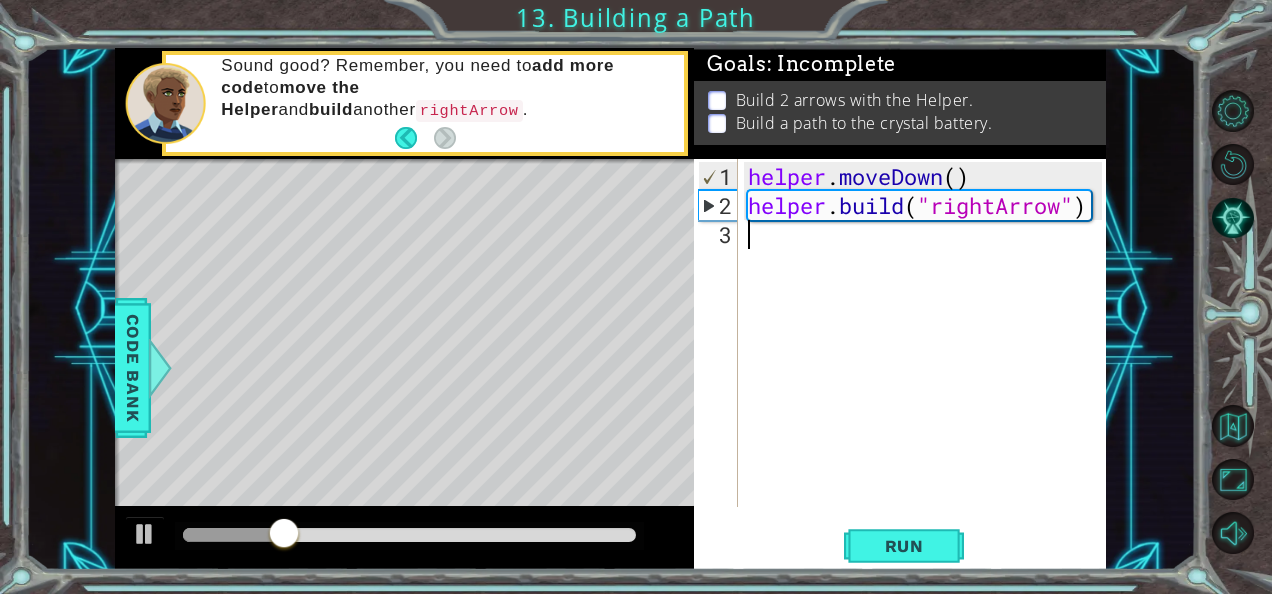 click on "helper . moveDown ( ) helper . build ( "rightArrow" )" at bounding box center [928, 365] 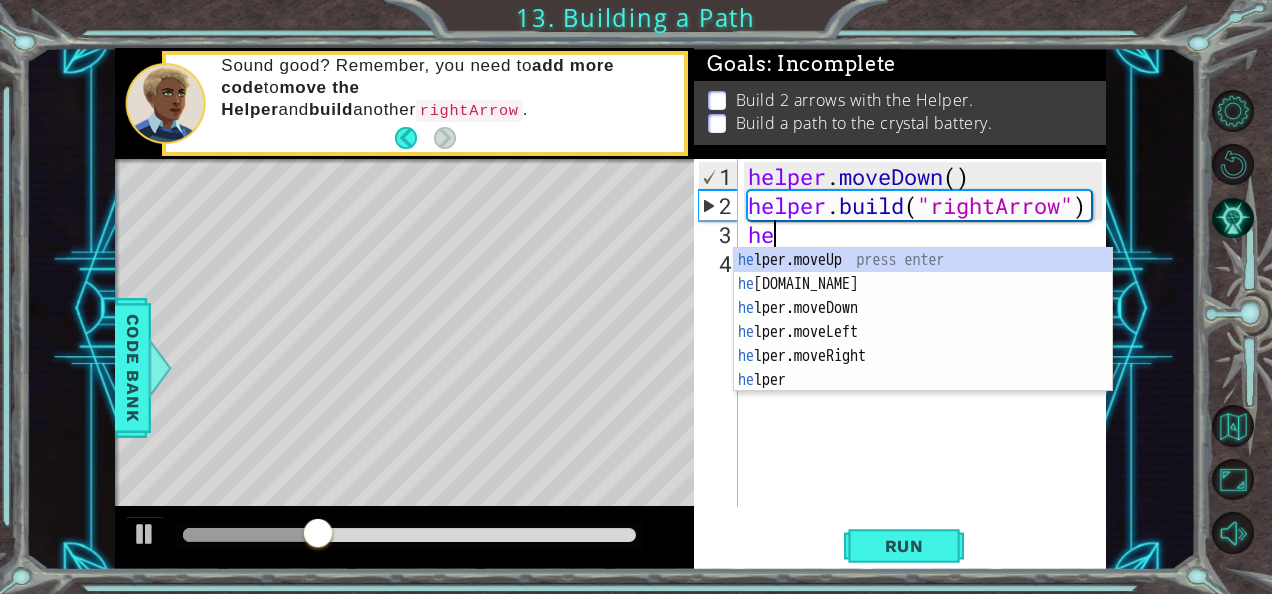 scroll, scrollTop: 0, scrollLeft: 0, axis: both 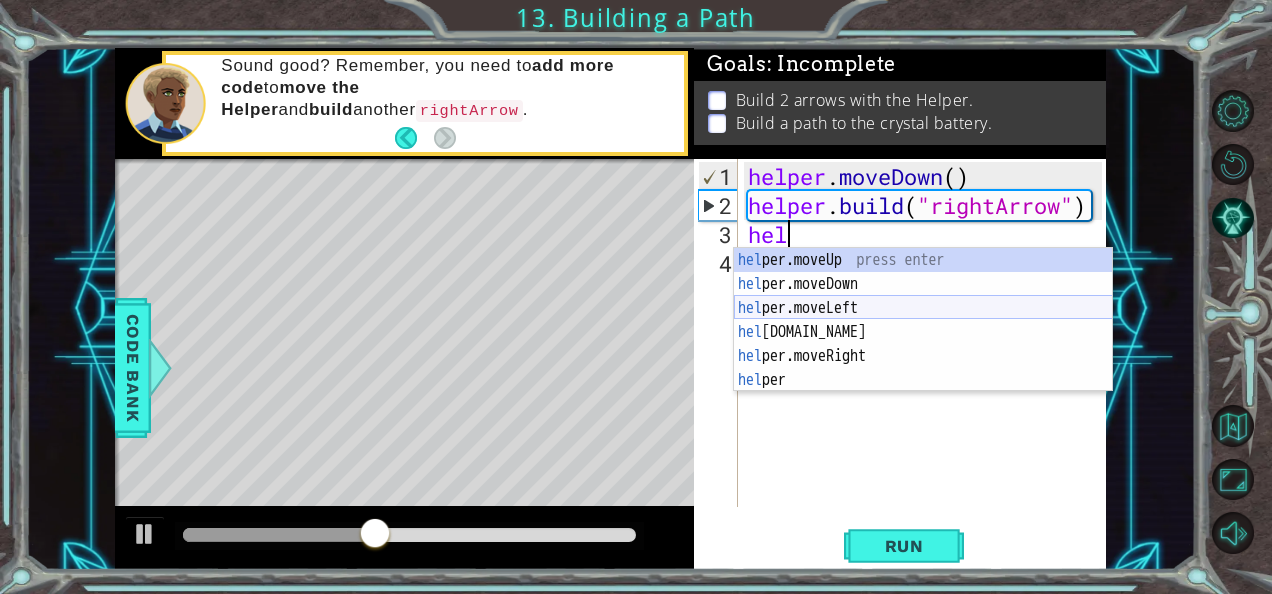 click on "hel per.moveUp press enter hel per.moveDown press enter hel per.moveLeft press enter hel [DOMAIN_NAME] press enter hel per.moveRight press enter hel per press enter" at bounding box center (923, 344) 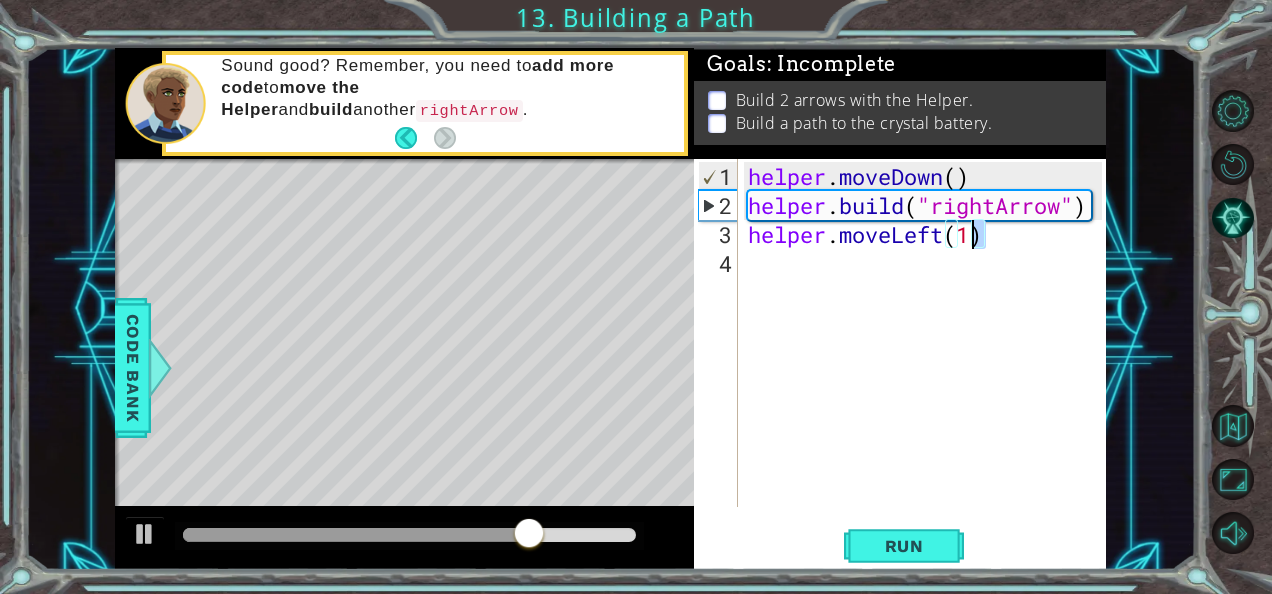 drag, startPoint x: 1002, startPoint y: 242, endPoint x: 986, endPoint y: 242, distance: 16 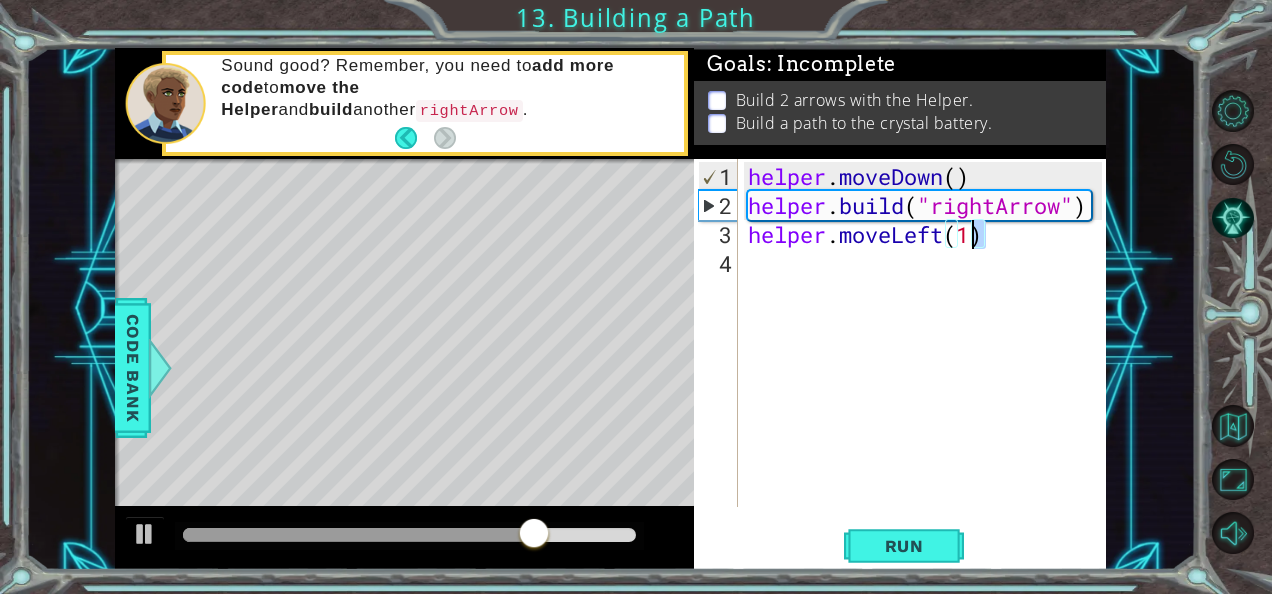 click on "helper . moveDown ( ) helper . build ( "rightArrow" ) helper . moveLeft ( 1 )" at bounding box center [923, 333] 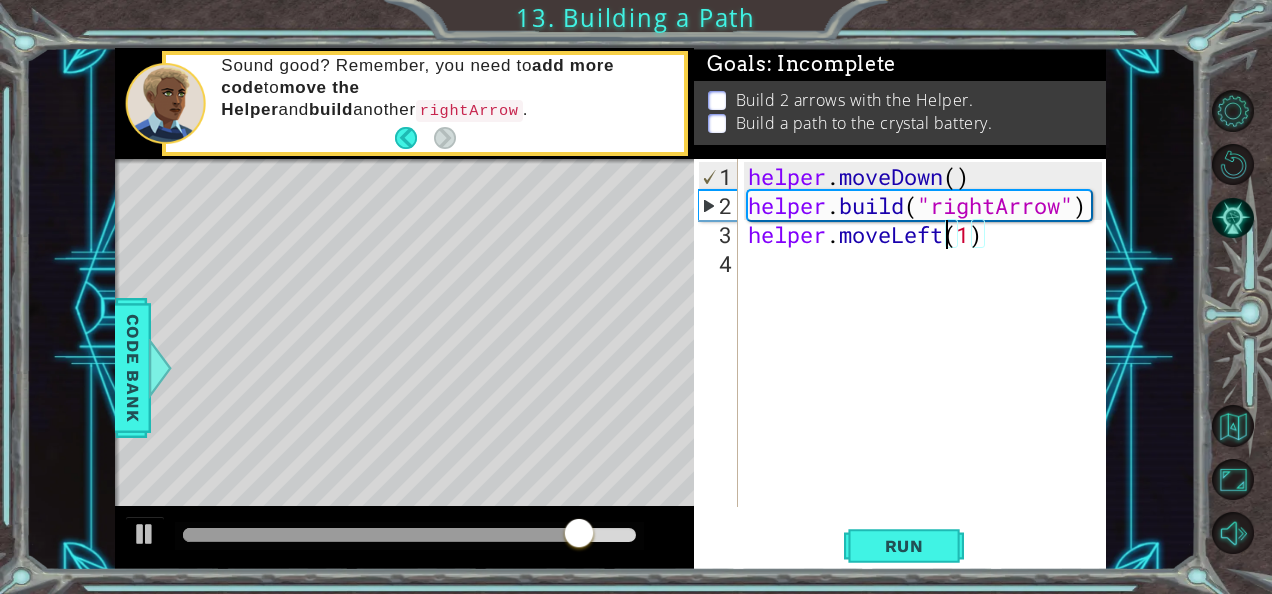 click on "helper . moveDown ( ) helper . build ( "rightArrow" ) helper . moveLeft ( 1 )" at bounding box center [928, 365] 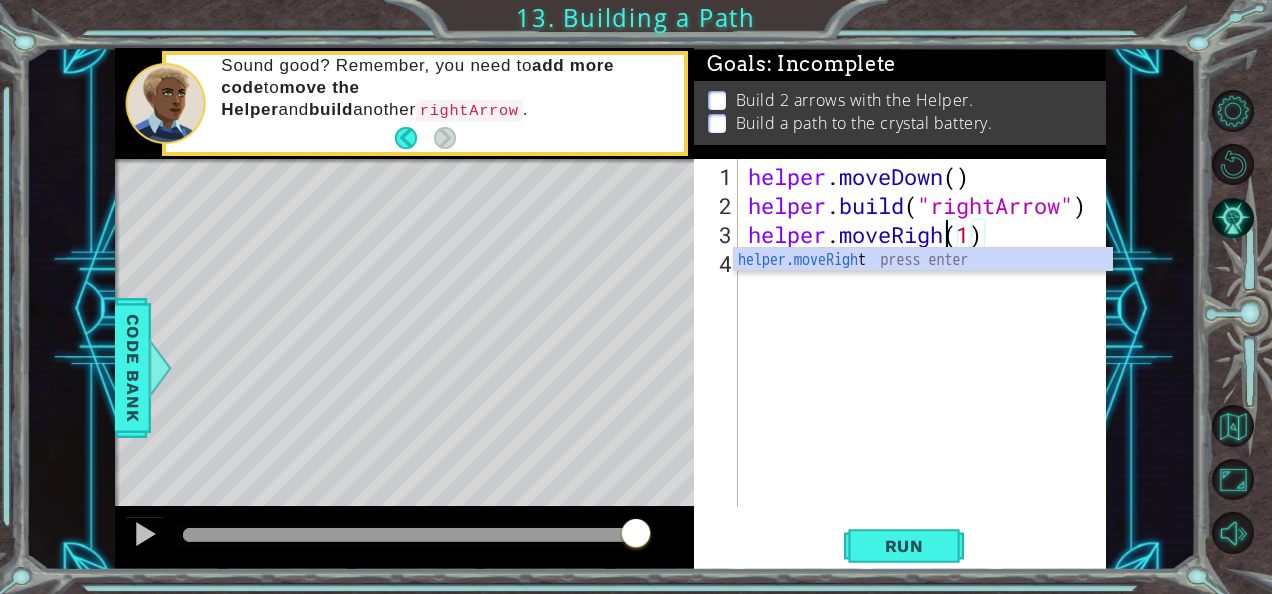 scroll, scrollTop: 0, scrollLeft: 9, axis: horizontal 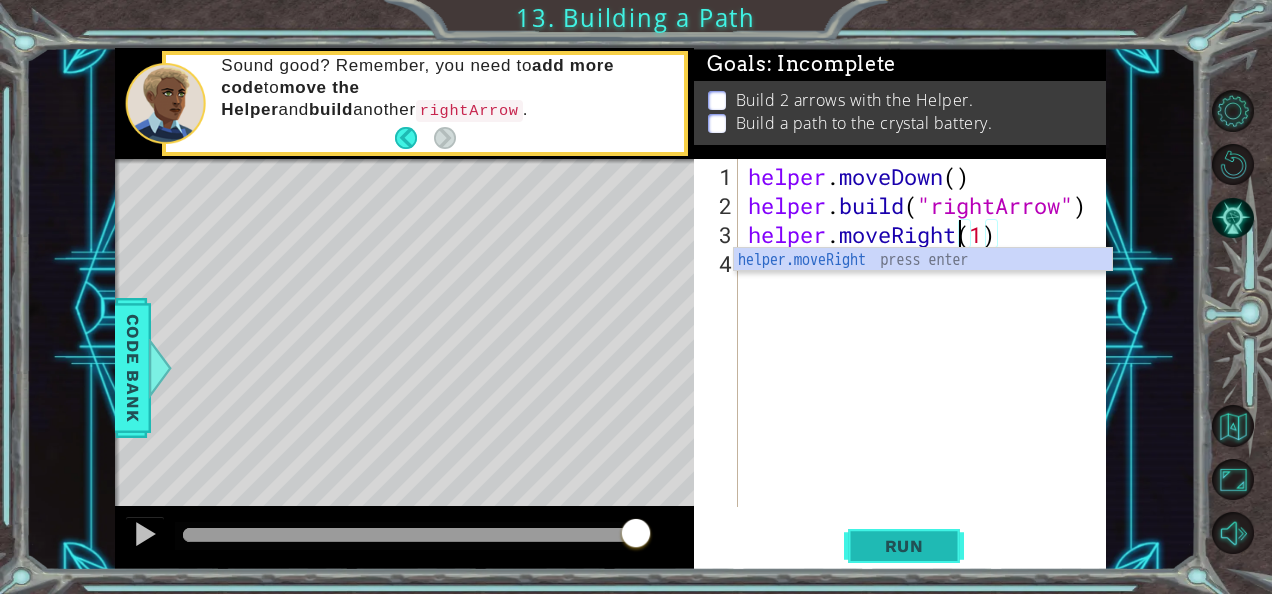 type on "helper.moveRight(1)" 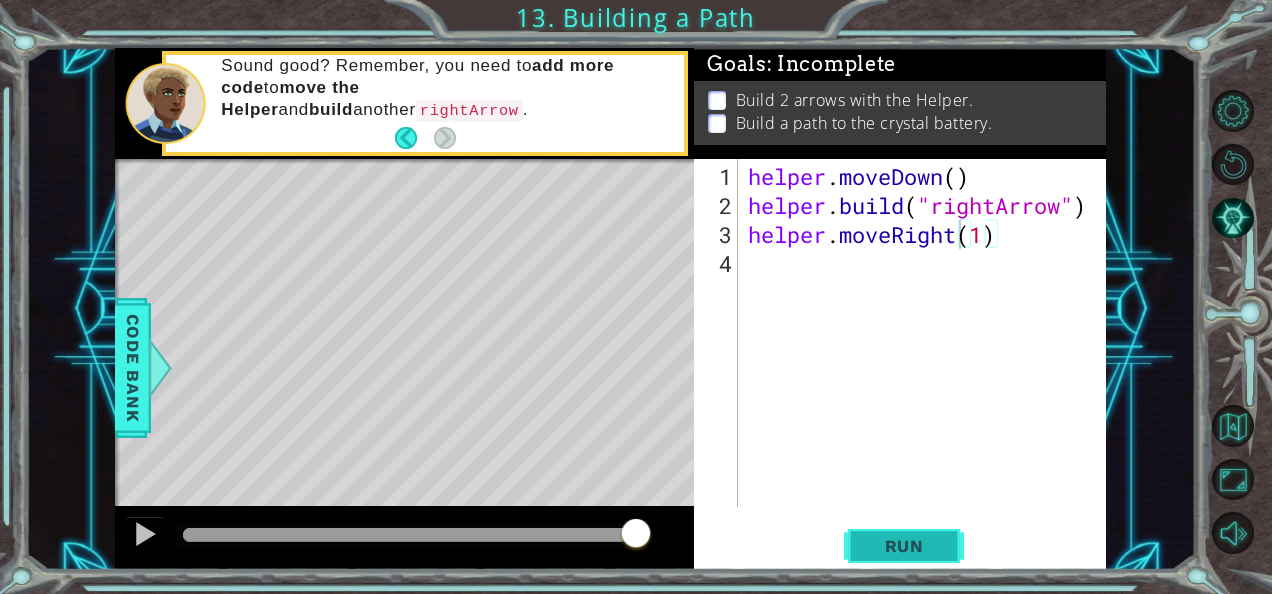 click on "Run" at bounding box center (904, 546) 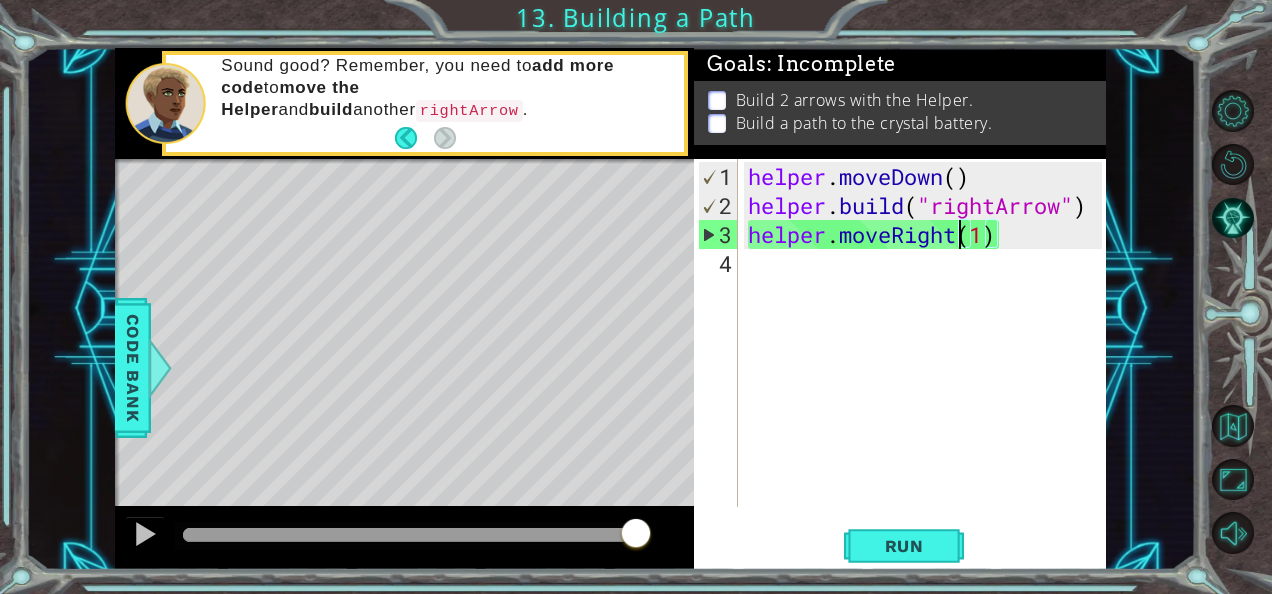 drag, startPoint x: 228, startPoint y: 530, endPoint x: 654, endPoint y: 530, distance: 426 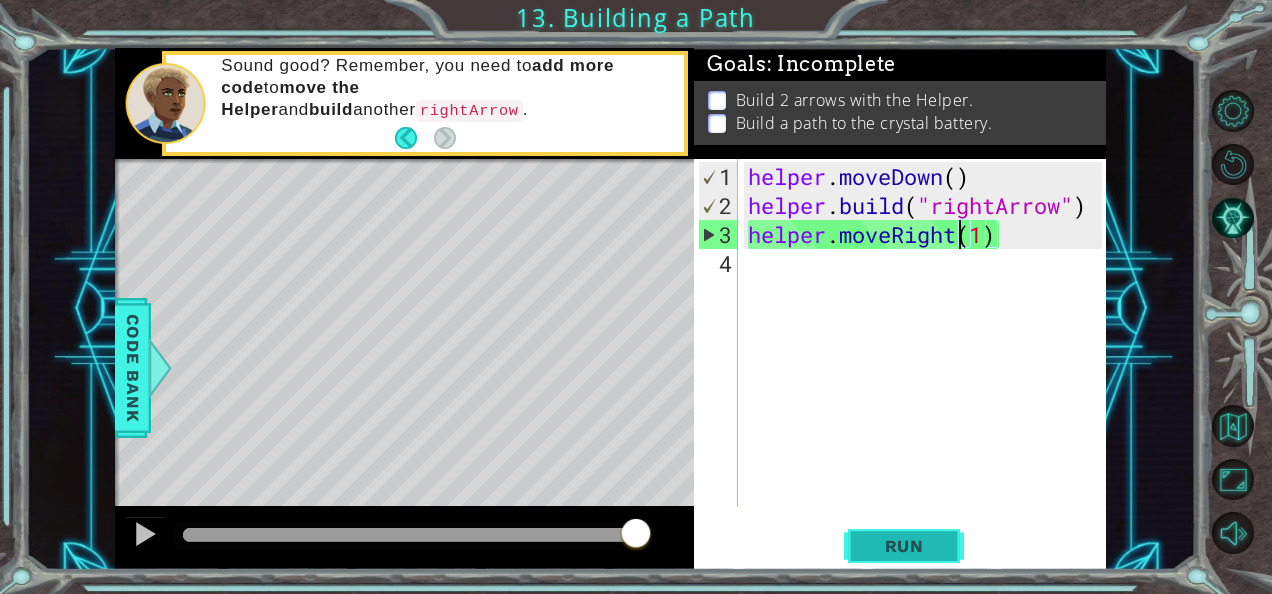 click on "Run" at bounding box center (904, 546) 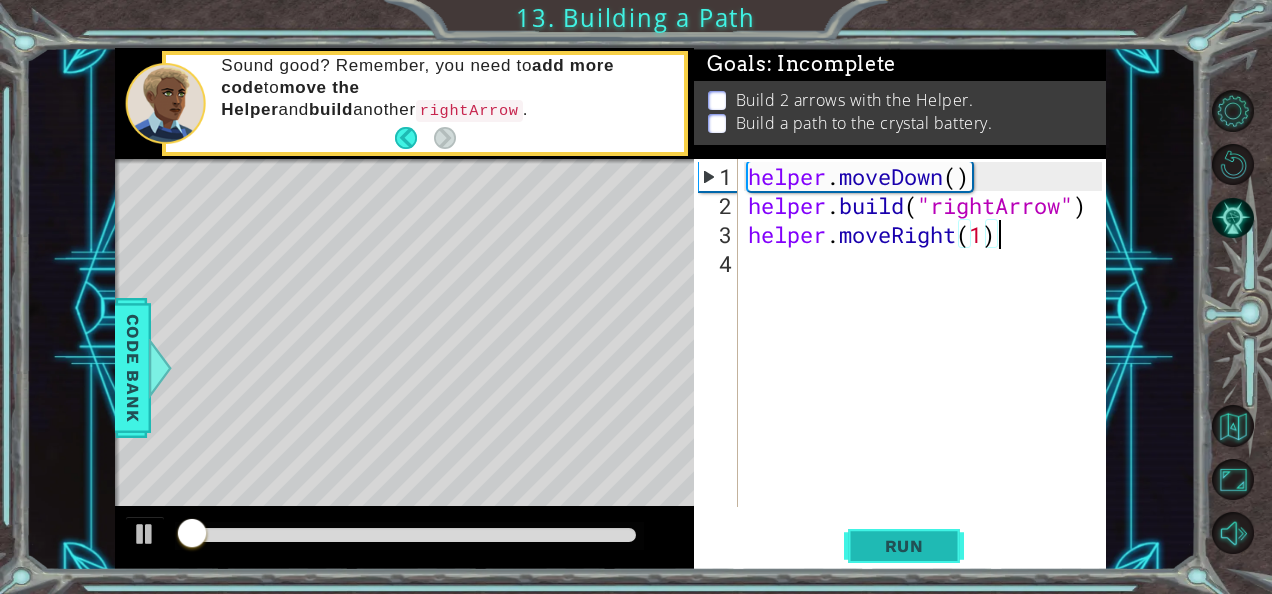 scroll, scrollTop: 0, scrollLeft: 0, axis: both 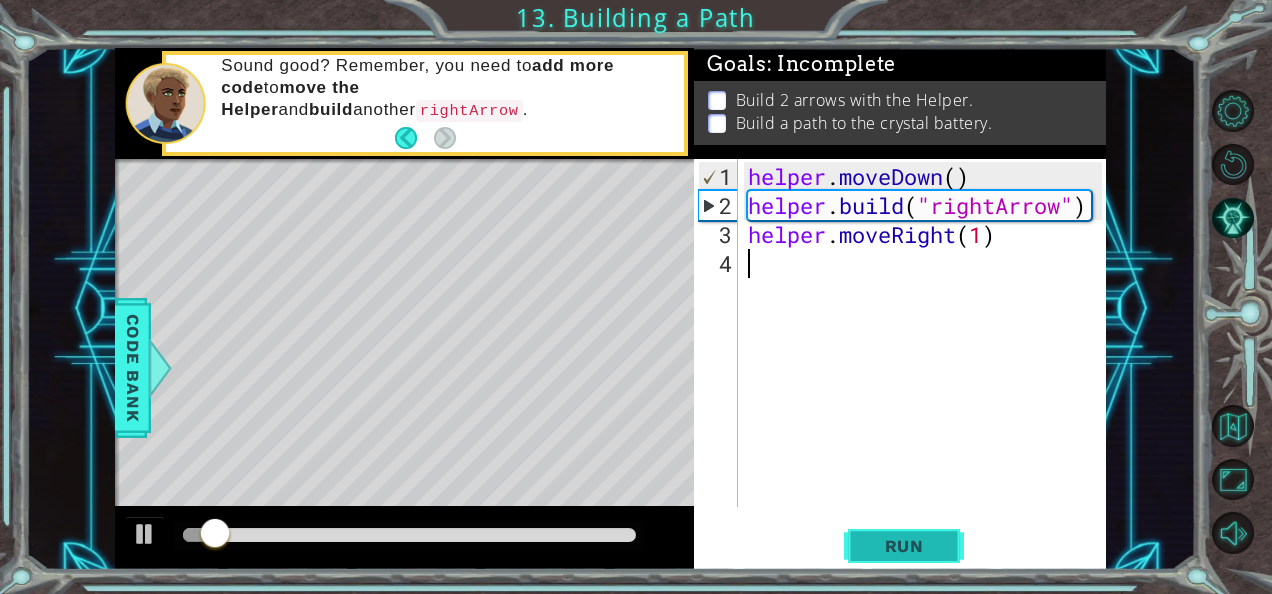 type on "helper.moveRight(1)" 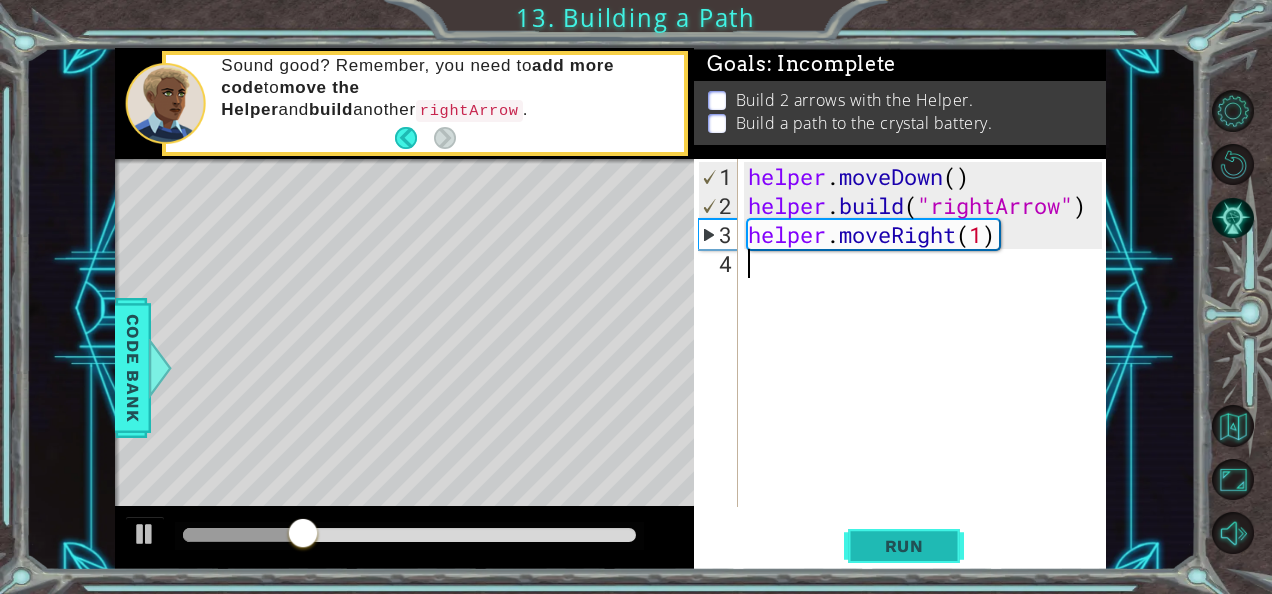 type on "helper.moveRight(1)" 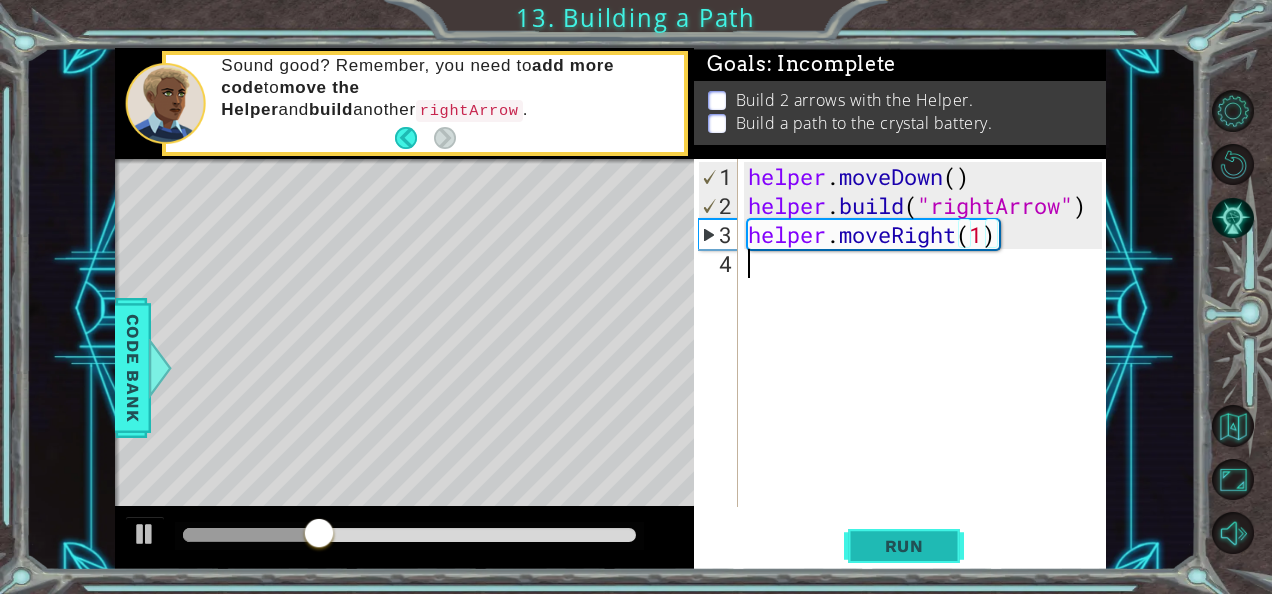 type on "helper.moveRight(1)" 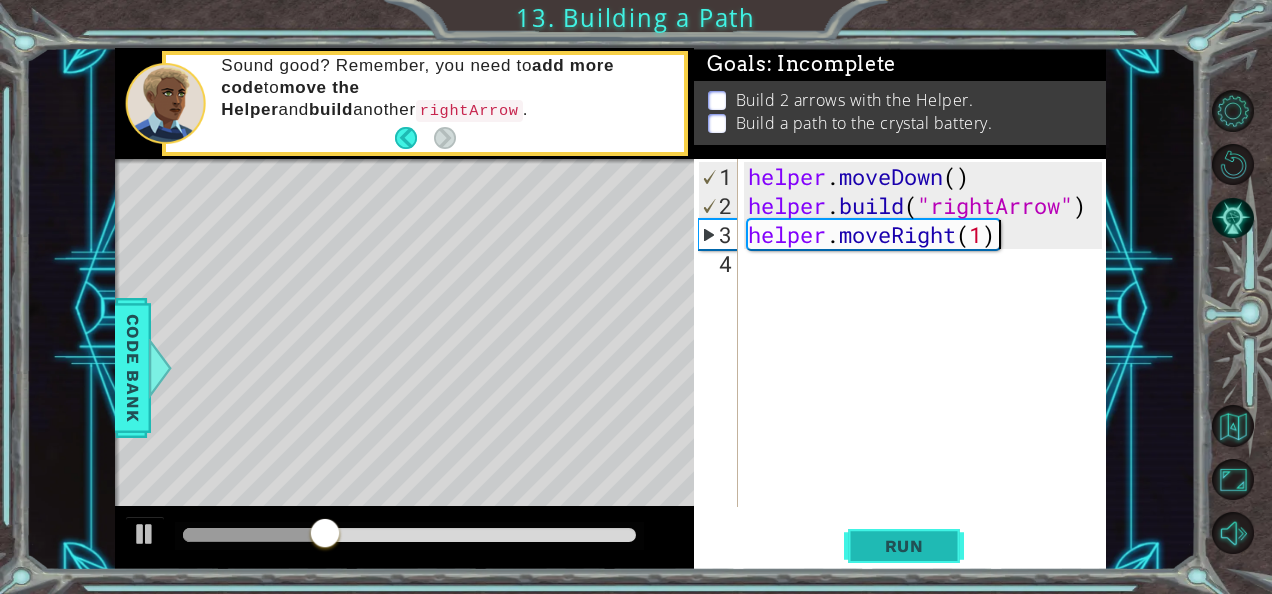 type on "helper.moveRight(1)" 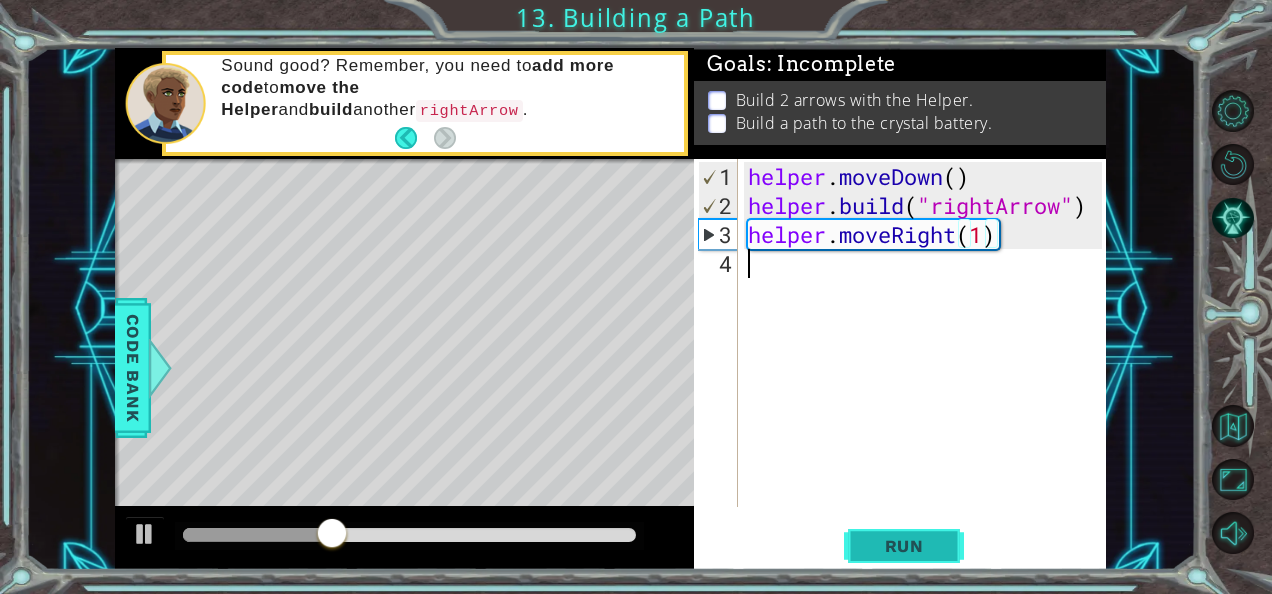 type on "helper.moveRight(1)" 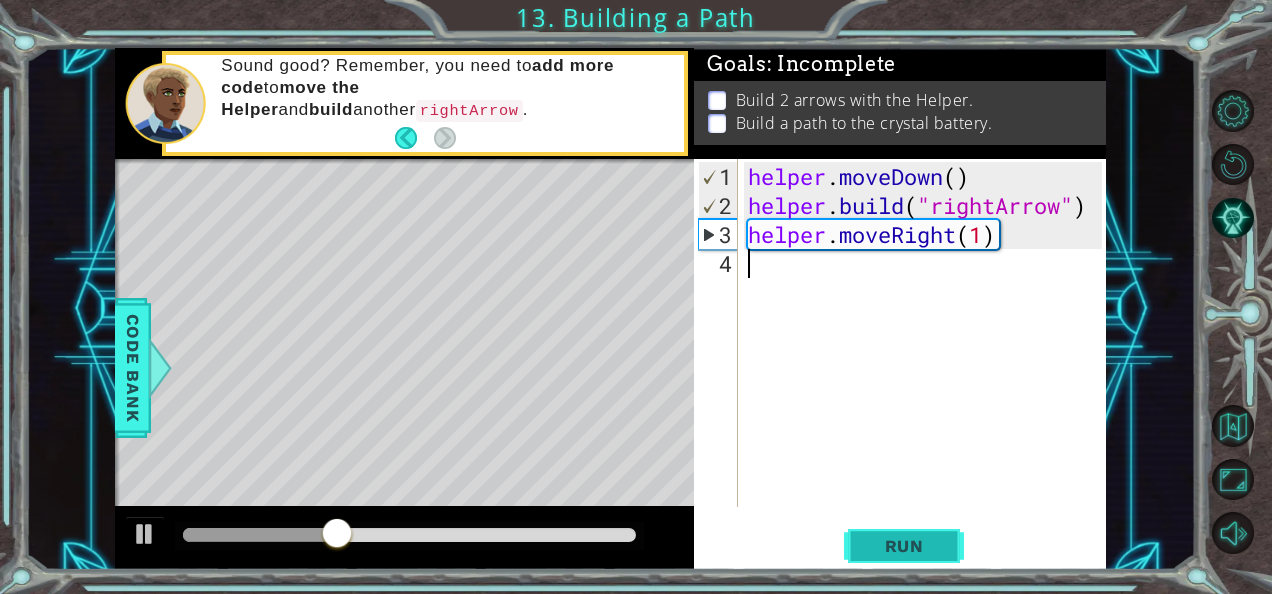 type on "helper.moveRight(1)" 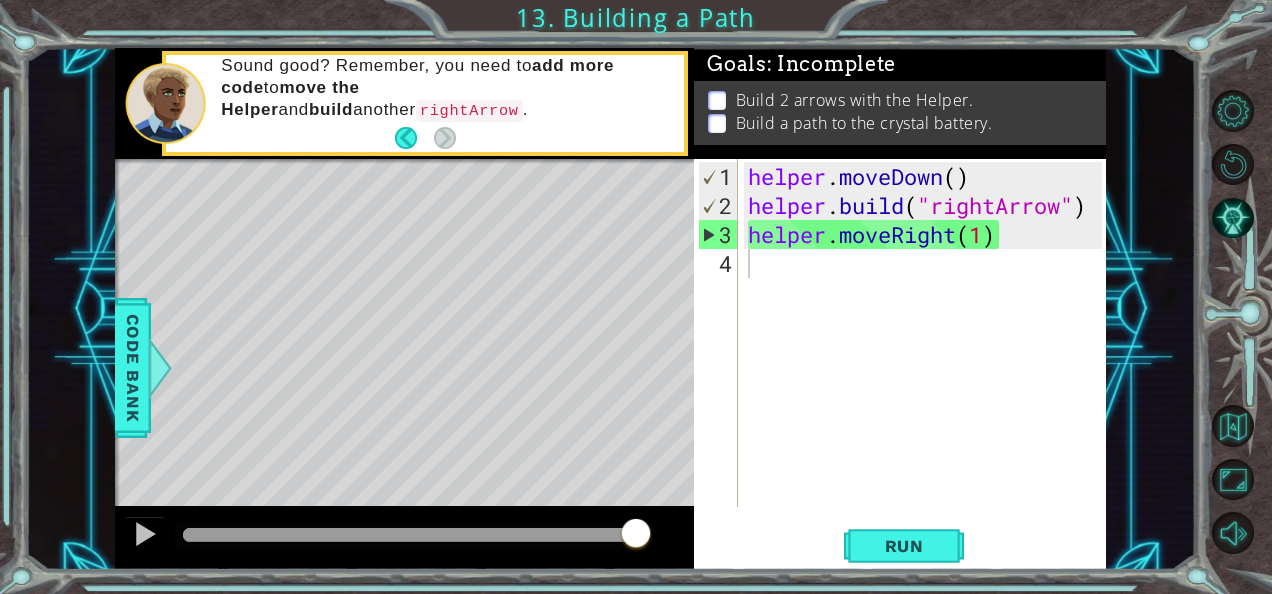 click on "1     הההההההההההההההההההההההההההההההההההההההההההההההההההההההההההההההההההההההההההההההההההההההההההההההההההההההההההההההההההההההההההההההההההההההההההההההההההההההההההההההההההההההההההההההההההההההההההההההההההההההההההההההההההההההההההההההההההההההההההההההההההההההההההההההה XXXXXXXXXXXXXXXXXXXXXXXXXXXXXXXXXXXXXXXXXXXXXXXXXXXXXXXXXXXXXXXXXXXXXXXXXXXXXXXXXXXXXXXXXXXXXXXXXXXXXXXXXXXXXXXXXXXXXXXXXXXXXXXXXXXXXXXXXXXXXXXXXXXXXXXXXXXXXXXXXXXXXXXXXXXXXXXXXXXXXXXXXXXXXXXXXXXXXXXXXXXXXXXXXXXXXXXXXXXXXXXXXXXXXXXXXXXXXXXXXXXXXXXXXXXXXXXX Solution × Goals : Incomplete       Build 2 arrows with the Helper.
Build a path to the crystal battery.
1 2 3 4 helper . moveDown ( ) helper . build ( "rightArrow" ) helper . moveRight ( 1 )     Code Saved Run Statement   /  Call" at bounding box center (636, 297) 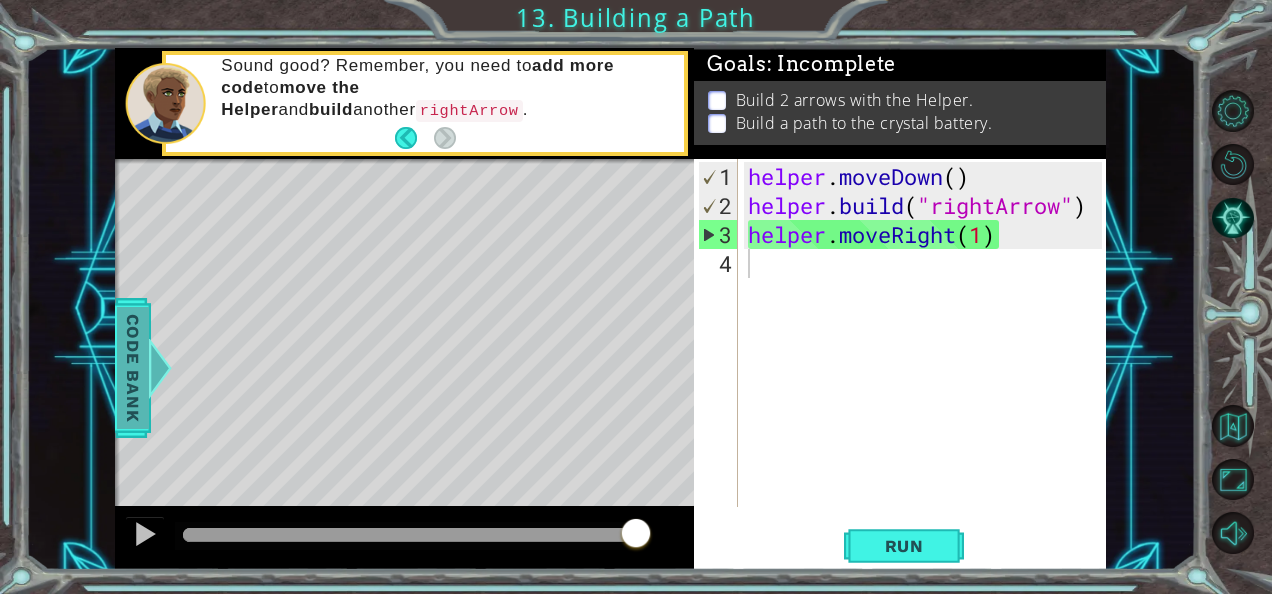 click on "Code Bank" at bounding box center [133, 368] 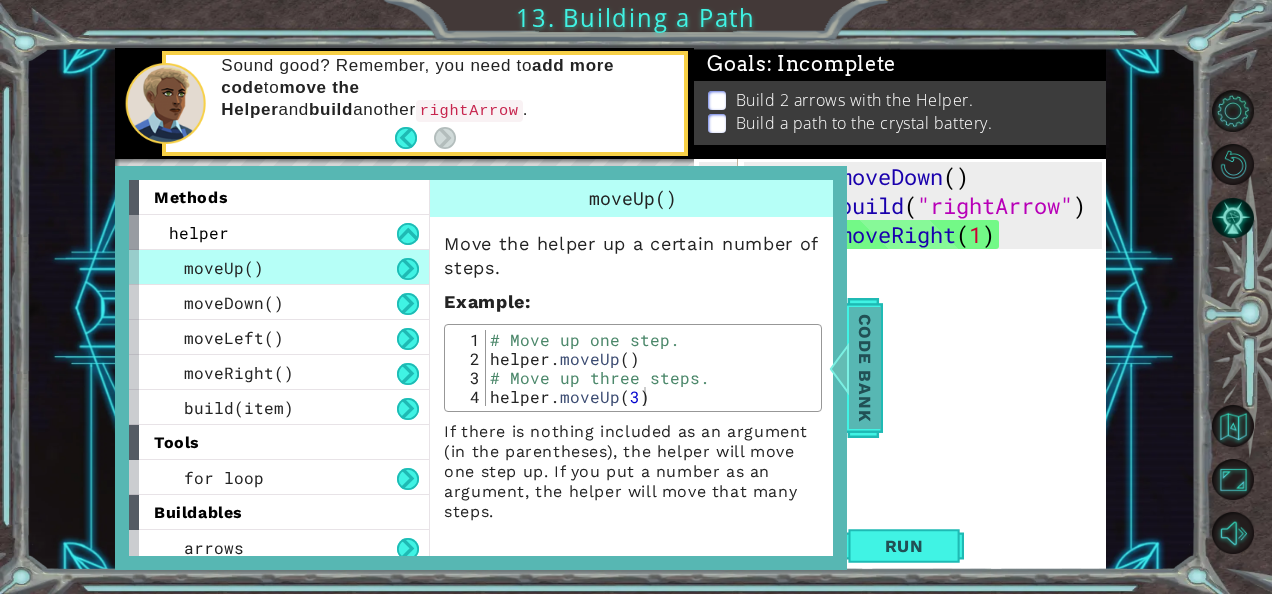 click on "Code Bank" at bounding box center [865, 368] 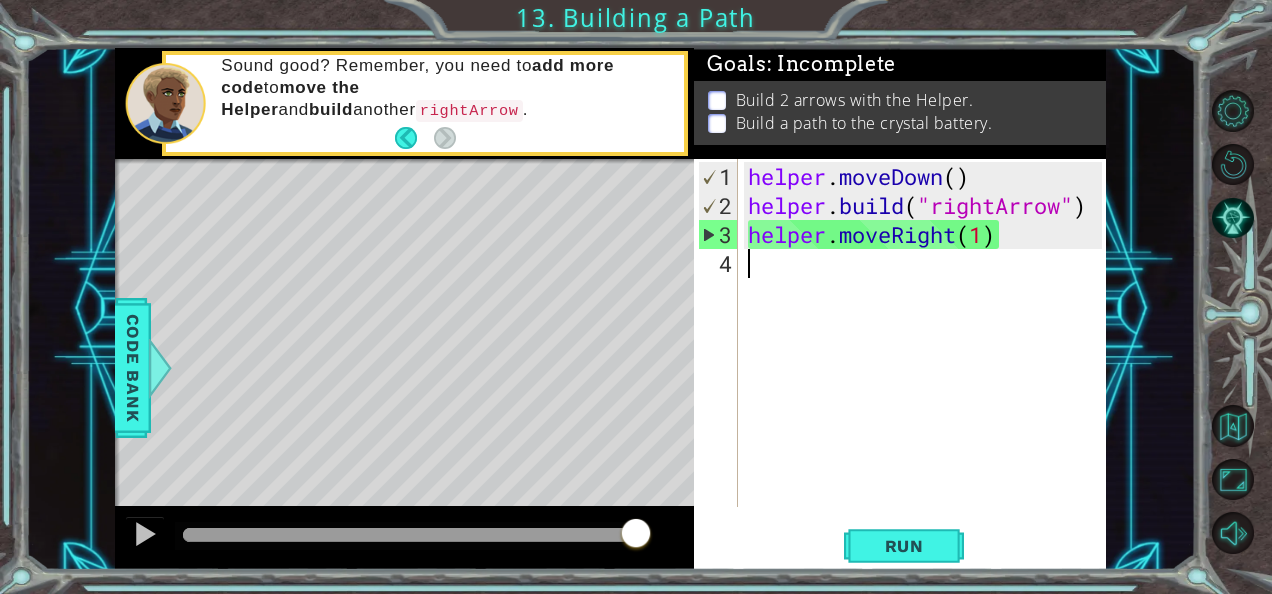 click on "1     הההההההההההההההההההההההההההההההההההההההההההההההההההההההההההההההההההההההההההההההההההההההההההההההההההההההההההההההההההההההההההההההההההההההההההההההההההההההההההההההההההההההההההההההההההההההההההההההההההההההההההההההההההההההההההההההההההההההההההההההההההההההההההההההה XXXXXXXXXXXXXXXXXXXXXXXXXXXXXXXXXXXXXXXXXXXXXXXXXXXXXXXXXXXXXXXXXXXXXXXXXXXXXXXXXXXXXXXXXXXXXXXXXXXXXXXXXXXXXXXXXXXXXXXXXXXXXXXXXXXXXXXXXXXXXXXXXXXXXXXXXXXXXXXXXXXXXXXXXXXXXXXXXXXXXXXXXXXXXXXXXXXXXXXXXXXXXXXXXXXXXXXXXXXXXXXXXXXXXXXXXXXXXXXXXXXXXXXXXXXXXXXX Solution × Goals : Incomplete       Build 2 arrows with the Helper.
Build a path to the crystal battery.
1 2 3 4 helper . moveDown ( ) helper . build ( "rightArrow" ) helper . moveRight ( 1 )     Code Saved Run Statement   /  Call" at bounding box center [610, 309] 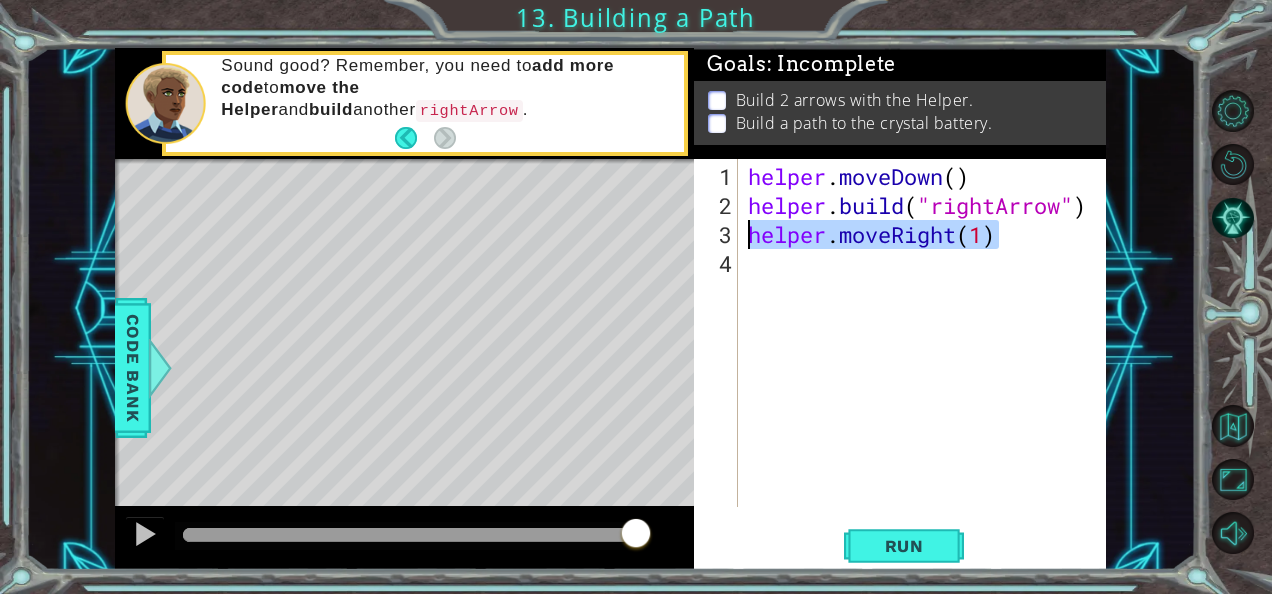 drag, startPoint x: 1016, startPoint y: 237, endPoint x: 702, endPoint y: 244, distance: 314.078 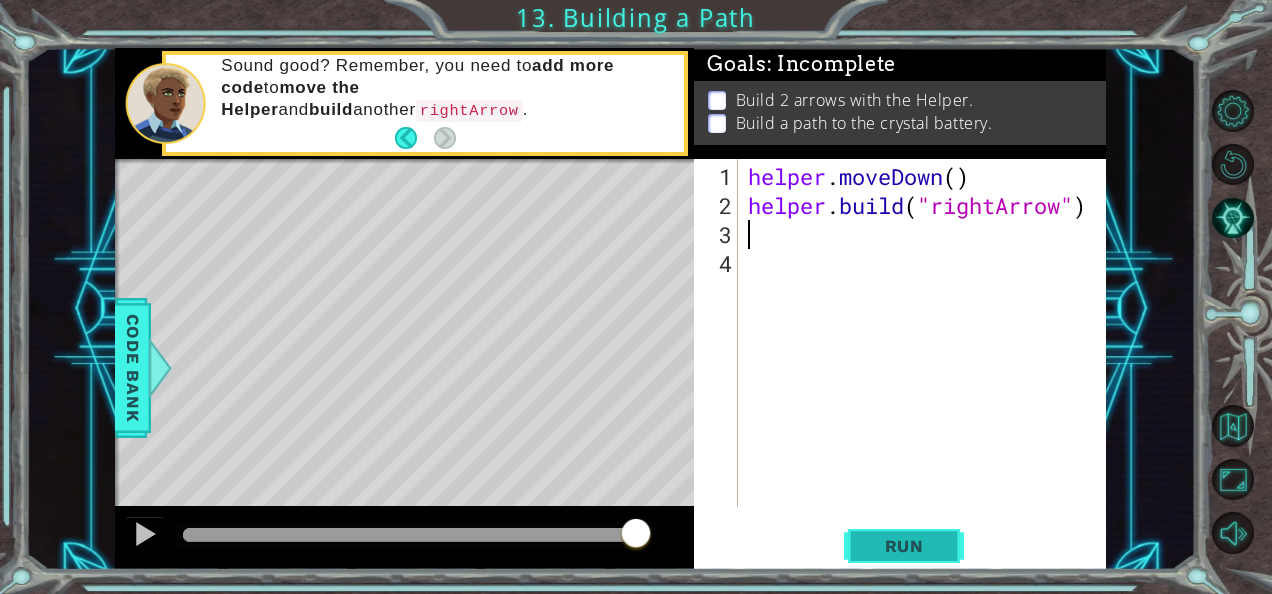 click on "Run" at bounding box center (904, 546) 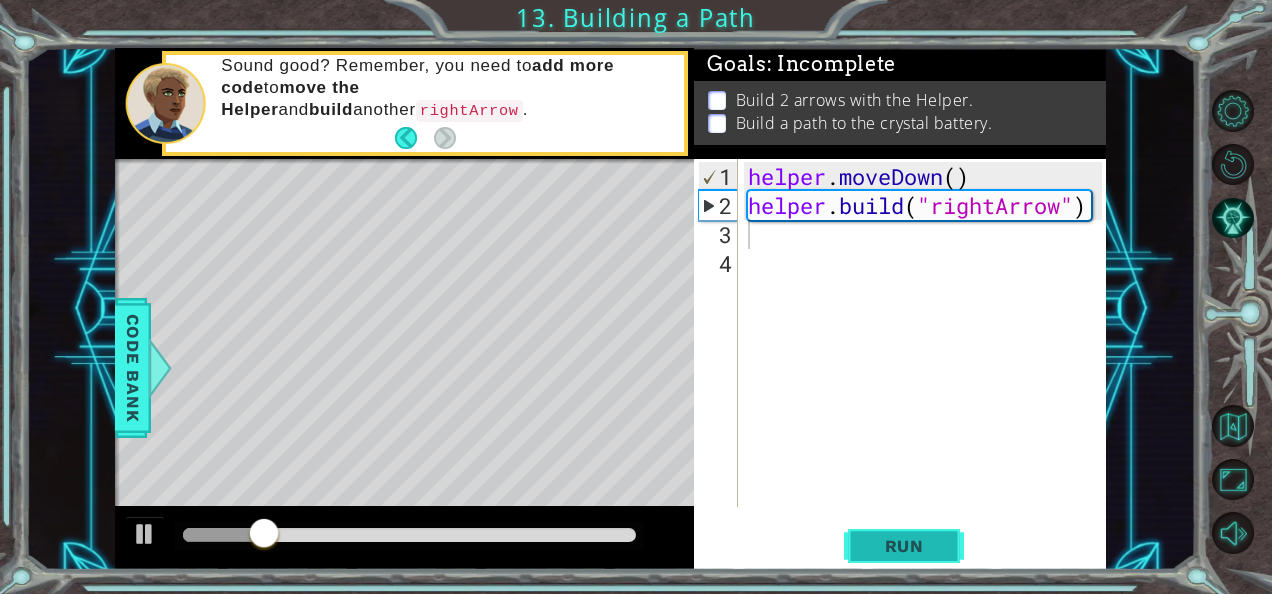 click on "Run" at bounding box center [904, 545] 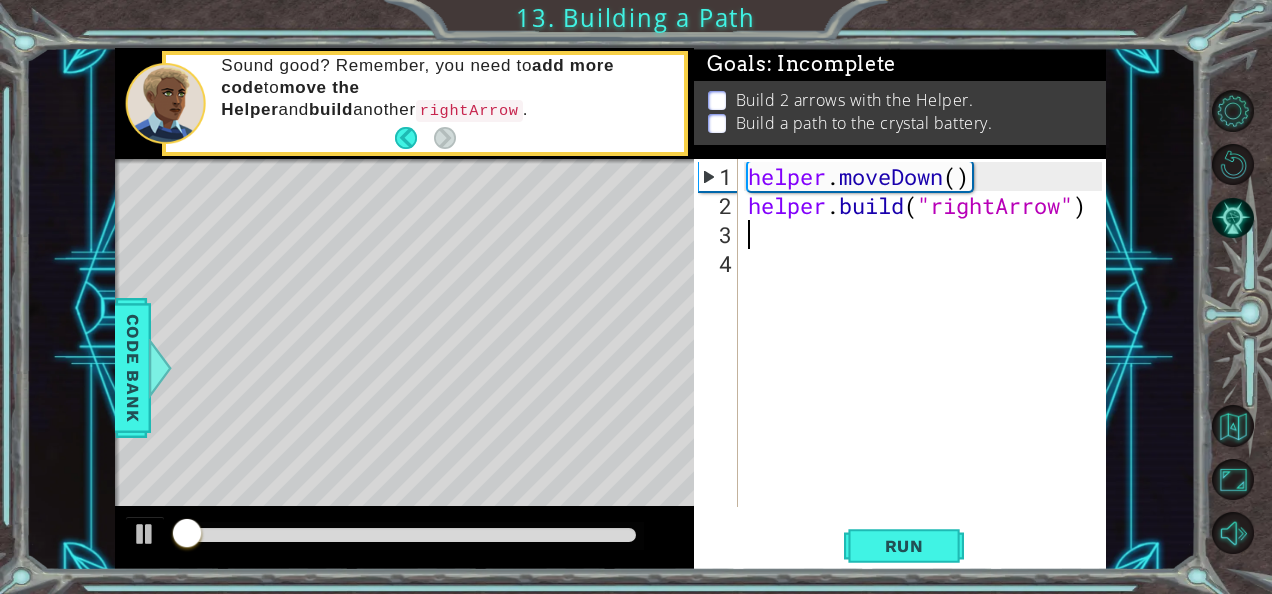 click on "helper . moveDown ( ) helper . build ( "rightArrow" )" at bounding box center (928, 365) 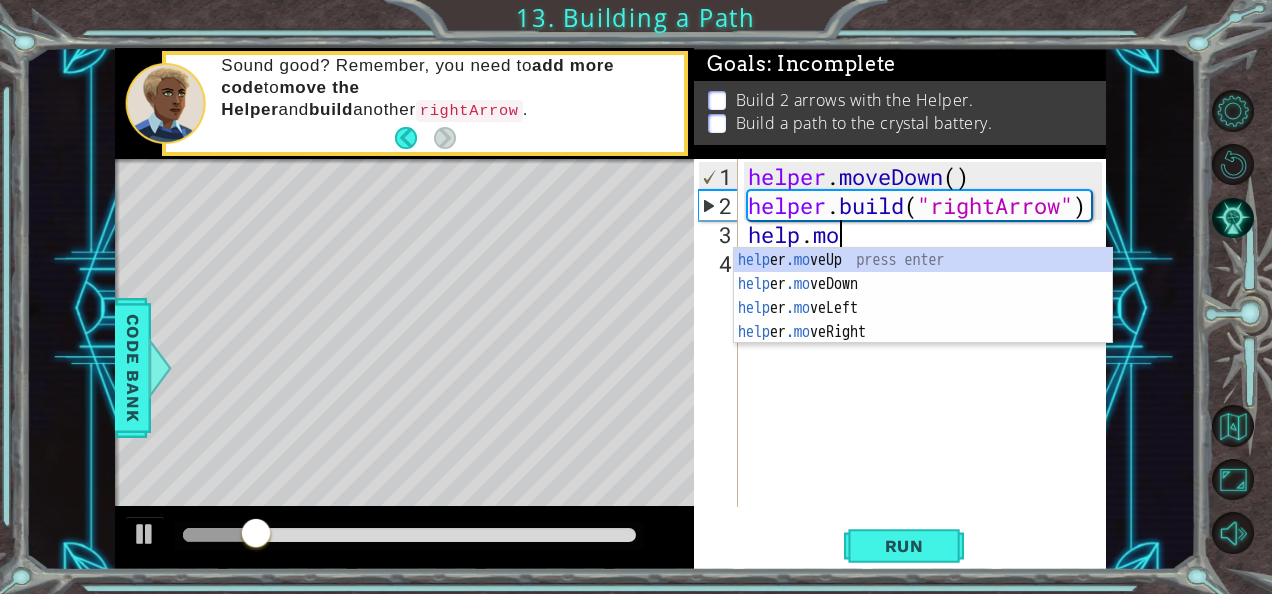 scroll, scrollTop: 0, scrollLeft: 4, axis: horizontal 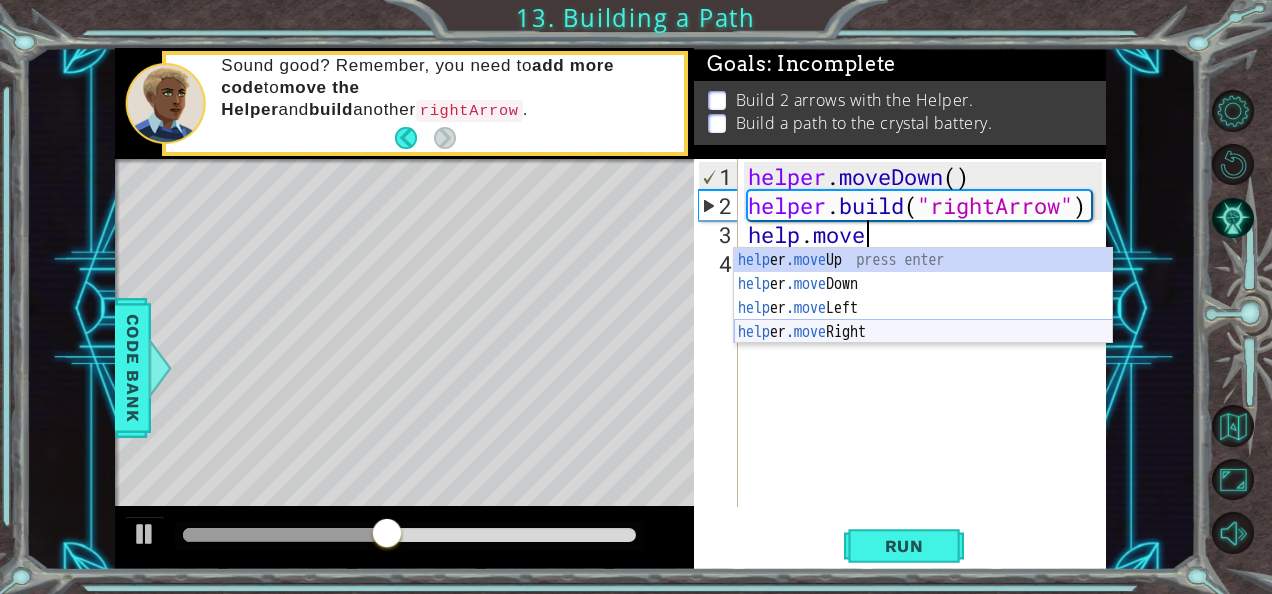 click on "help er .move Up press enter help er .move Down press enter help er .move Left press enter help er .move Right press enter" at bounding box center (923, 320) 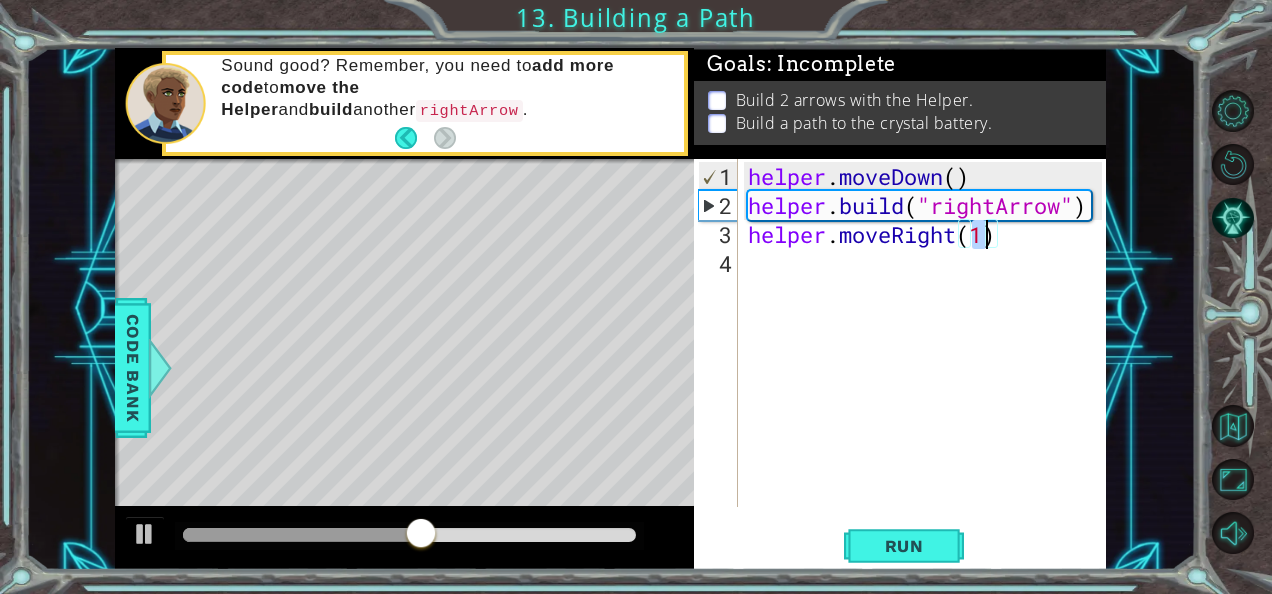 scroll, scrollTop: 0, scrollLeft: 10, axis: horizontal 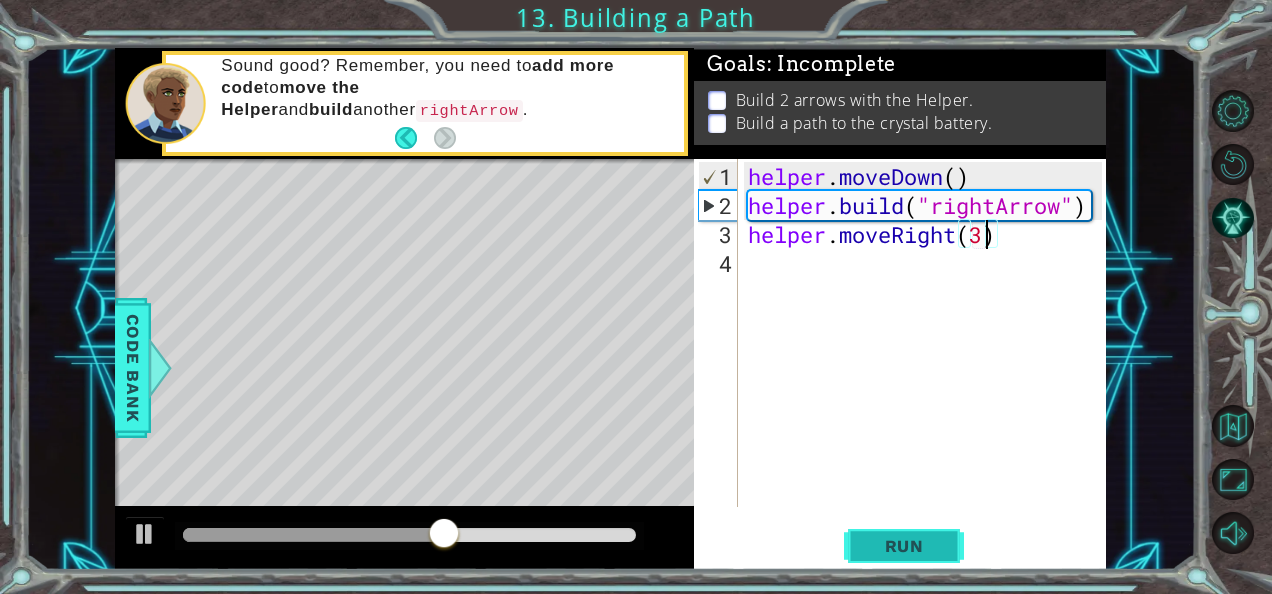 type on "helper.moveRight(3)" 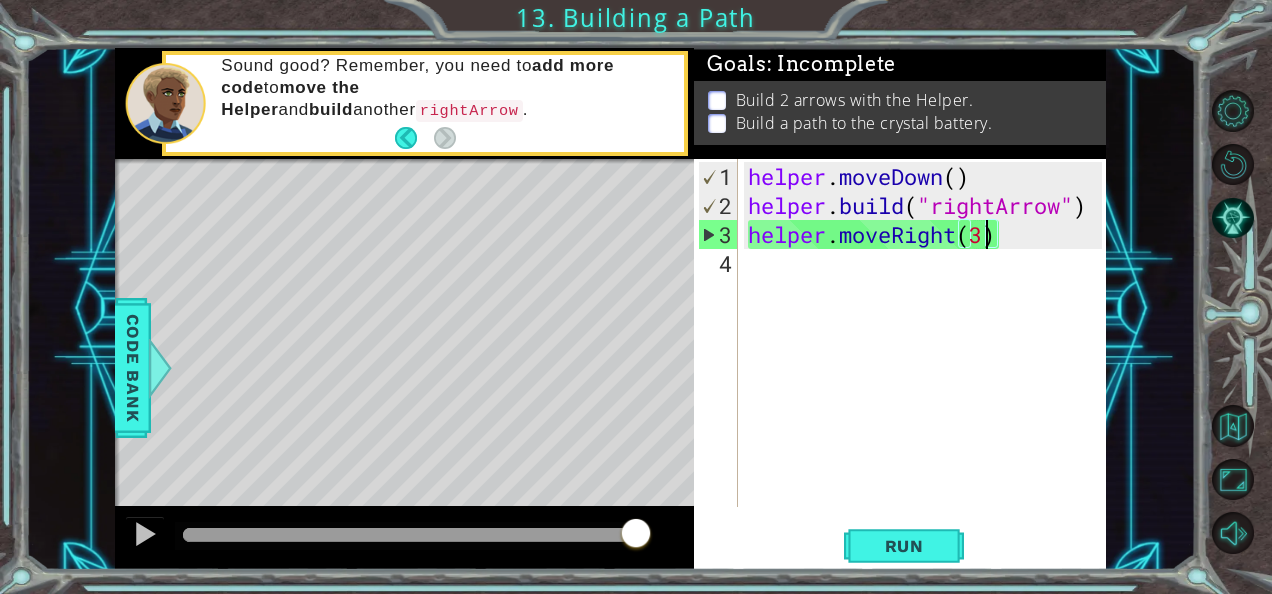 drag, startPoint x: 235, startPoint y: 523, endPoint x: 689, endPoint y: 538, distance: 454.24774 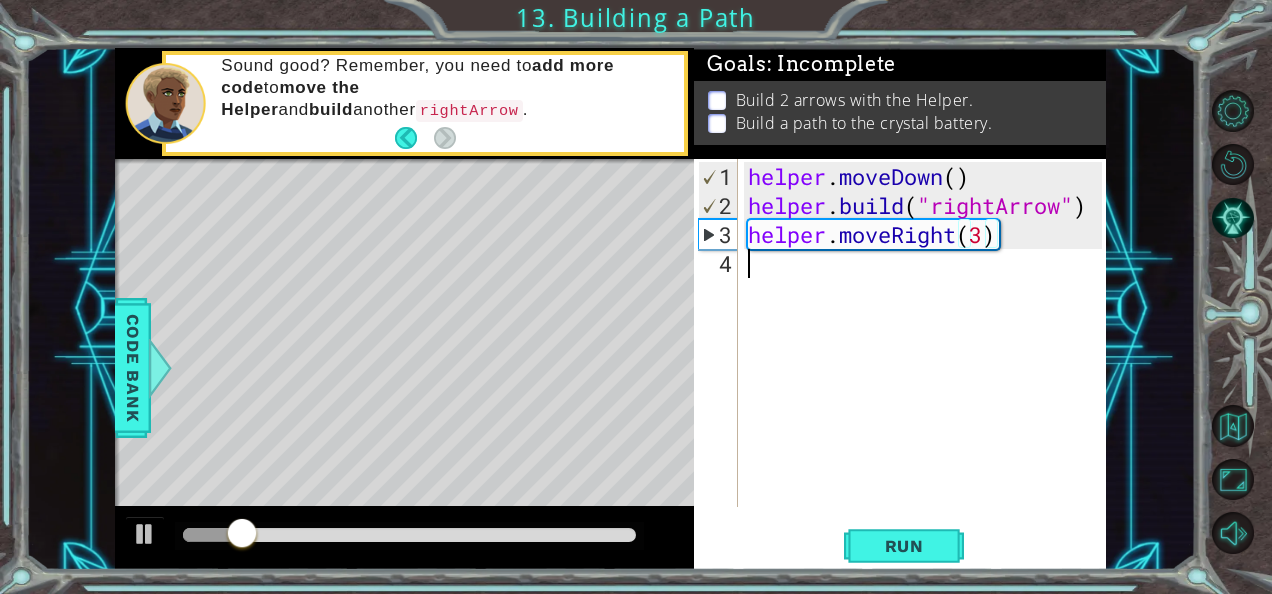 click on "helper . moveDown ( ) helper . build ( "rightArrow" ) helper . moveRight ( 3 )" at bounding box center [928, 365] 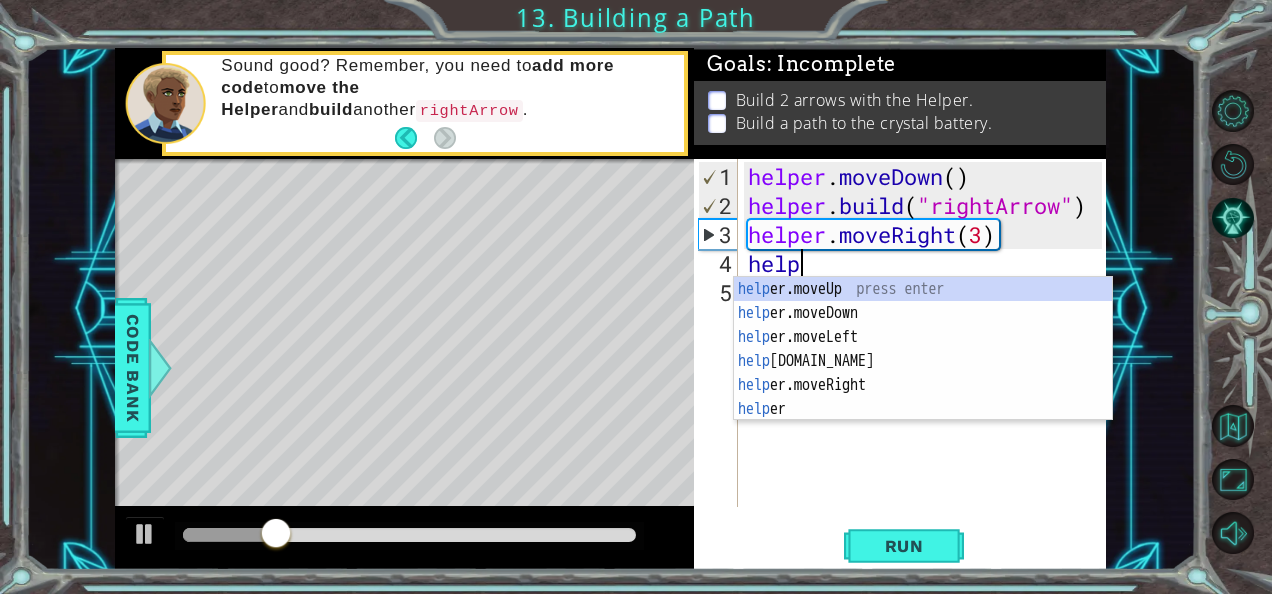 scroll, scrollTop: 0, scrollLeft: 1, axis: horizontal 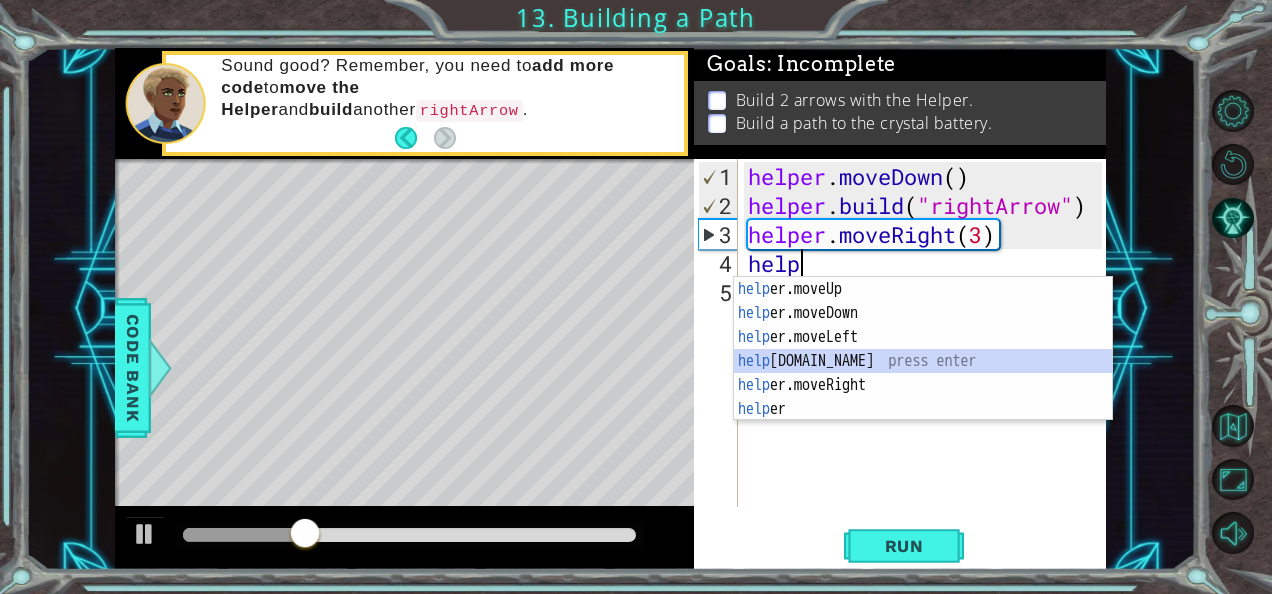 click on "help er.moveUp press enter help er.moveDown press enter help er.moveLeft press enter help er.build press enter help er.moveRight press enter help er press enter" at bounding box center [923, 373] 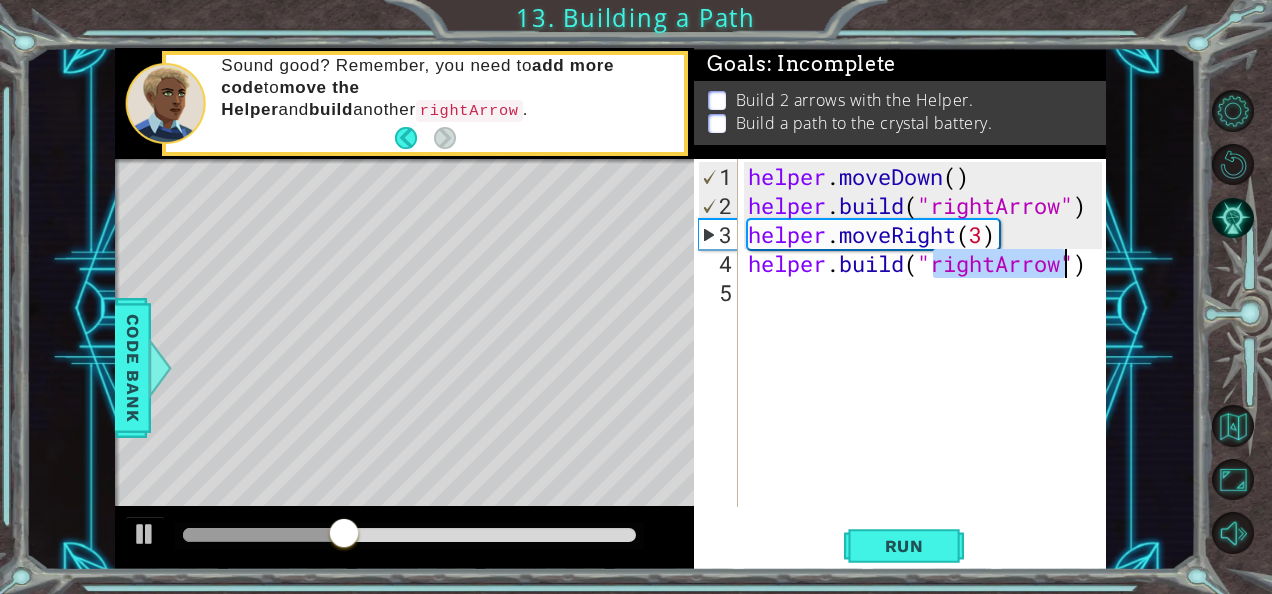 type on "[DOMAIN_NAME]("rightArrow")" 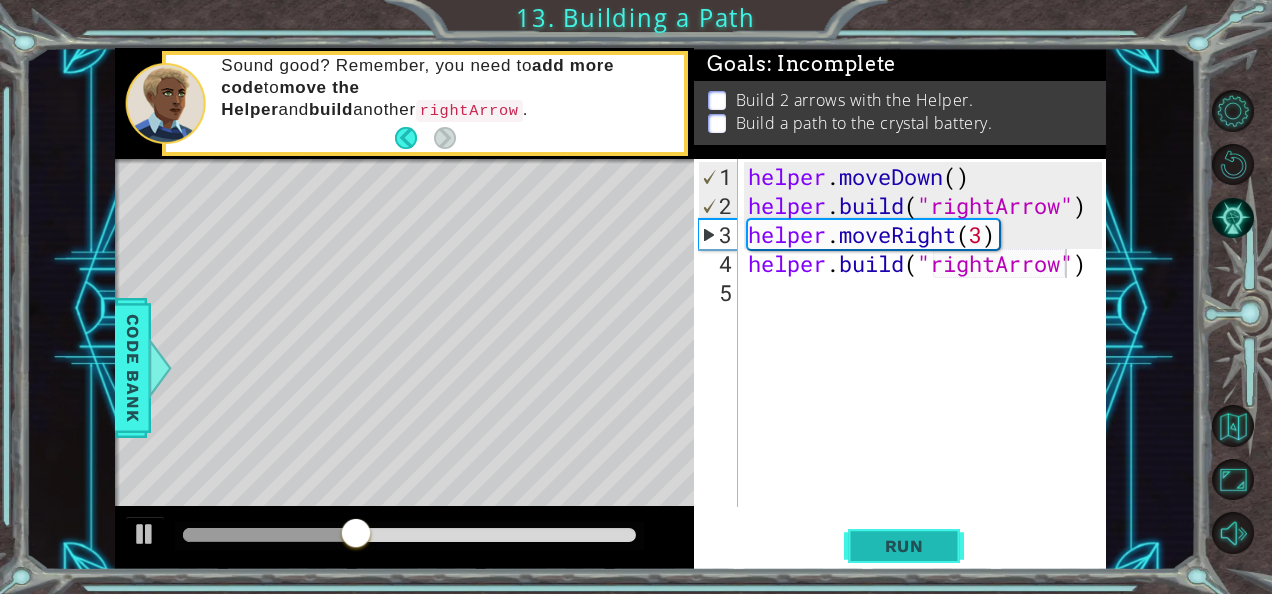 click on "Run" at bounding box center (904, 545) 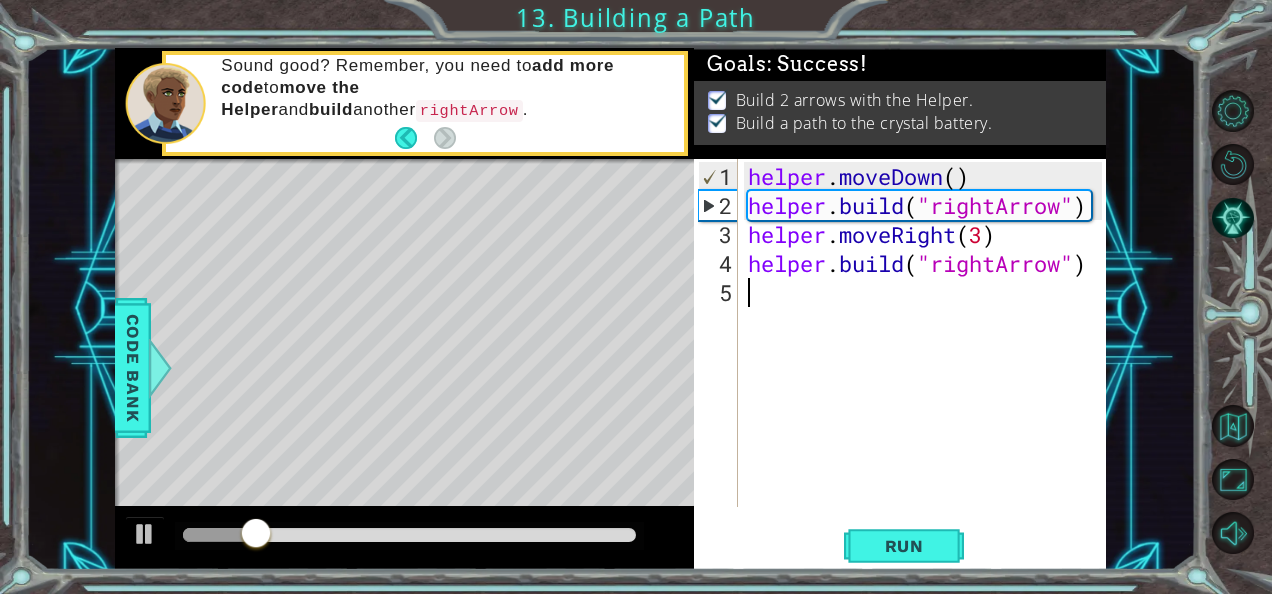 click on "helper . moveDown ( ) helper . build ( "rightArrow" ) helper . moveRight ( 3 ) helper . build ( "rightArrow" )" at bounding box center (928, 365) 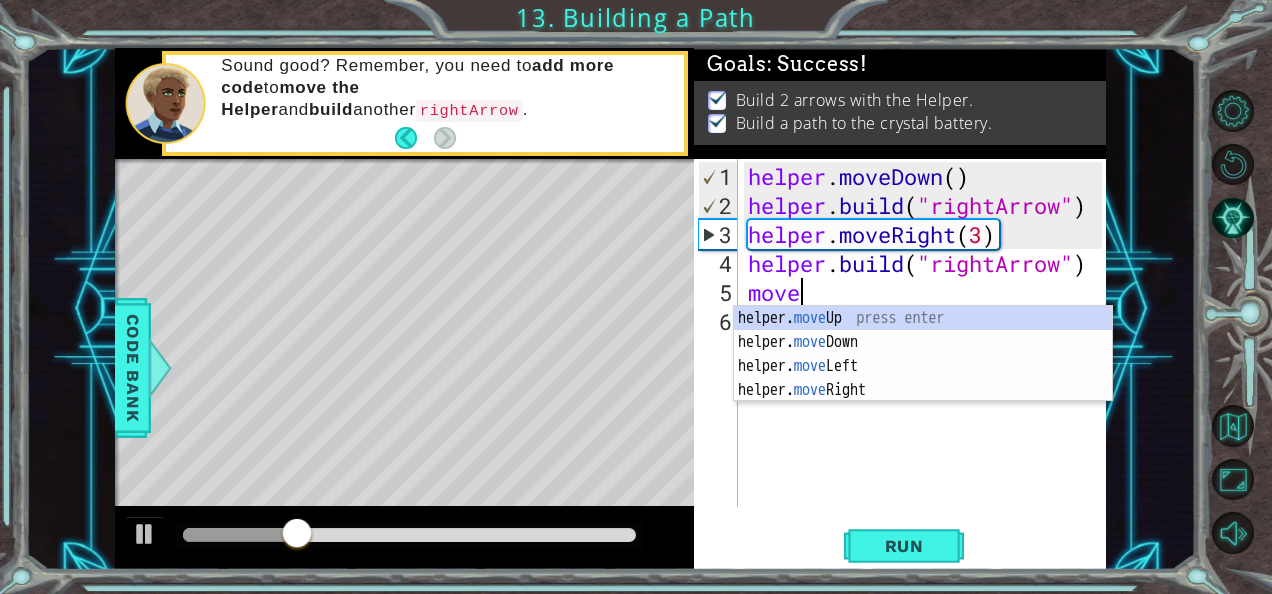 scroll, scrollTop: 0, scrollLeft: 1, axis: horizontal 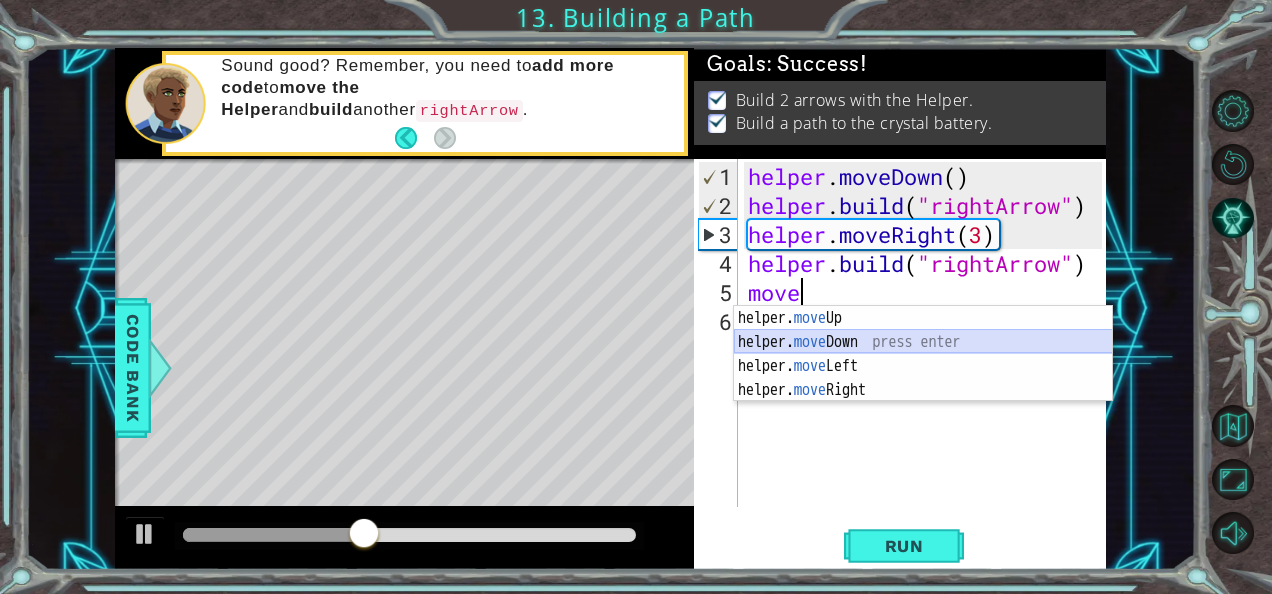 click on "helper. move Up press enter helper. move Down press enter helper. move Left press enter helper. move Right press enter" at bounding box center (923, 378) 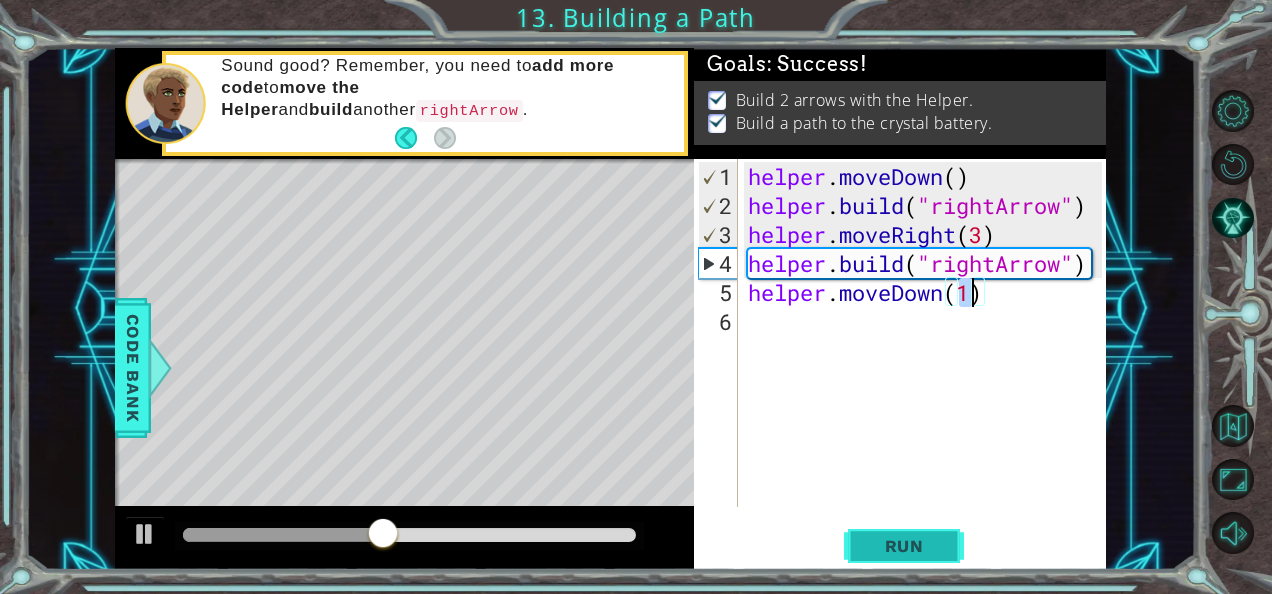type on "helper.moveDown(1)" 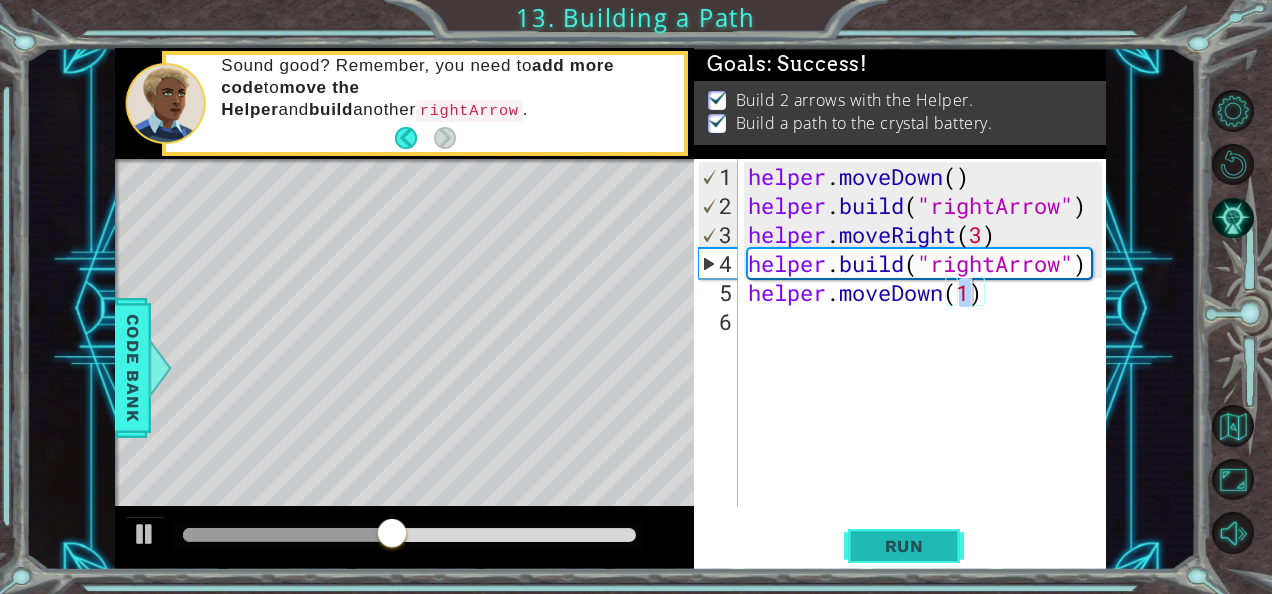 click on "Run" at bounding box center [904, 545] 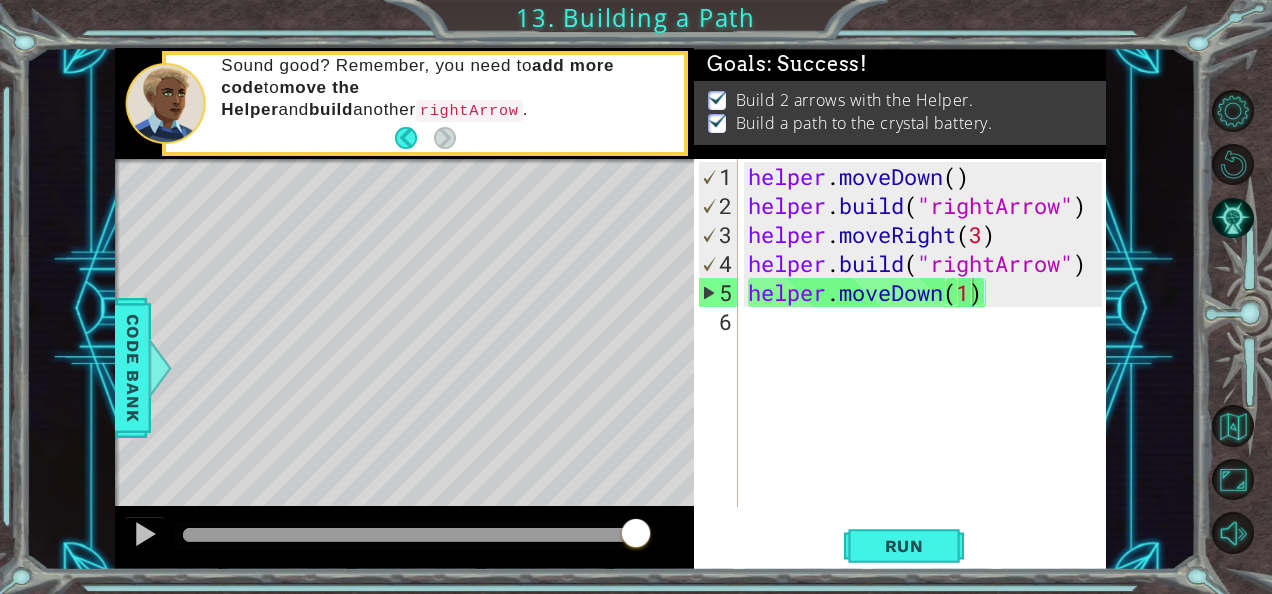 drag, startPoint x: 236, startPoint y: 528, endPoint x: 790, endPoint y: 528, distance: 554 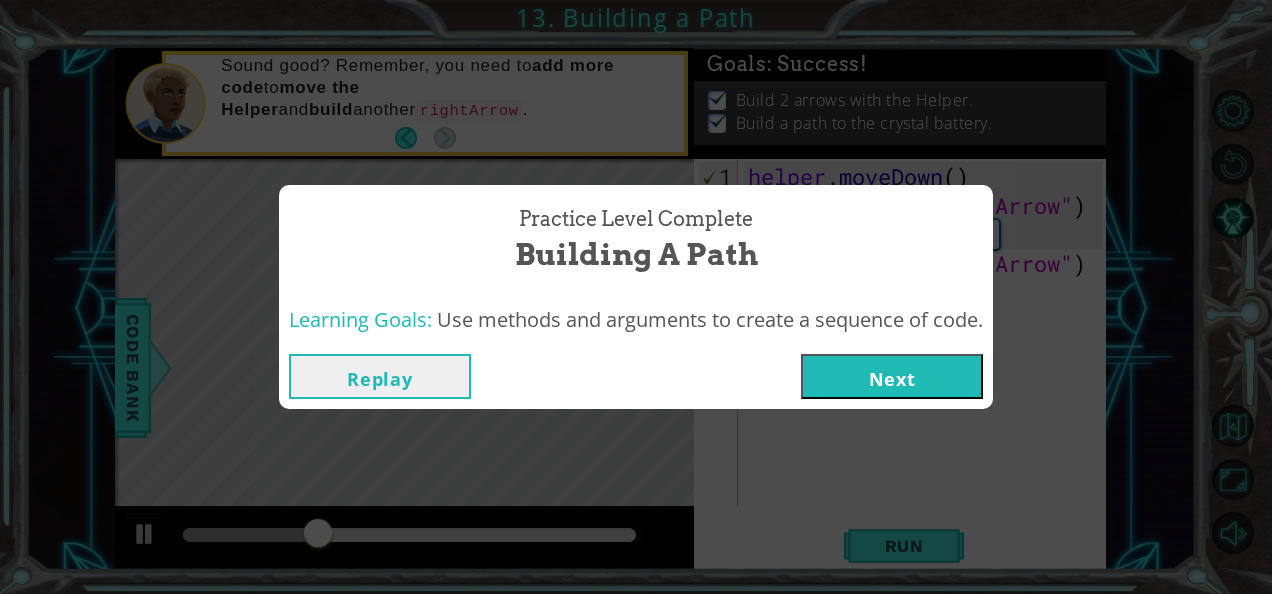 click on "Replay" at bounding box center (380, 376) 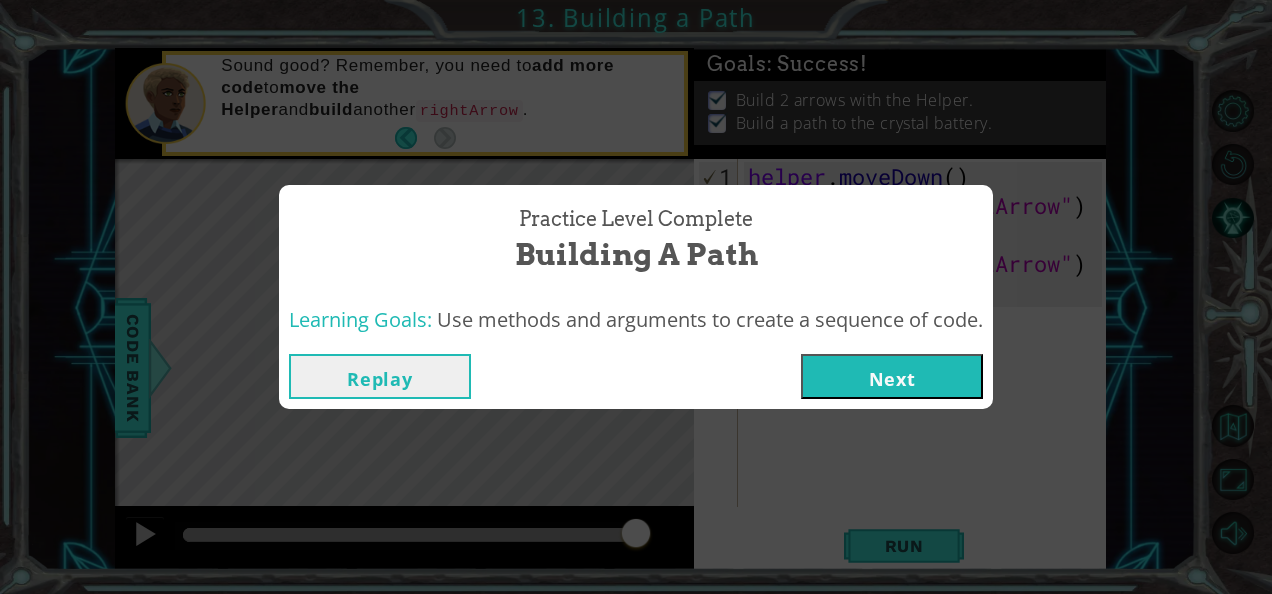 click on "Replay" at bounding box center [380, 376] 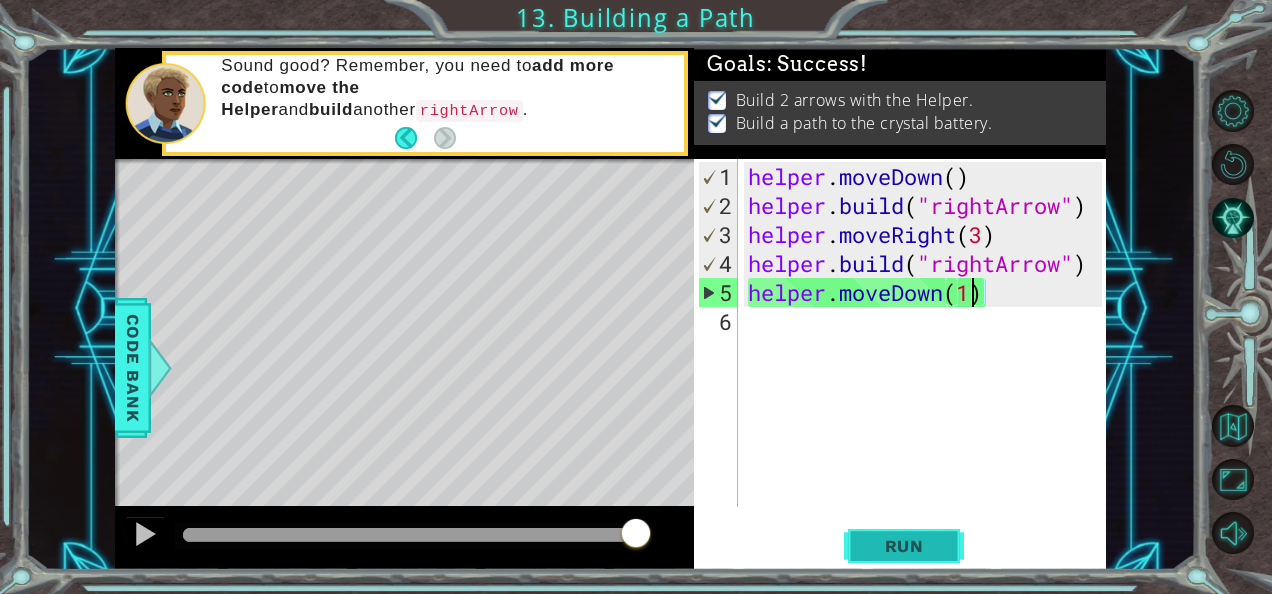 click on "Run" at bounding box center (904, 546) 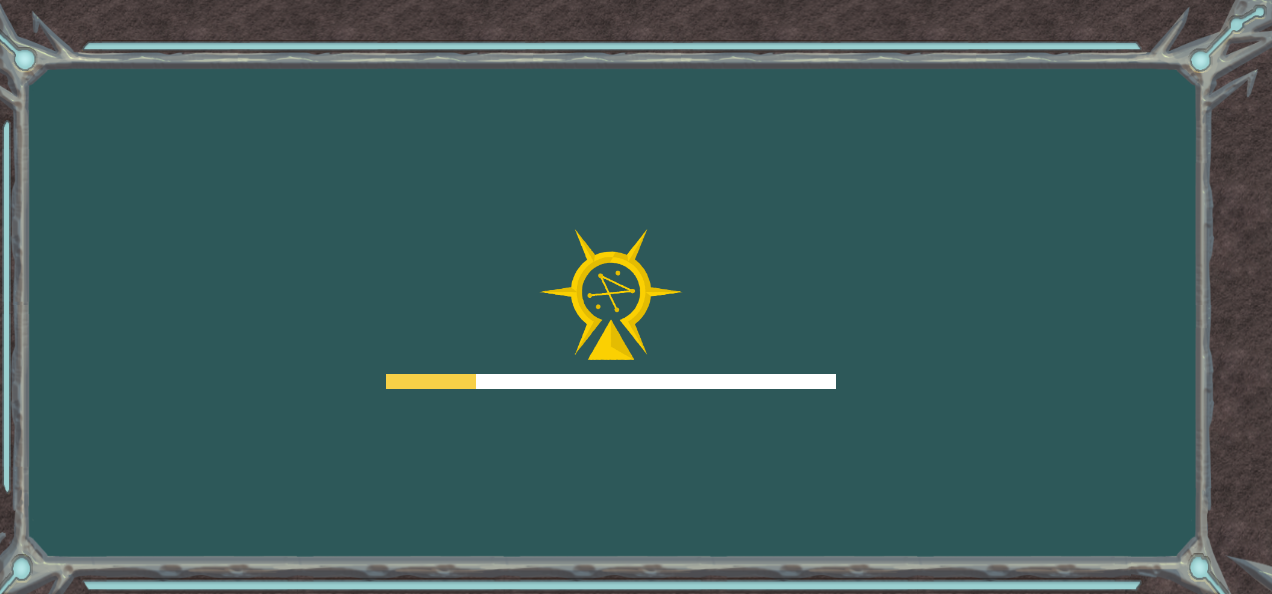 scroll, scrollTop: 0, scrollLeft: 0, axis: both 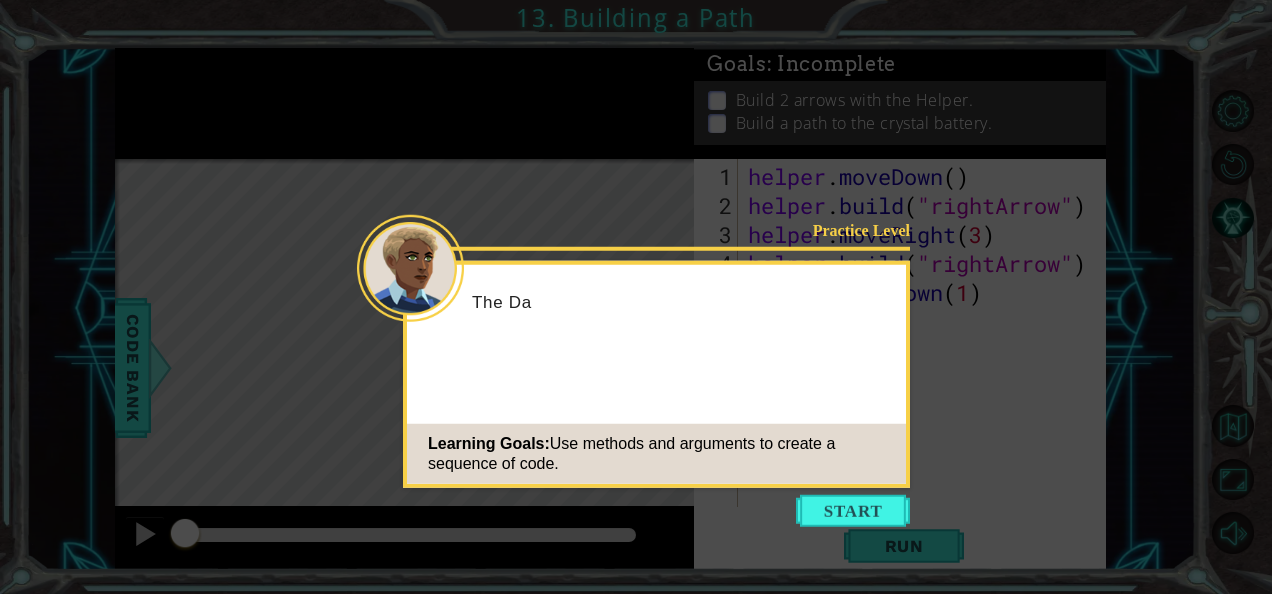 click at bounding box center [853, 511] 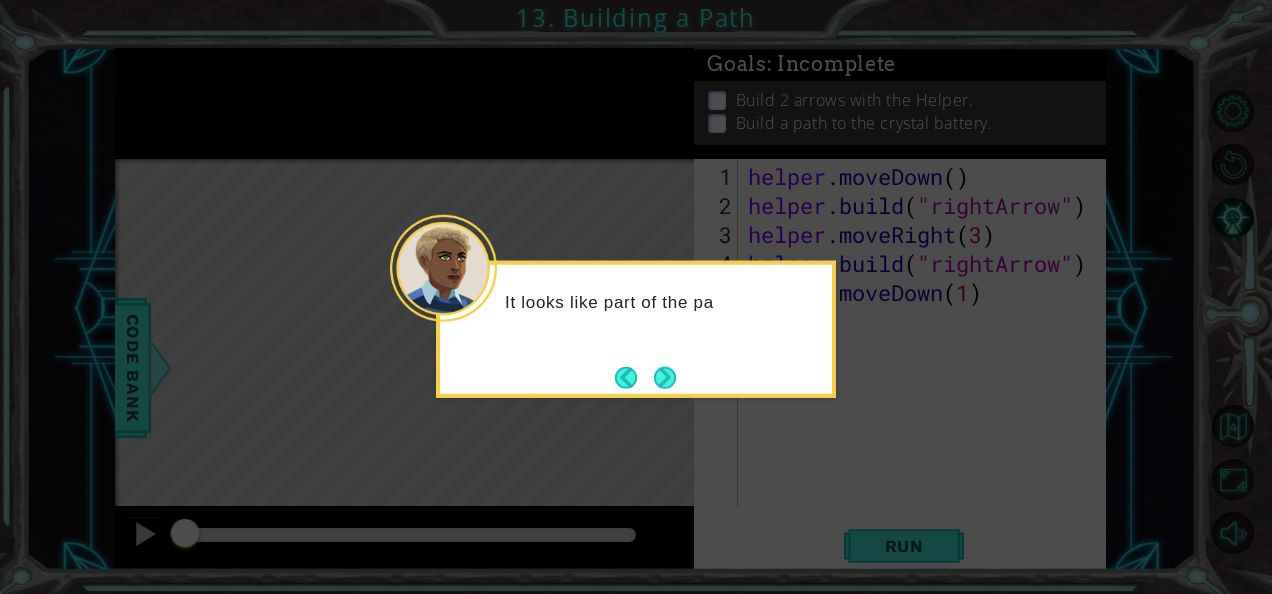 click at bounding box center (665, 377) 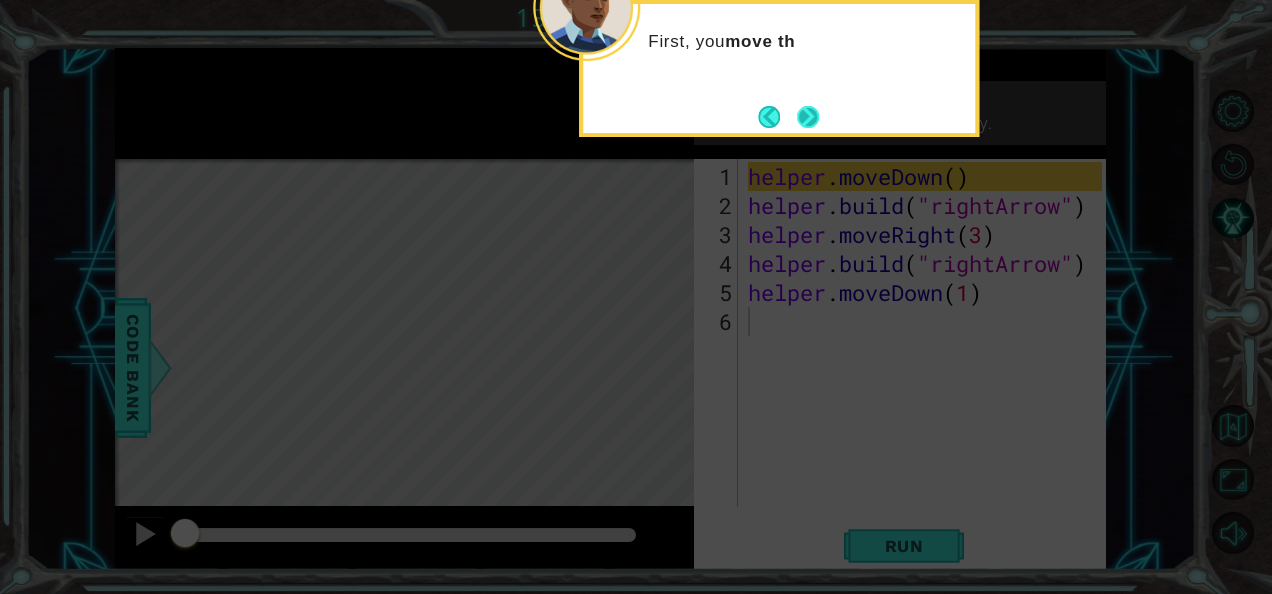 click at bounding box center (808, 116) 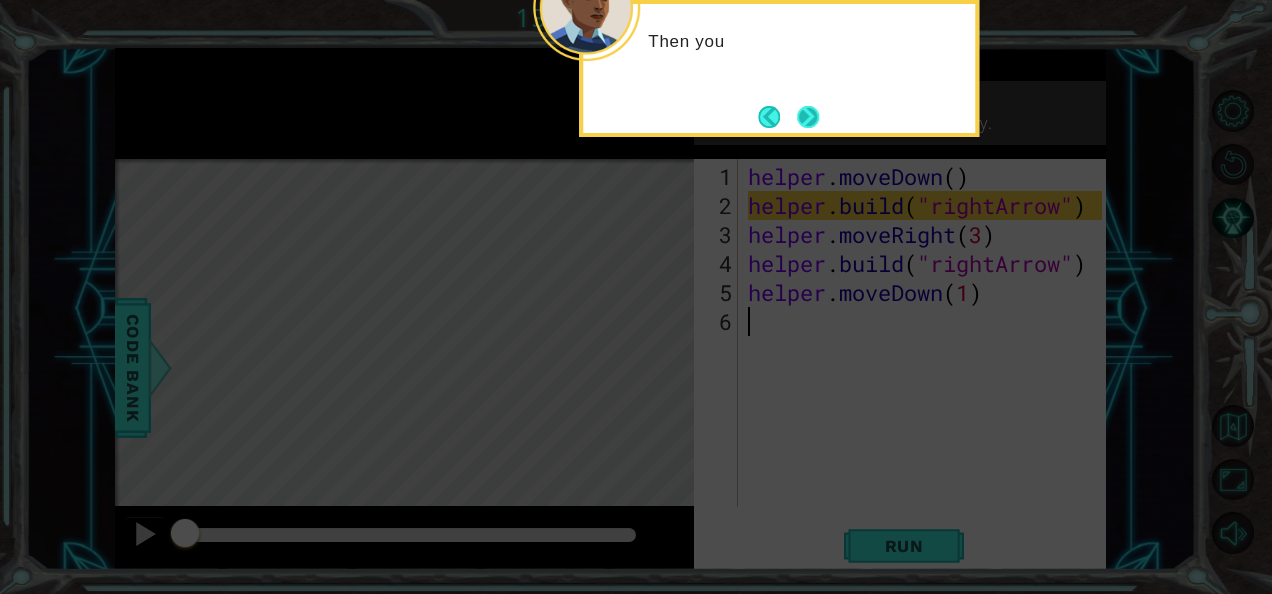 click at bounding box center [808, 116] 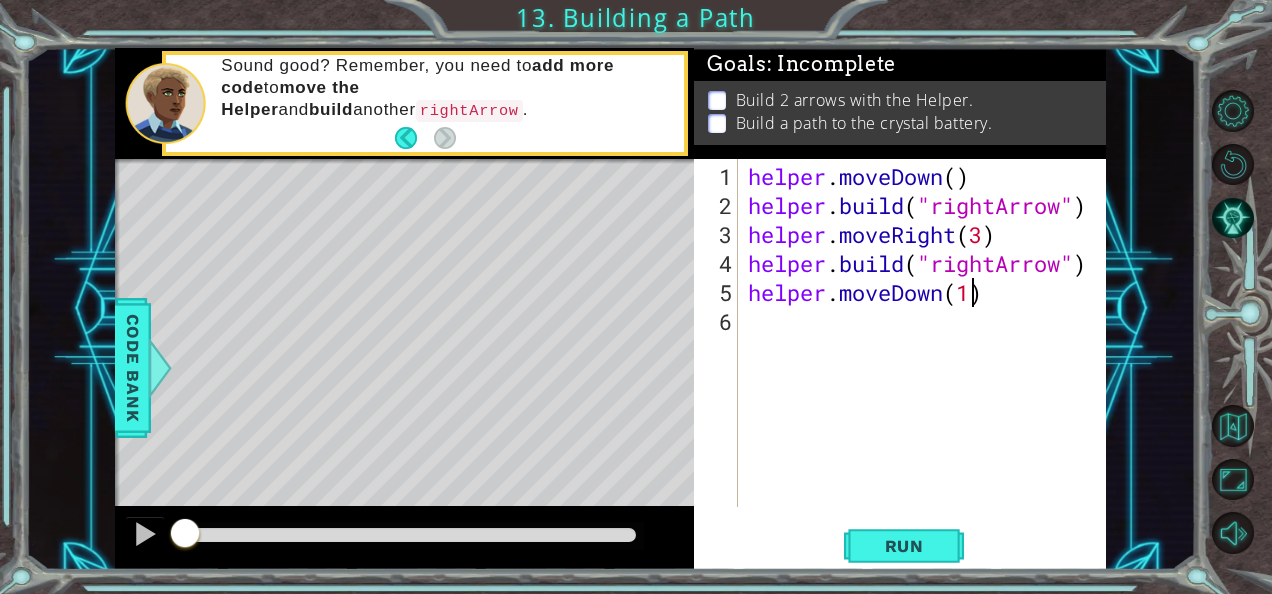 click on "helper . moveDown ( ) helper . build ( "rightArrow" ) helper . moveRight ( 3 ) helper . build ( "rightArrow" ) helper . moveDown ( 1 )" at bounding box center (928, 365) 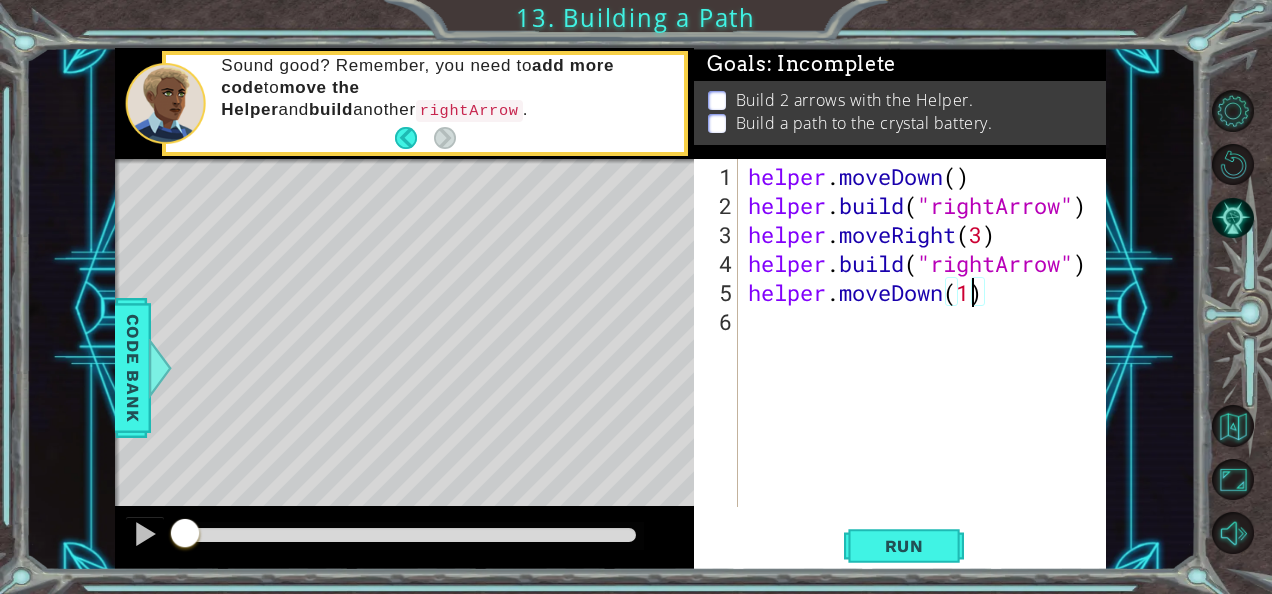 type on "helper.moveDown()" 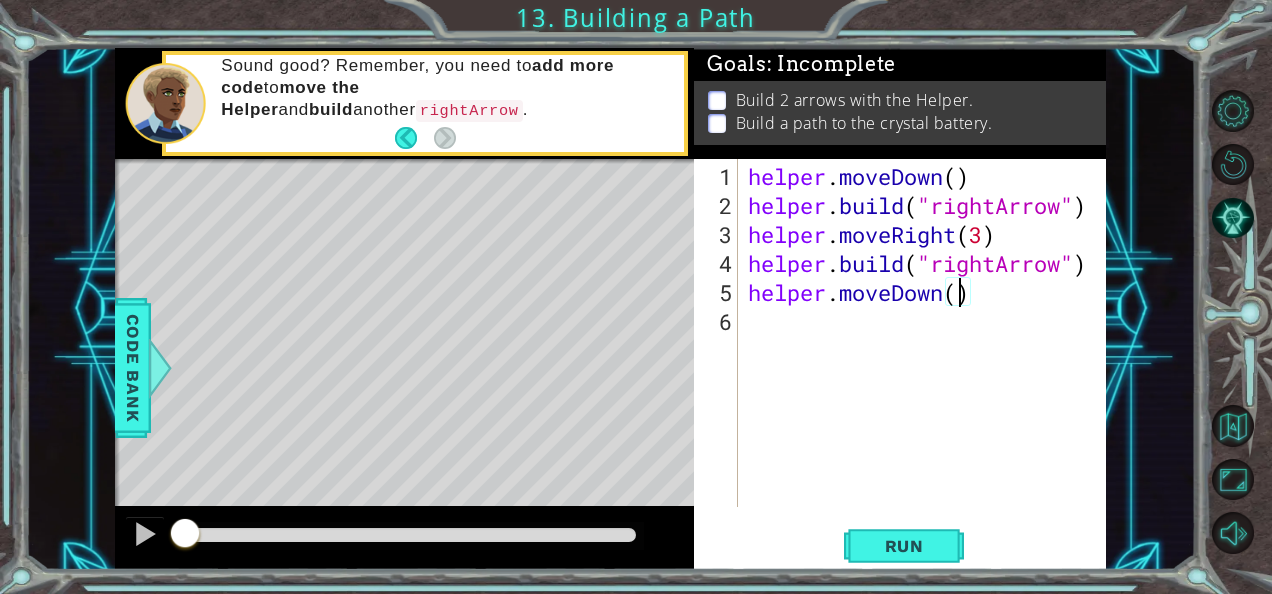 drag, startPoint x: 939, startPoint y: 368, endPoint x: 927, endPoint y: 388, distance: 23.323807 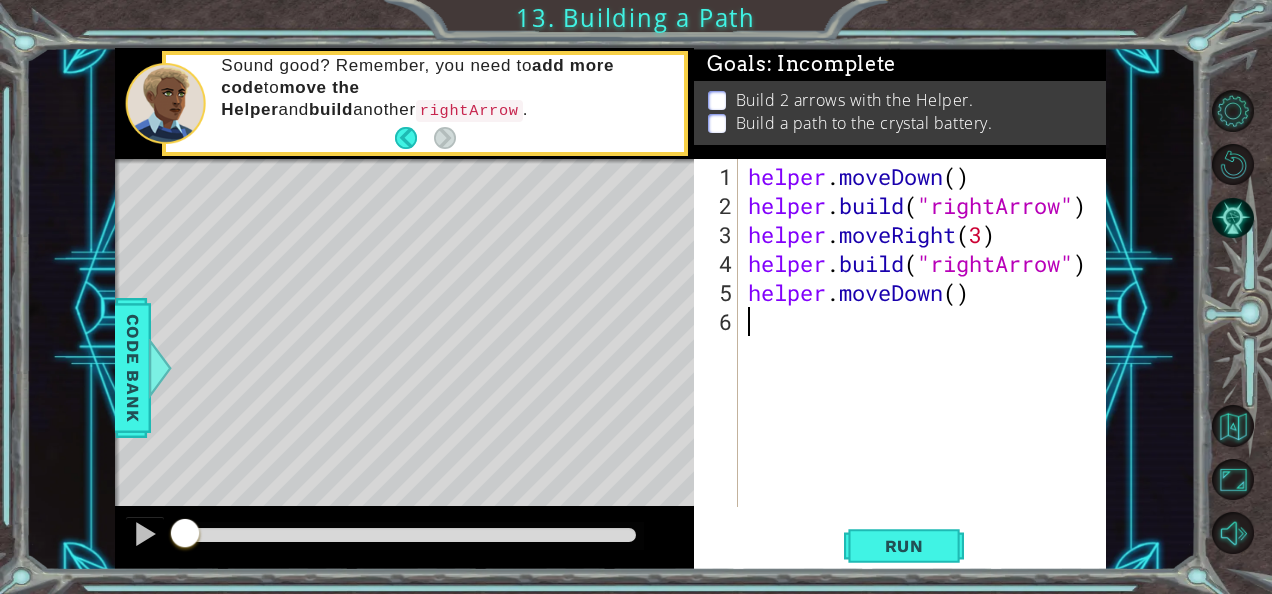 click on "helper . moveDown ( ) helper . build ( "rightArrow" ) helper . moveRight ( 3 ) helper . build ( "rightArrow" ) helper . moveDown ( )" at bounding box center [928, 365] 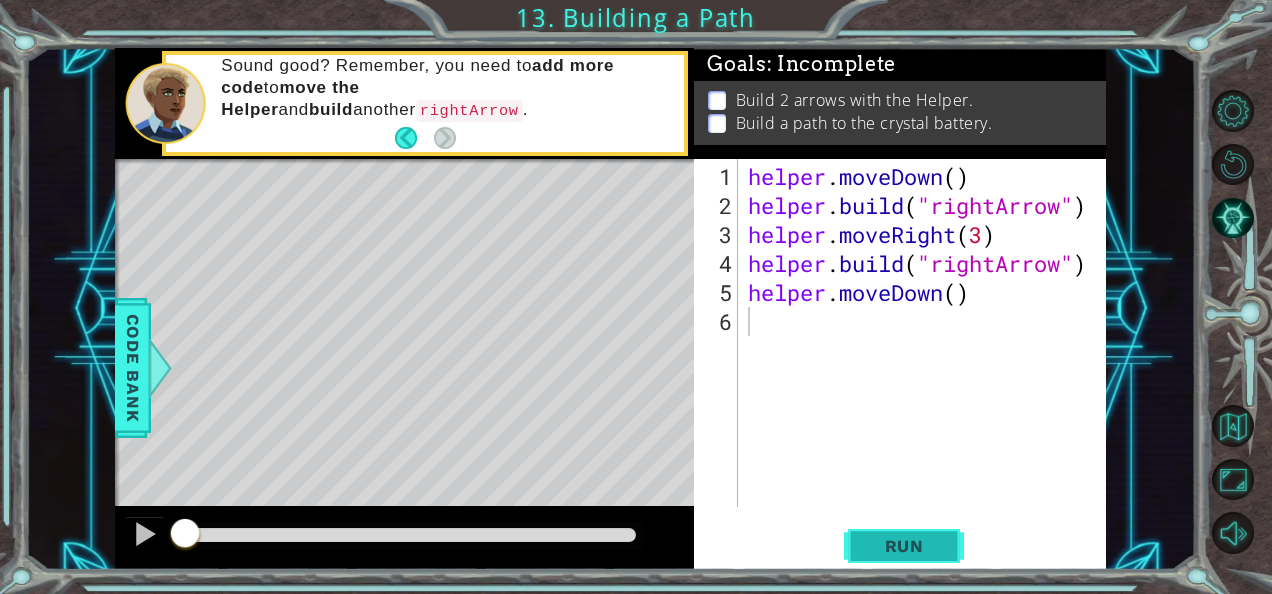click on "Run" at bounding box center (904, 546) 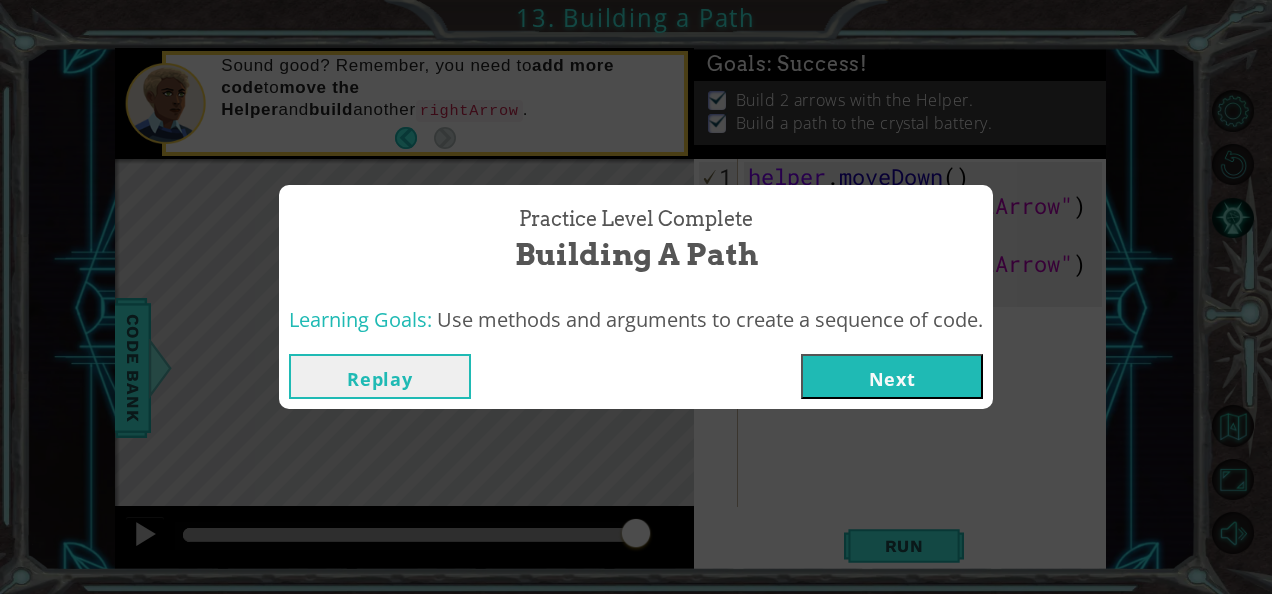 click on "Next" at bounding box center [892, 376] 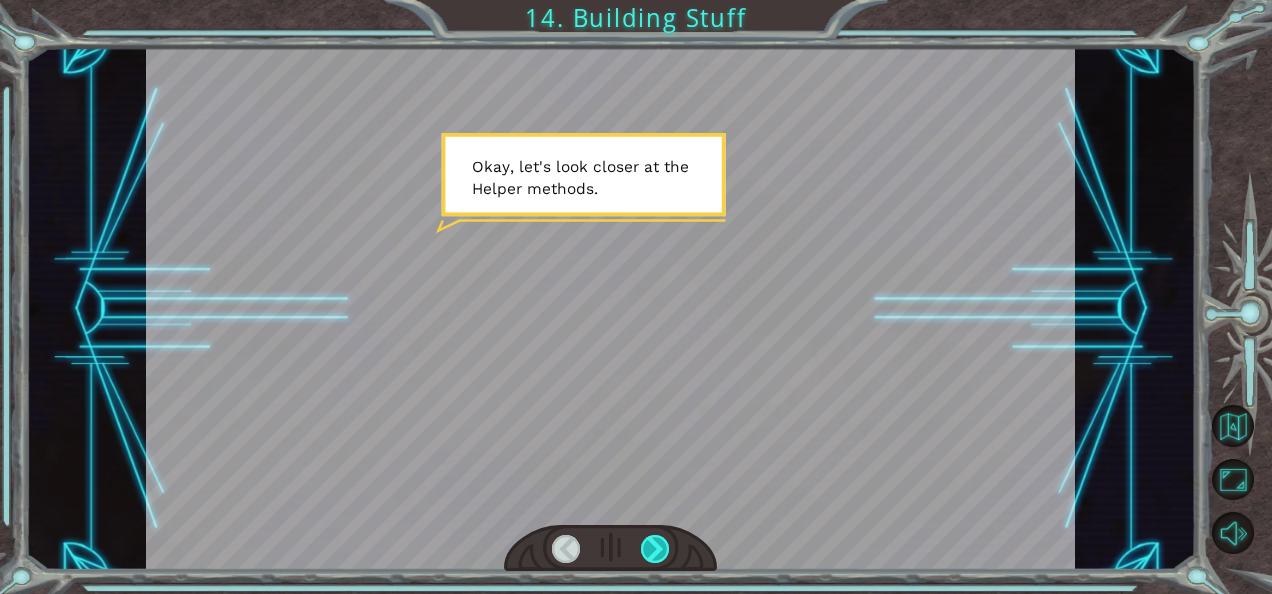click at bounding box center [655, 549] 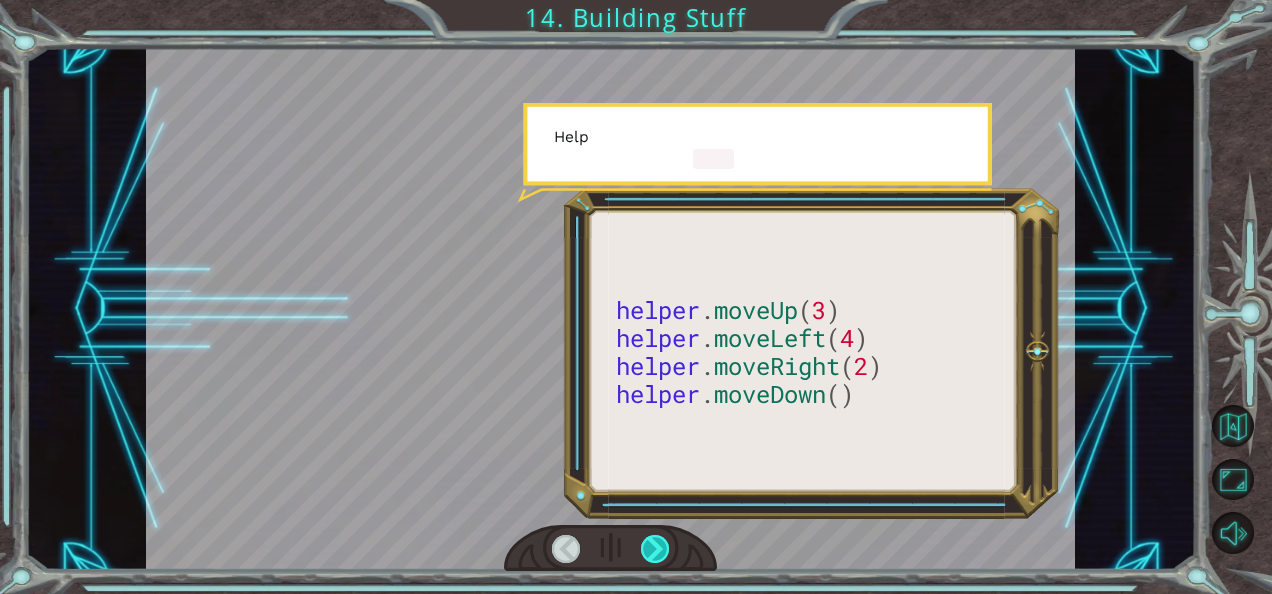 click at bounding box center [655, 549] 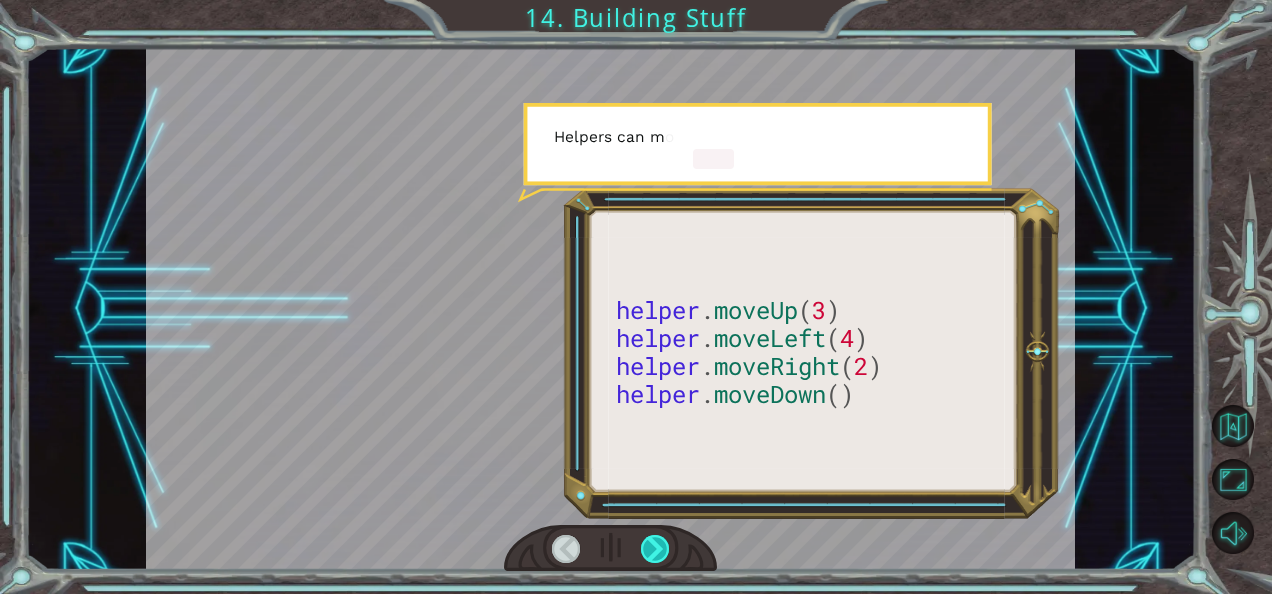 click at bounding box center (655, 549) 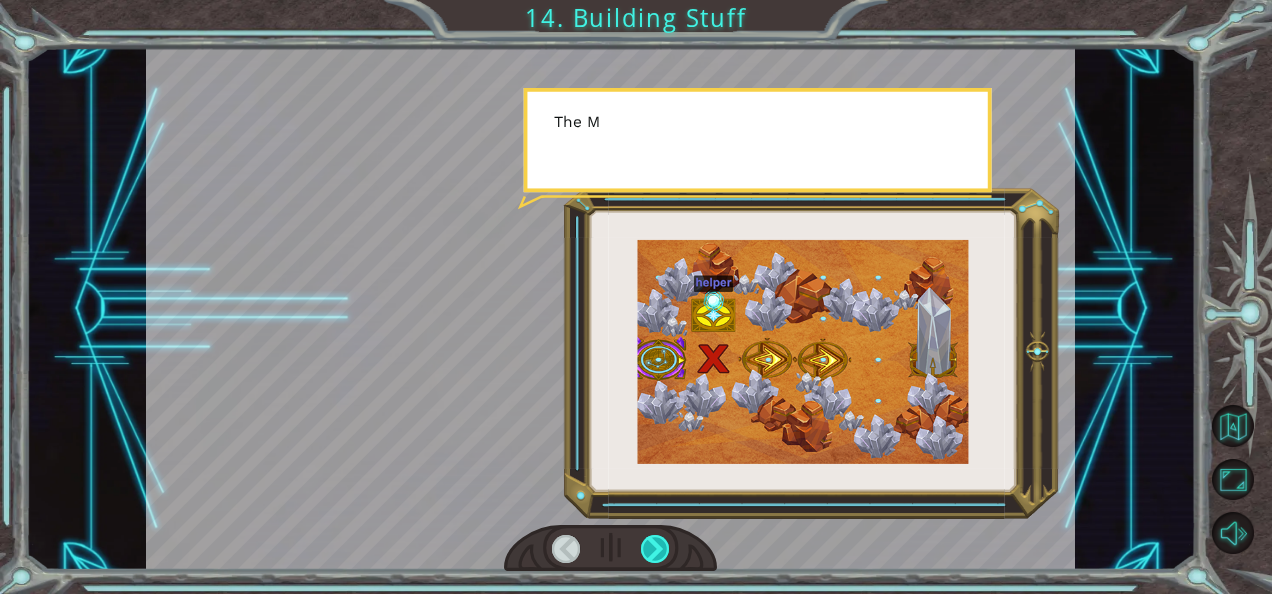 click at bounding box center [655, 549] 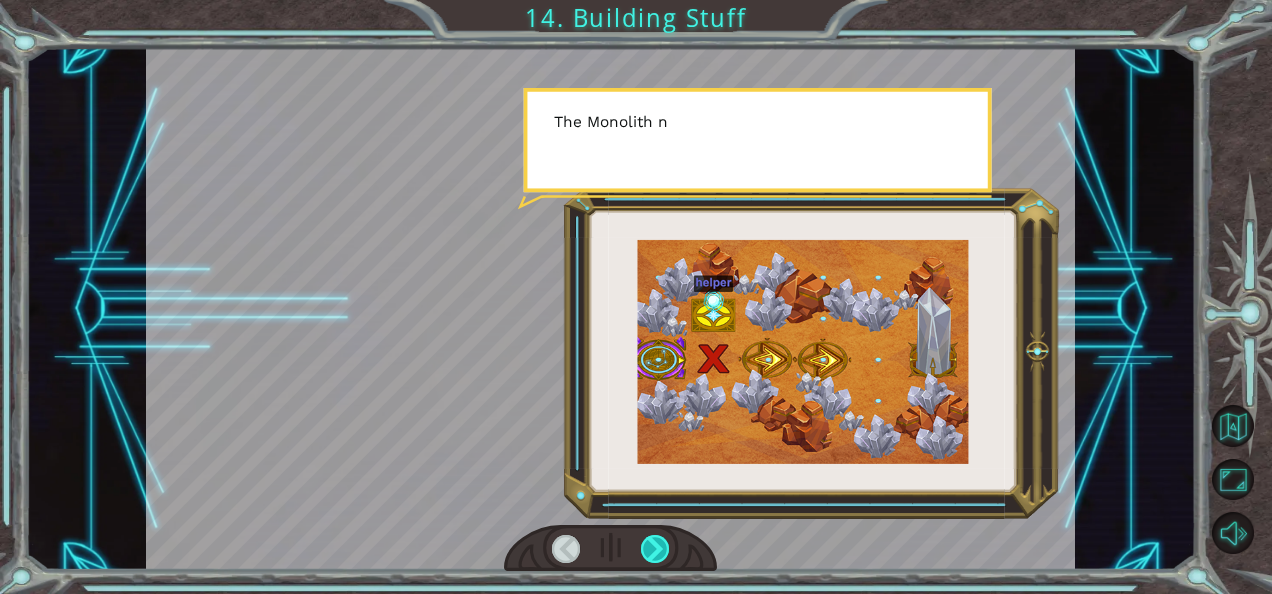 click at bounding box center [655, 549] 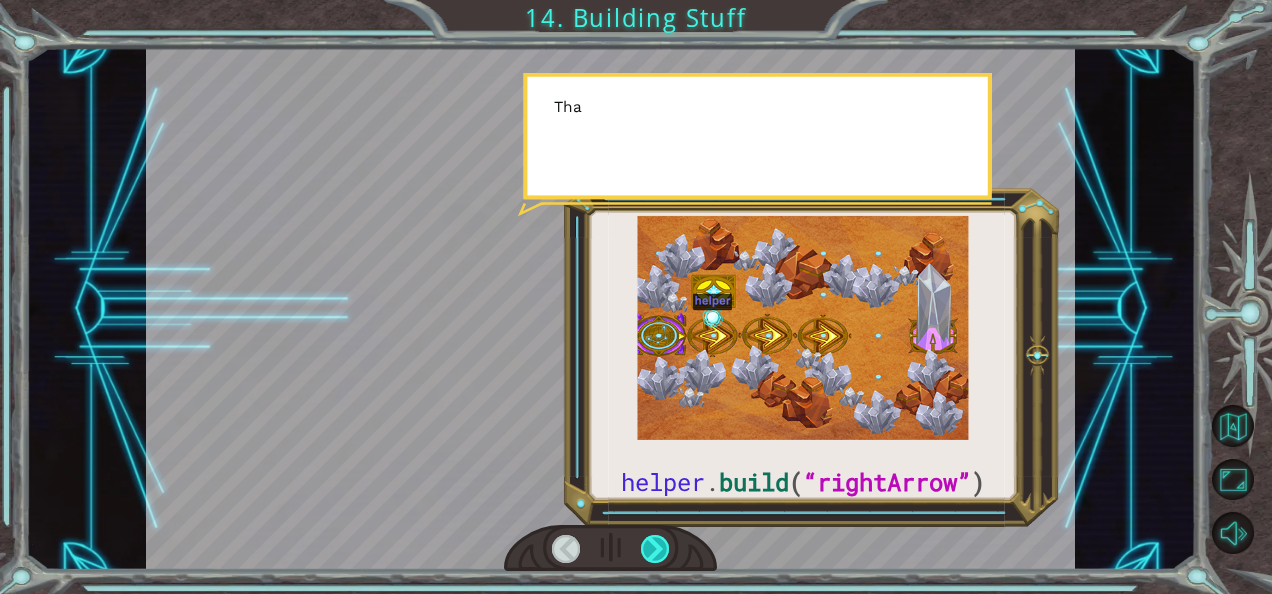 click at bounding box center (655, 549) 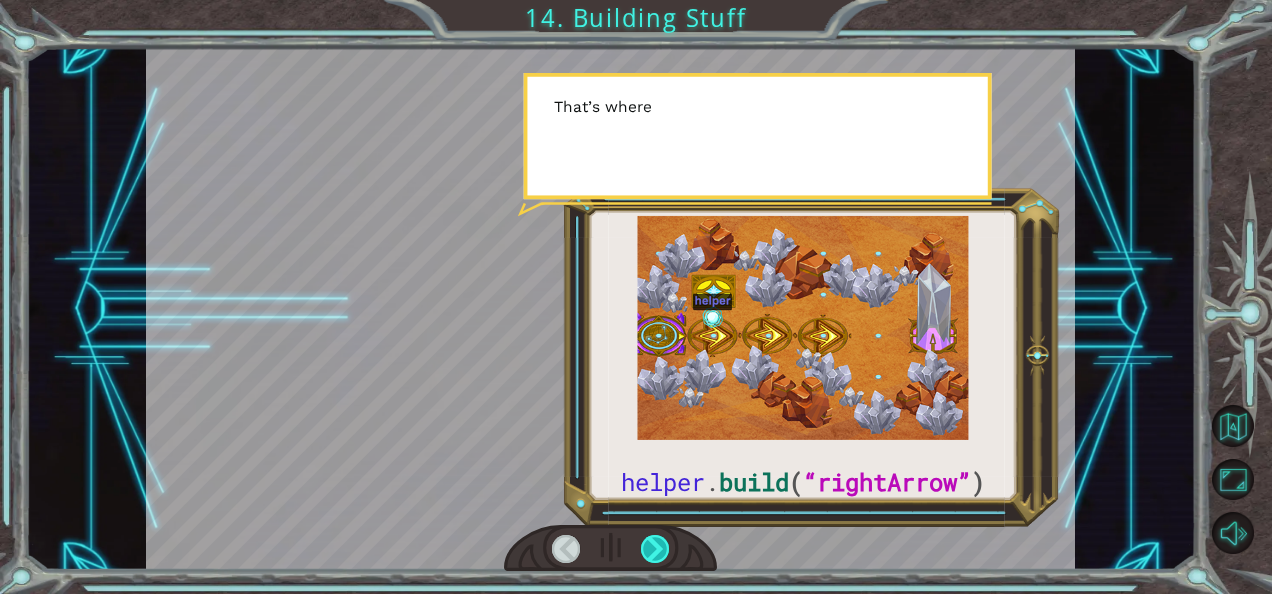 click at bounding box center (655, 549) 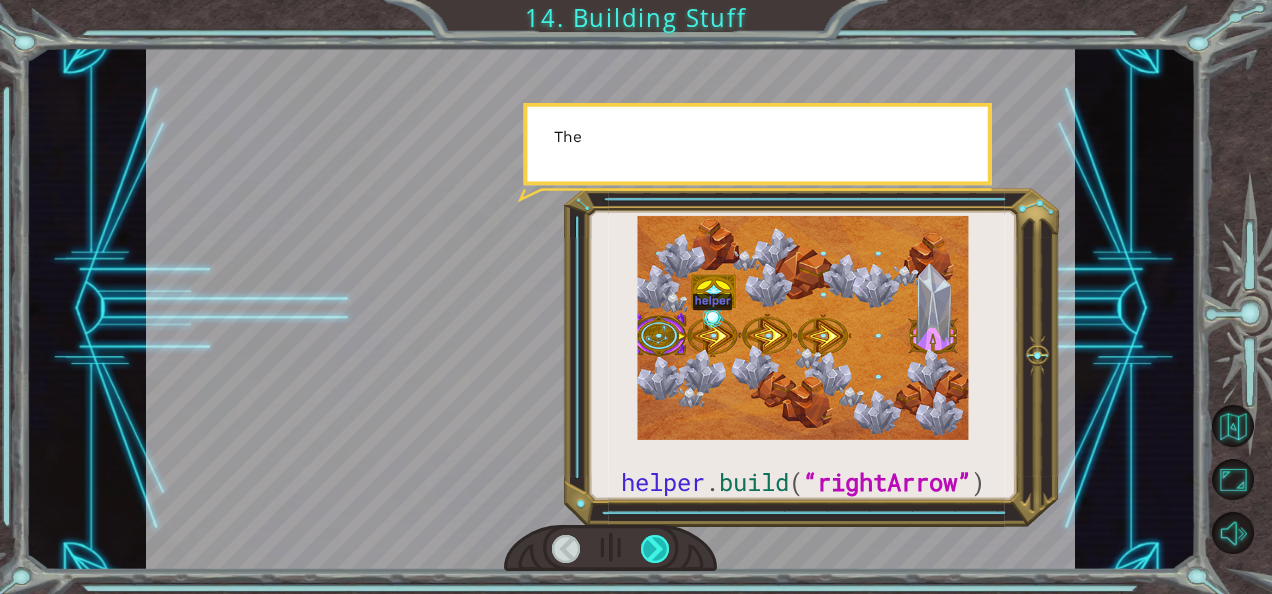 click at bounding box center (655, 549) 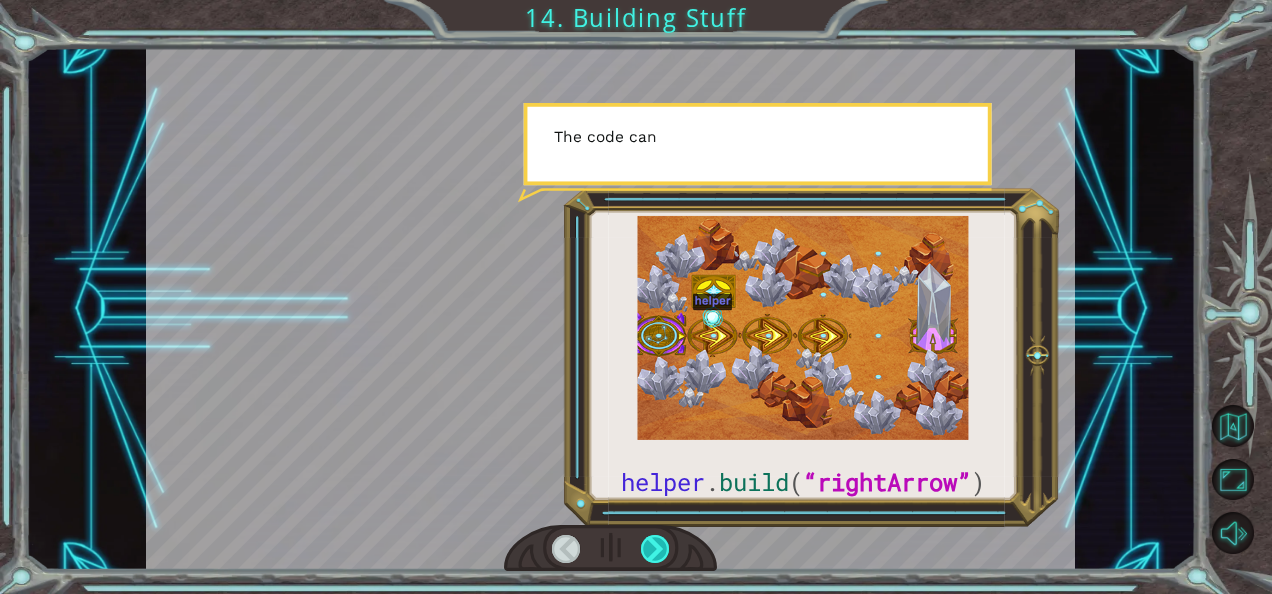 click at bounding box center (655, 549) 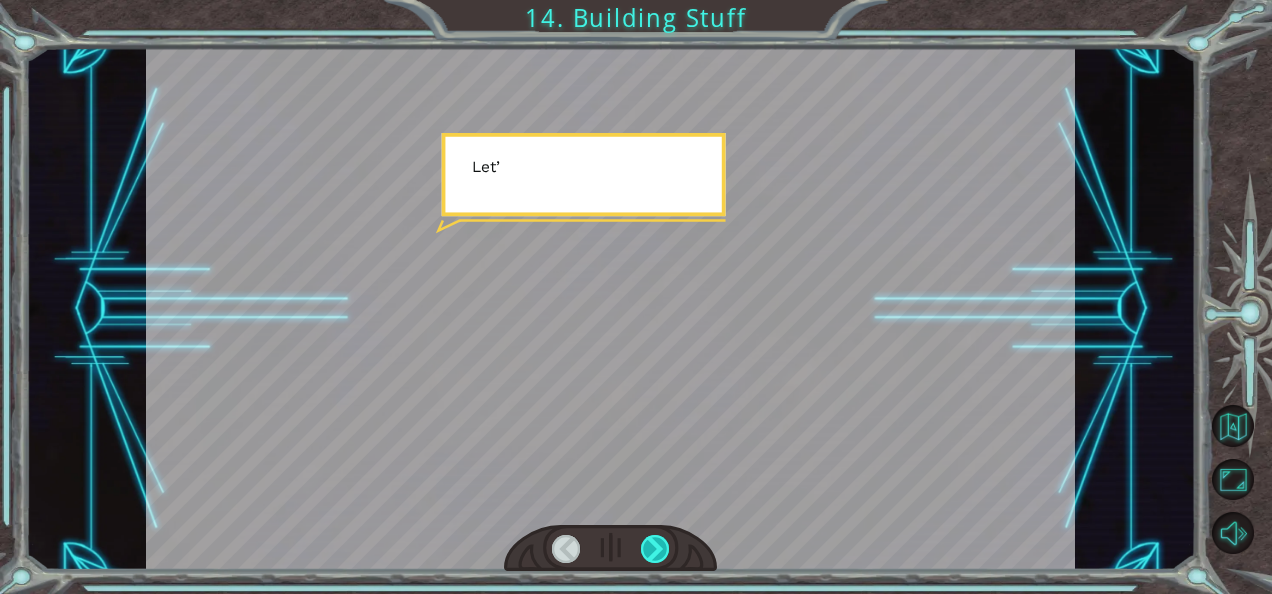 click at bounding box center (655, 549) 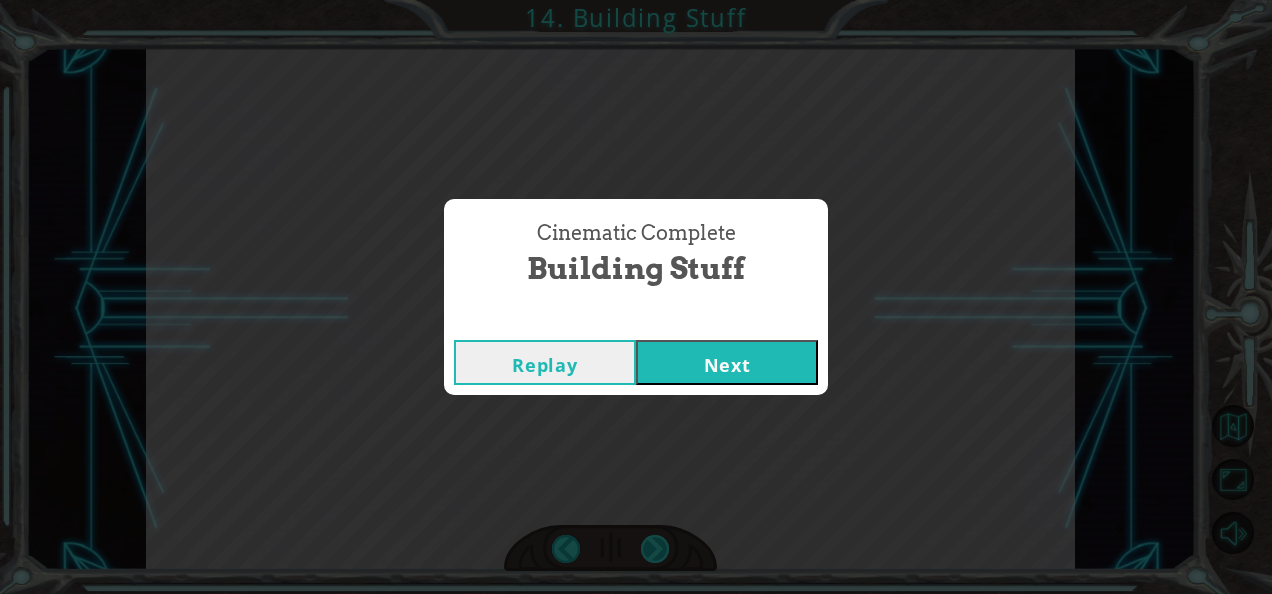 click on "Cinematic Complete     Building Stuff
Replay
Next" at bounding box center [636, 297] 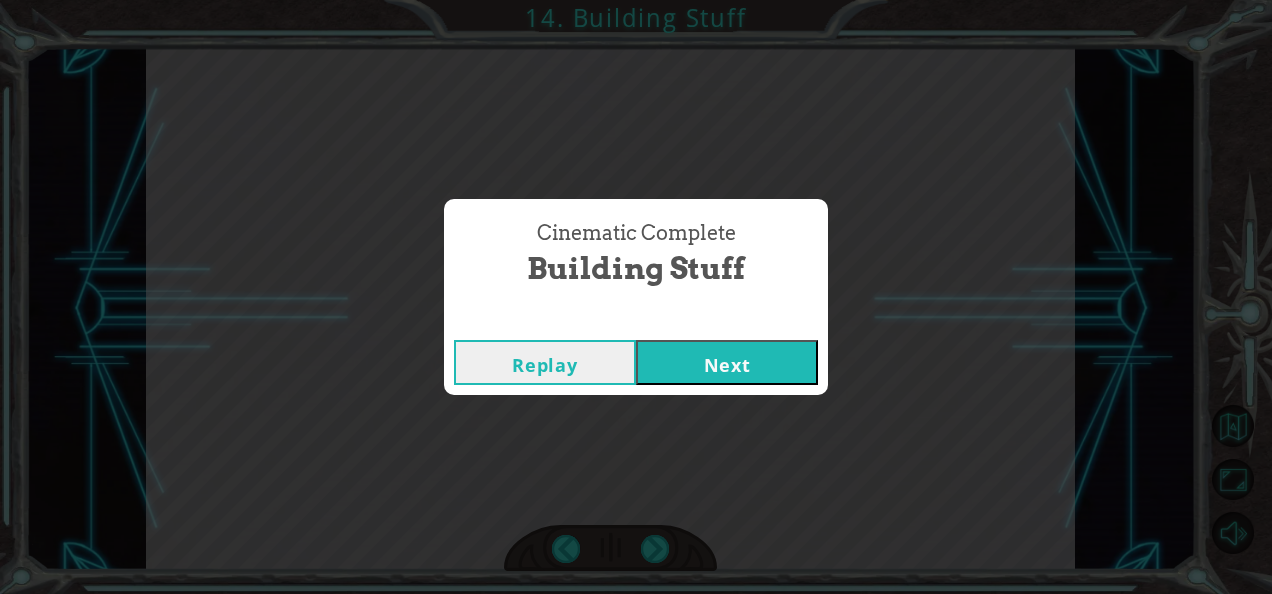 click on "Next" at bounding box center [727, 362] 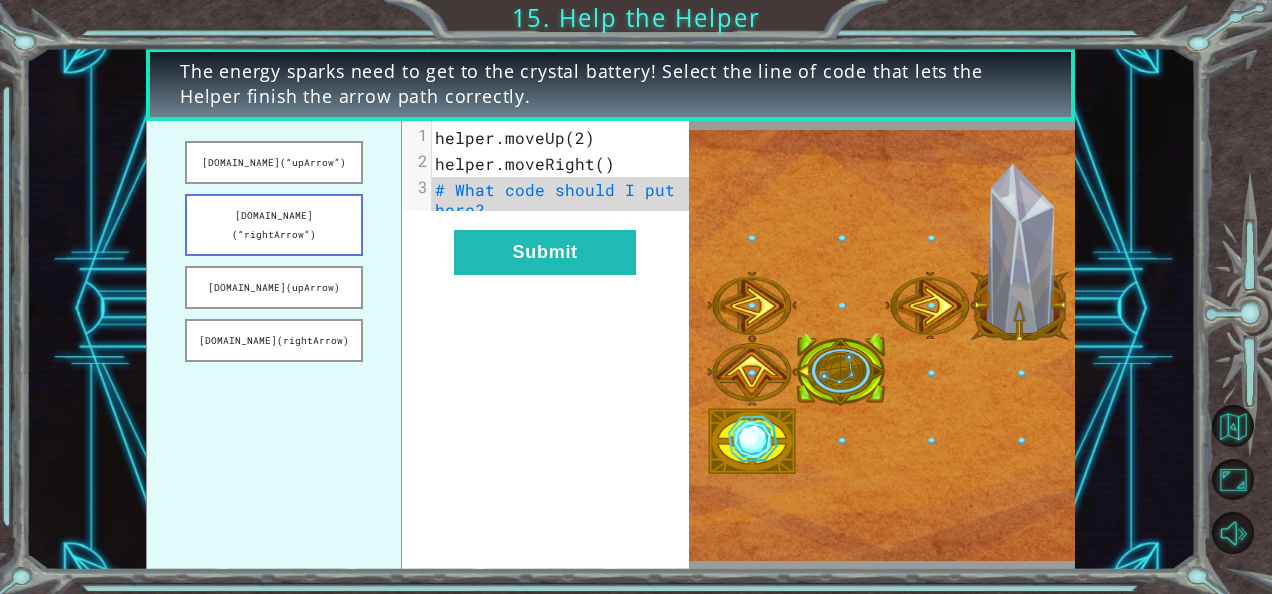 click on "[DOMAIN_NAME](“rightArrow”)" at bounding box center (274, 225) 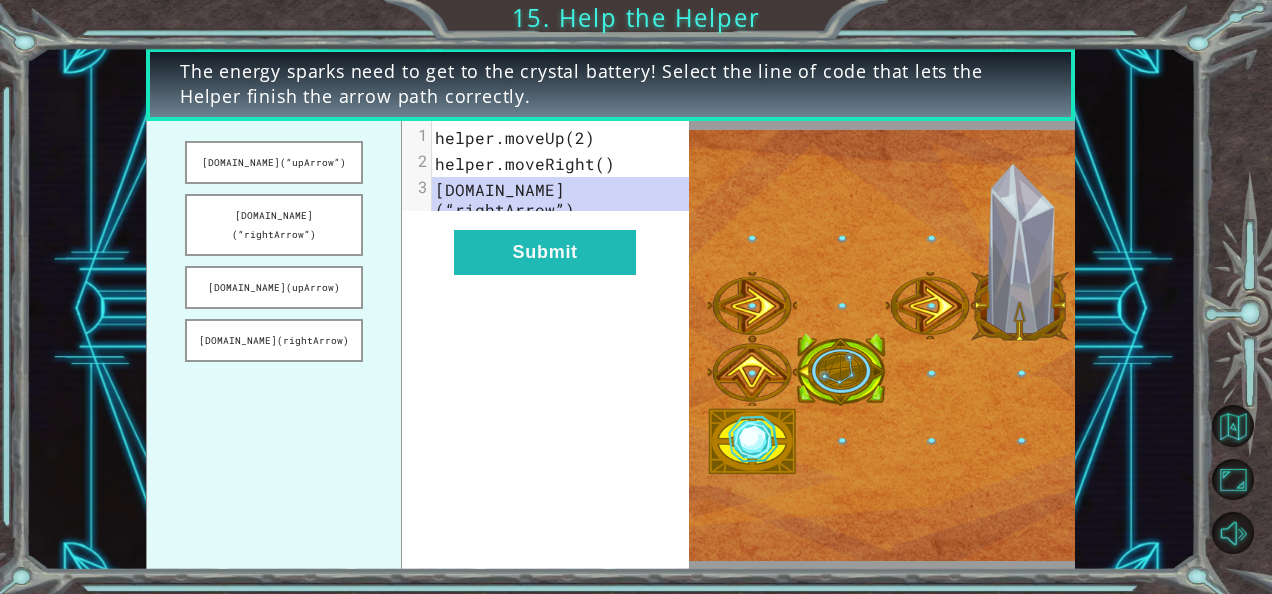 click on "xxxxxxxxxx 3   1 helper.moveUp(2) 2 helper.moveRight() 3 [DOMAIN_NAME](“rightArrow”)
Submit" at bounding box center (545, 345) 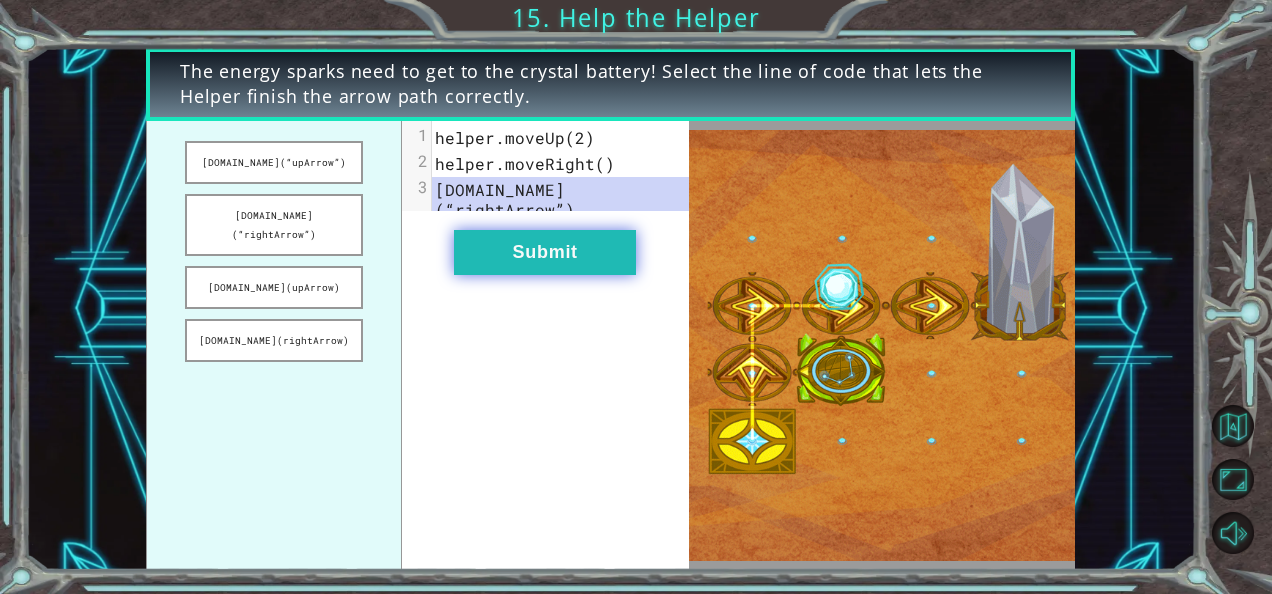 click on "Submit" at bounding box center (545, 252) 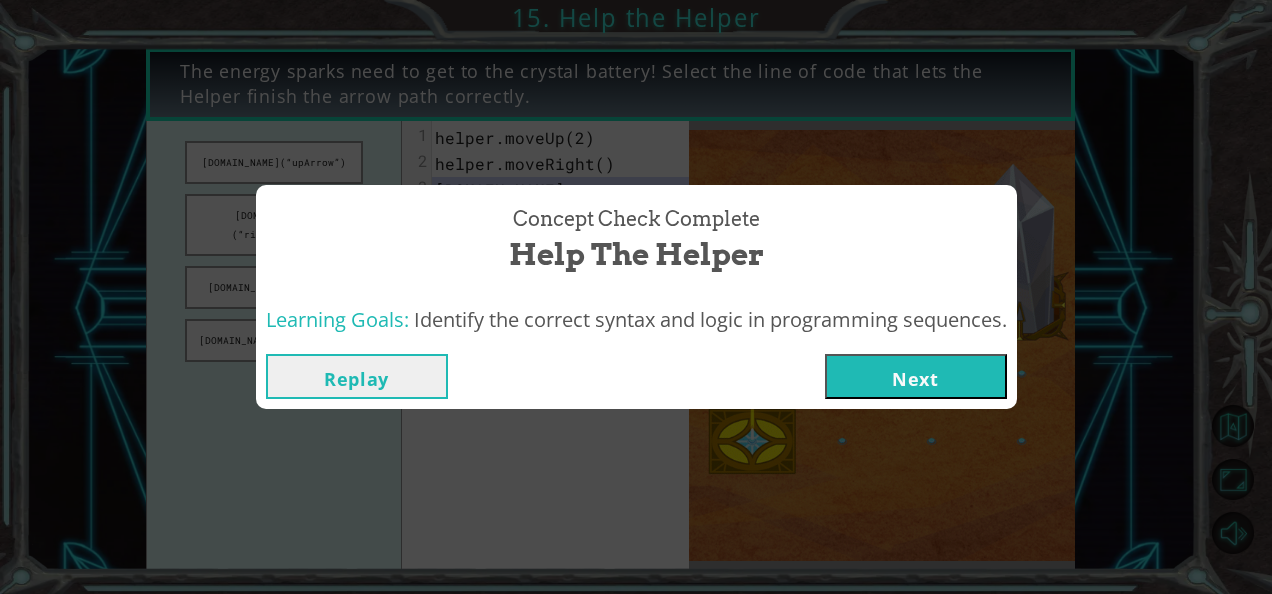 click on "Next" at bounding box center (916, 376) 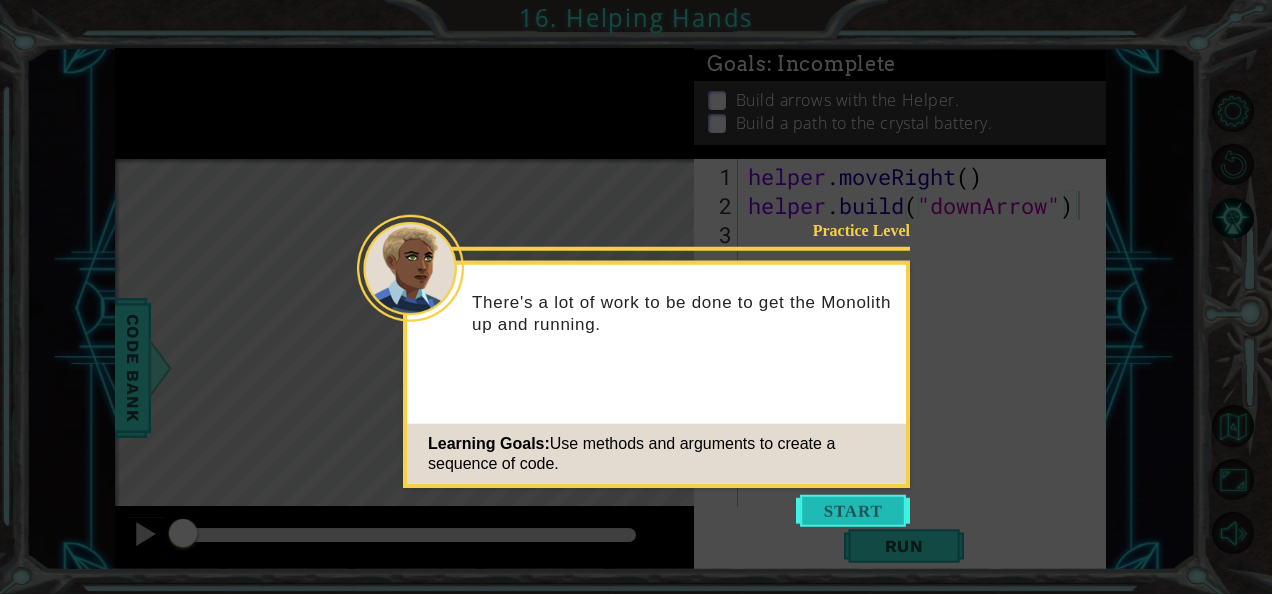 click at bounding box center (853, 511) 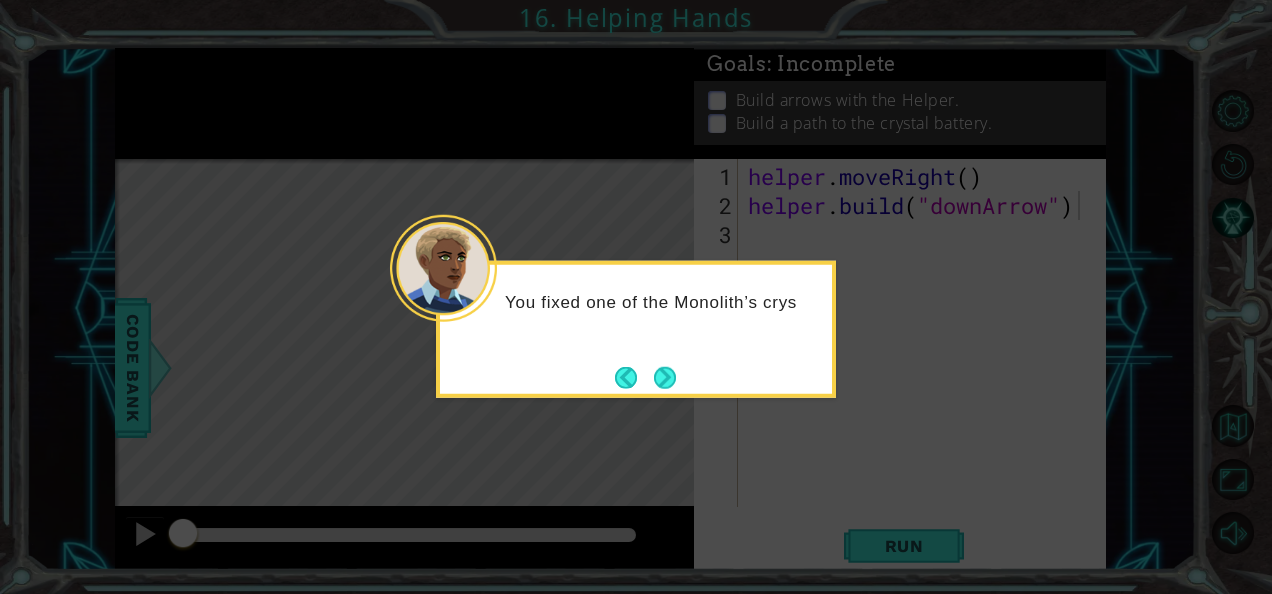 click on "You fixed one of the Monolith’s crys" at bounding box center [636, 329] 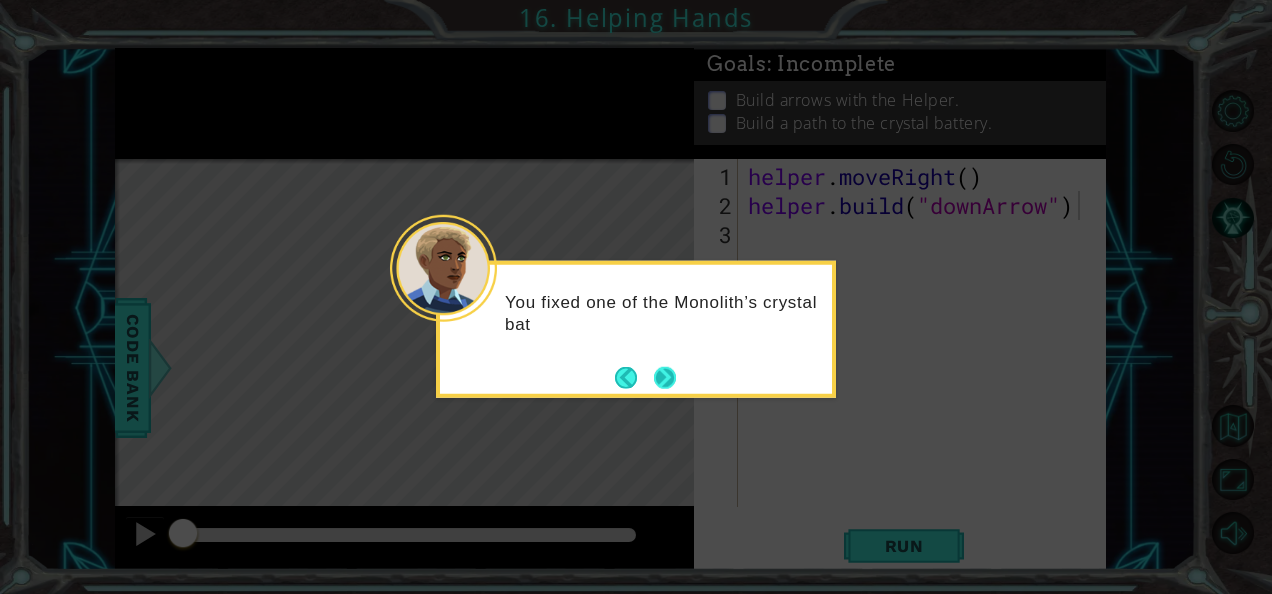 click at bounding box center (665, 377) 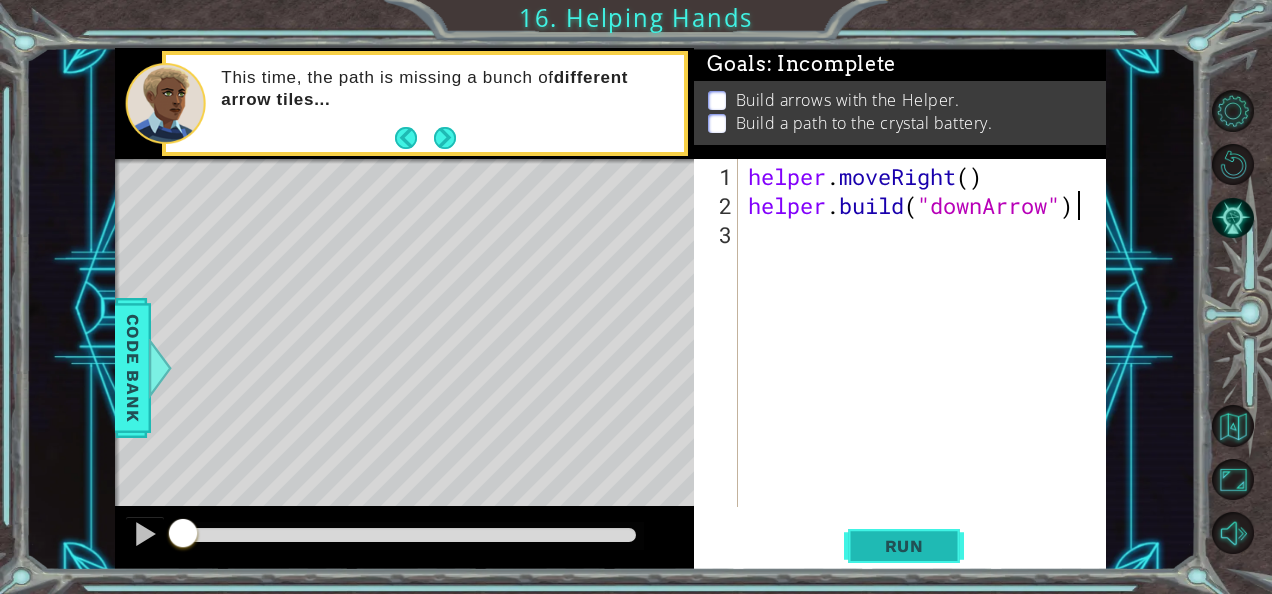 click on "Run" at bounding box center (904, 546) 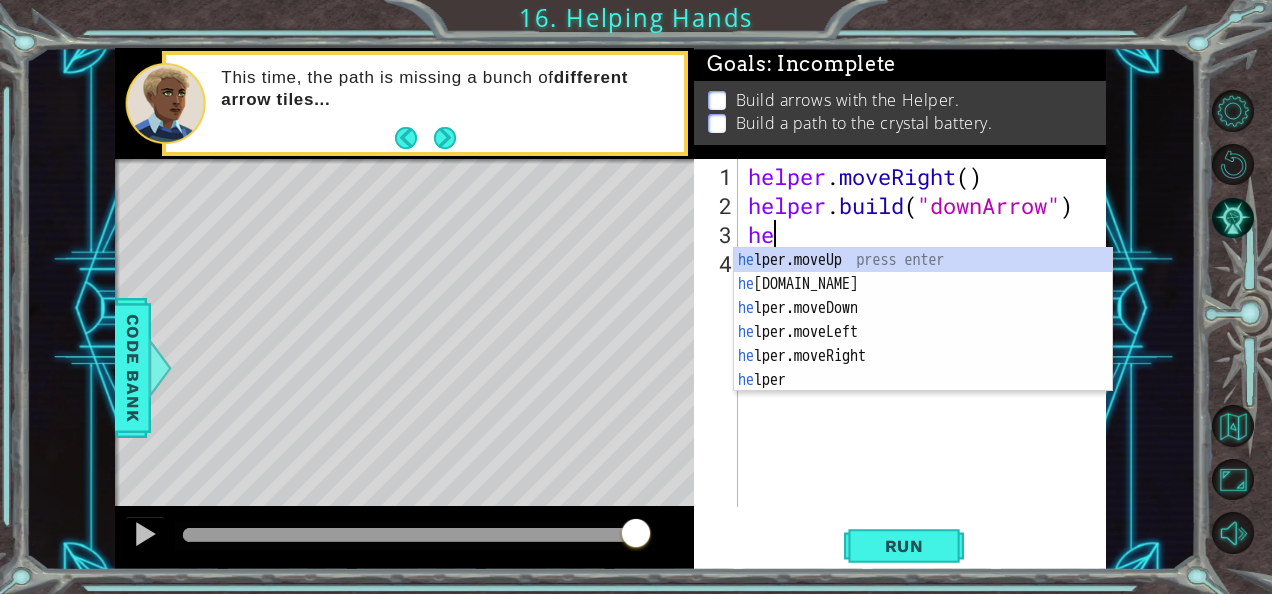 scroll, scrollTop: 0, scrollLeft: 0, axis: both 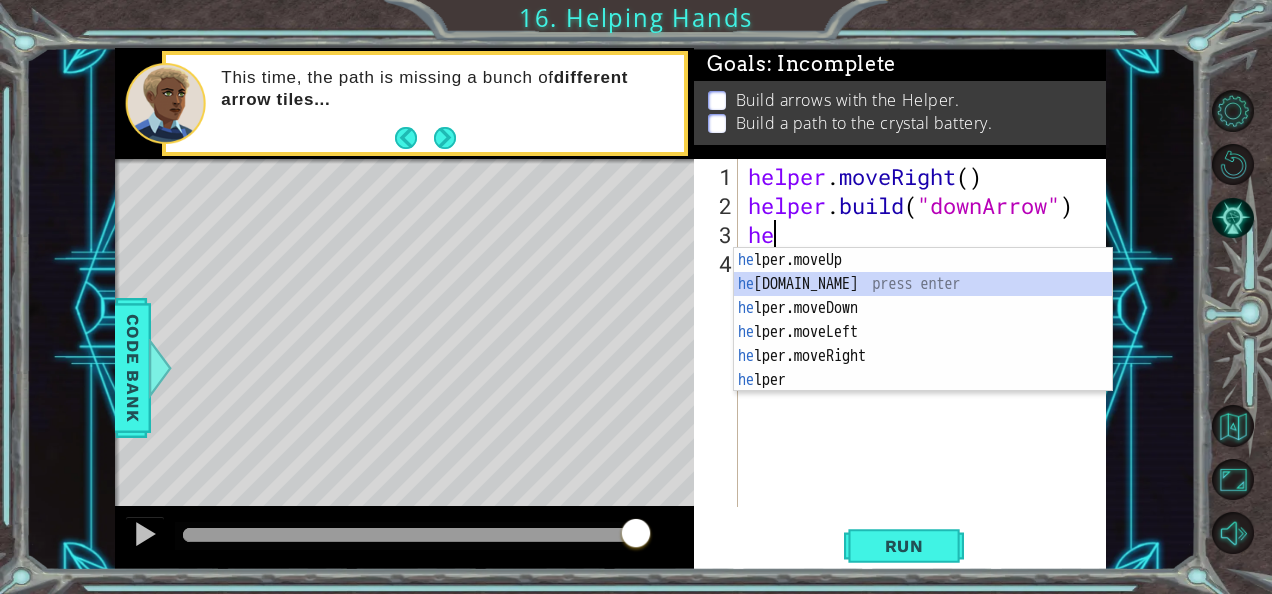 click on "he lper.moveUp press enter he [DOMAIN_NAME] press enter he lper.moveDown press enter he lper.moveLeft press enter he lper.moveRight press enter he lper press enter" at bounding box center [923, 344] 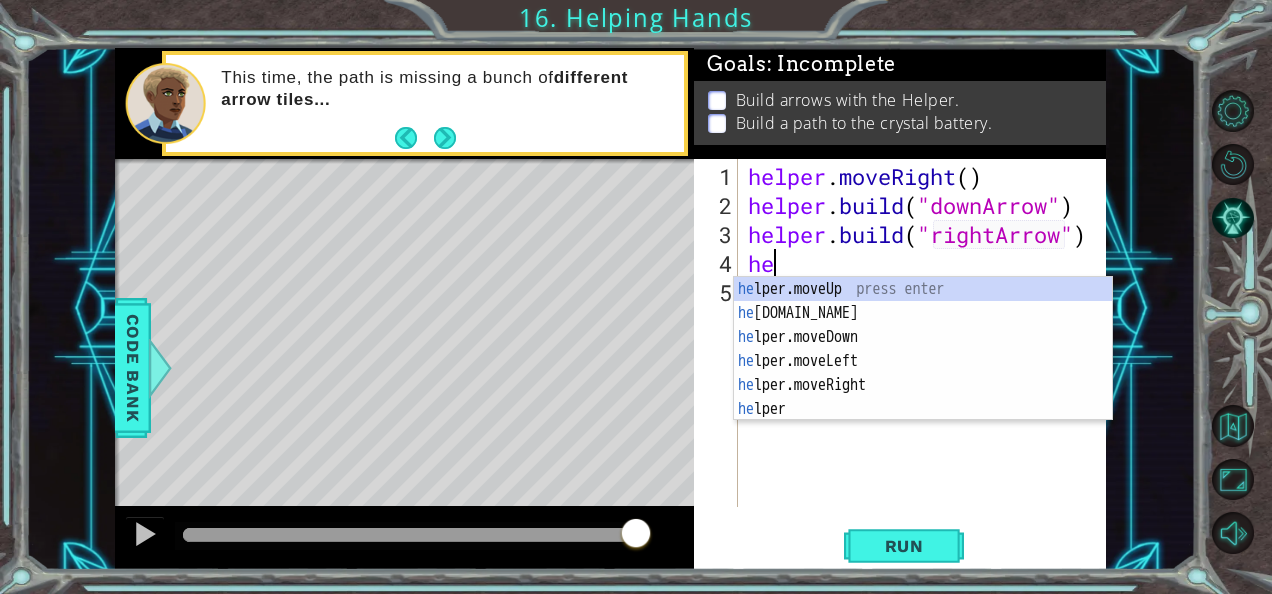 scroll, scrollTop: 0, scrollLeft: 0, axis: both 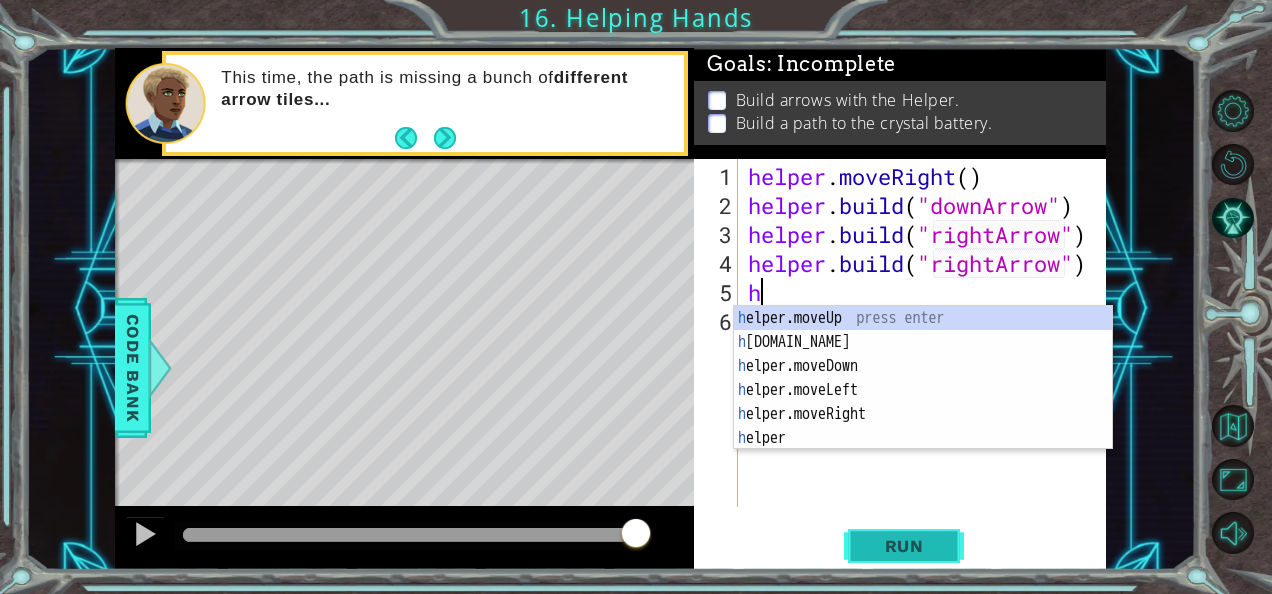 click on "Run" at bounding box center [904, 545] 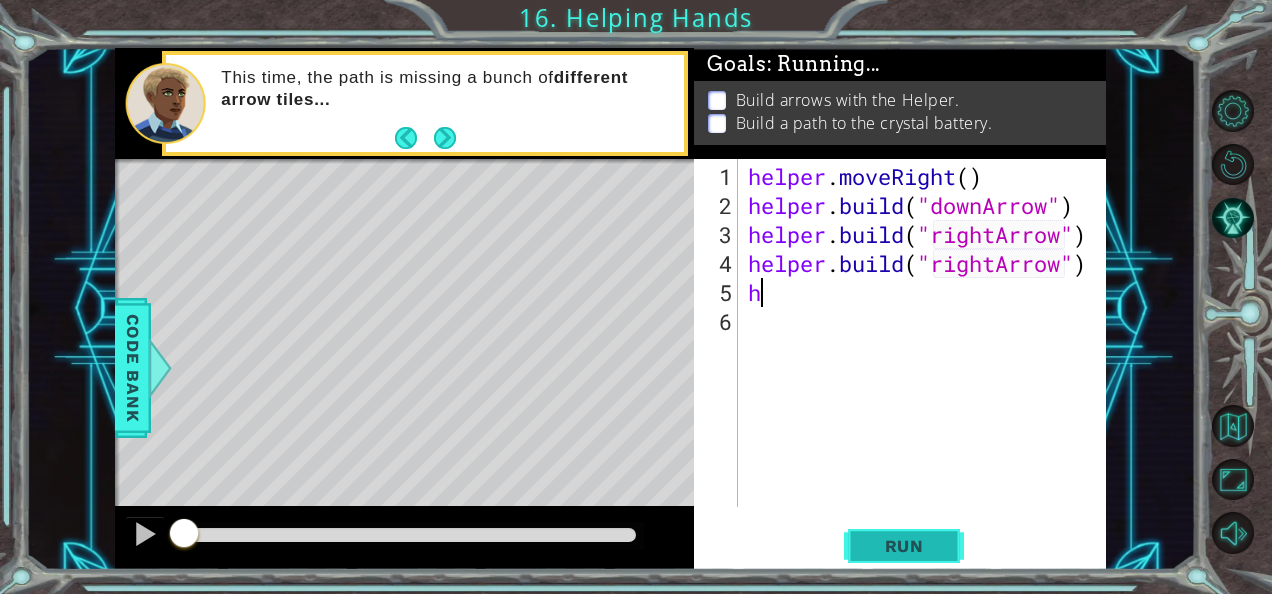 scroll, scrollTop: 0, scrollLeft: 0, axis: both 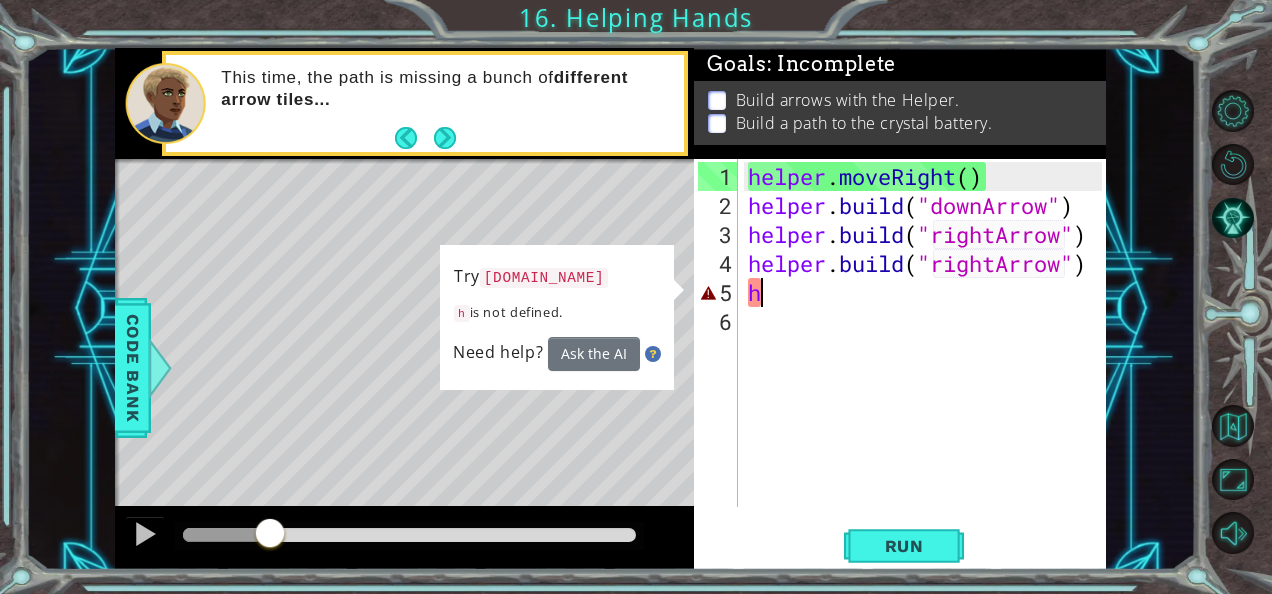 drag, startPoint x: 246, startPoint y: 534, endPoint x: 203, endPoint y: 574, distance: 58.728188 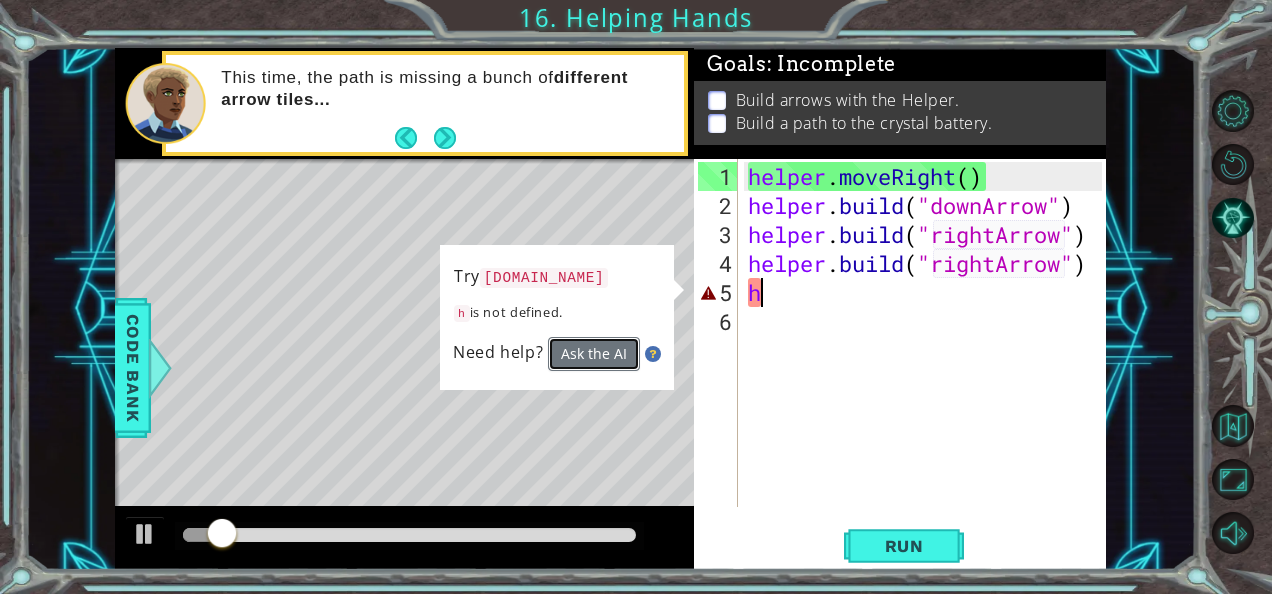 click on "Ask the AI" at bounding box center (594, 354) 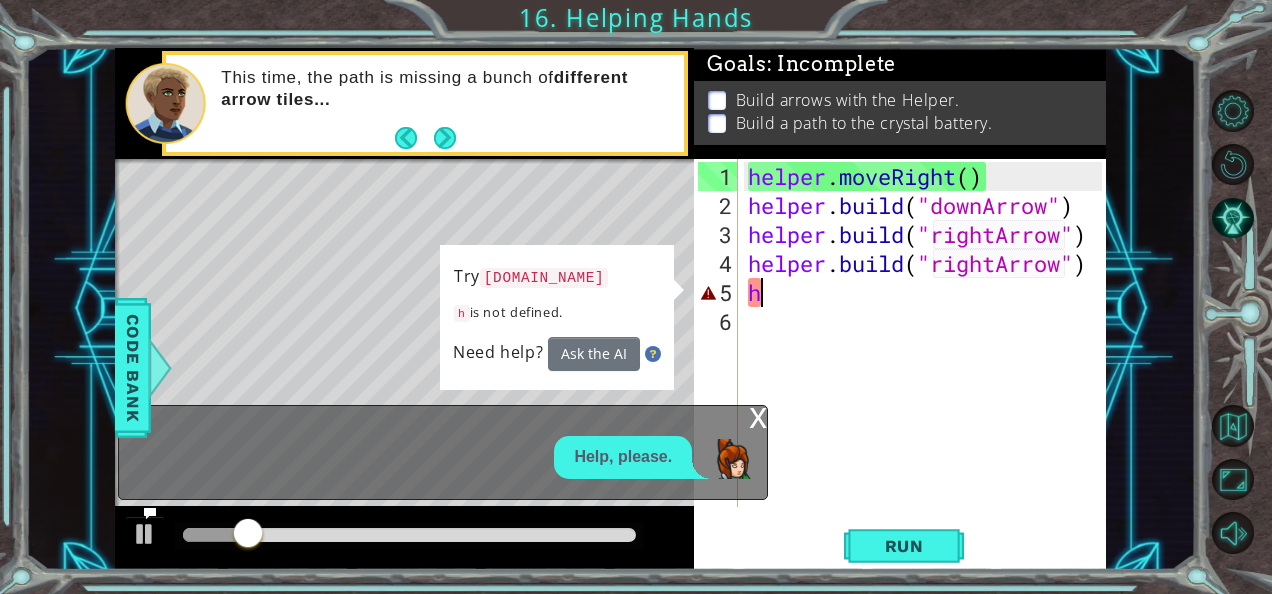 click on "helper . moveRight ( ) helper . build ( "downArrow" ) helper . build ( "rightArrow" ) helper . build ( "rightArrow" ) h" at bounding box center (928, 365) 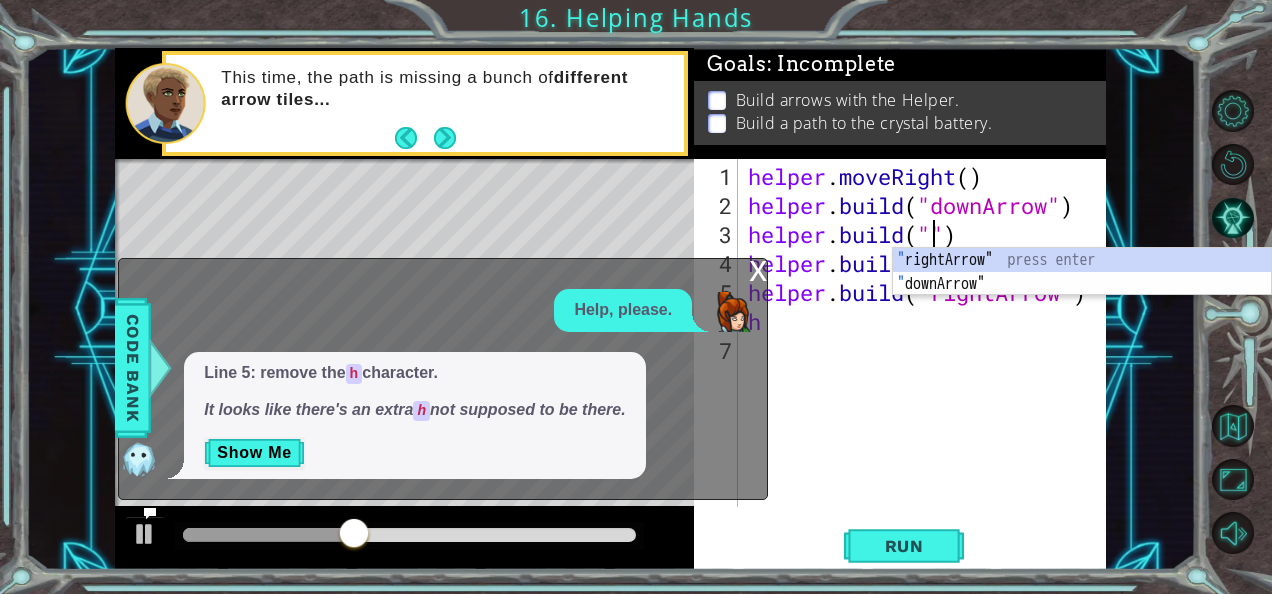 scroll, scrollTop: 0, scrollLeft: 9, axis: horizontal 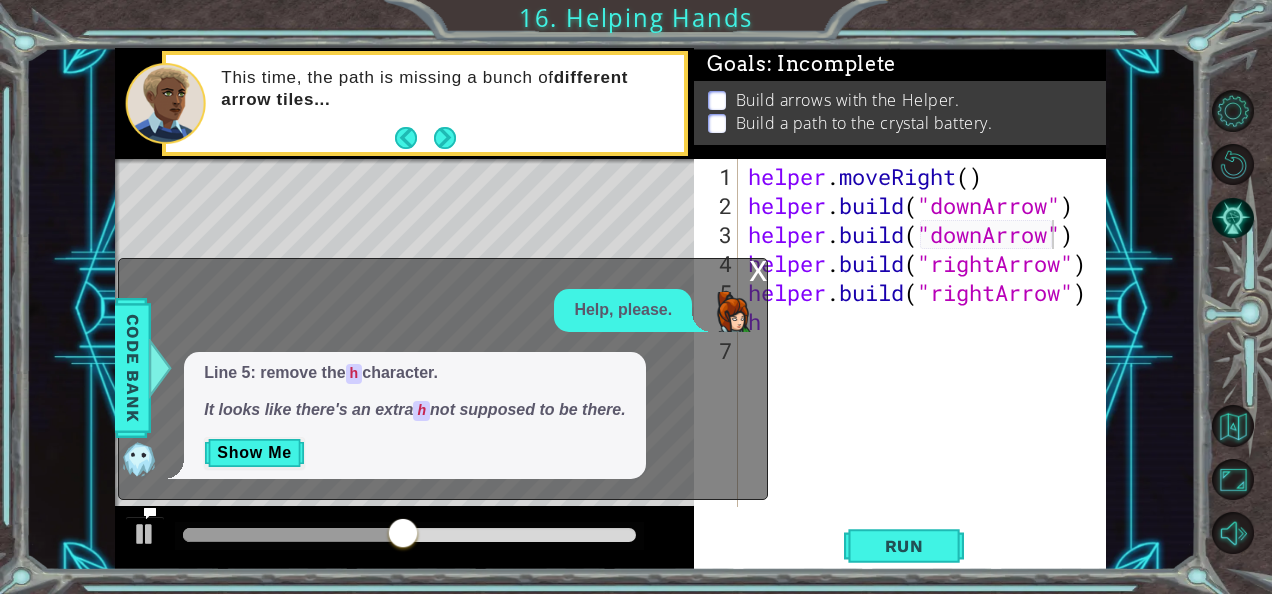 click on "Line 5: remove the  h  character.
It looks like there's an extra  h  not supposed to be there.
Show Me" at bounding box center (414, 416) 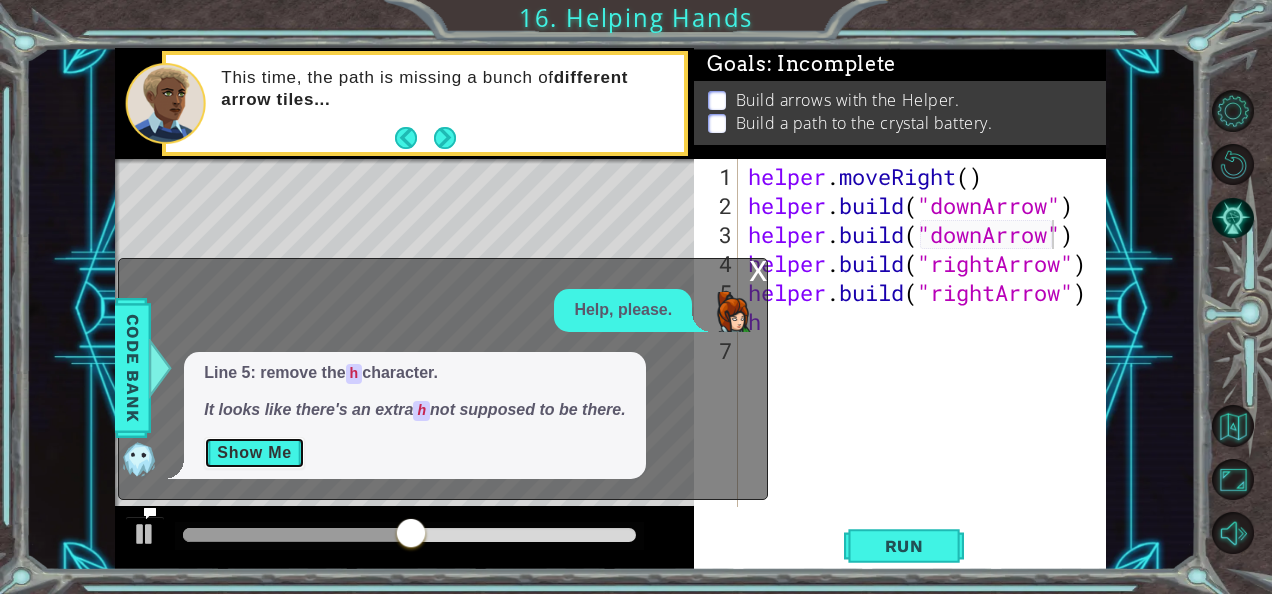 click on "Show Me" at bounding box center (254, 453) 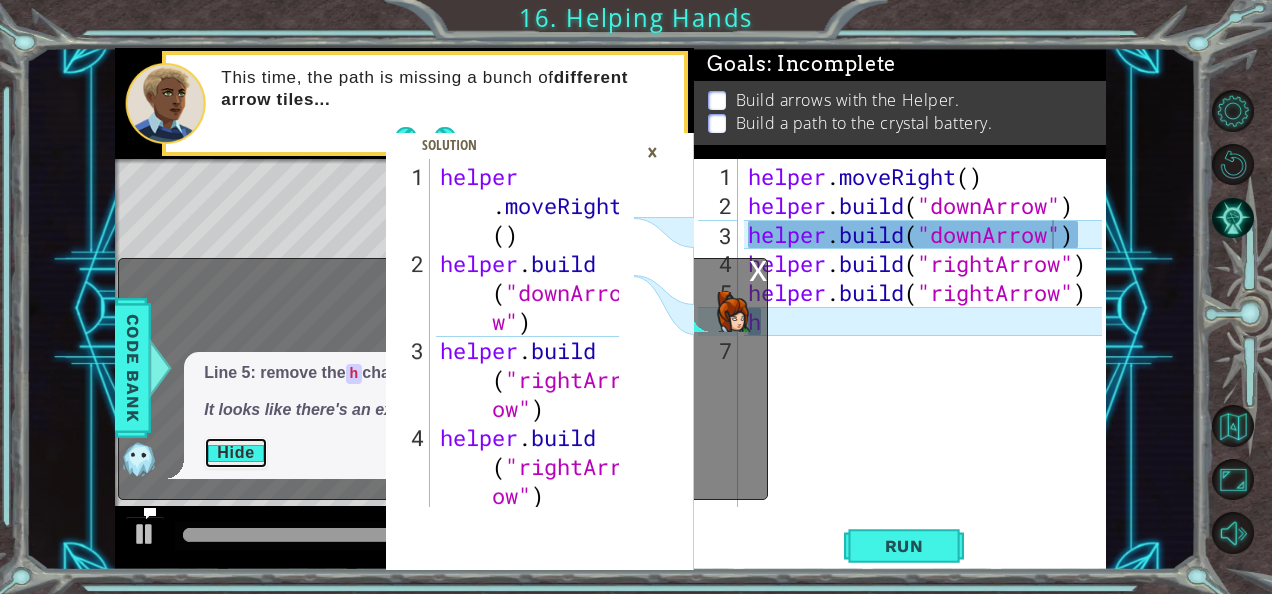 click on "Hide" at bounding box center (236, 453) 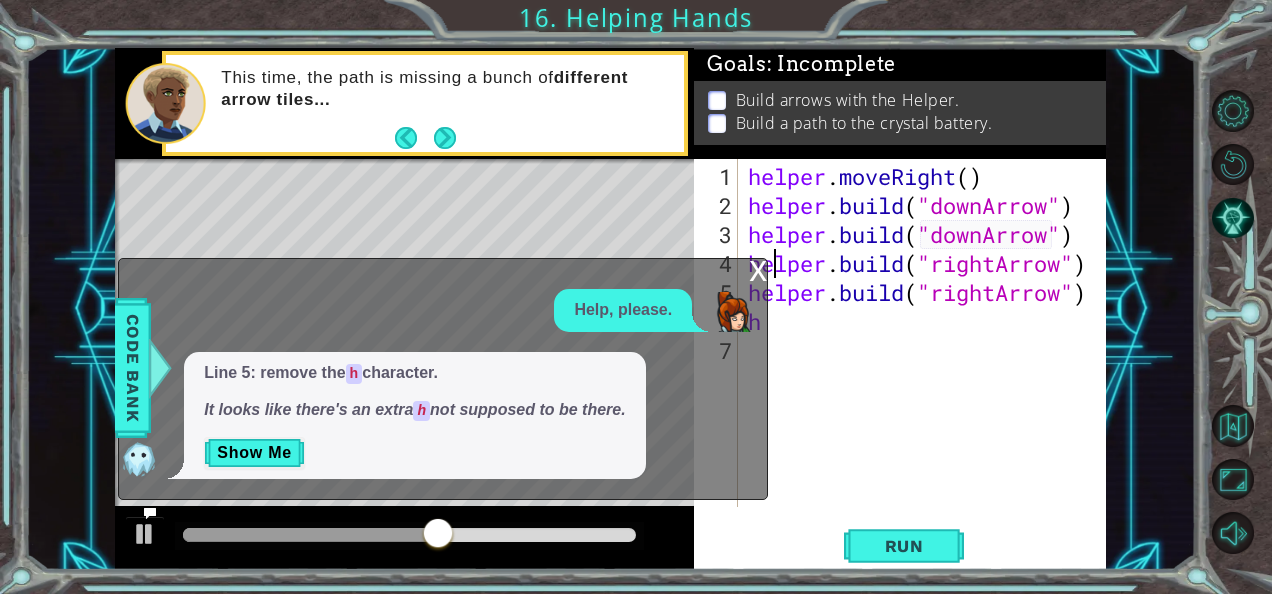 click on "helper . moveRight ( ) helper . build ( "downArrow" ) helper . build ( "downArrow" ) helper . build ( "rightArrow" ) helper . build ( "rightArrow" ) h" at bounding box center (928, 365) 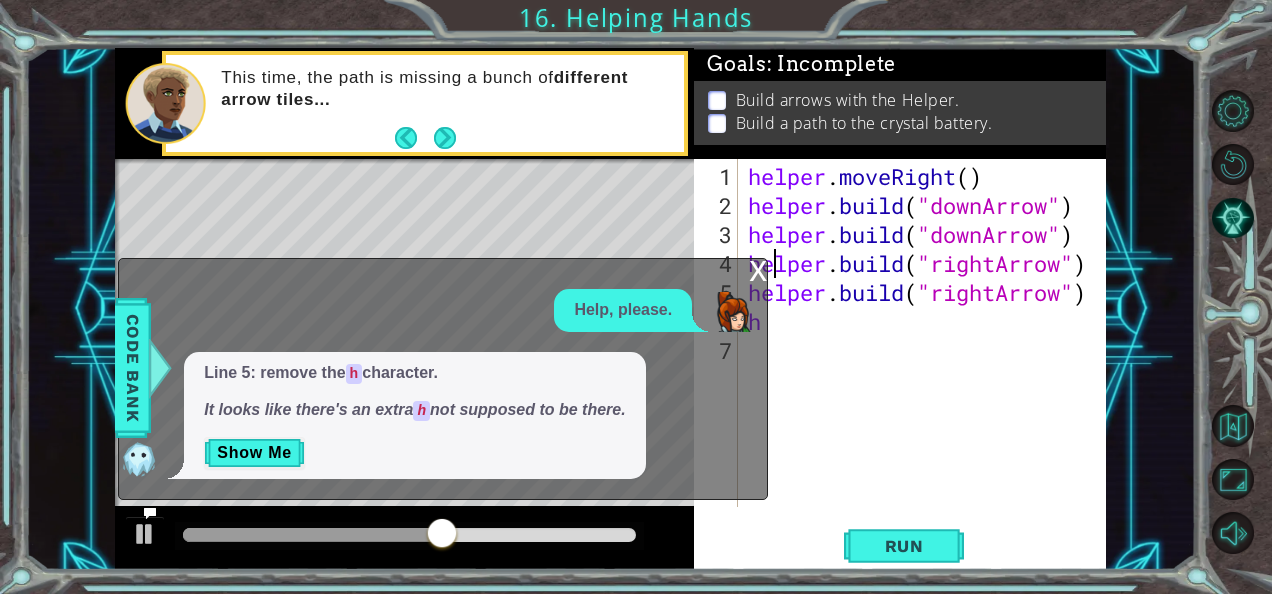 click on "x" at bounding box center [758, 269] 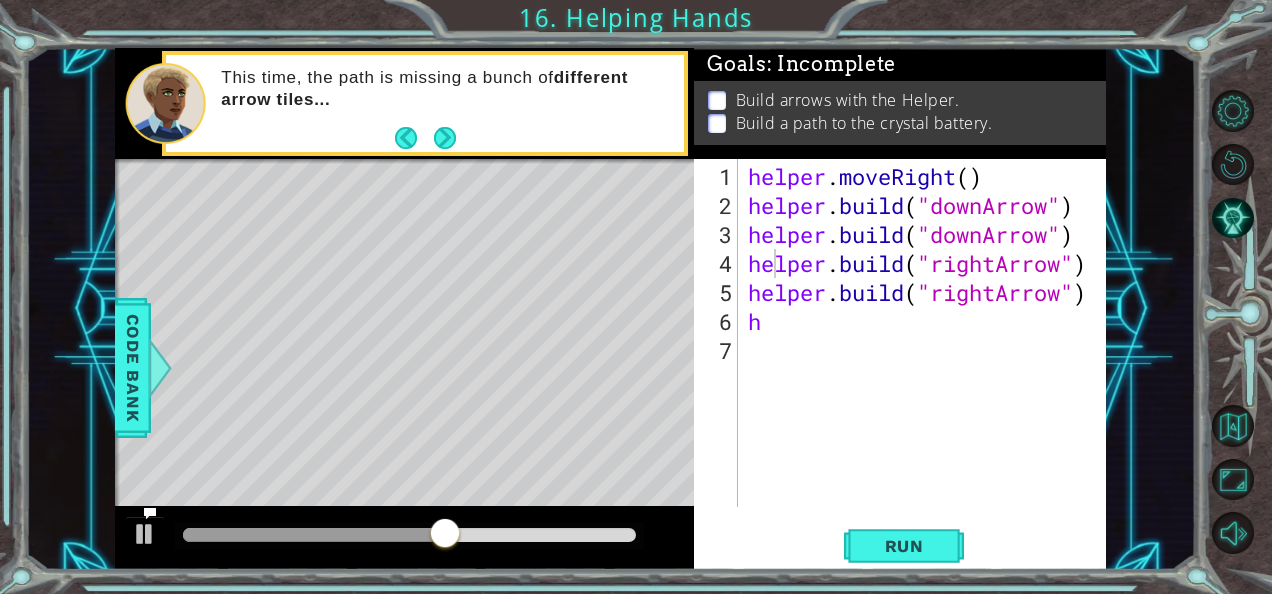 type on "h" 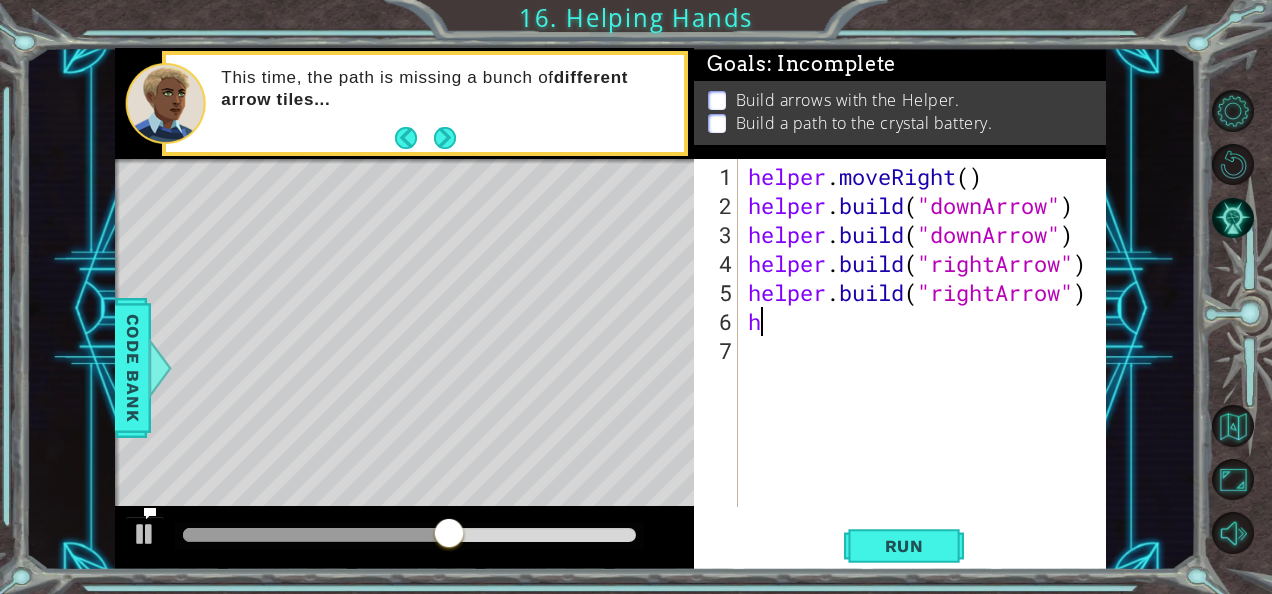 scroll, scrollTop: 0, scrollLeft: 0, axis: both 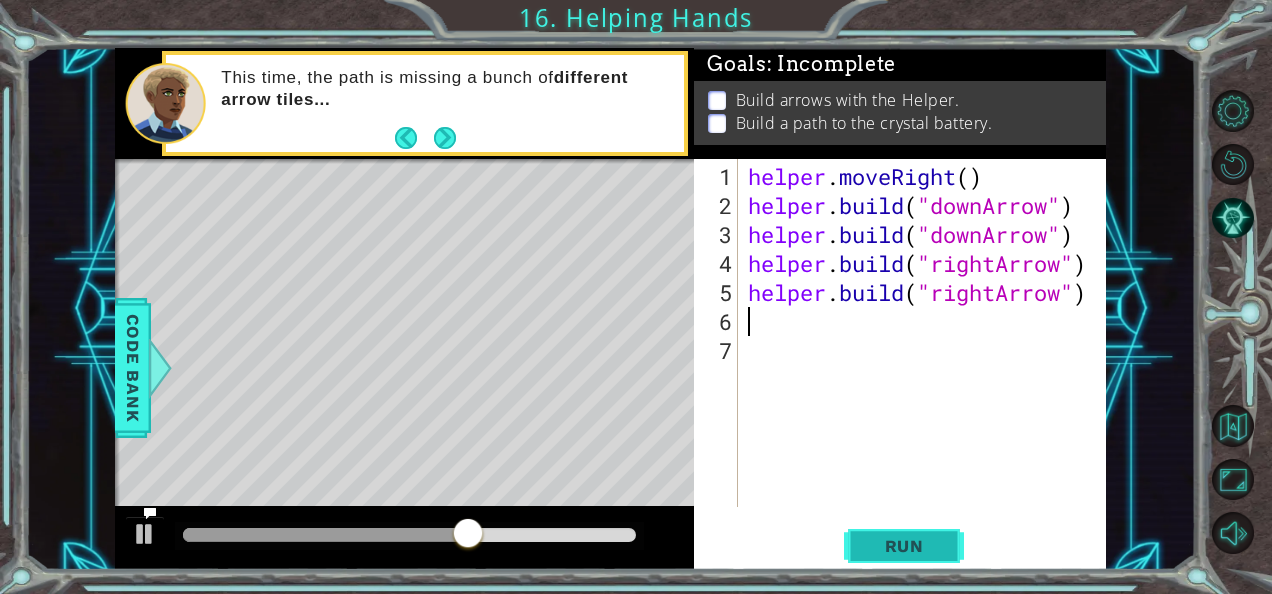 click on "Run" at bounding box center (904, 546) 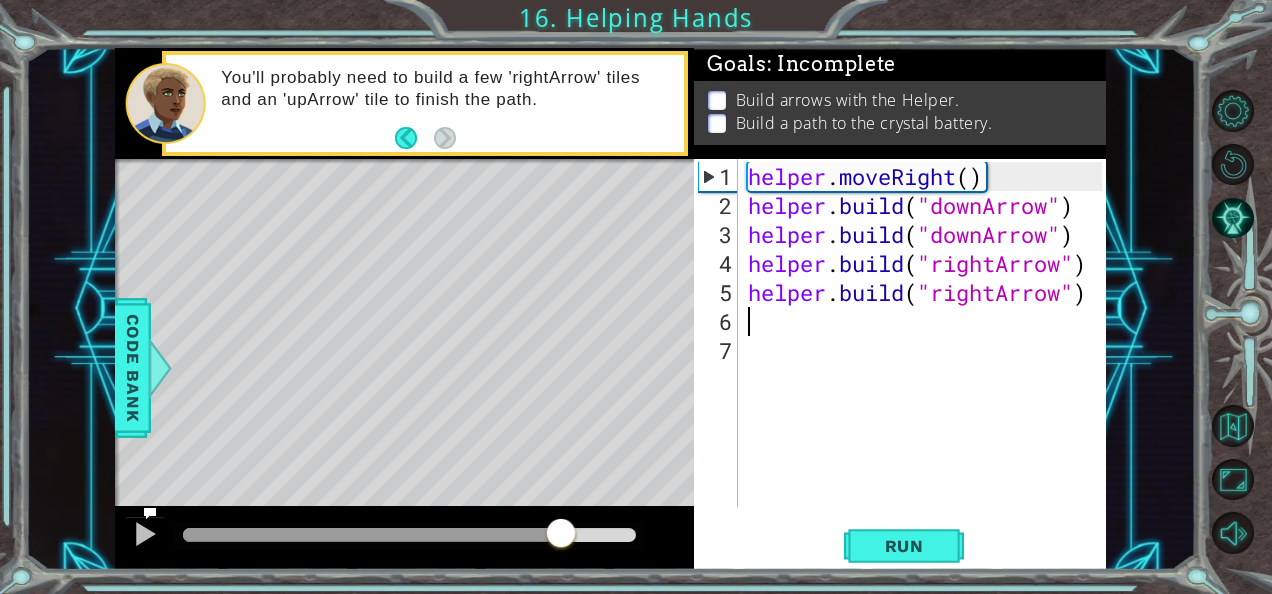 click on "methods   helper     moveUp() moveDown() moveLeft() moveRight() build(item) tools for loop buildables arrows Code Bank       You'll probably need to build a few 'rightArrow' tiles and an 'upArrow' tile to finish the path.
Continue" at bounding box center (610, 309) 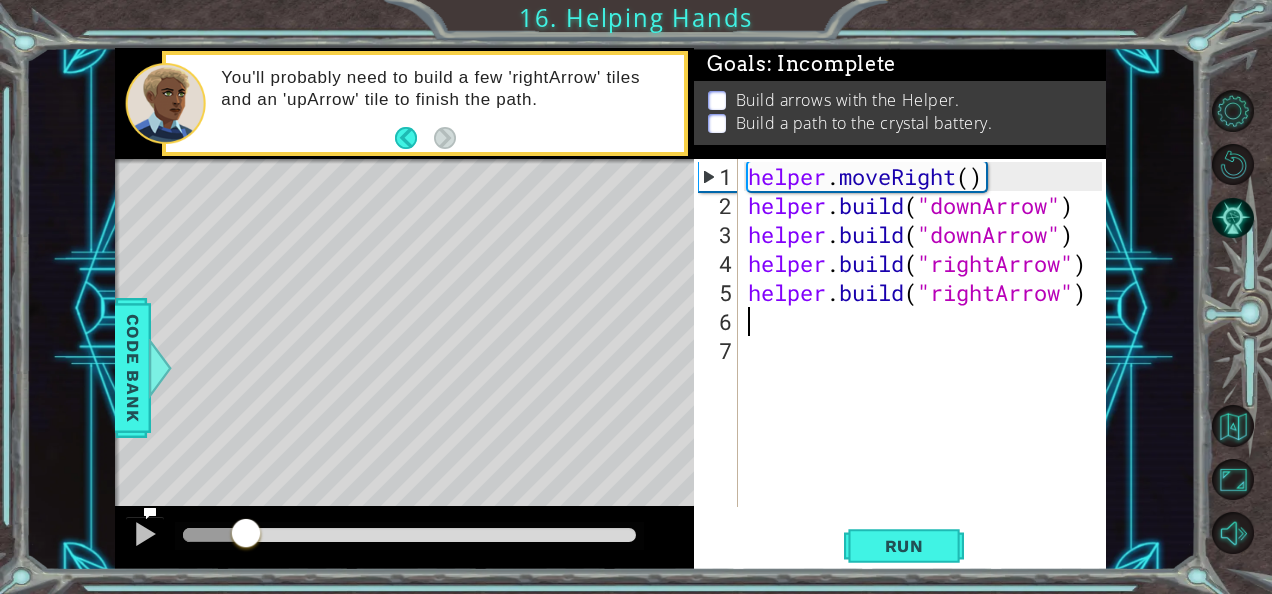 drag, startPoint x: 490, startPoint y: 541, endPoint x: 88, endPoint y: 593, distance: 405.34924 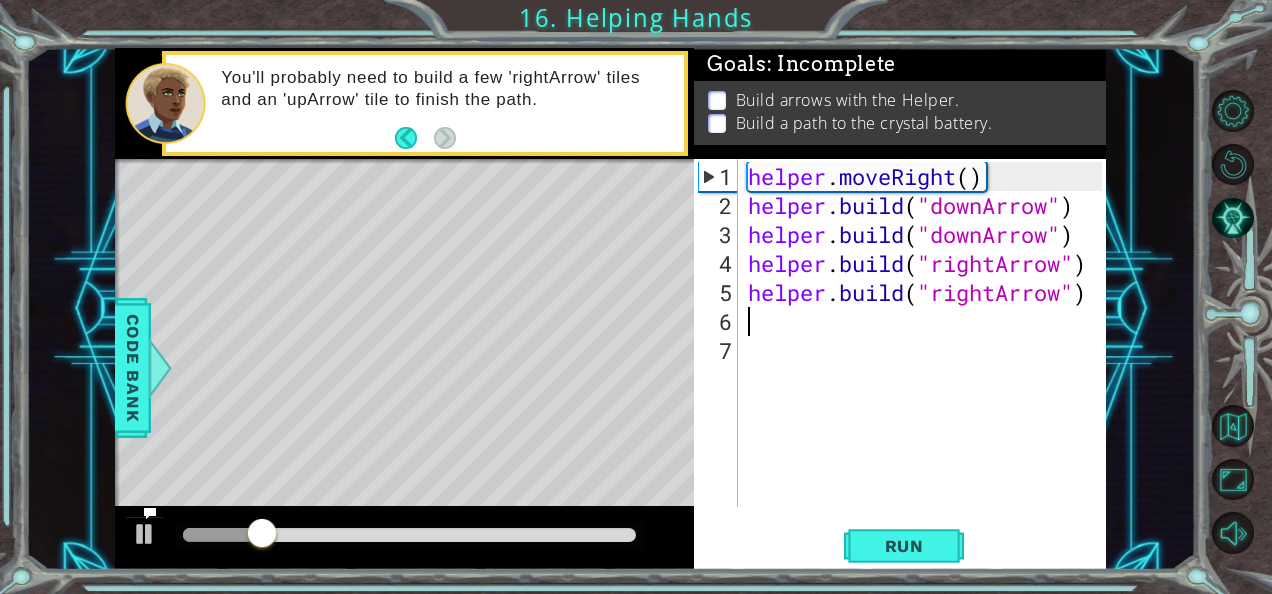 click on "helper . moveRight ( ) helper . build ( "downArrow" ) helper . build ( "downArrow" ) helper . build ( "rightArrow" ) helper . build ( "rightArrow" )" at bounding box center [928, 365] 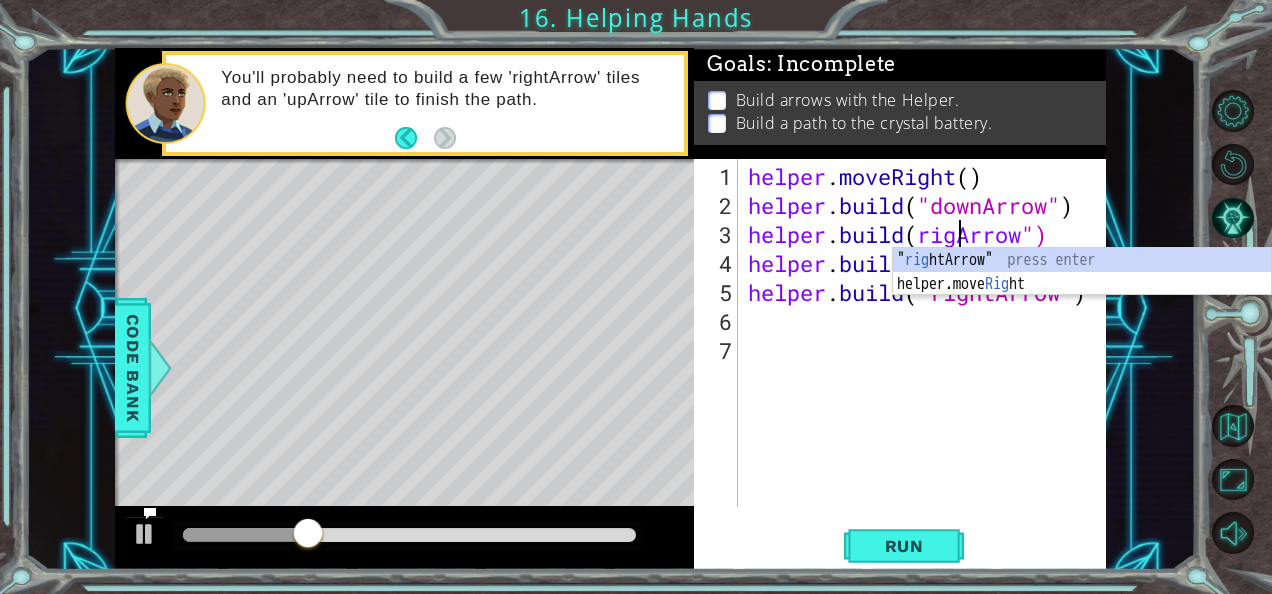 scroll, scrollTop: 0, scrollLeft: 10, axis: horizontal 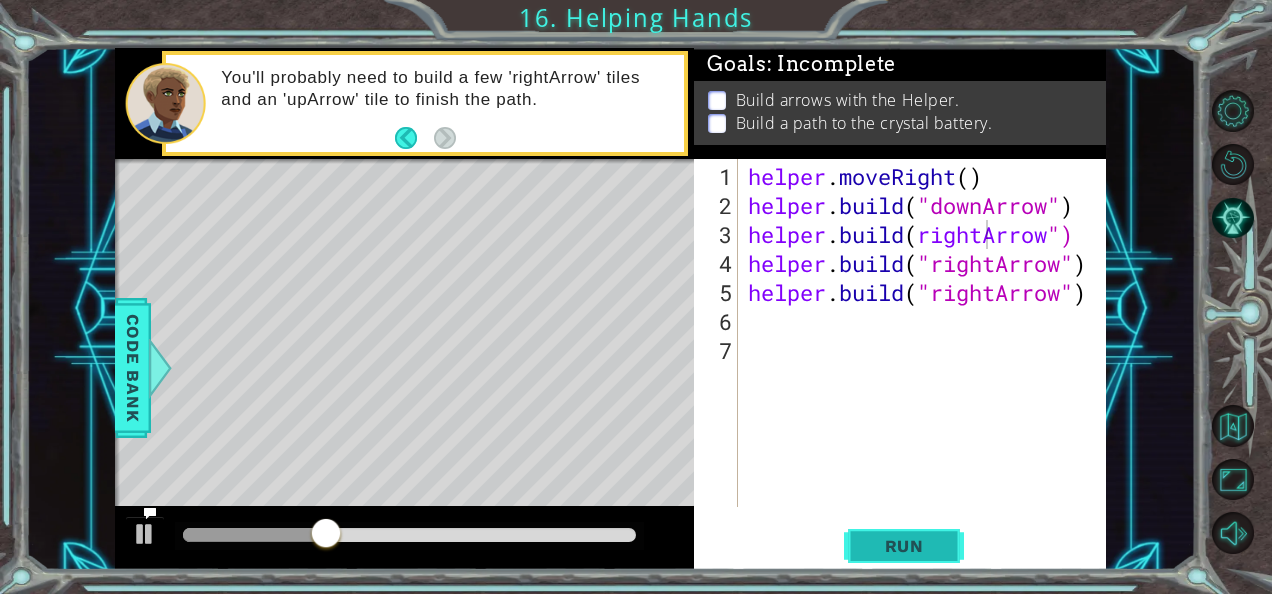click on "Run" at bounding box center (904, 546) 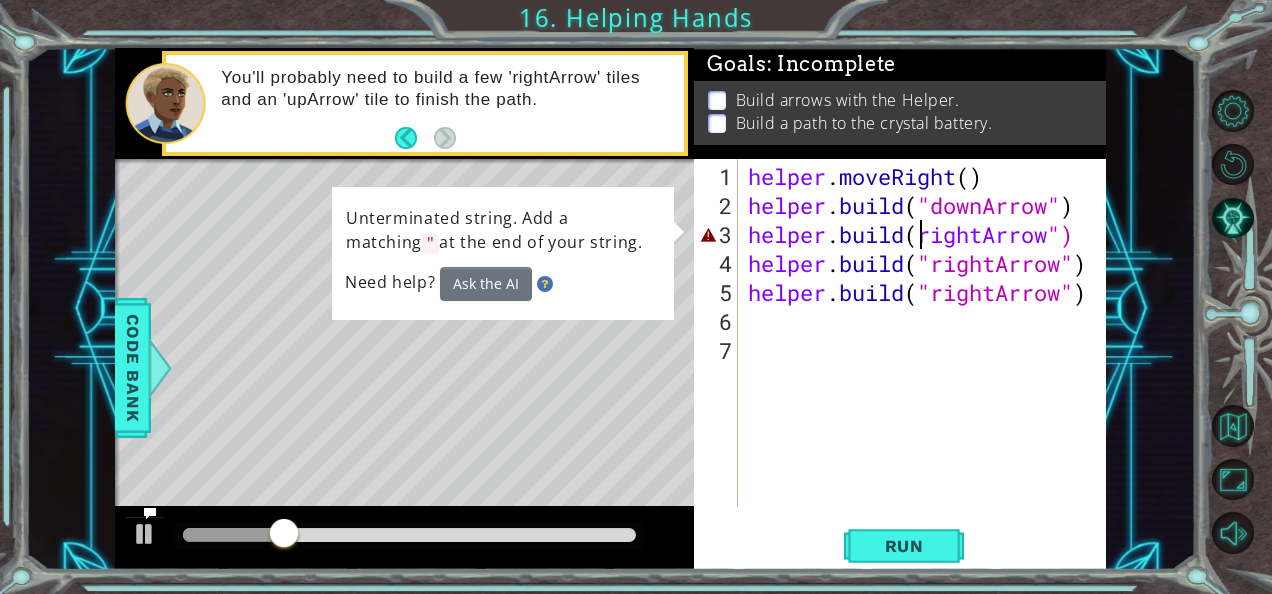 click on "helper . moveRight ( ) helper . build ( "downArrow" ) helper . build ( rightArrow ") helper . build ( "rightArrow" ) helper . build ( "rightArrow" )" at bounding box center (928, 365) 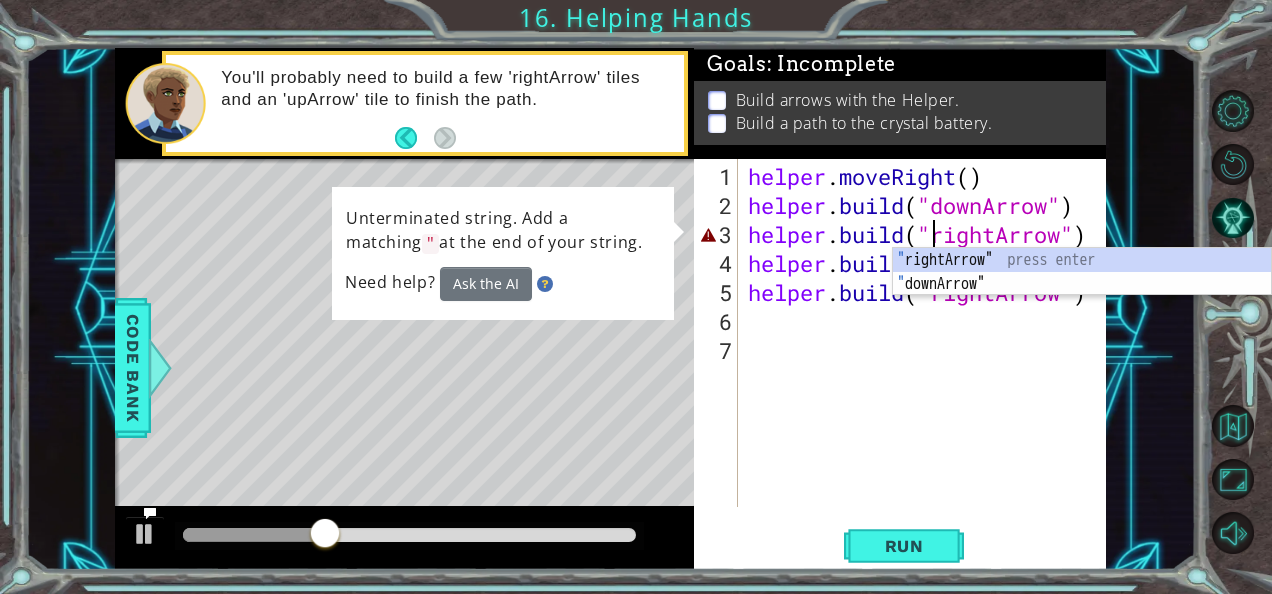 scroll, scrollTop: 0, scrollLeft: 8, axis: horizontal 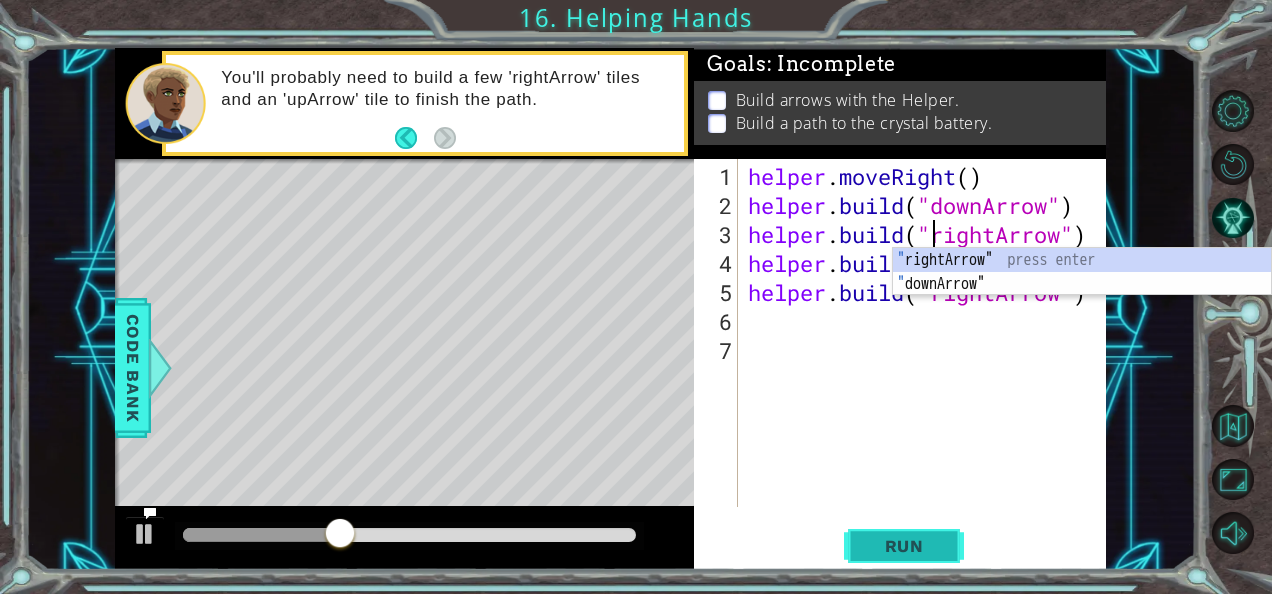 click on "Run" at bounding box center [904, 546] 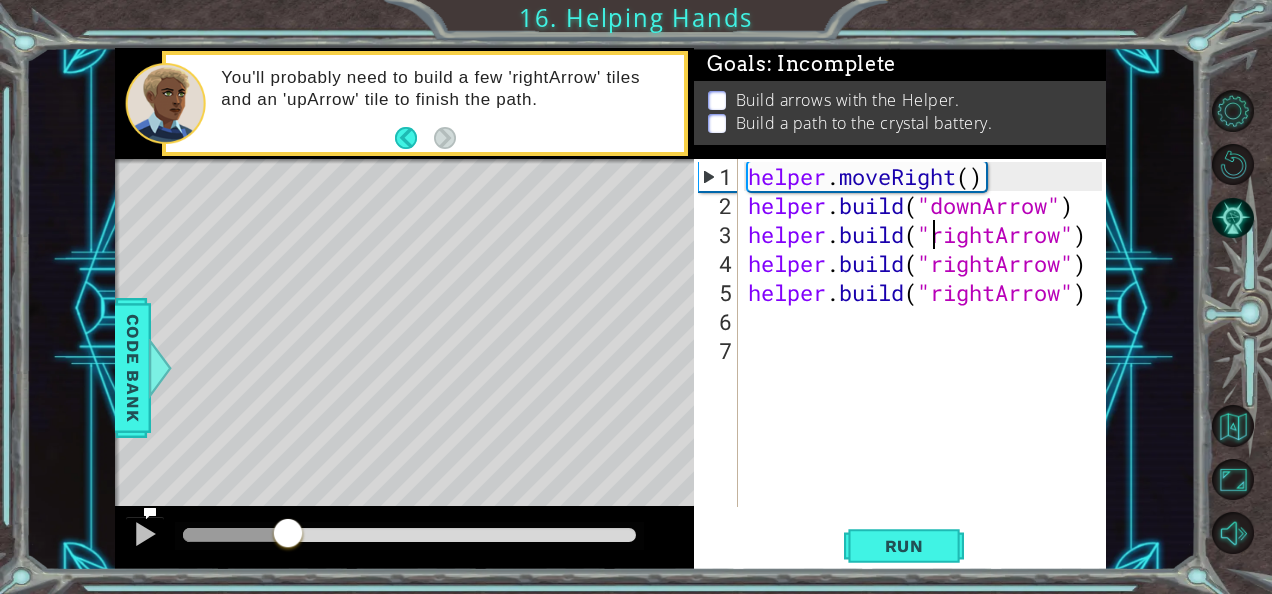 drag, startPoint x: 195, startPoint y: 534, endPoint x: 287, endPoint y: 570, distance: 98.79271 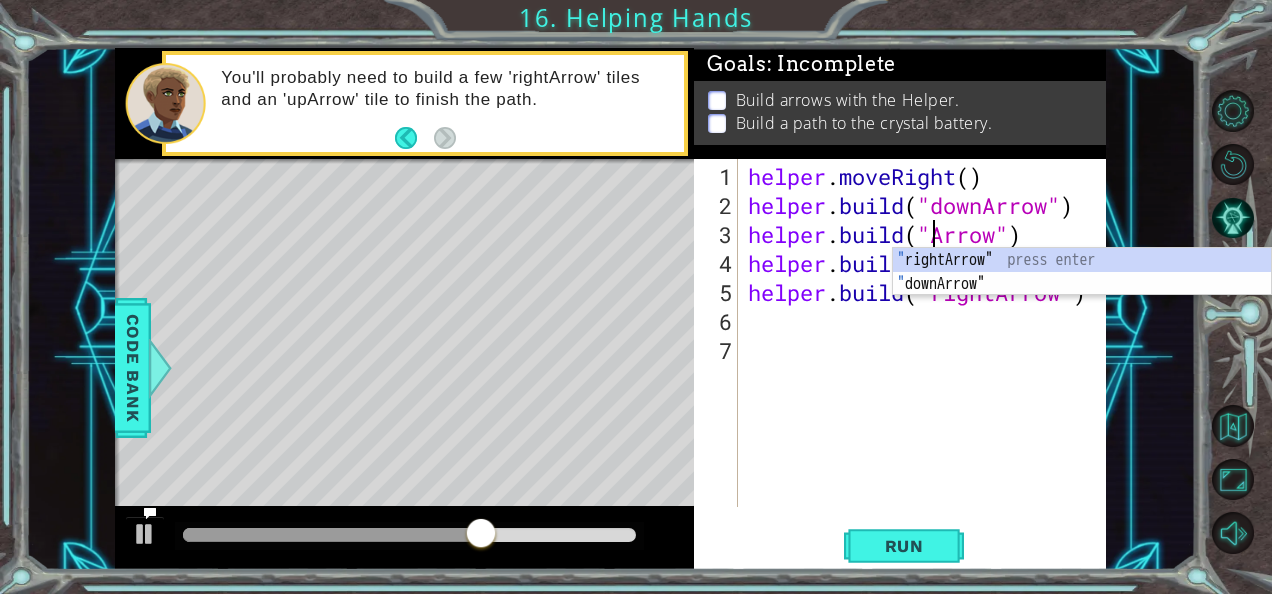 scroll, scrollTop: 0, scrollLeft: 9, axis: horizontal 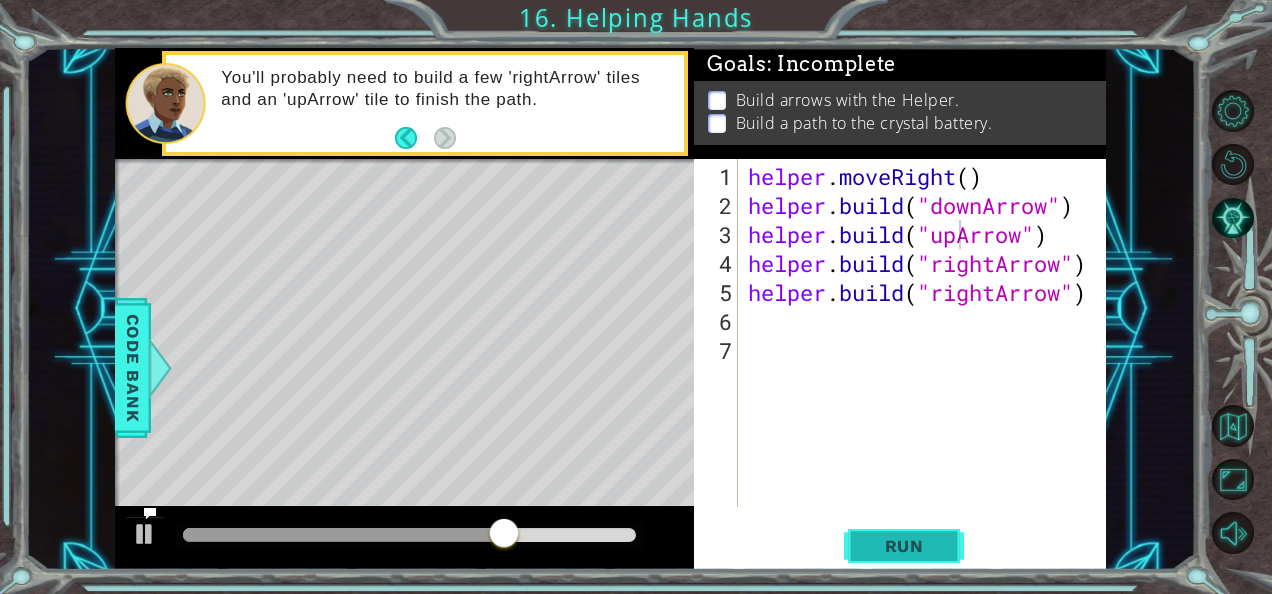 click on "Run" at bounding box center (904, 545) 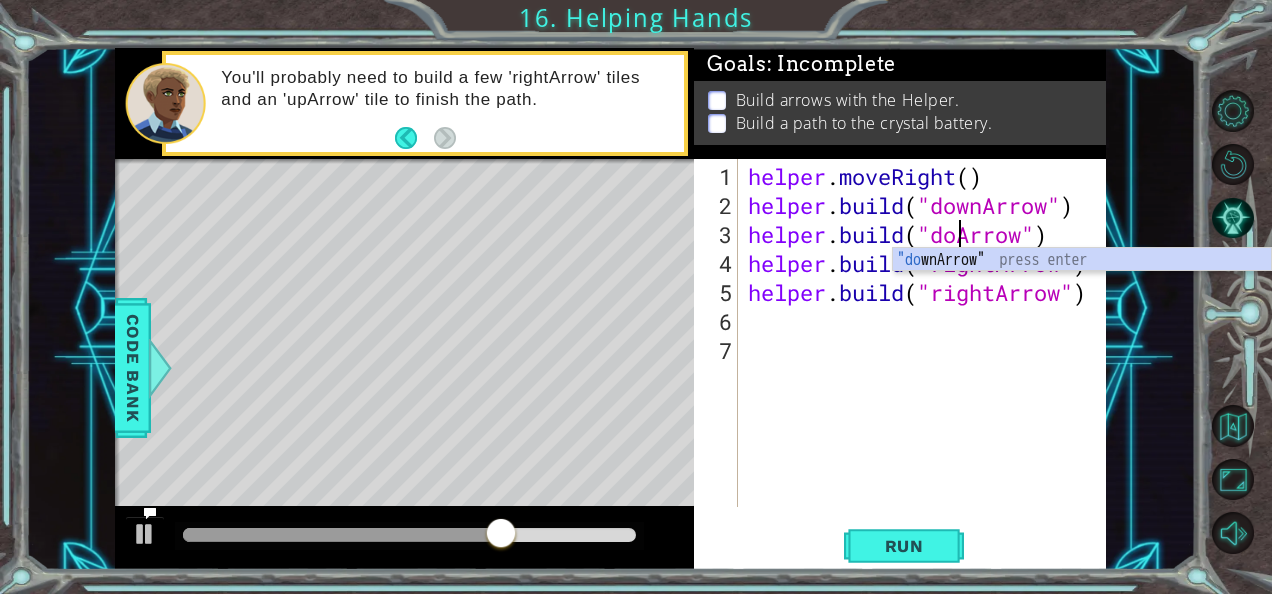 scroll, scrollTop: 0, scrollLeft: 10, axis: horizontal 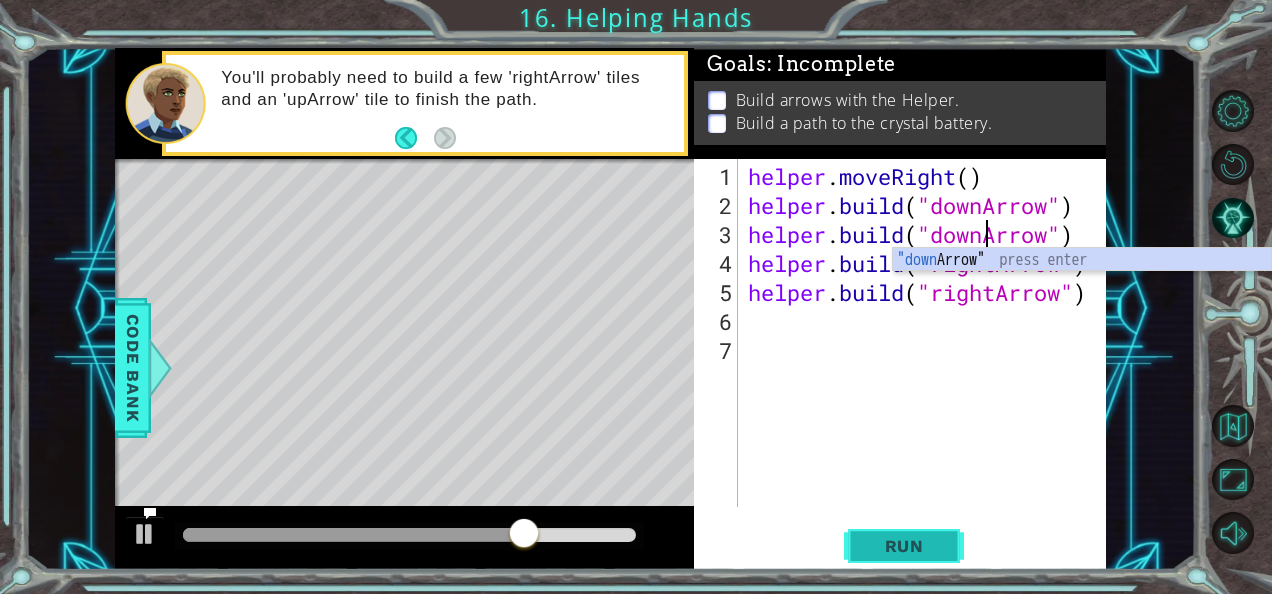 click on "Run" at bounding box center [904, 545] 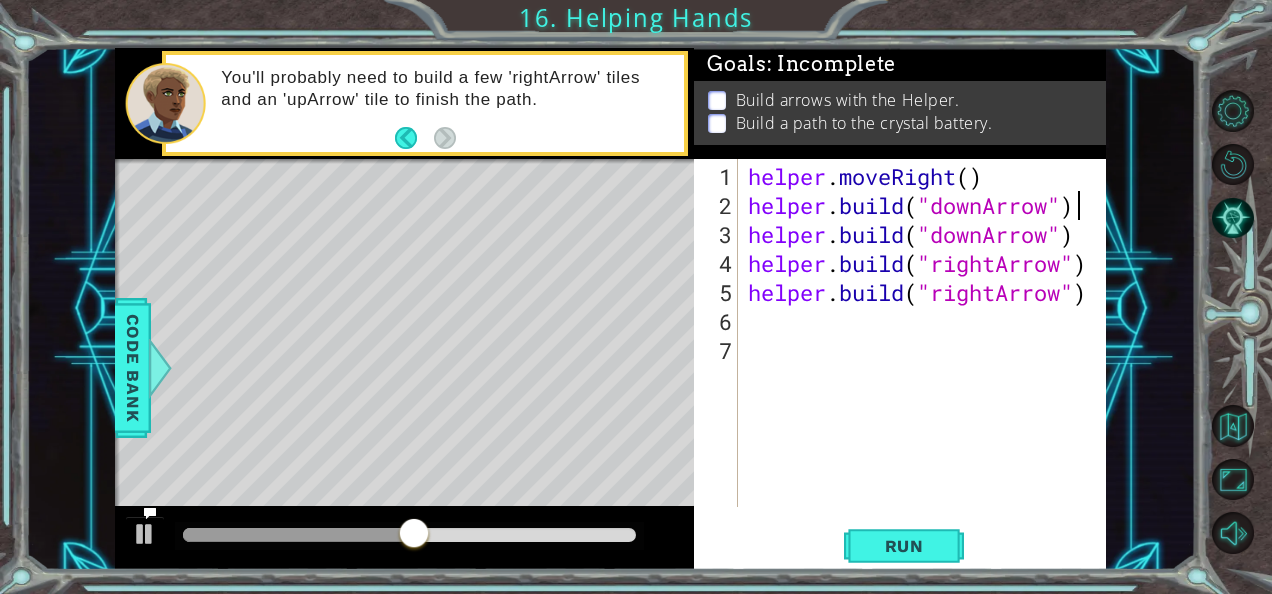 click on "helper . moveRight ( ) helper . build ( "downArrow" ) helper . build ( "downArrow" ) helper . build ( "rightArrow" ) helper . build ( "rightArrow" )" at bounding box center [928, 365] 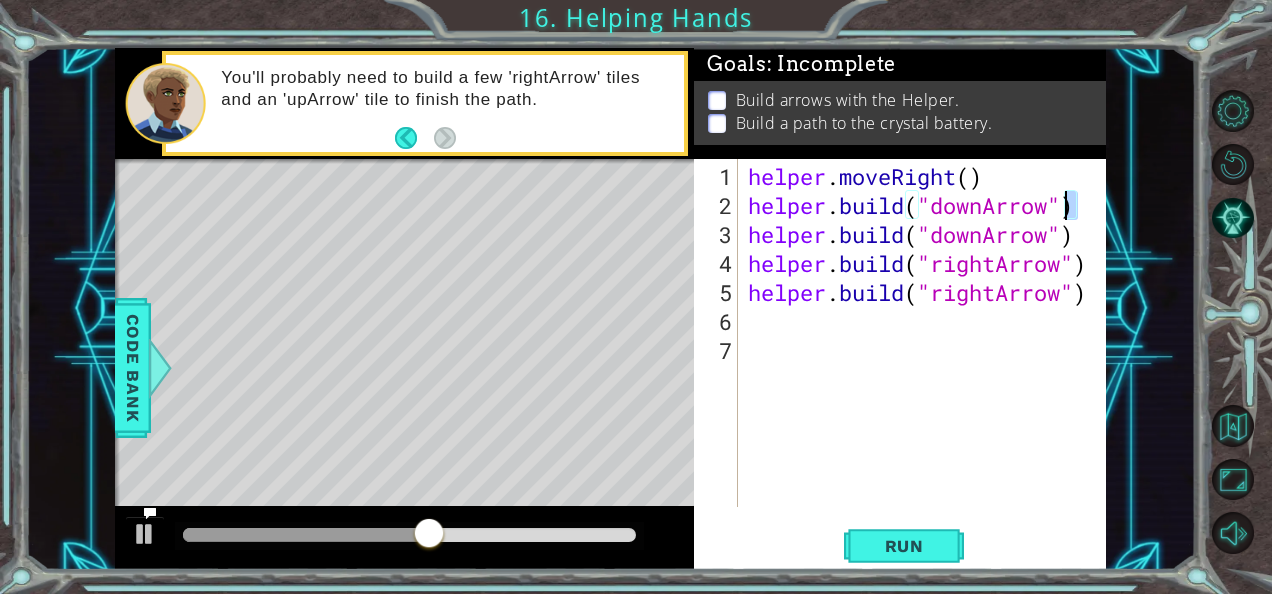 type on "[DOMAIN_NAME]("downArrow")" 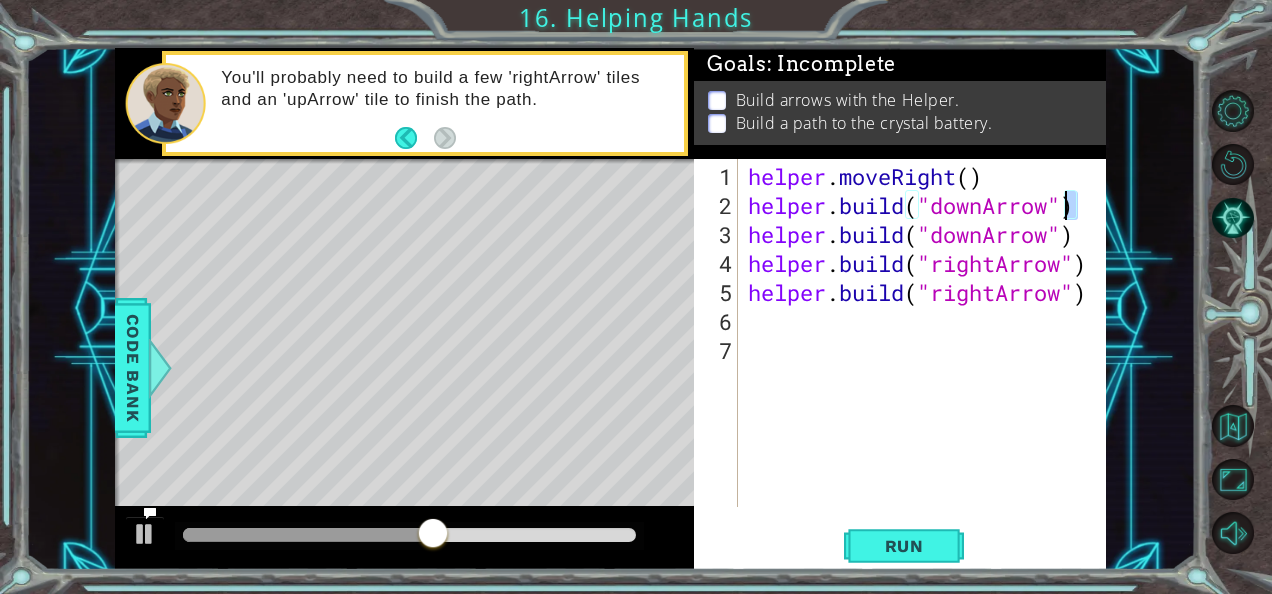 click on "helper . moveRight ( ) helper . build ( "downArrow" ) helper . build ( "downArrow" ) helper . build ( "rightArrow" ) helper . build ( "rightArrow" )" at bounding box center (923, 333) 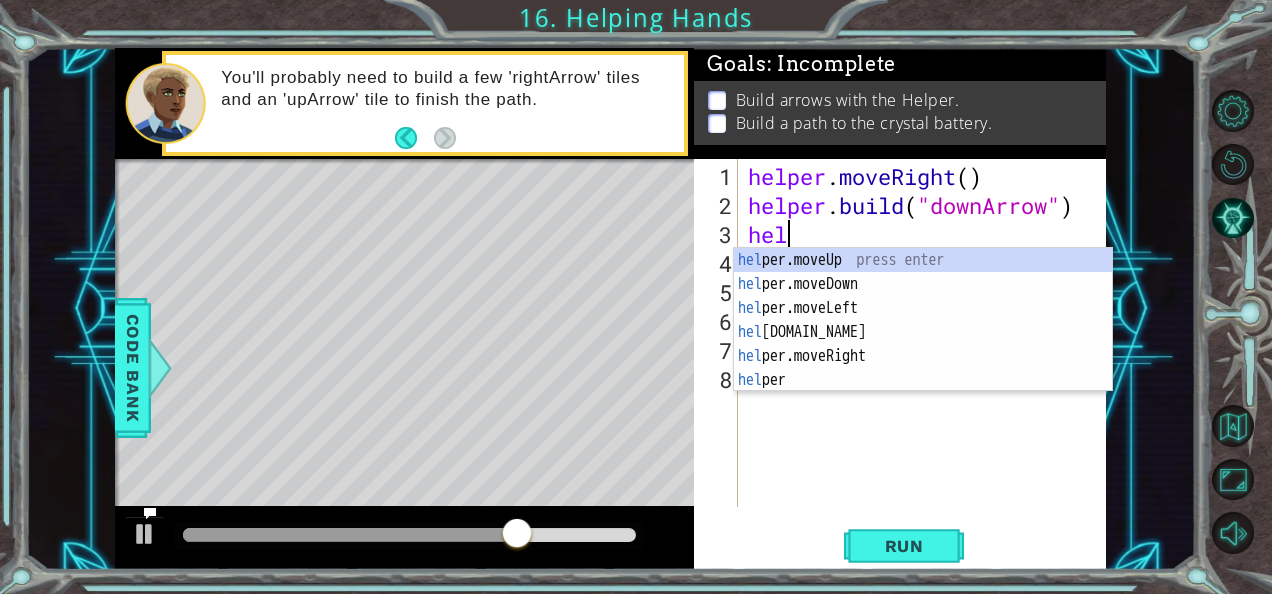 scroll, scrollTop: 0, scrollLeft: 0, axis: both 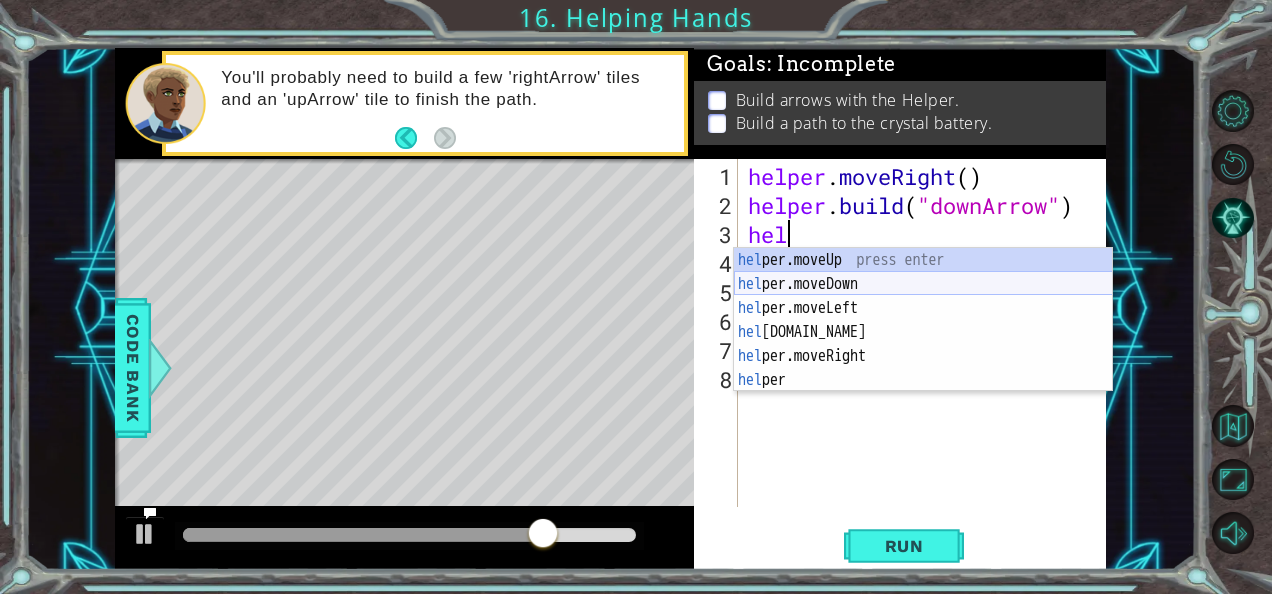 click on "hel per.moveUp press enter hel per.moveDown press enter hel per.moveLeft press enter hel [DOMAIN_NAME] press enter hel per.moveRight press enter hel per press enter" at bounding box center [923, 344] 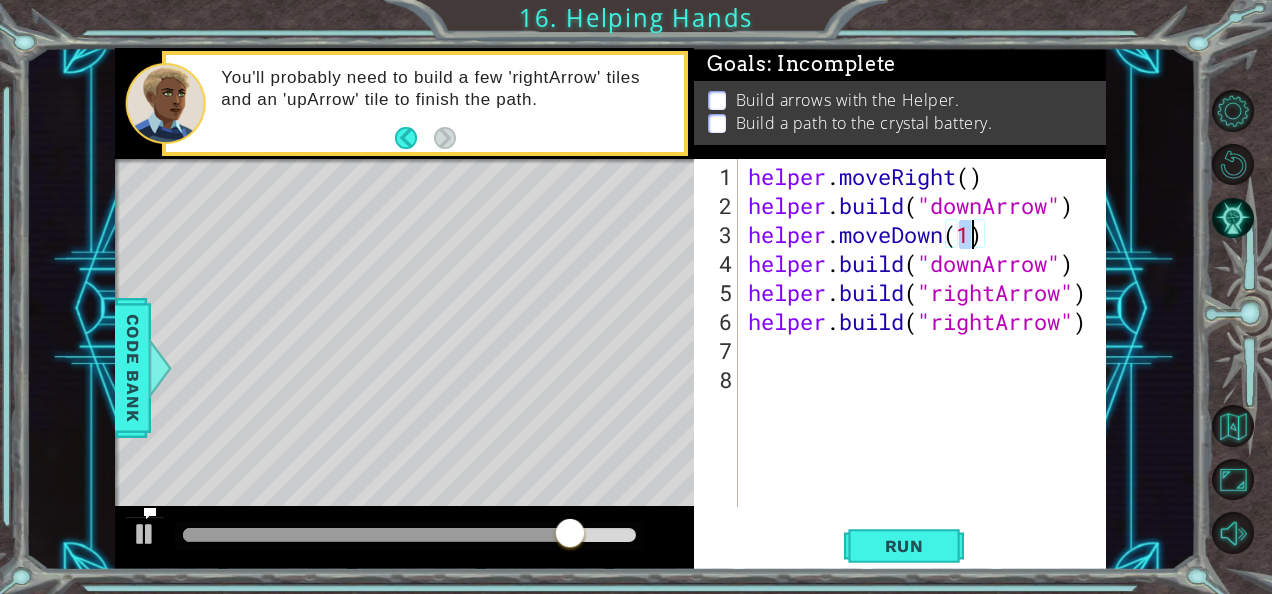 click on "helper . moveRight ( ) helper . build ( "downArrow" ) helper . moveDown ( 1 ) helper . build ( "downArrow" ) helper . build ( "rightArrow" ) helper . build ( "rightArrow" )" at bounding box center [928, 365] 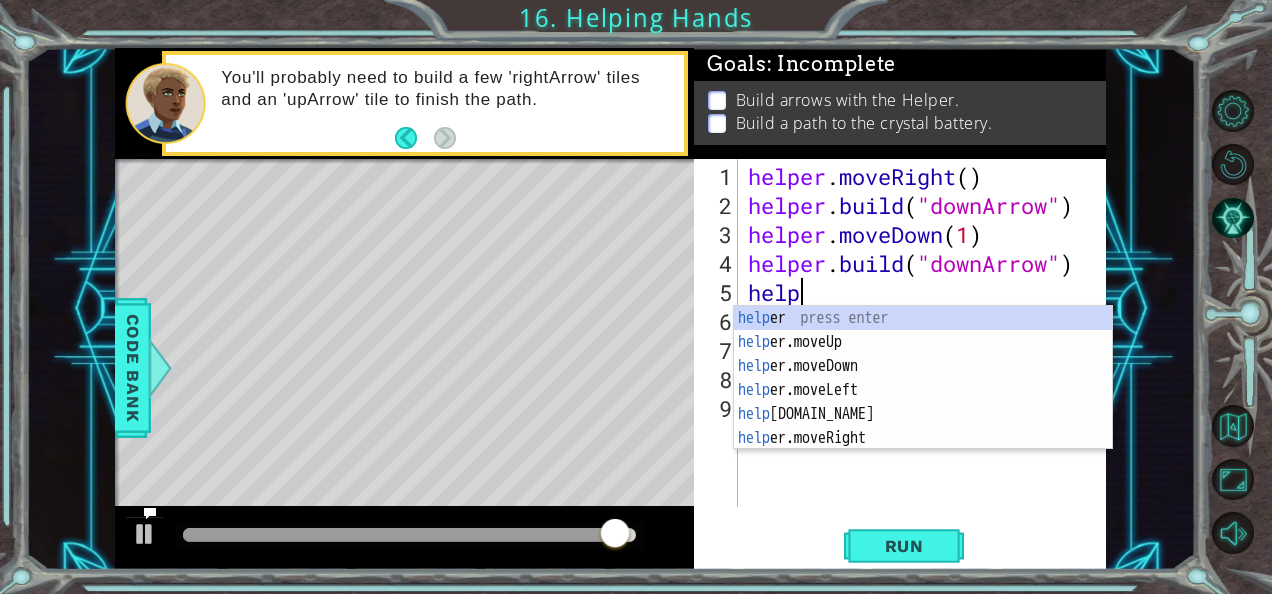 scroll, scrollTop: 0, scrollLeft: 1, axis: horizontal 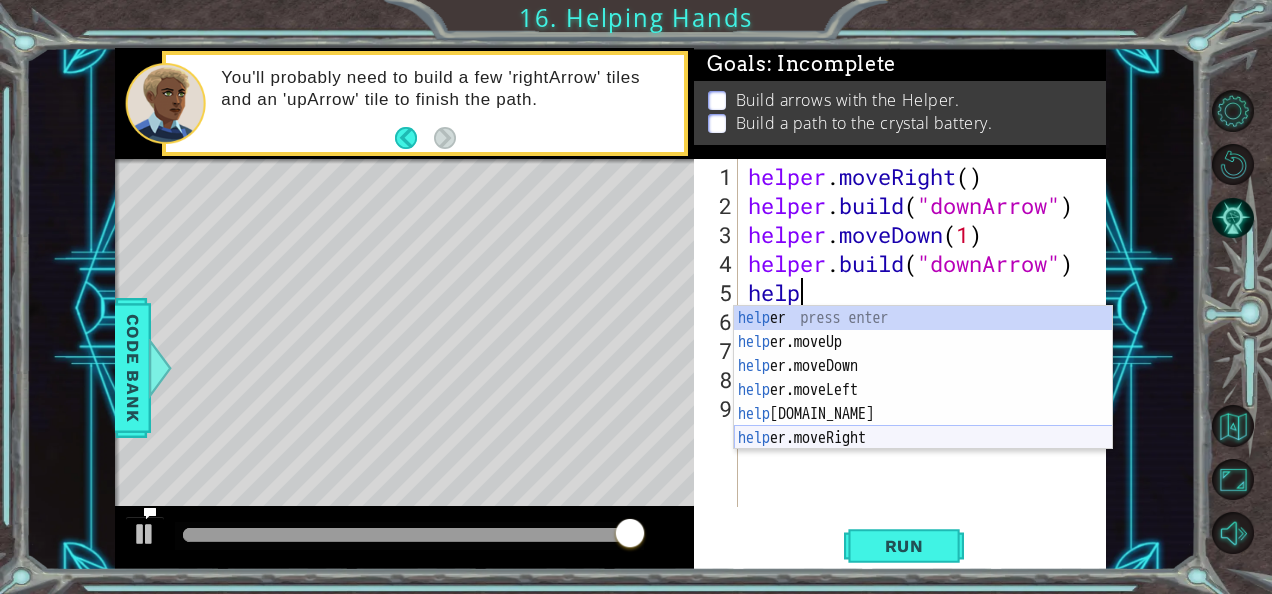click on "help er press enter help er.moveUp press enter help er.moveDown press enter help er.moveLeft press enter help [DOMAIN_NAME] press enter help er.moveRight press enter" at bounding box center (923, 402) 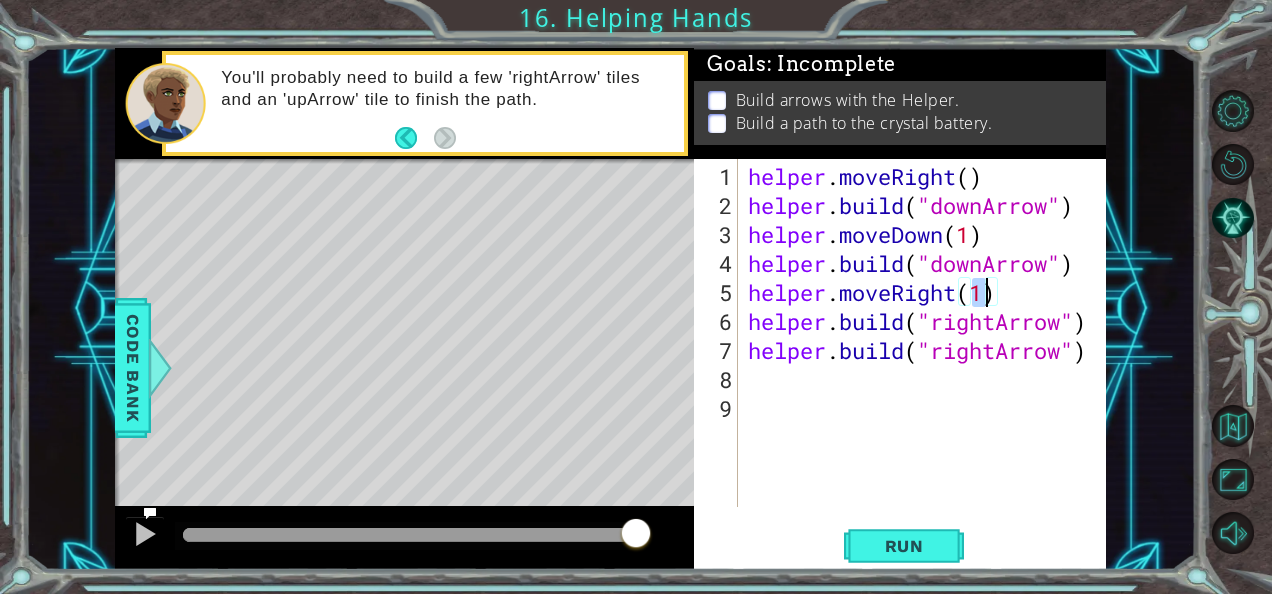 click on "helper . moveRight ( ) helper . build ( "downArrow" ) helper . moveDown ( 1 ) helper . build ( "downArrow" ) helper . moveRight ( 1 ) helper . build ( "rightArrow" ) helper . build ( "rightArrow" )" at bounding box center (928, 365) 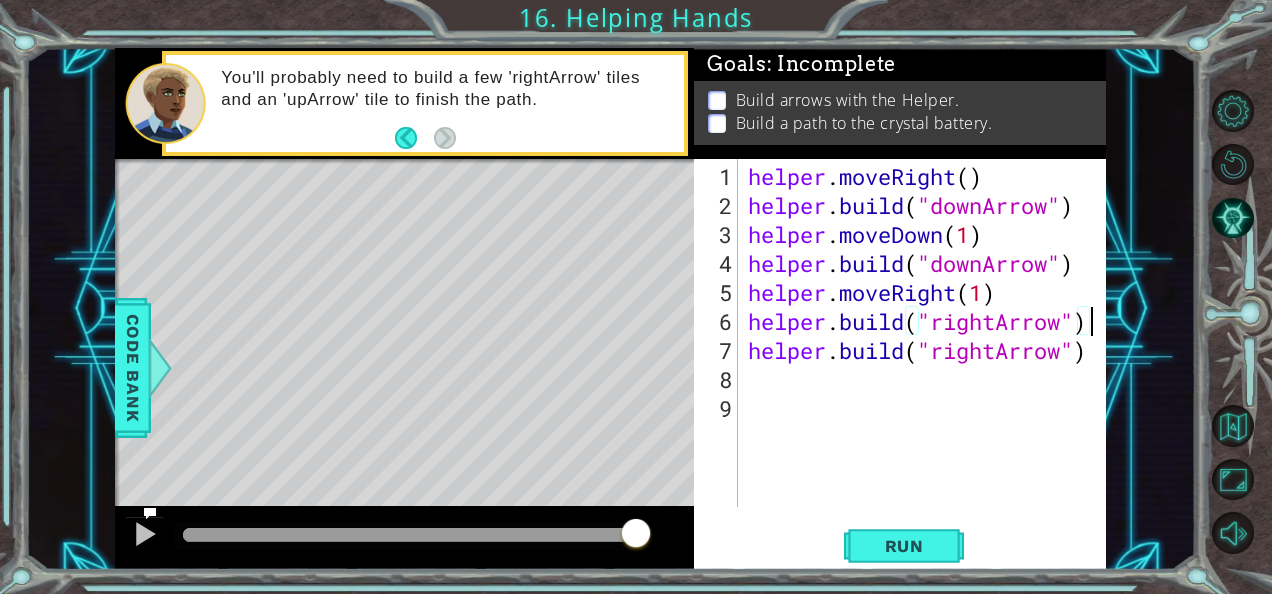 scroll, scrollTop: 0, scrollLeft: 0, axis: both 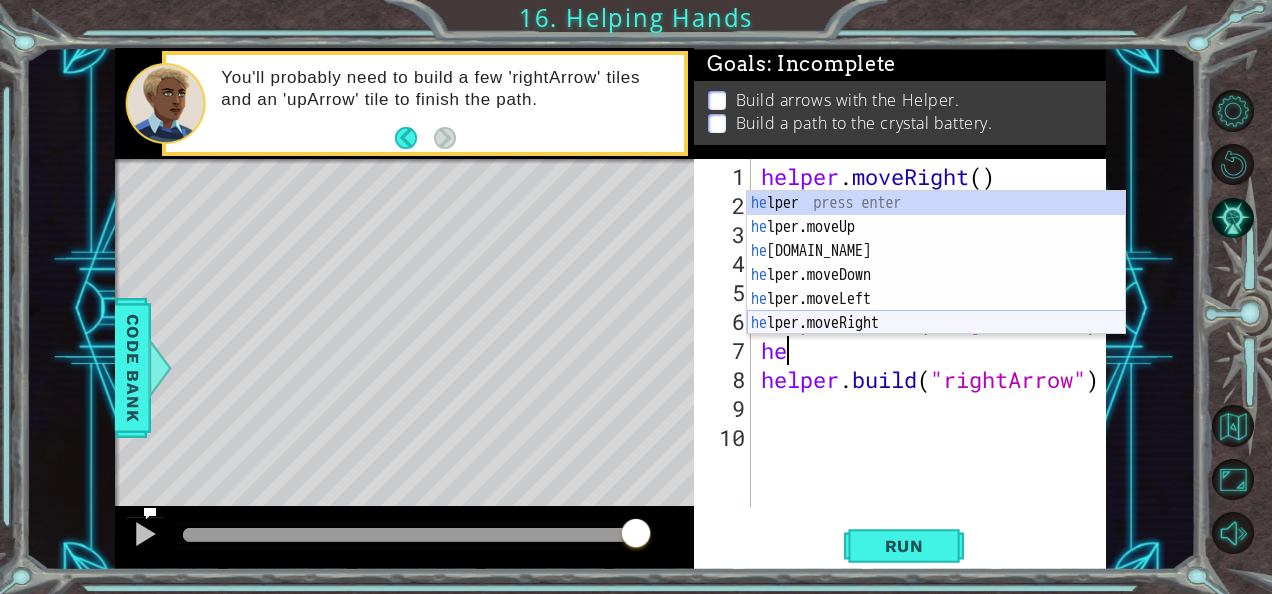 click on "he lper press enter he lper.moveUp press enter he [DOMAIN_NAME] press enter he lper.moveDown press enter he lper.moveLeft press enter he lper.moveRight press enter" at bounding box center [936, 287] 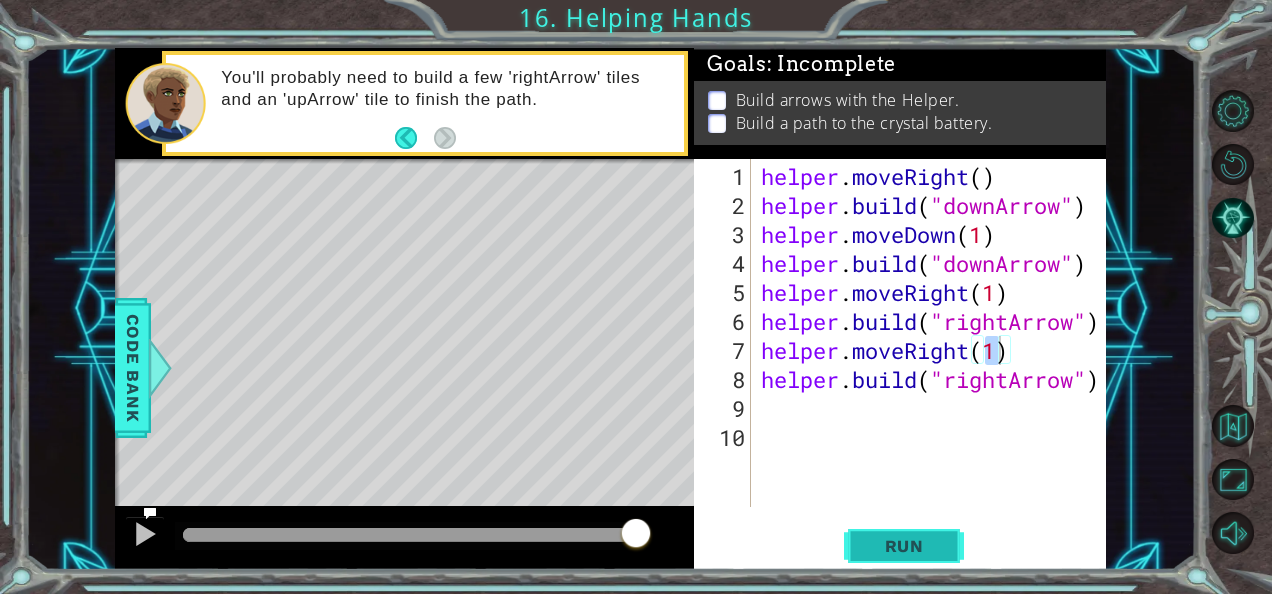 click on "Run" at bounding box center [904, 546] 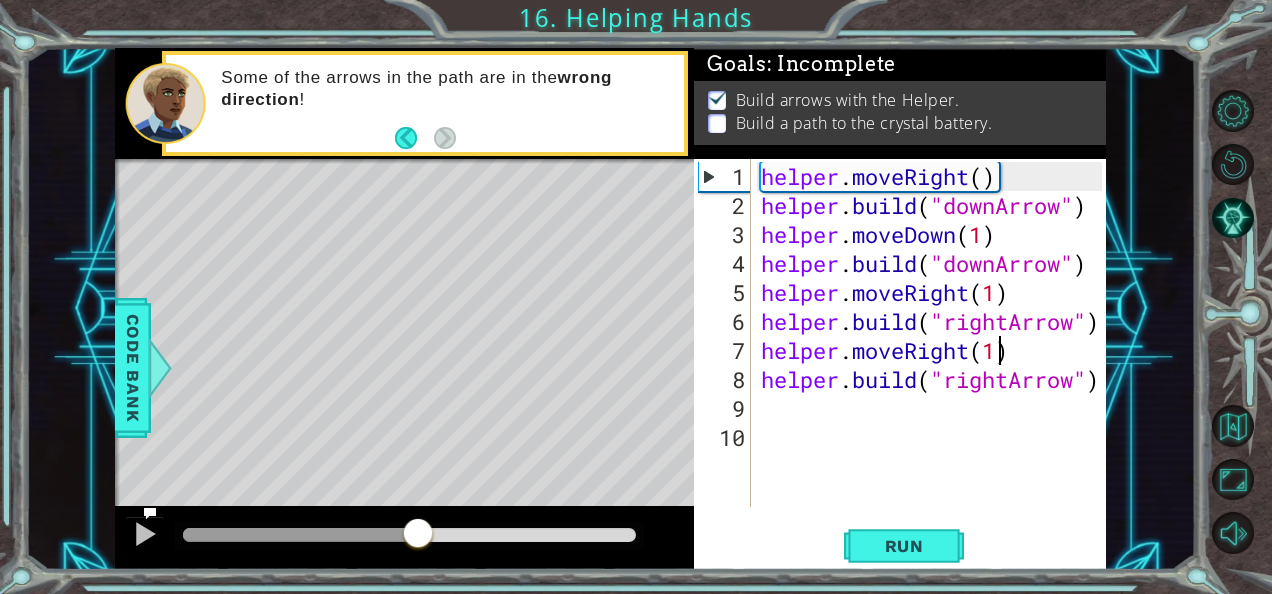 drag, startPoint x: 233, startPoint y: 524, endPoint x: 418, endPoint y: 508, distance: 185.6906 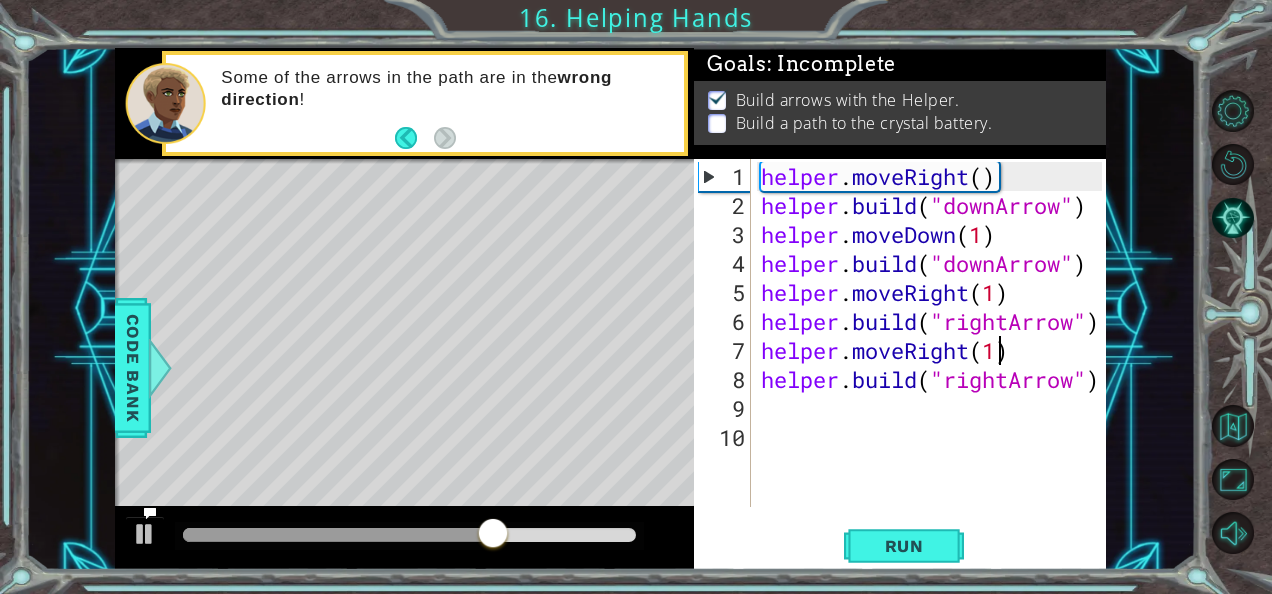 click on "helper . moveRight ( ) helper . build ( "downArrow" ) helper . moveDown ( 1 ) helper . build ( "downArrow" ) helper . moveRight ( 1 ) helper . build ( "rightArrow" ) helper . moveRight ( 1 ) helper . build ( "rightArrow" )" at bounding box center [935, 365] 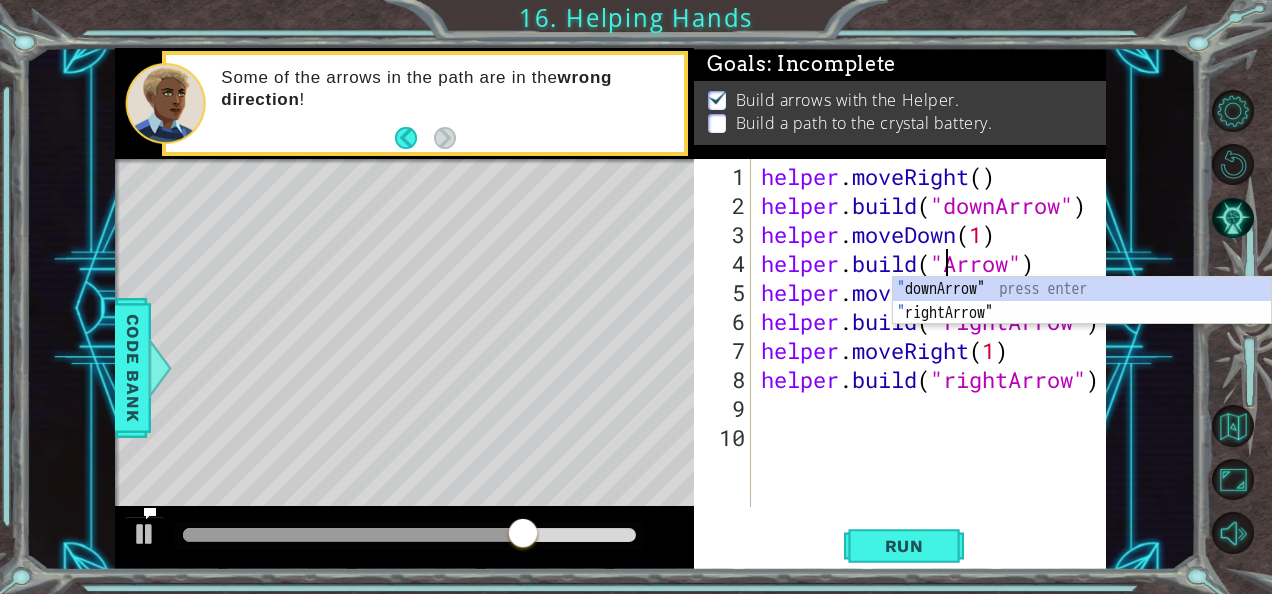 scroll, scrollTop: 0, scrollLeft: 9, axis: horizontal 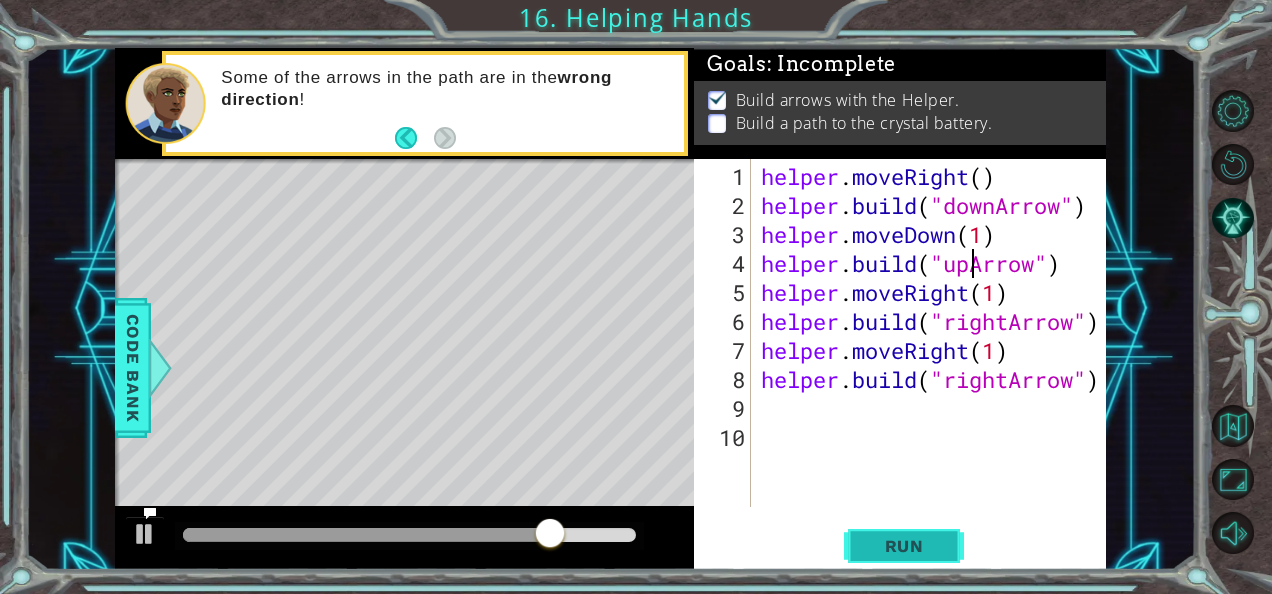 click on "Run" at bounding box center (904, 546) 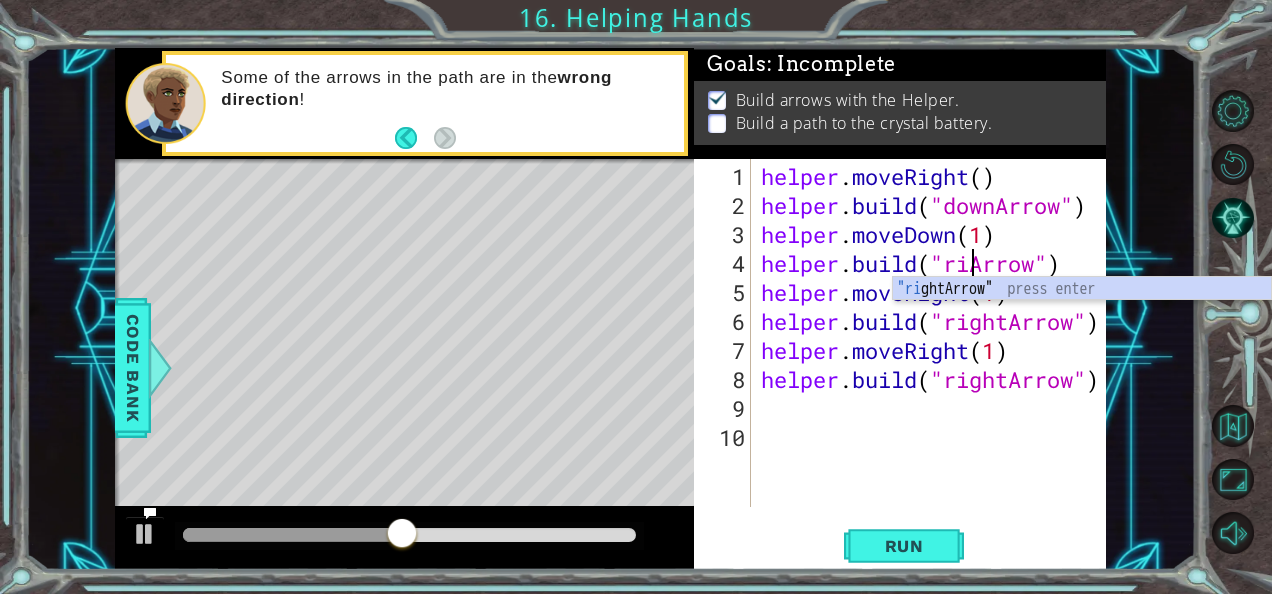 scroll, scrollTop: 0, scrollLeft: 10, axis: horizontal 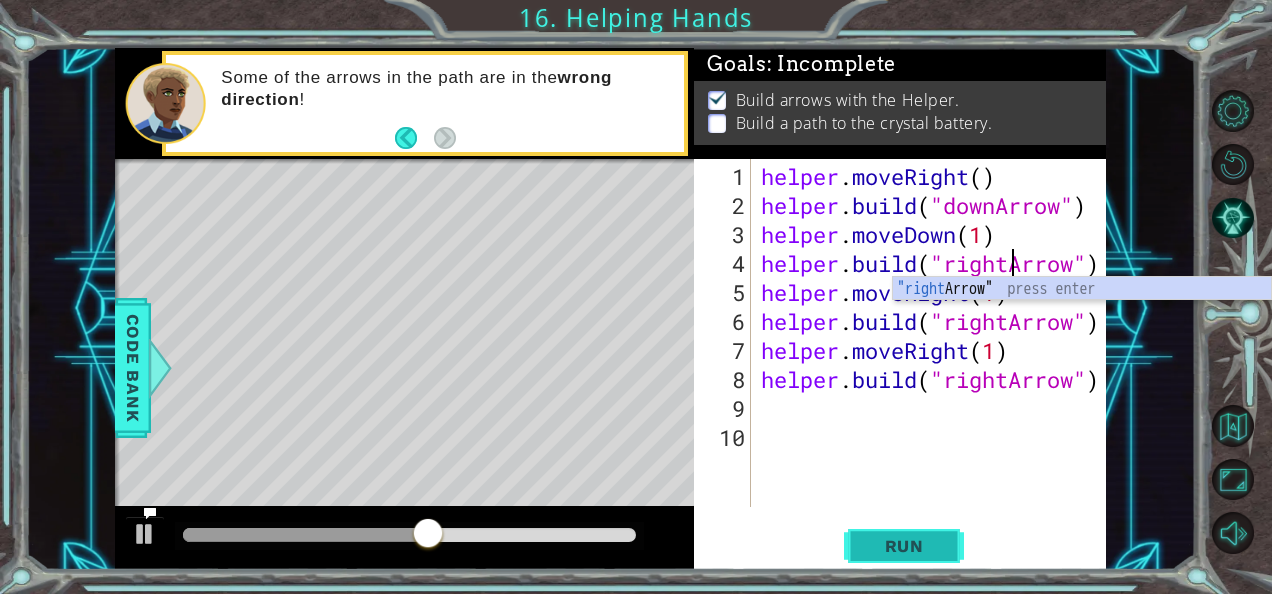 click on "Run" at bounding box center (904, 545) 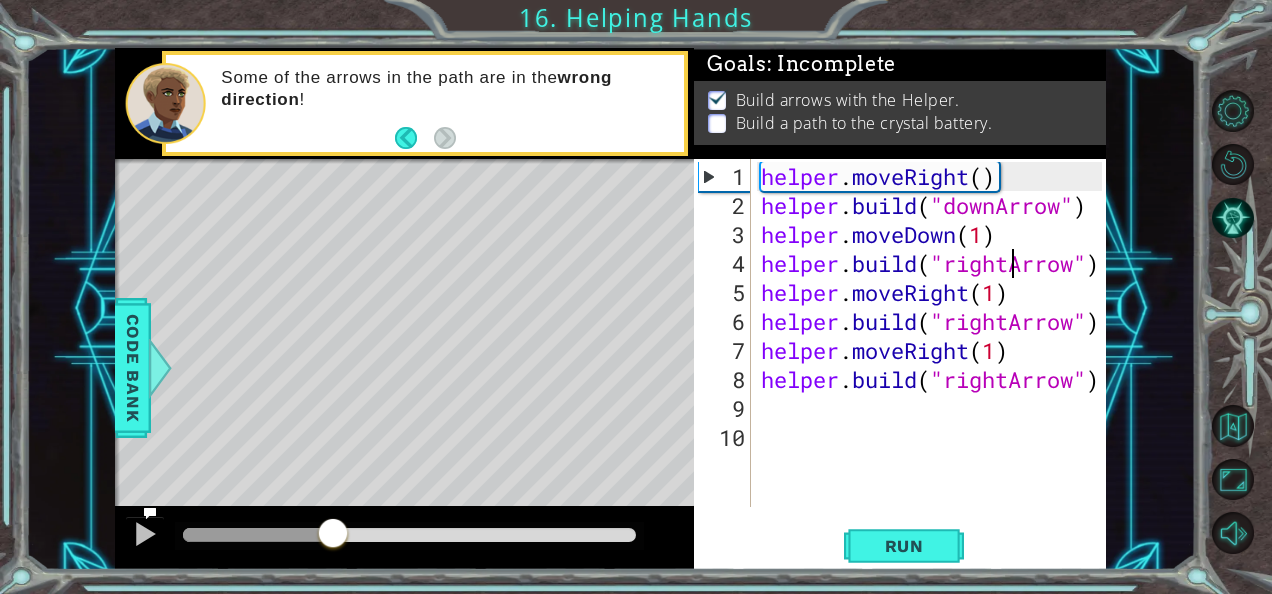 drag, startPoint x: 252, startPoint y: 528, endPoint x: 334, endPoint y: 530, distance: 82.02438 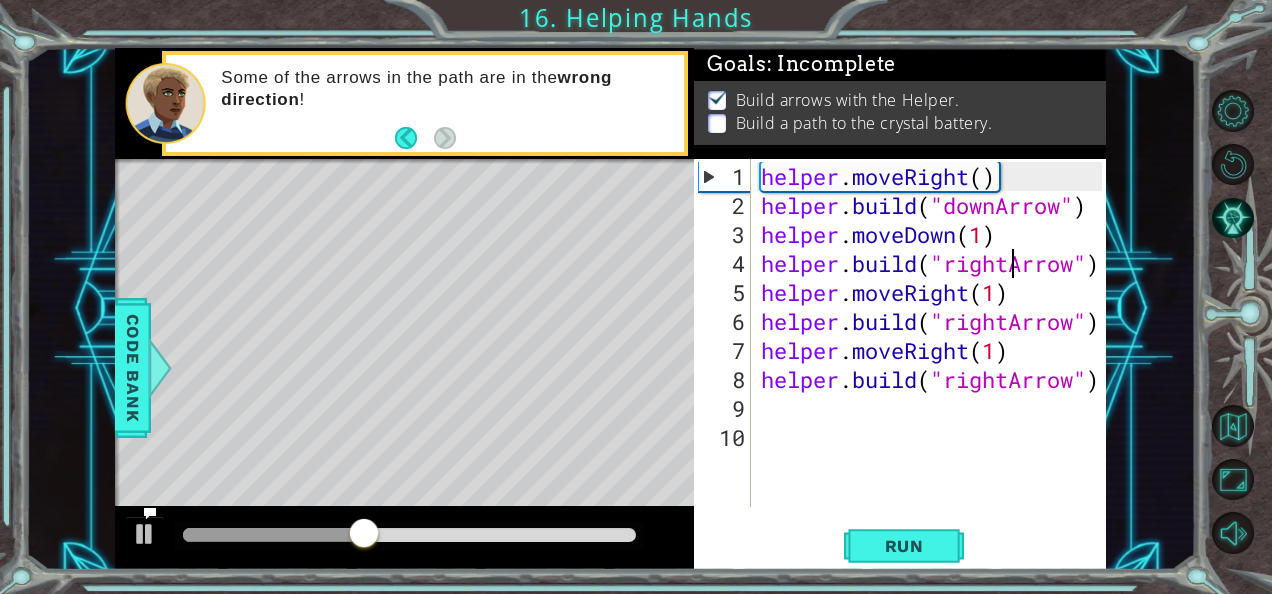 click on "helper . moveRight ( ) helper . build ( "downArrow" ) helper . moveDown ( 1 ) helper . build ( "rightArrow" ) helper . moveRight ( 1 ) helper . build ( "rightArrow" ) helper . moveRight ( 1 ) helper . build ( "rightArrow" )" at bounding box center (935, 365) 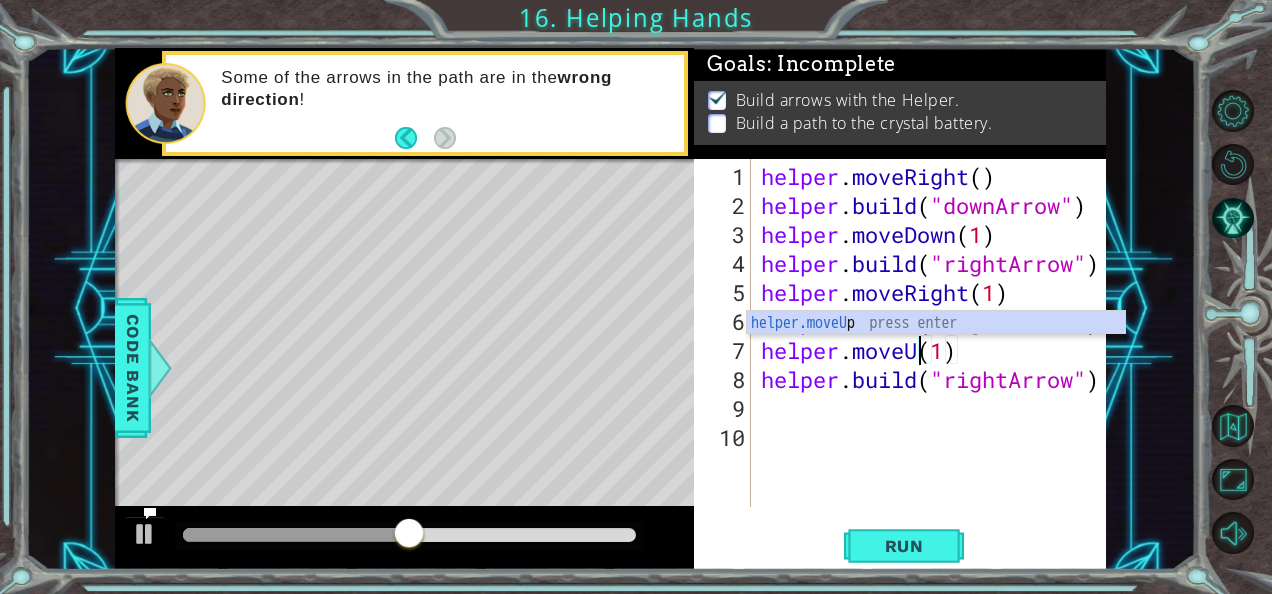 scroll, scrollTop: 0, scrollLeft: 8, axis: horizontal 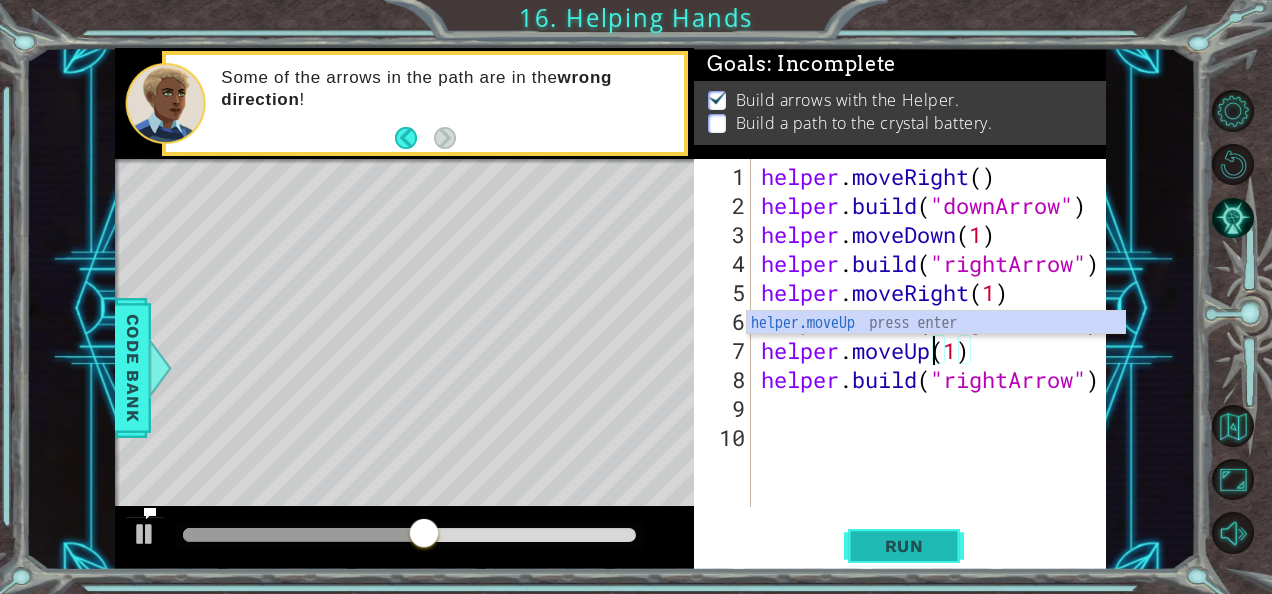click on "Run" at bounding box center (904, 546) 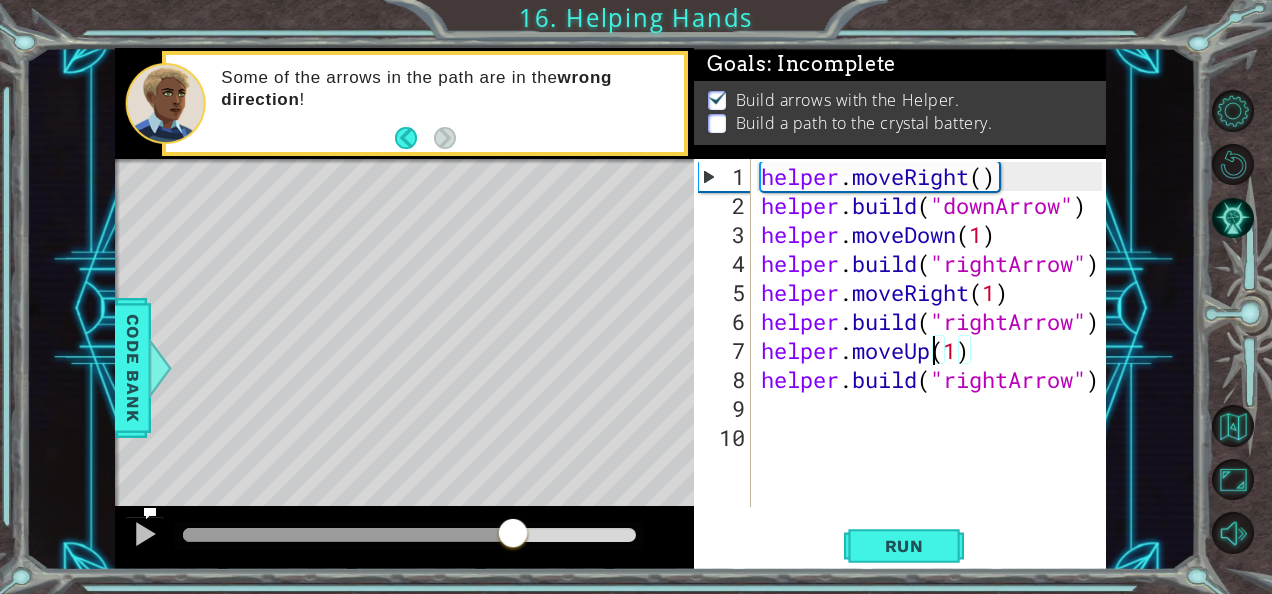 drag, startPoint x: 214, startPoint y: 530, endPoint x: 512, endPoint y: 516, distance: 298.32867 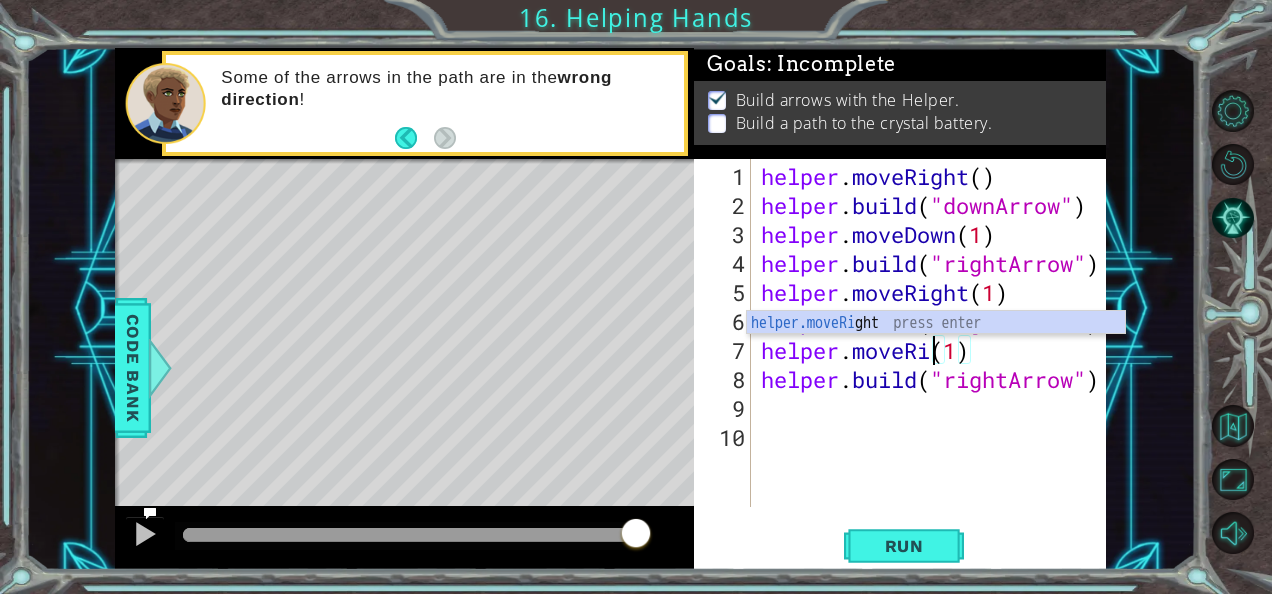 scroll, scrollTop: 0, scrollLeft: 9, axis: horizontal 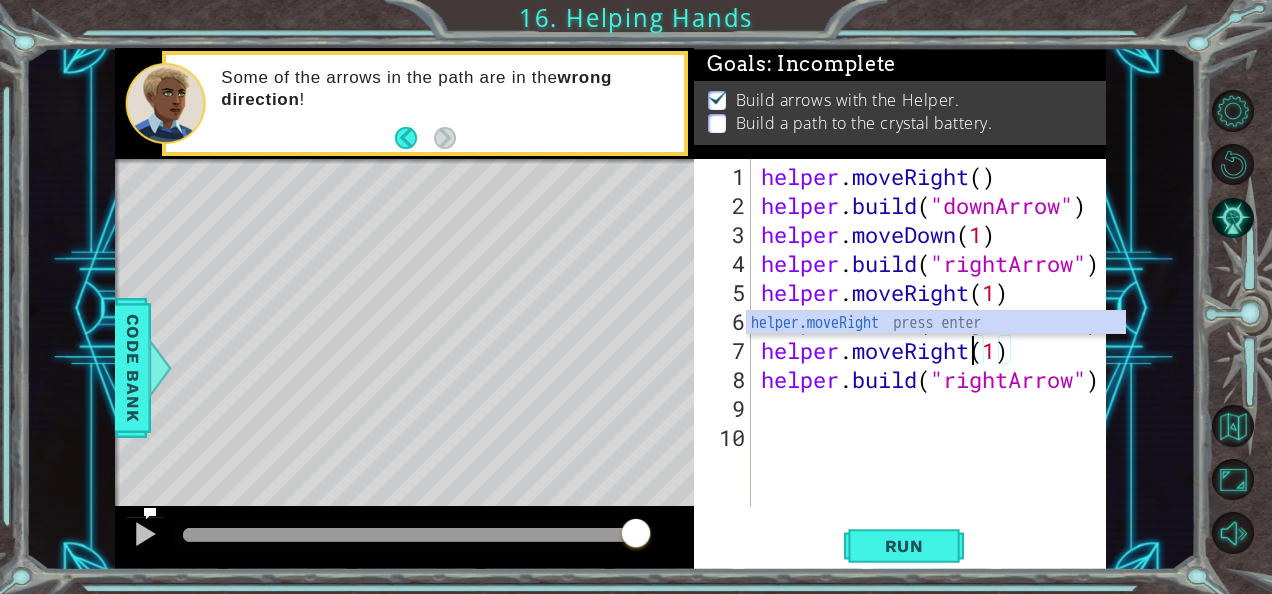 click on "helper . moveRight ( ) helper . build ( "downArrow" ) helper . moveDown ( 1 ) helper . build ( "rightArrow" ) helper . moveRight ( 1 ) helper . build ( "rightArrow" ) helper . moveRight ( 1 ) helper . build ( "rightArrow" )" at bounding box center (935, 365) 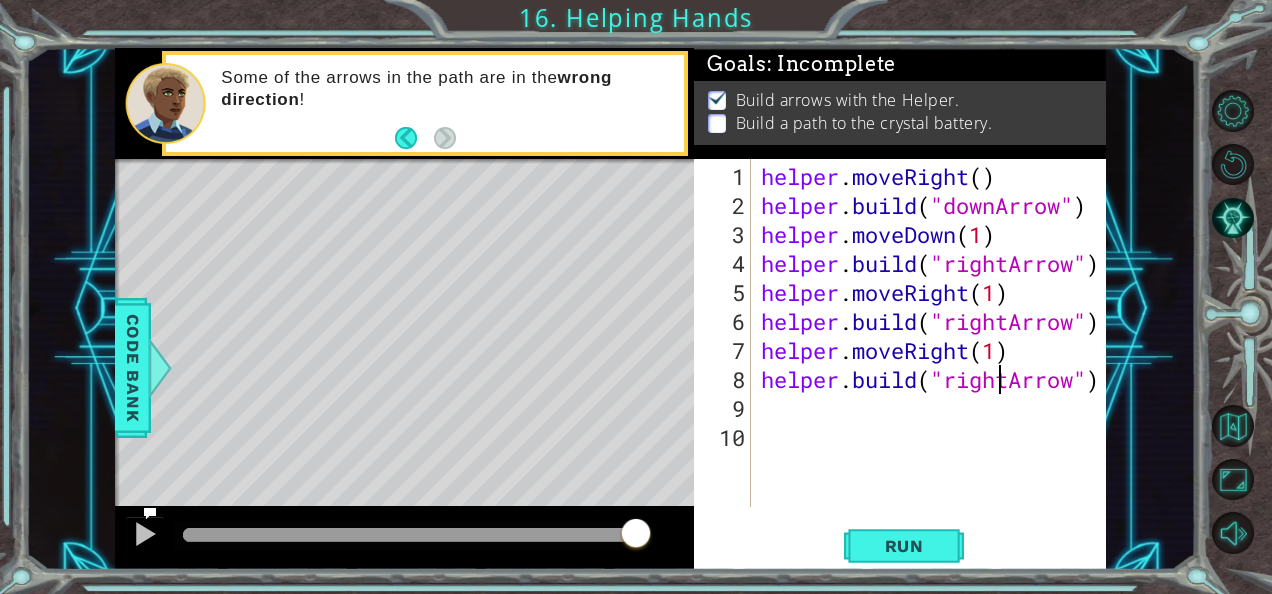 click on "helper . moveRight ( ) helper . build ( "downArrow" ) helper . moveDown ( 1 ) helper . build ( "rightArrow" ) helper . moveRight ( 1 ) helper . build ( "rightArrow" ) helper . moveRight ( 1 ) helper . build ( "rightArrow" )" at bounding box center [935, 365] 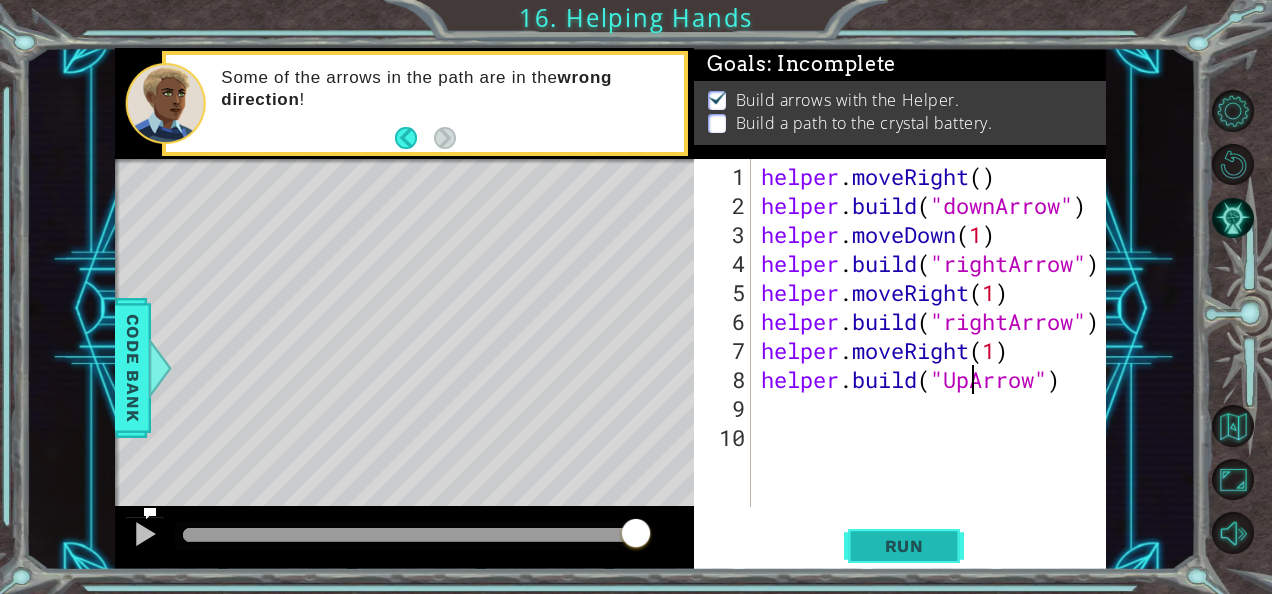 click on "Run" at bounding box center [904, 545] 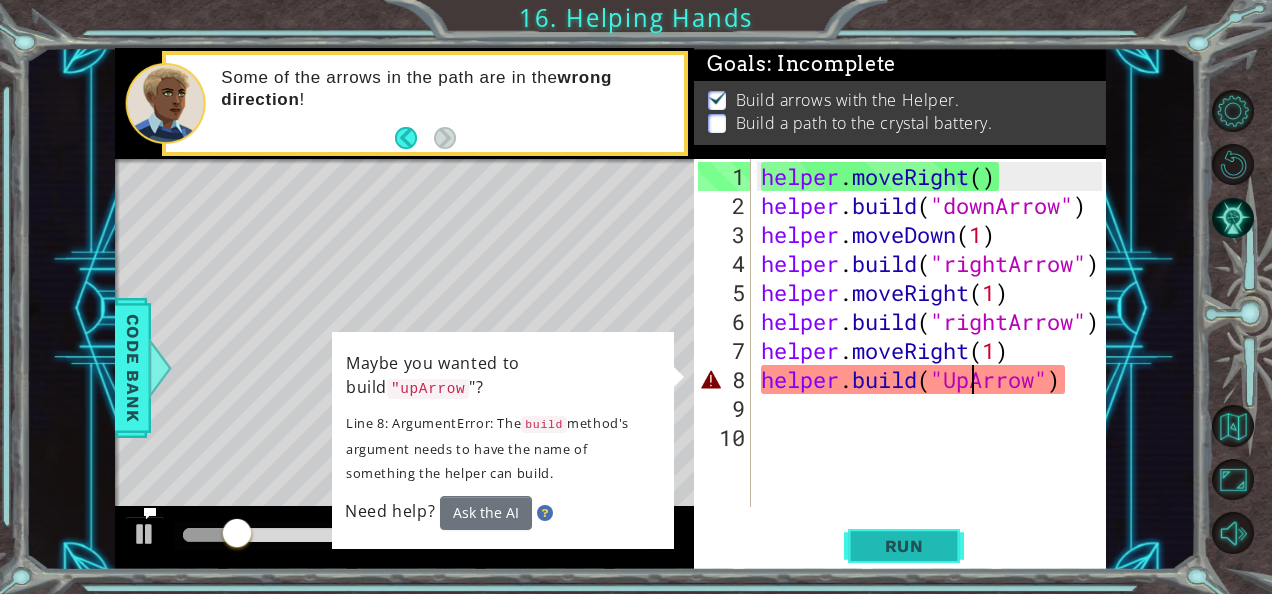 click on "Run" at bounding box center [904, 546] 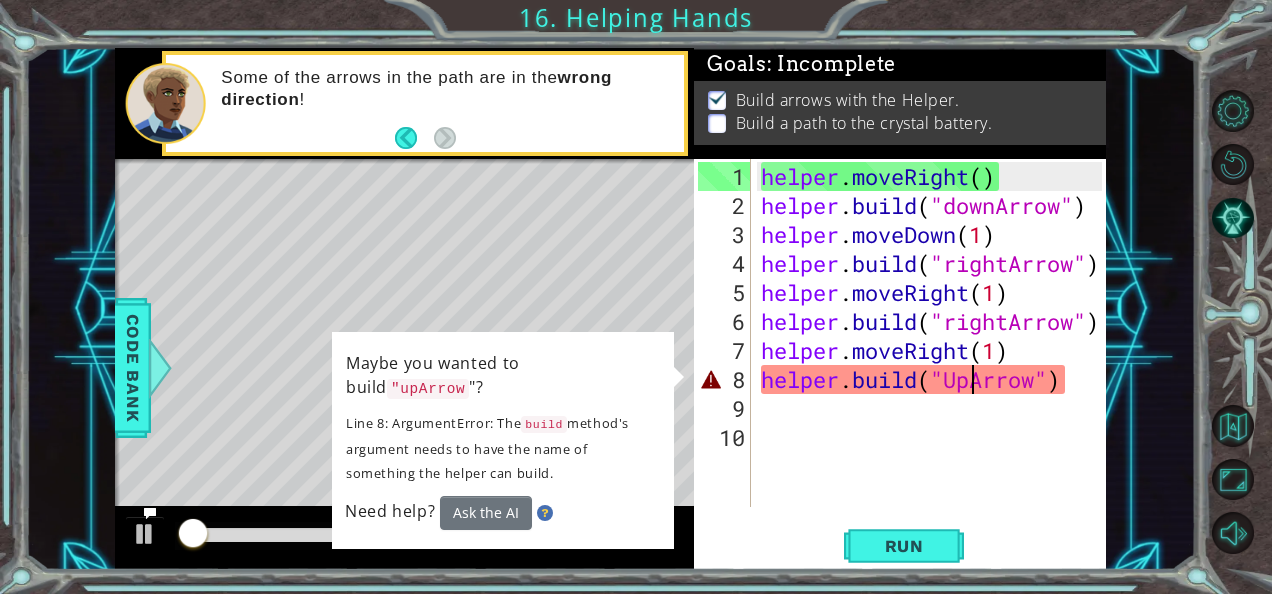 click on "helper . moveRight ( ) helper . build ( "downArrow" ) helper . moveDown ( 1 ) helper . build ( "rightArrow" ) helper . moveRight ( 1 ) helper . build ( "rightArrow" ) helper . moveRight ( 1 ) helper . build ( "UpArrow" )" at bounding box center [935, 365] 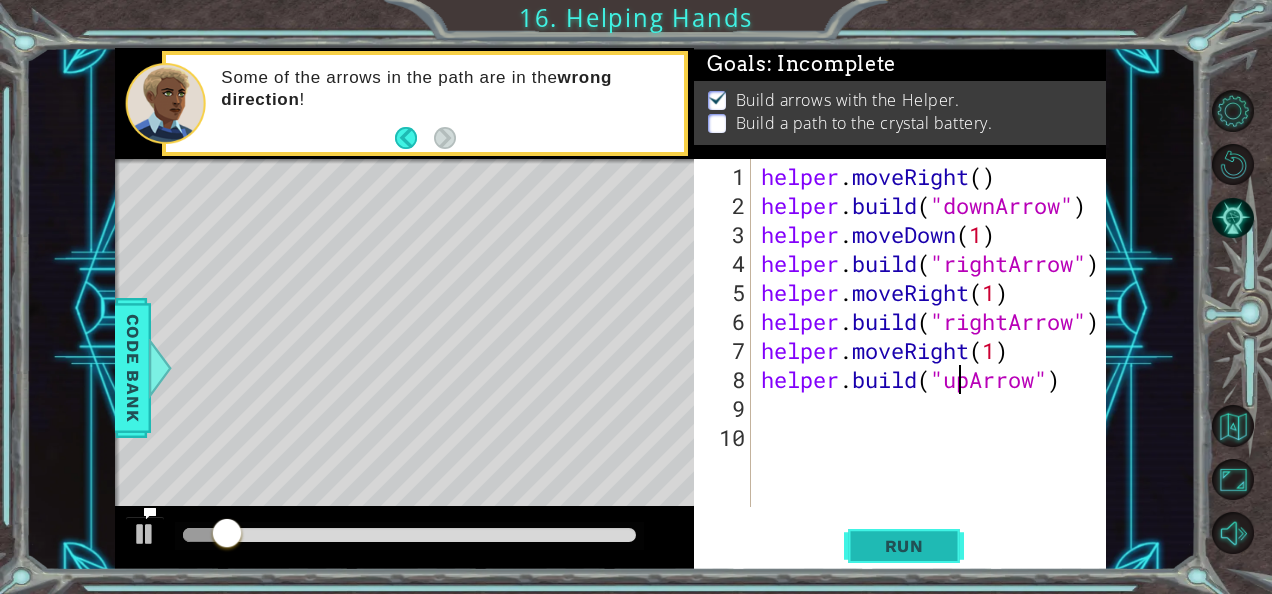 type on "[DOMAIN_NAME]("upArrow")" 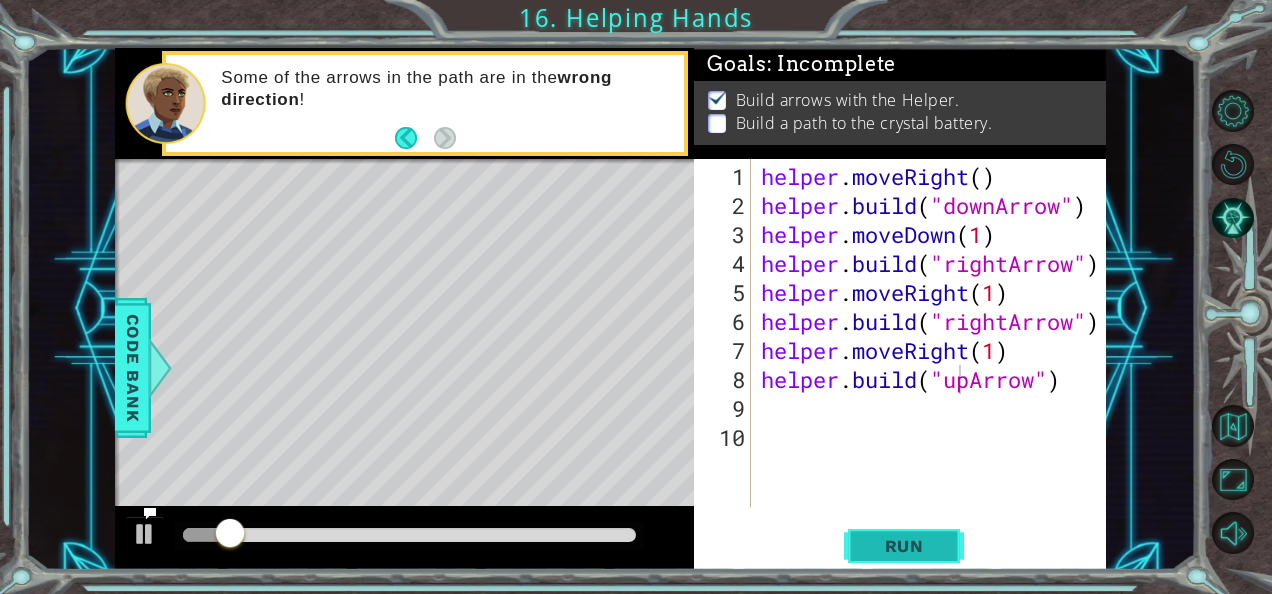 click on "Run" at bounding box center [904, 546] 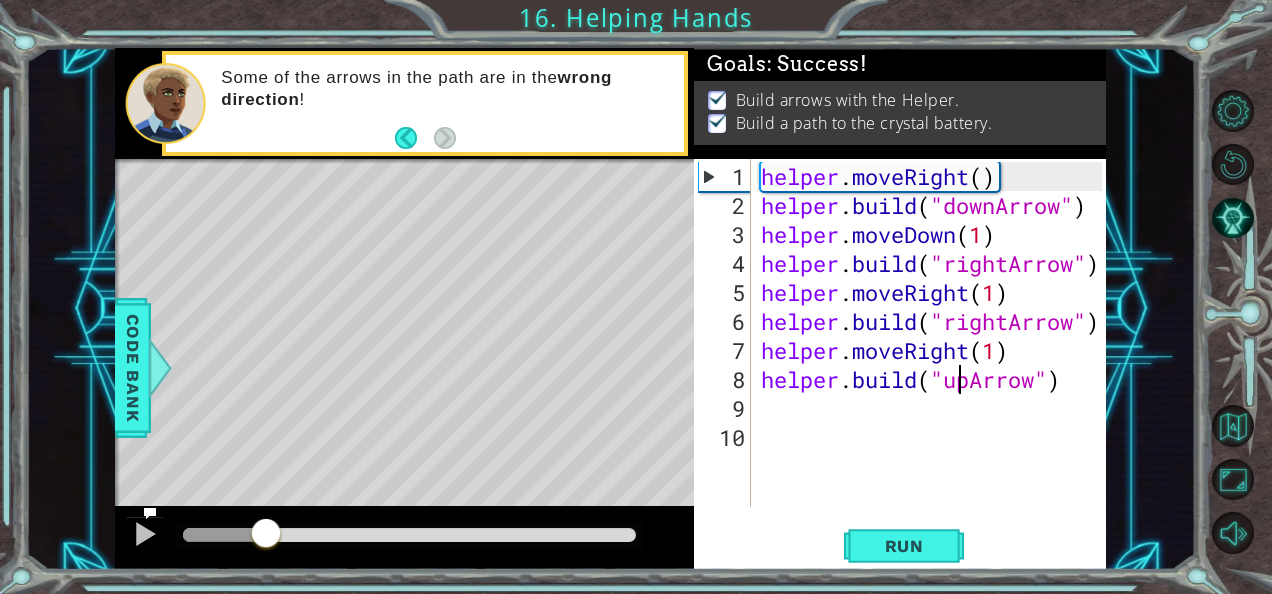 drag, startPoint x: 220, startPoint y: 526, endPoint x: 810, endPoint y: 548, distance: 590.41003 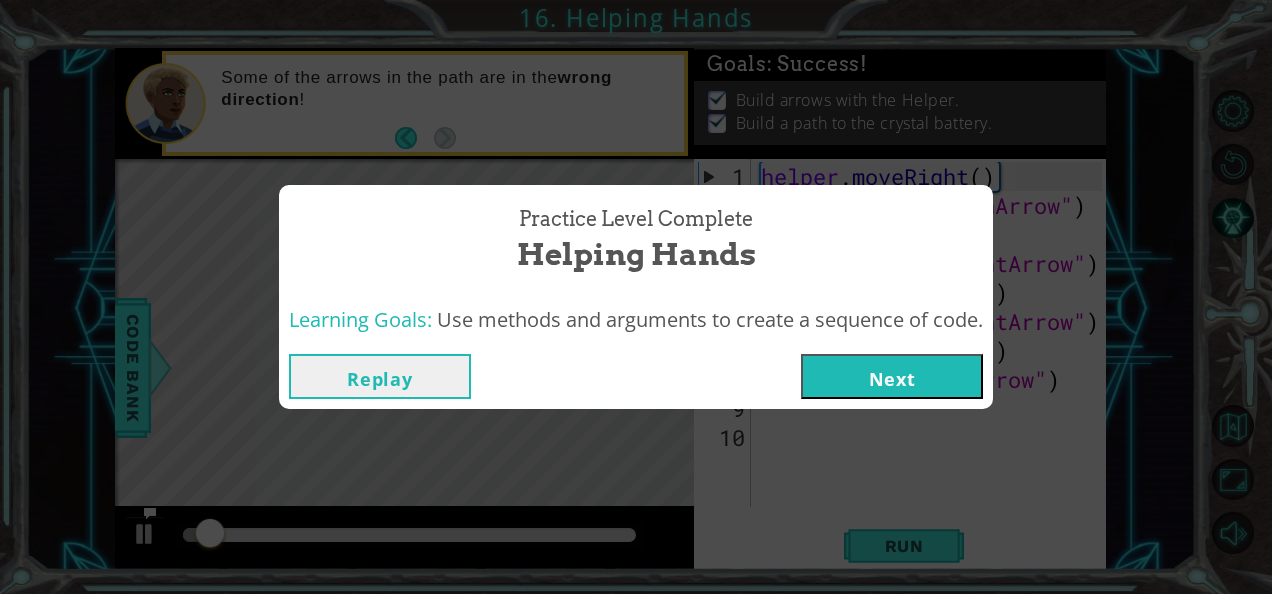 click on "Next" at bounding box center [892, 376] 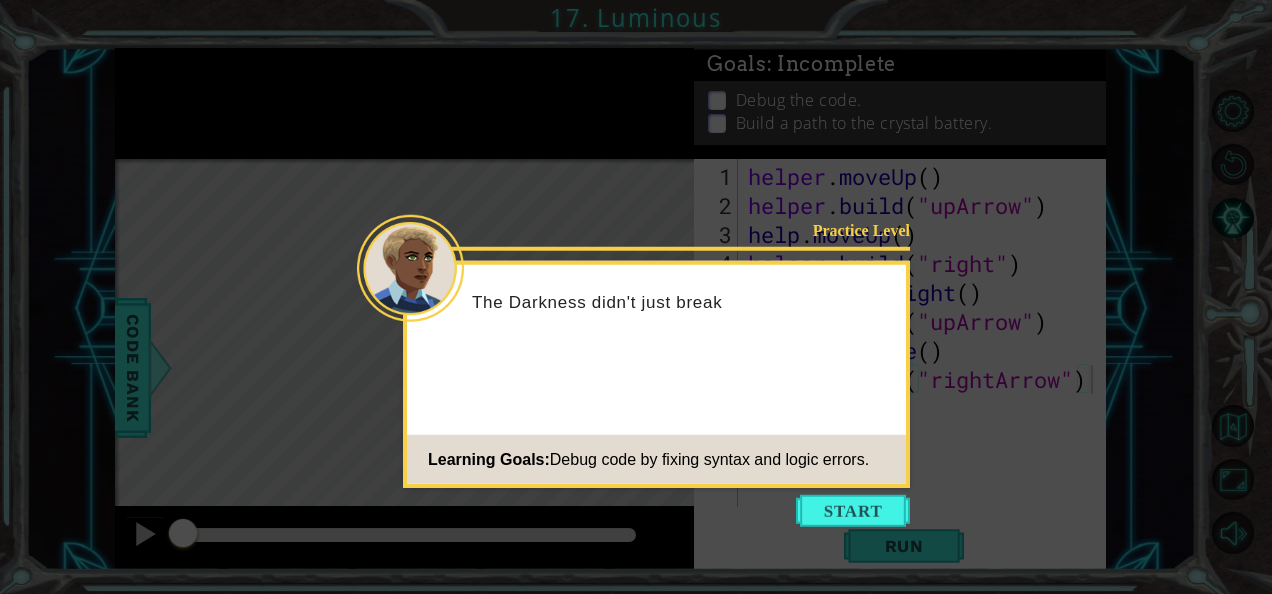 click at bounding box center (853, 511) 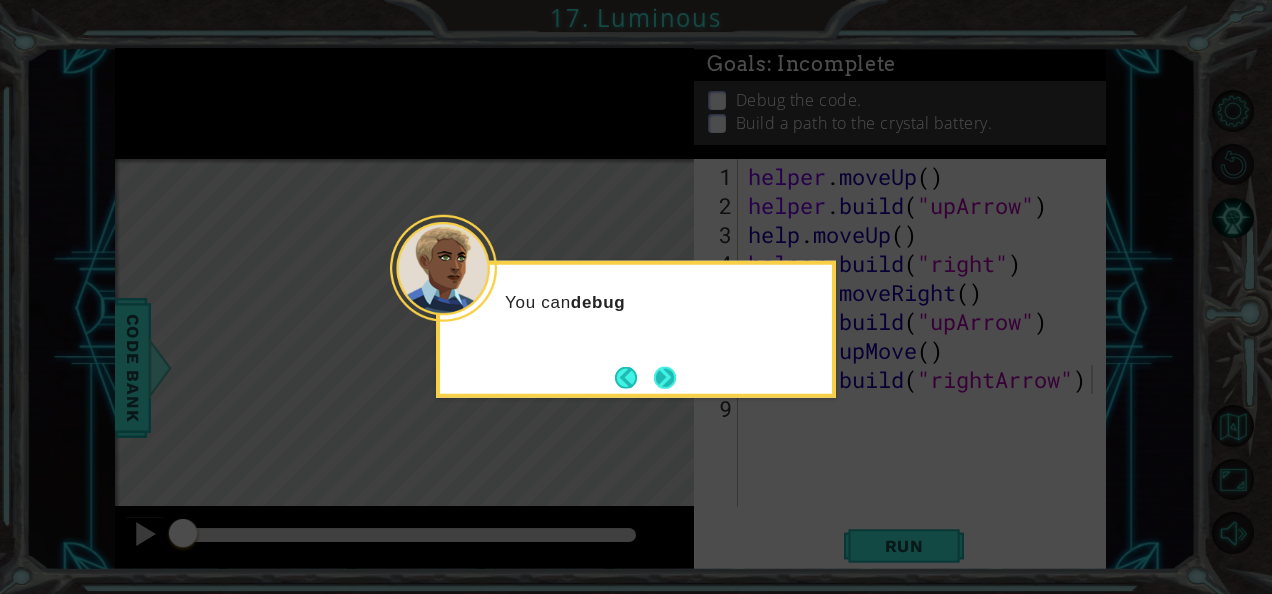 click at bounding box center (665, 377) 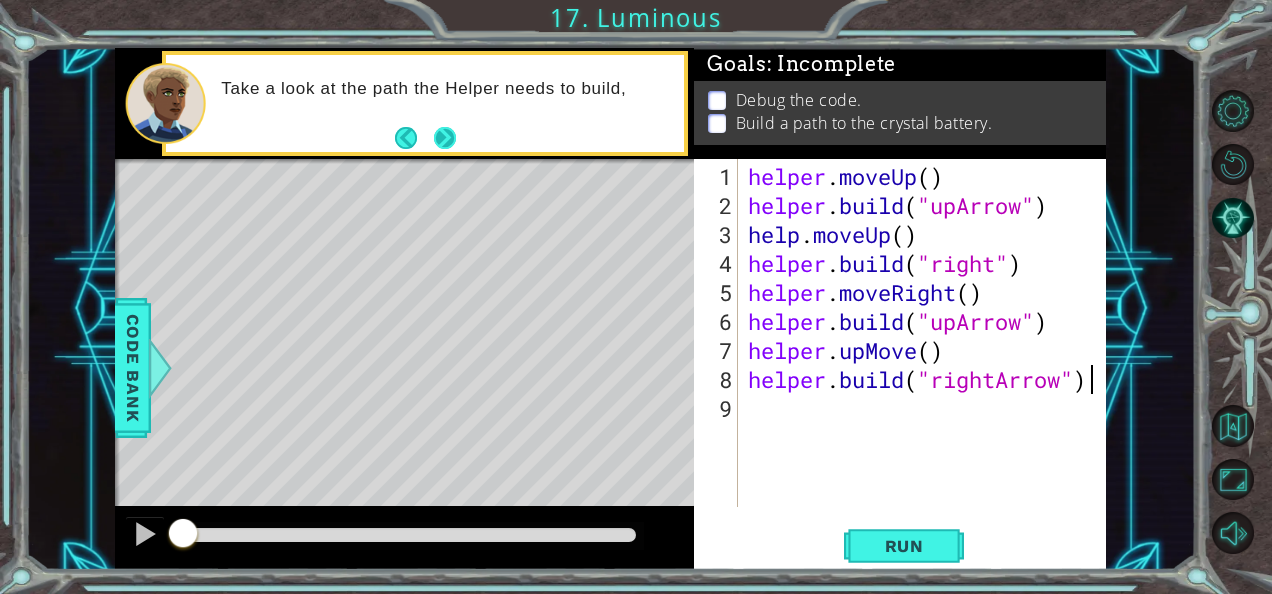 click at bounding box center (444, 138) 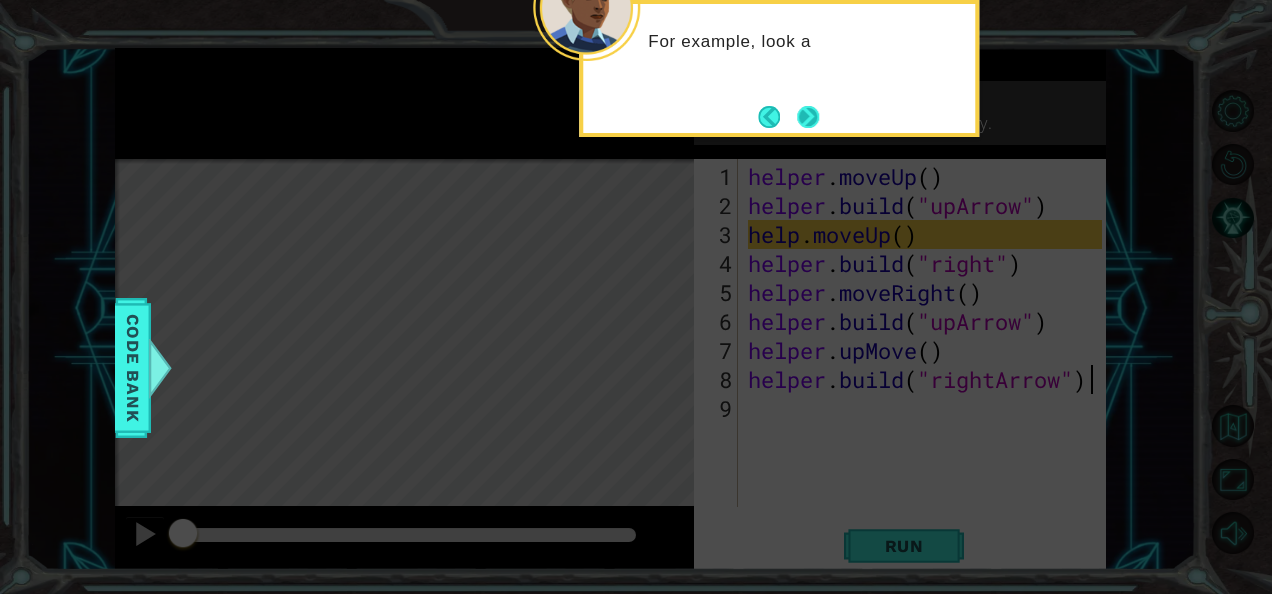 click at bounding box center [808, 117] 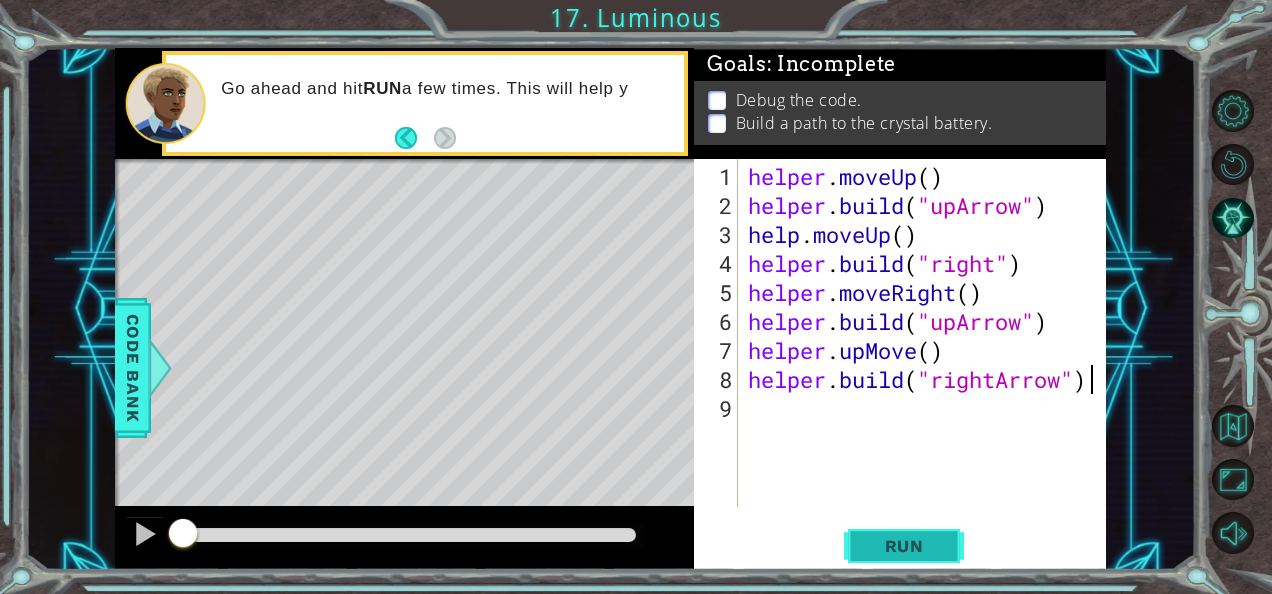 click on "Run" at bounding box center [904, 545] 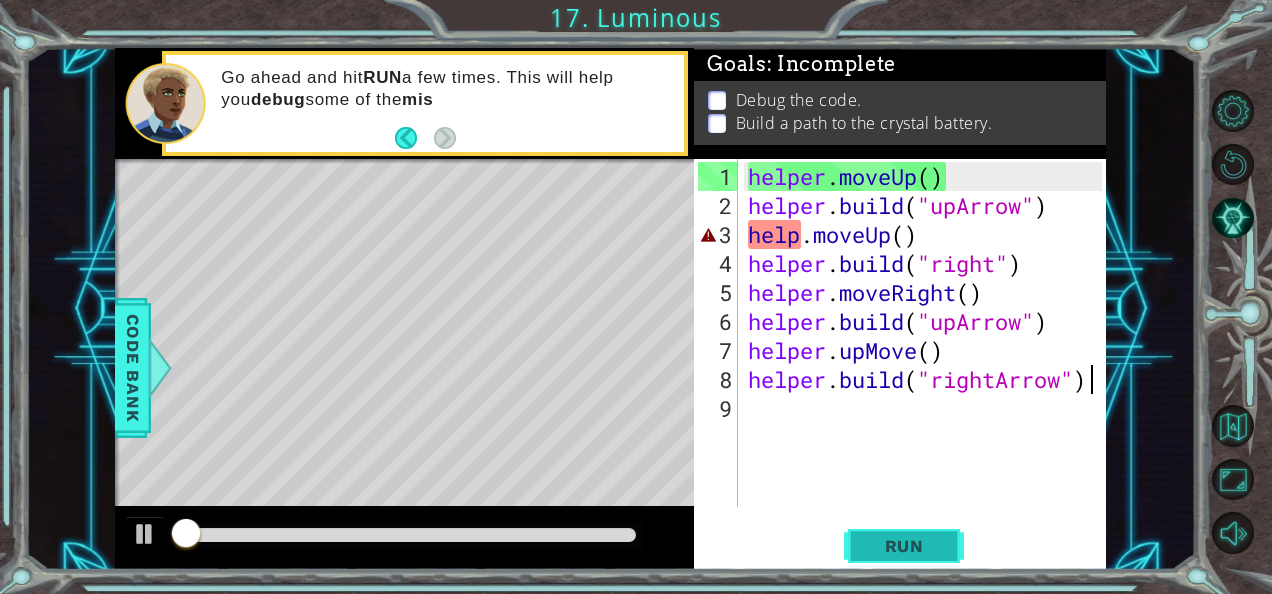 click on "Run" at bounding box center [904, 546] 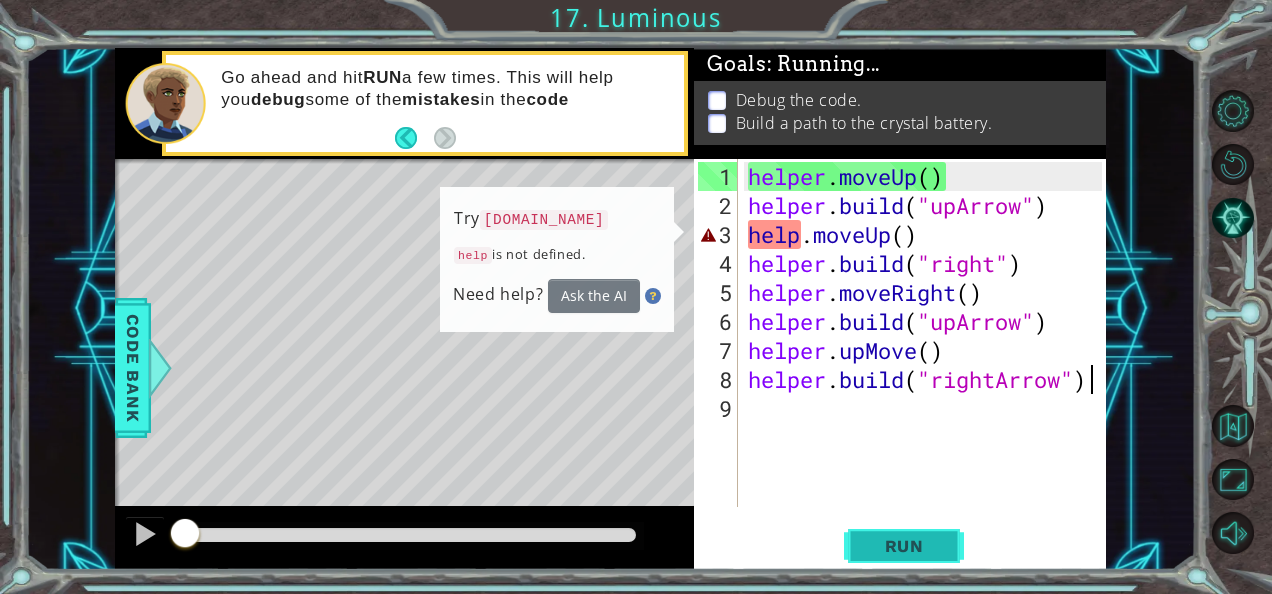 click on "Run" at bounding box center (904, 546) 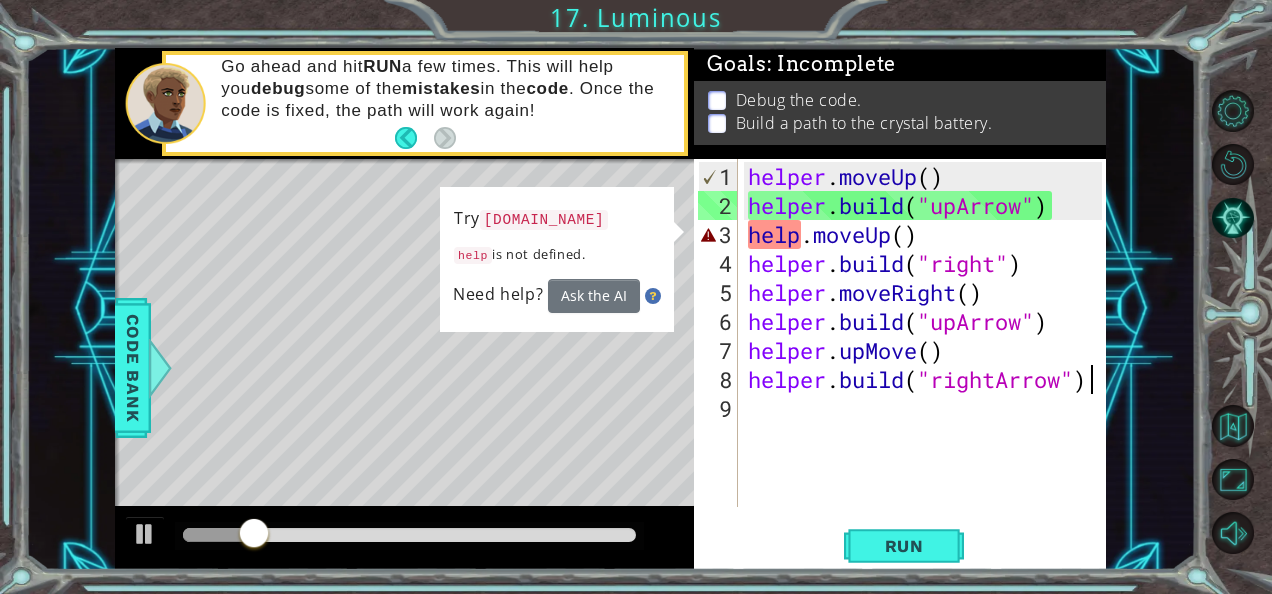 click on "helper . moveUp ( ) helper . build ( "upArrow" ) help . moveUp ( ) helper . build ( "right" ) helper . moveRight ( ) helper . build ( "upArrow" ) helper . upMove ( ) helper . build ( "rightArrow" )" at bounding box center [928, 365] 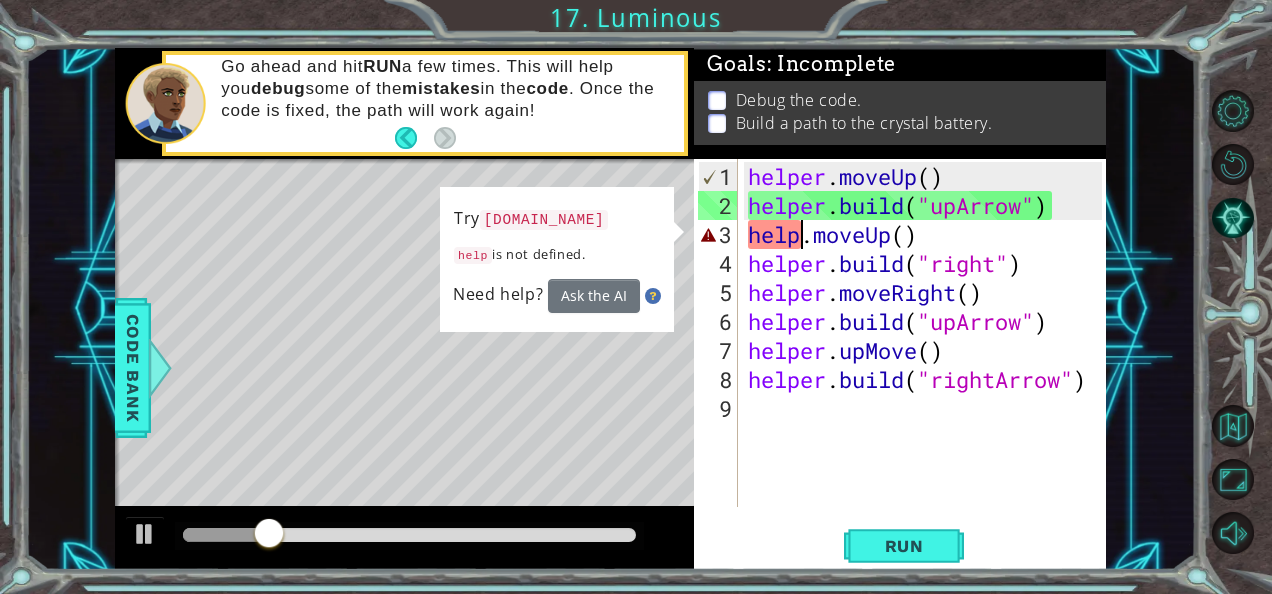 scroll, scrollTop: 0, scrollLeft: 3, axis: horizontal 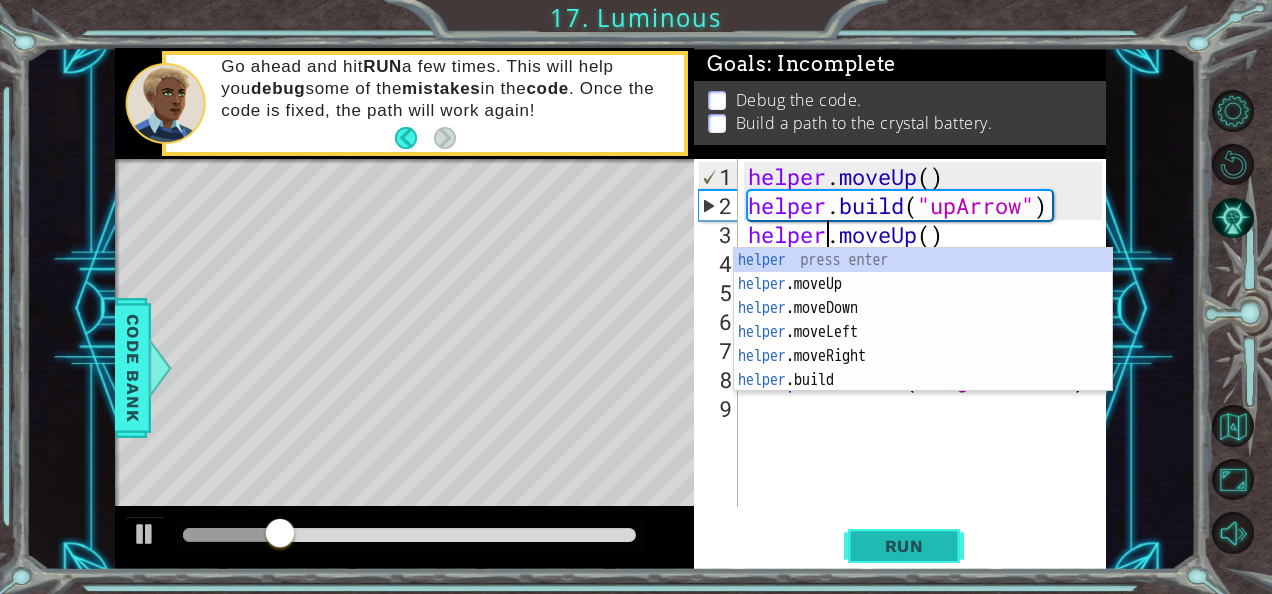 click on "Run" at bounding box center (904, 546) 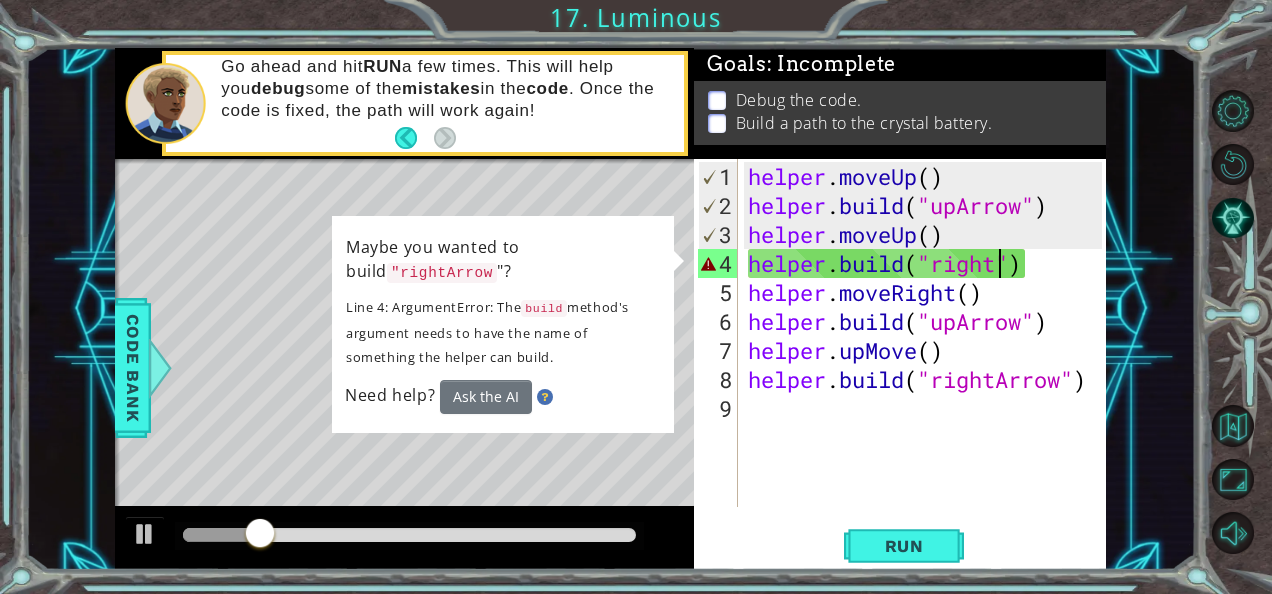 click on "helper . moveUp ( ) helper . build ( "upArrow" ) helper . moveUp ( ) helper . build ( "right" ) helper . moveRight ( ) helper . build ( "upArrow" ) helper . upMove ( ) helper . build ( "rightArrow" )" at bounding box center [928, 365] 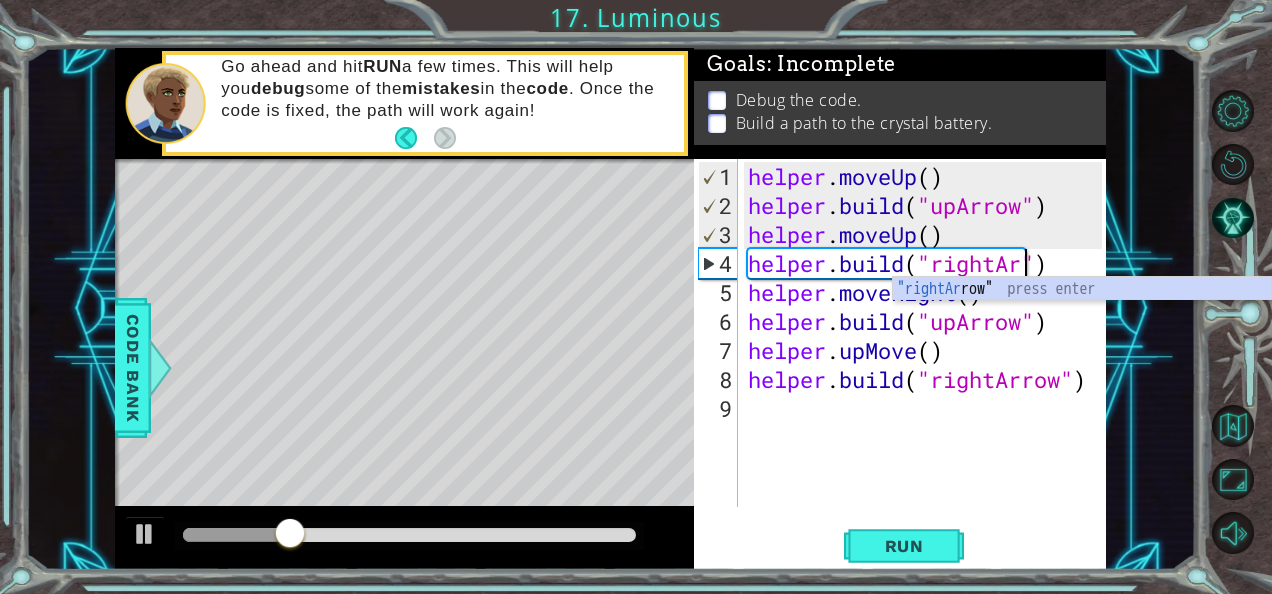type on "[DOMAIN_NAME]("rightArrow")" 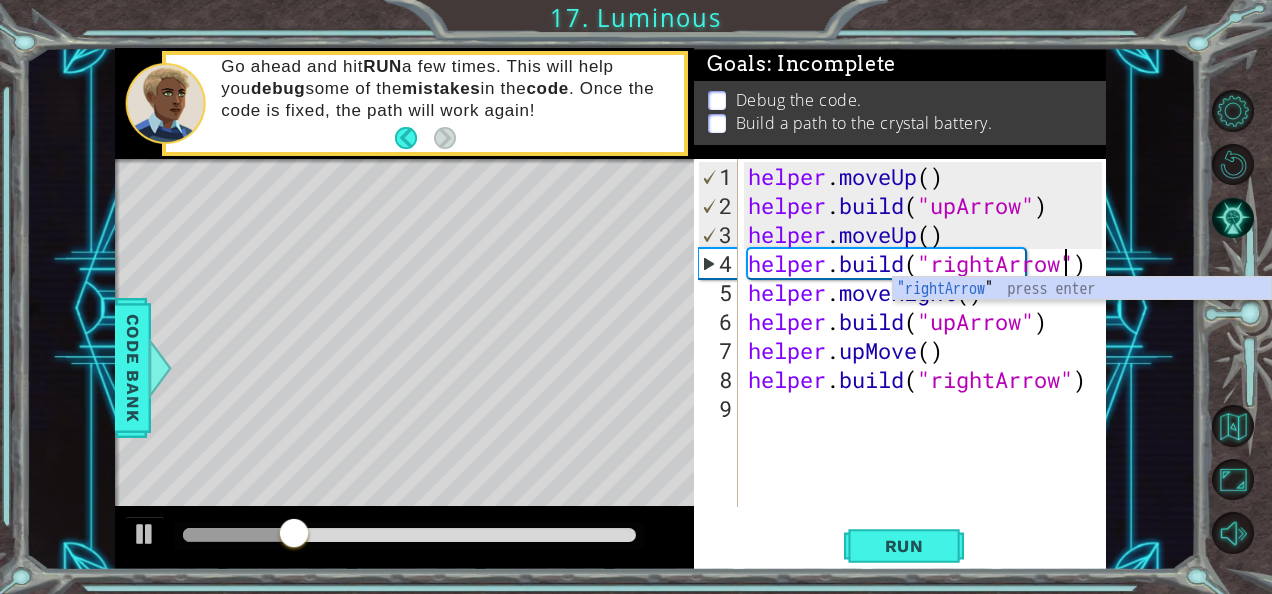 scroll, scrollTop: 0, scrollLeft: 14, axis: horizontal 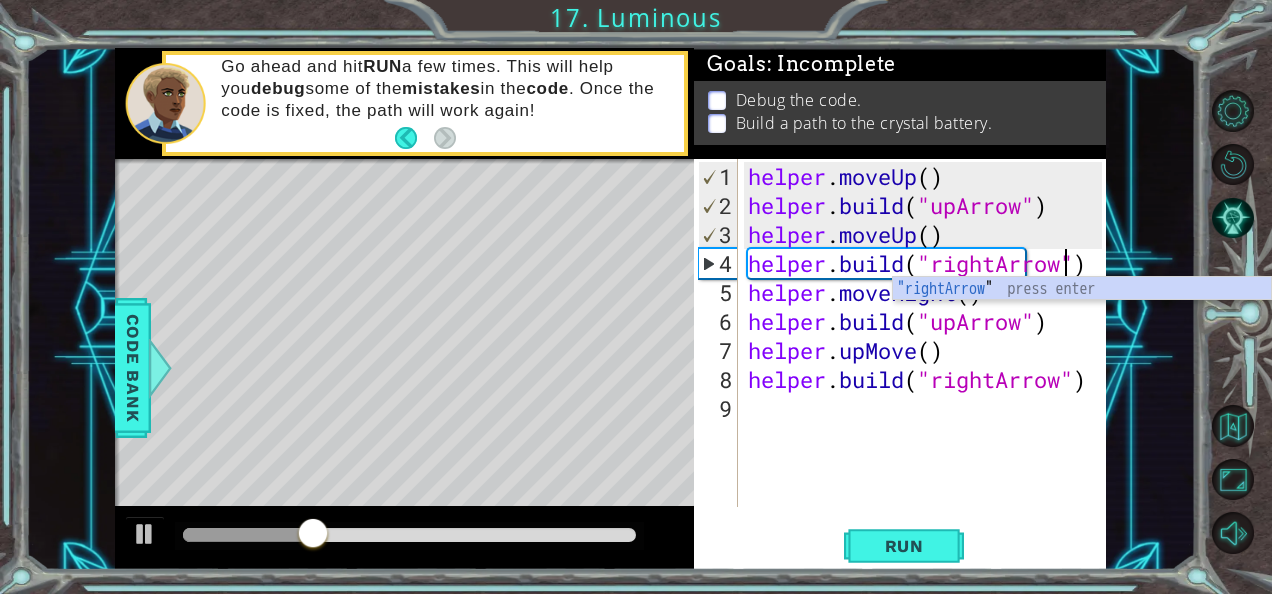 click on "helper . moveUp ( ) helper . build ( "upArrow" ) helper . moveUp ( ) helper . build ( "rightArrow" ) helper . moveRight ( ) helper . build ( "upArrow" ) helper . upMove ( ) helper . build ( "rightArrow" )" at bounding box center [928, 365] 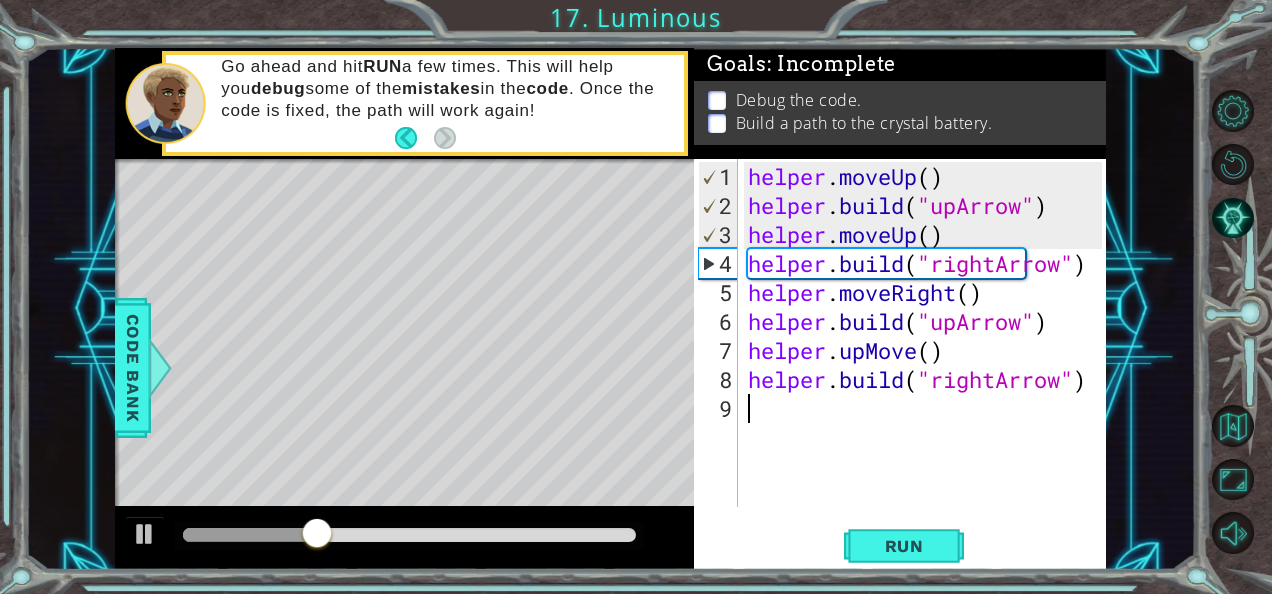scroll, scrollTop: 0, scrollLeft: 0, axis: both 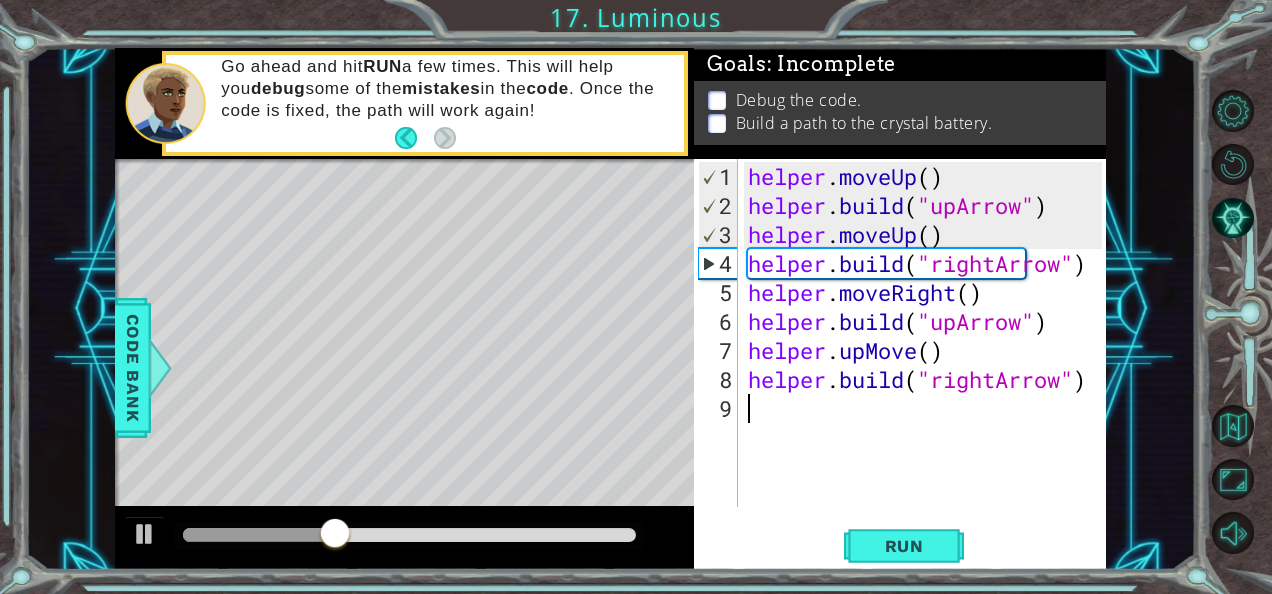 click on "helper . moveUp ( ) helper . build ( "upArrow" ) helper . moveUp ( ) helper . build ( "rightArrow" ) helper . moveRight ( ) helper . build ( "upArrow" ) helper . upMove ( ) helper . build ( "rightArrow" )" at bounding box center [928, 365] 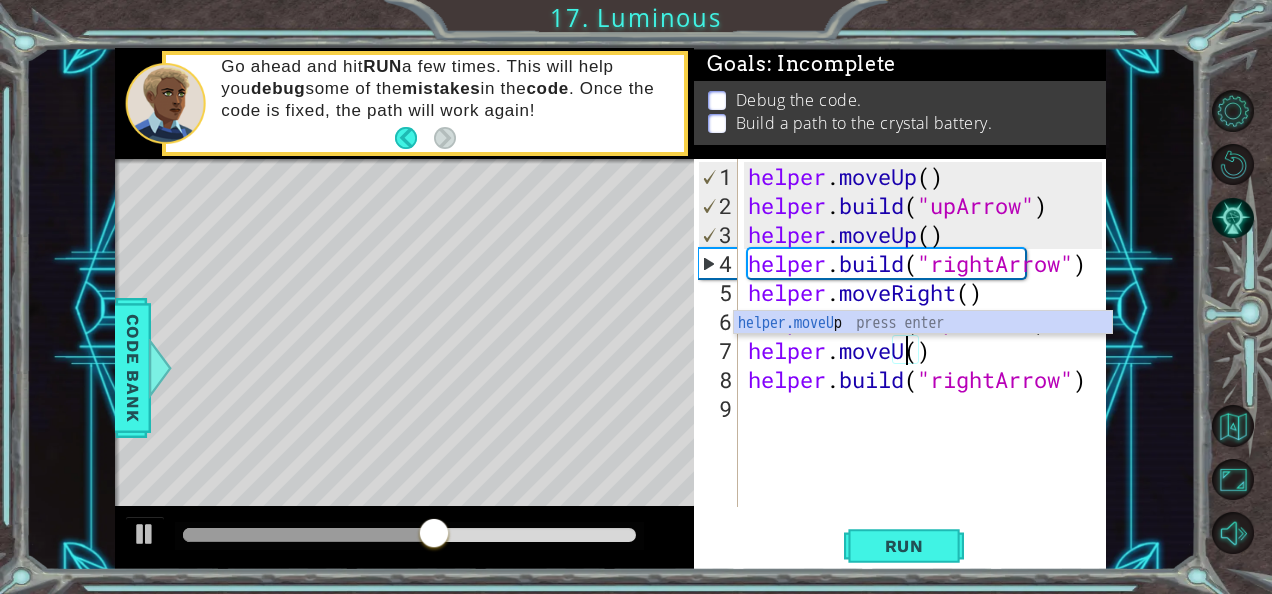 scroll, scrollTop: 0, scrollLeft: 7, axis: horizontal 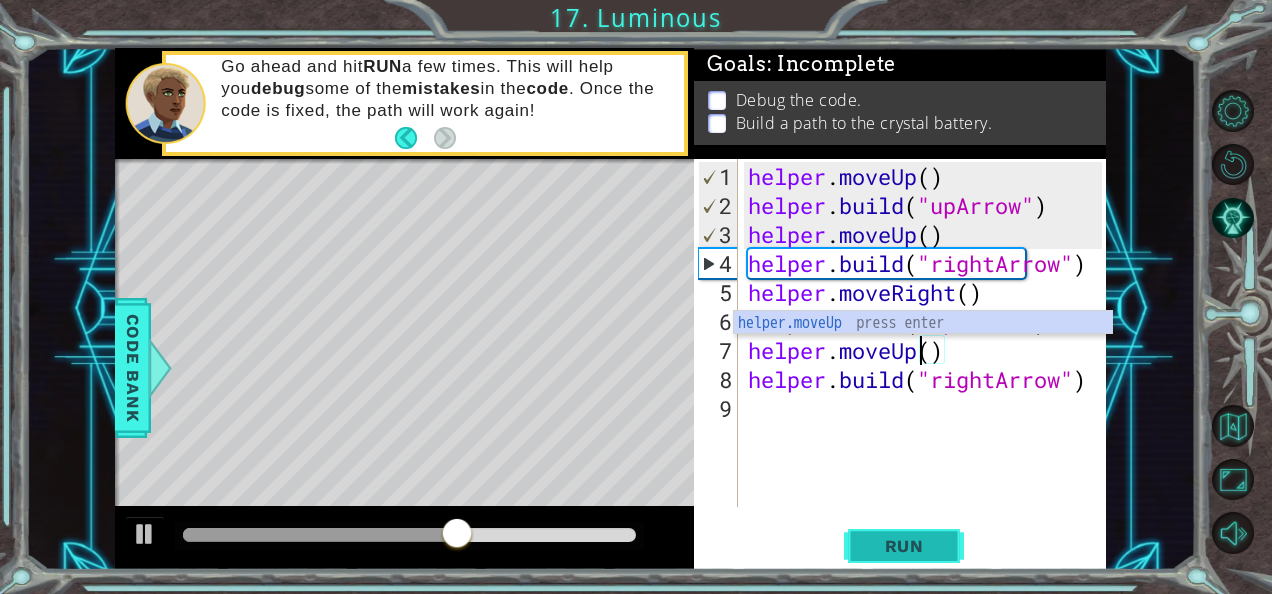 type on "helper.moveUp()" 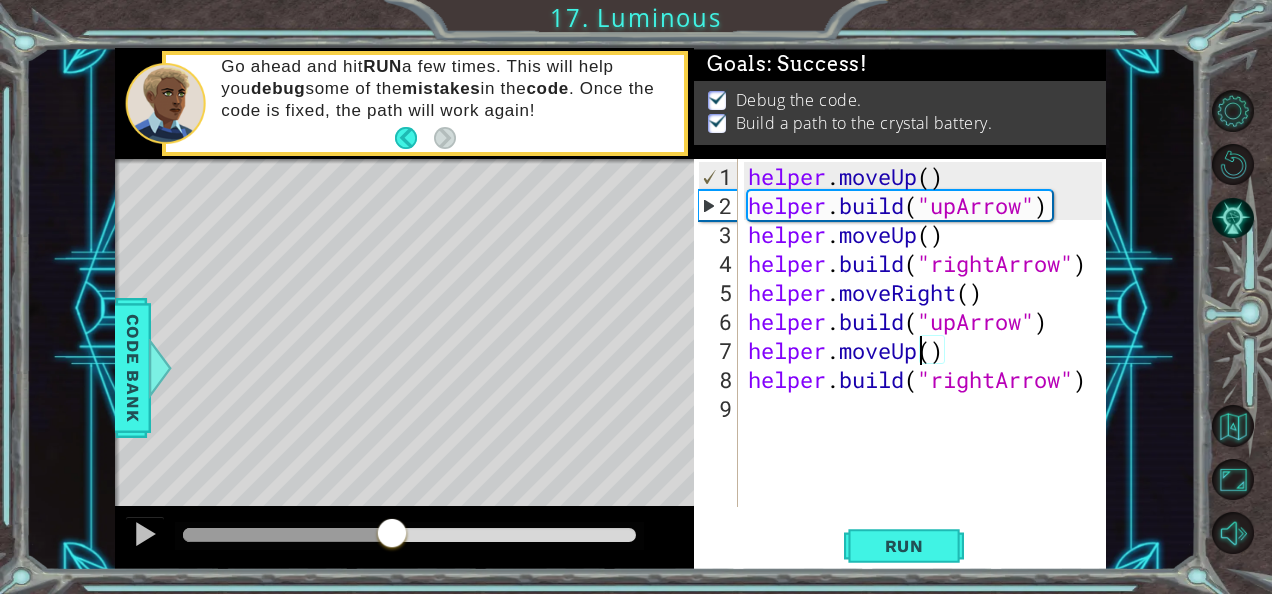 drag, startPoint x: 393, startPoint y: 535, endPoint x: 1092, endPoint y: 553, distance: 699.23175 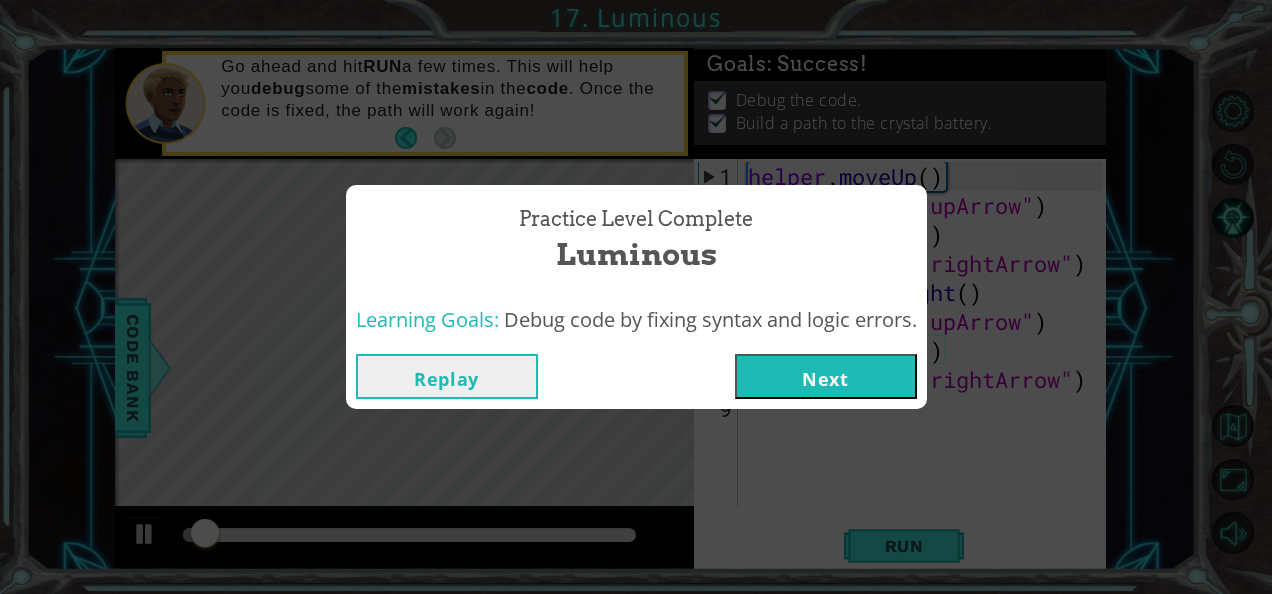 drag, startPoint x: 792, startPoint y: 415, endPoint x: 790, endPoint y: 403, distance: 12.165525 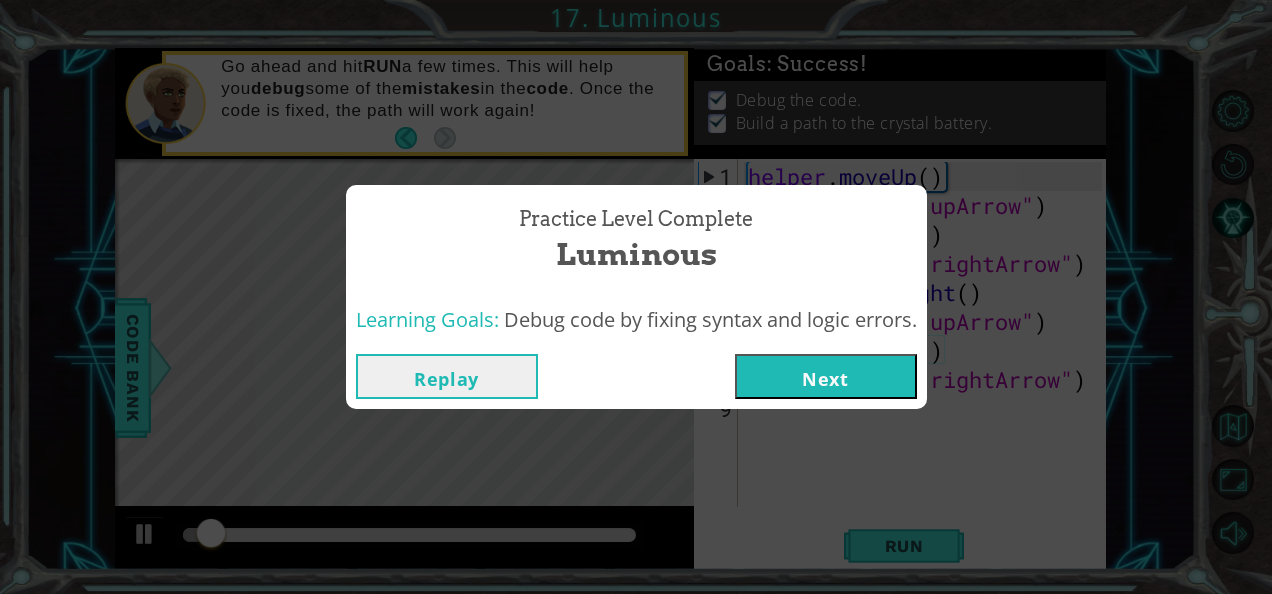 click on "Next" at bounding box center [826, 376] 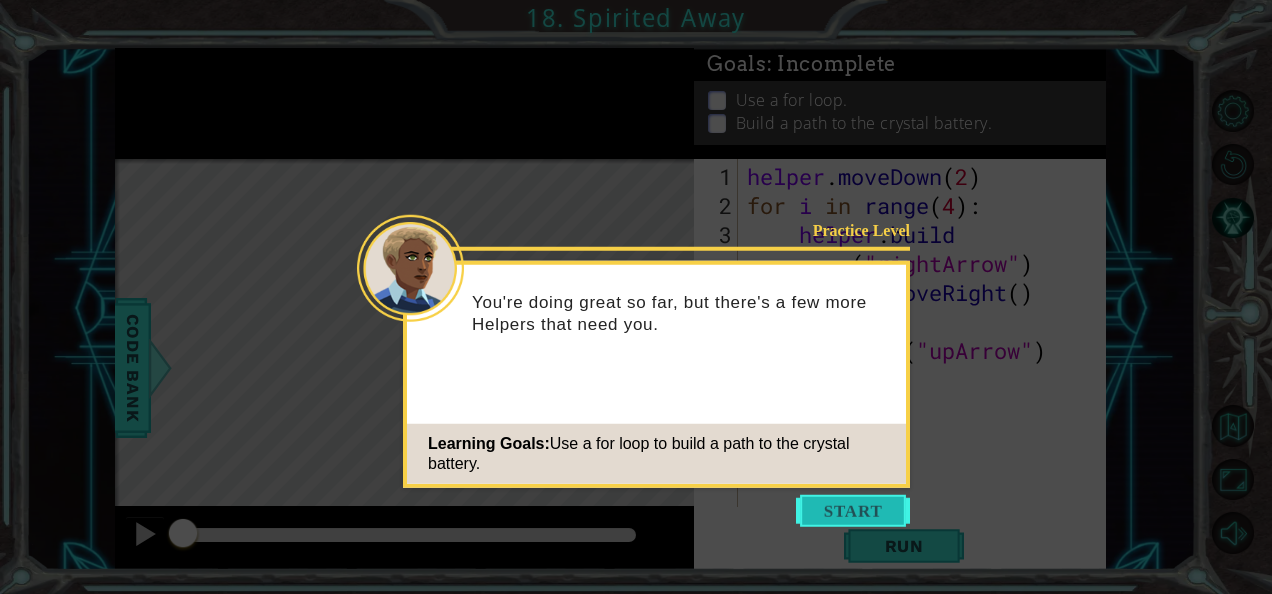 click at bounding box center [853, 511] 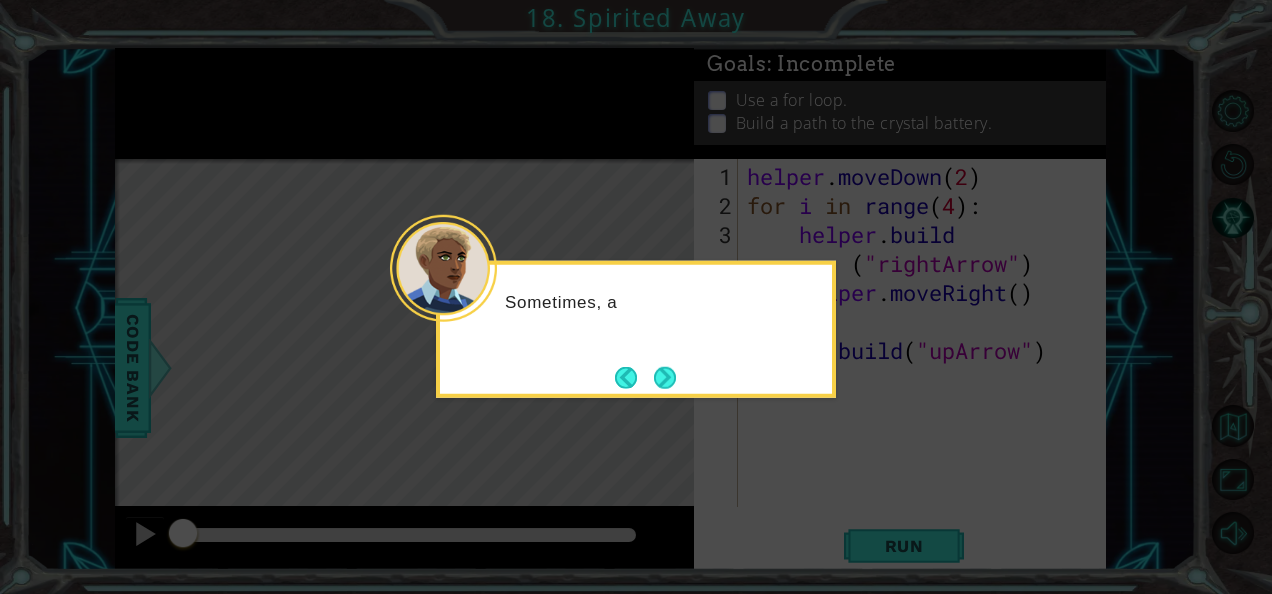 click on "Sometimes, a" at bounding box center [636, 329] 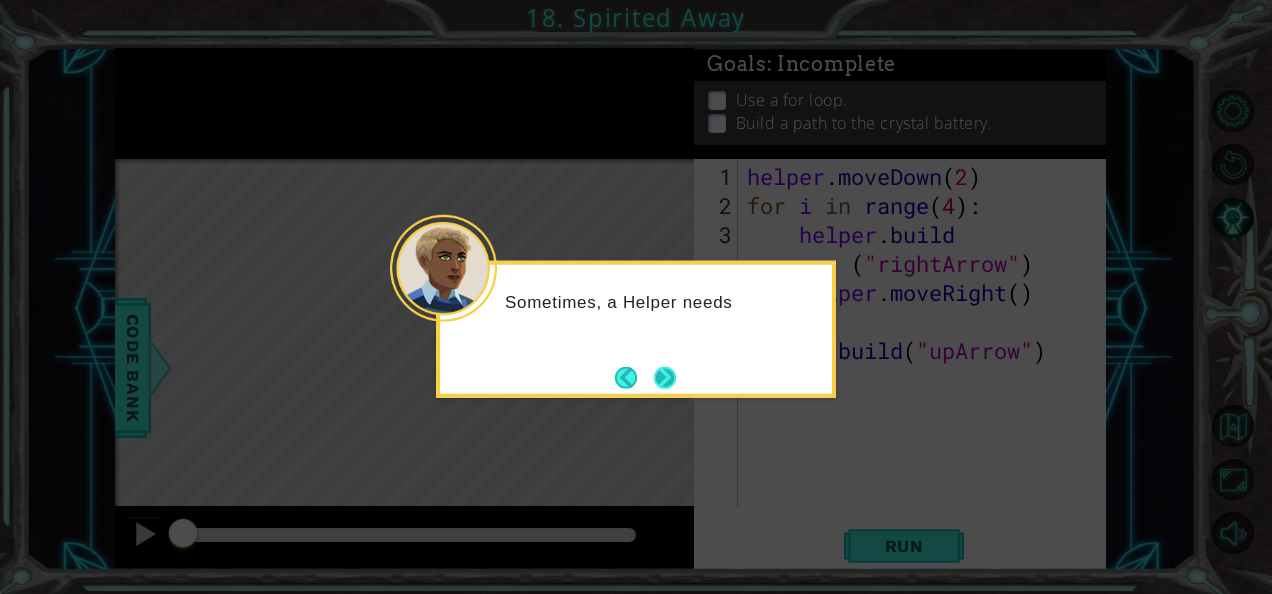 click at bounding box center (665, 377) 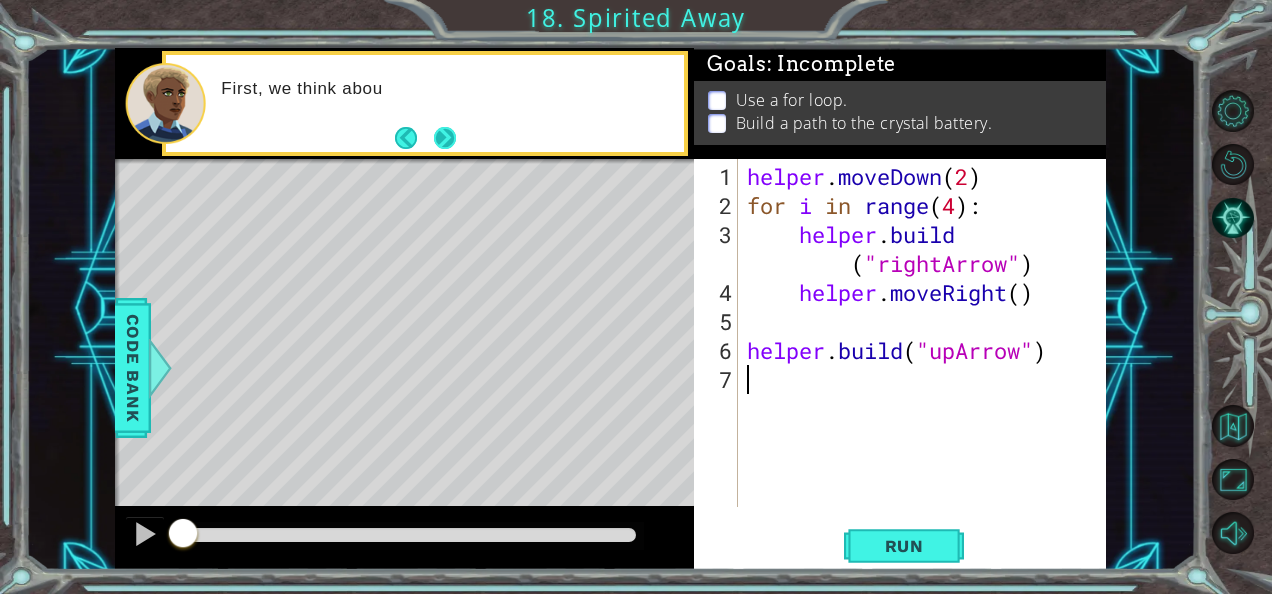 click at bounding box center (445, 138) 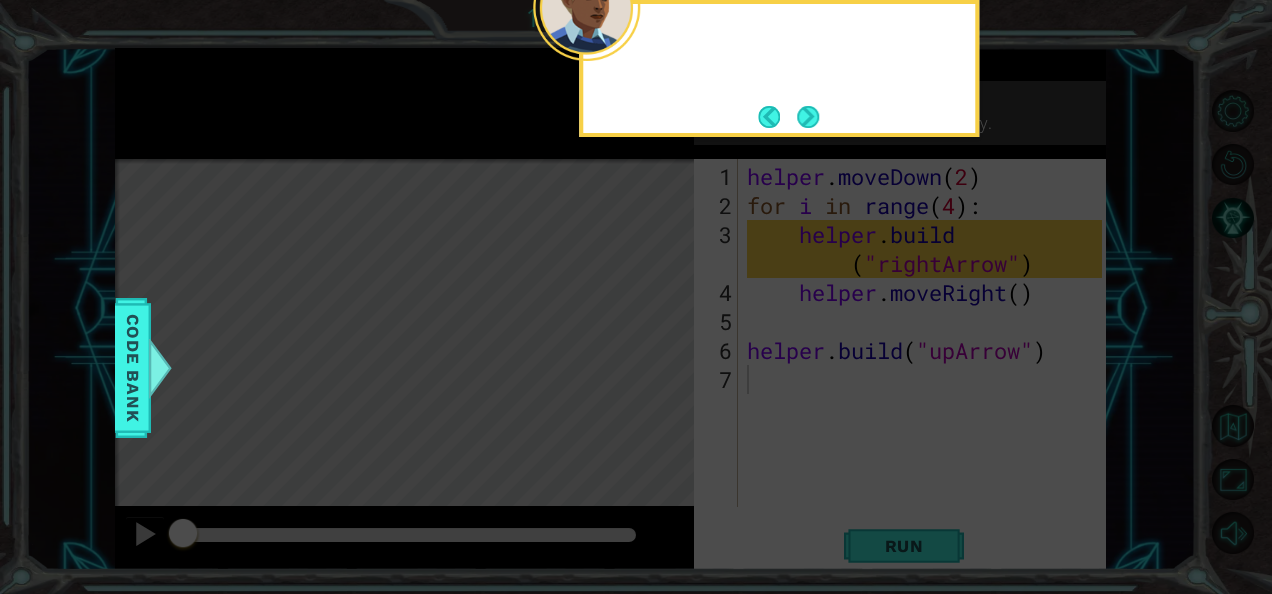 click 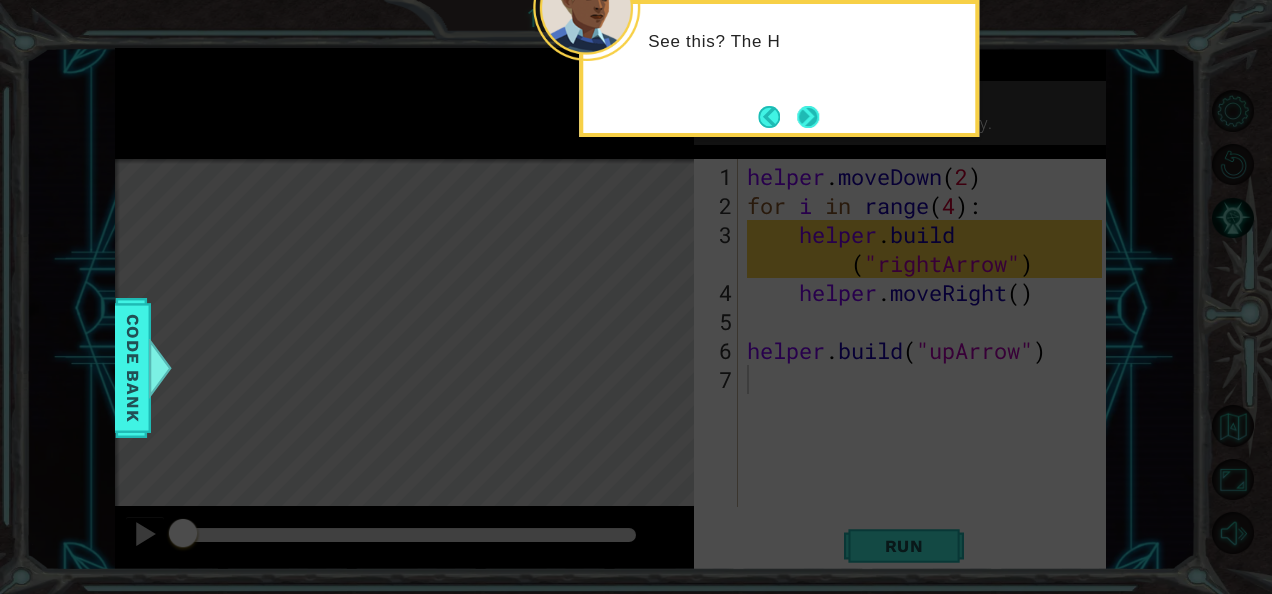 click at bounding box center [808, 117] 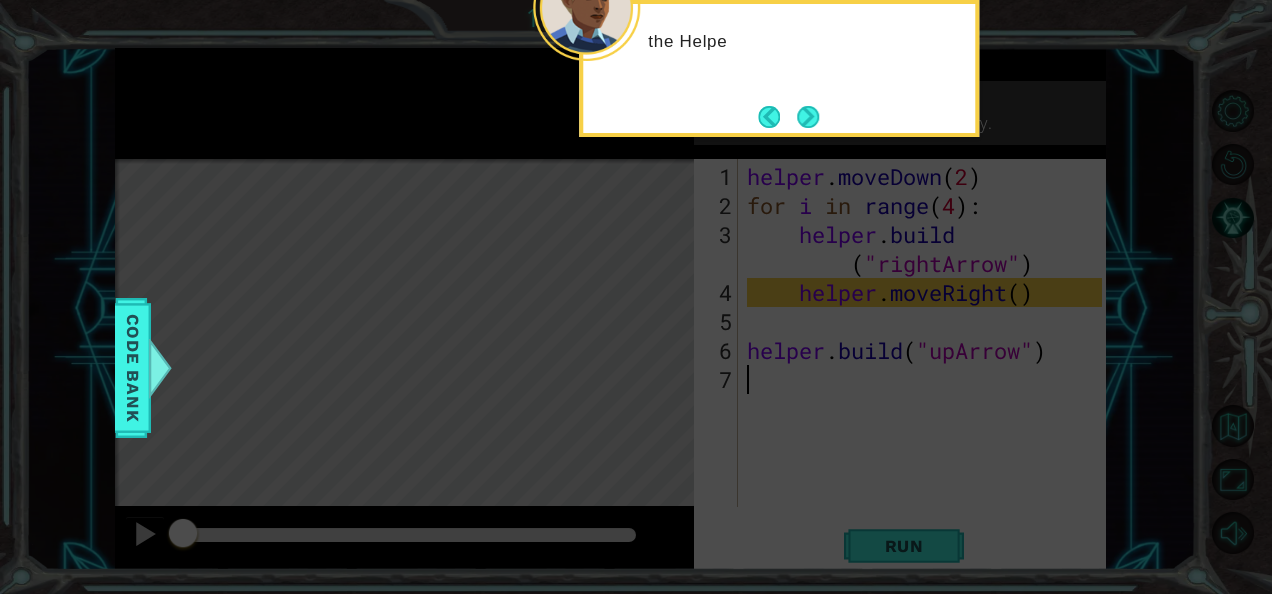 click at bounding box center (777, 117) 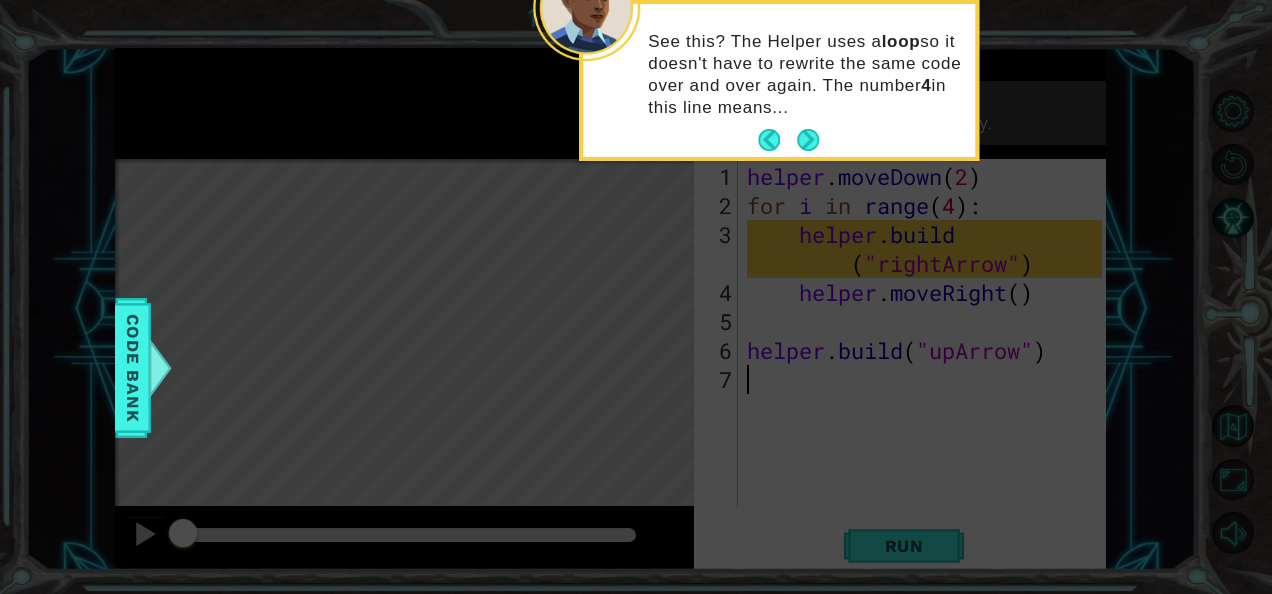 click on "See this? The Helper uses a  loop  so it doesn't have to rewrite the same code over and over again. The number  4  in this line means..." at bounding box center [804, 75] 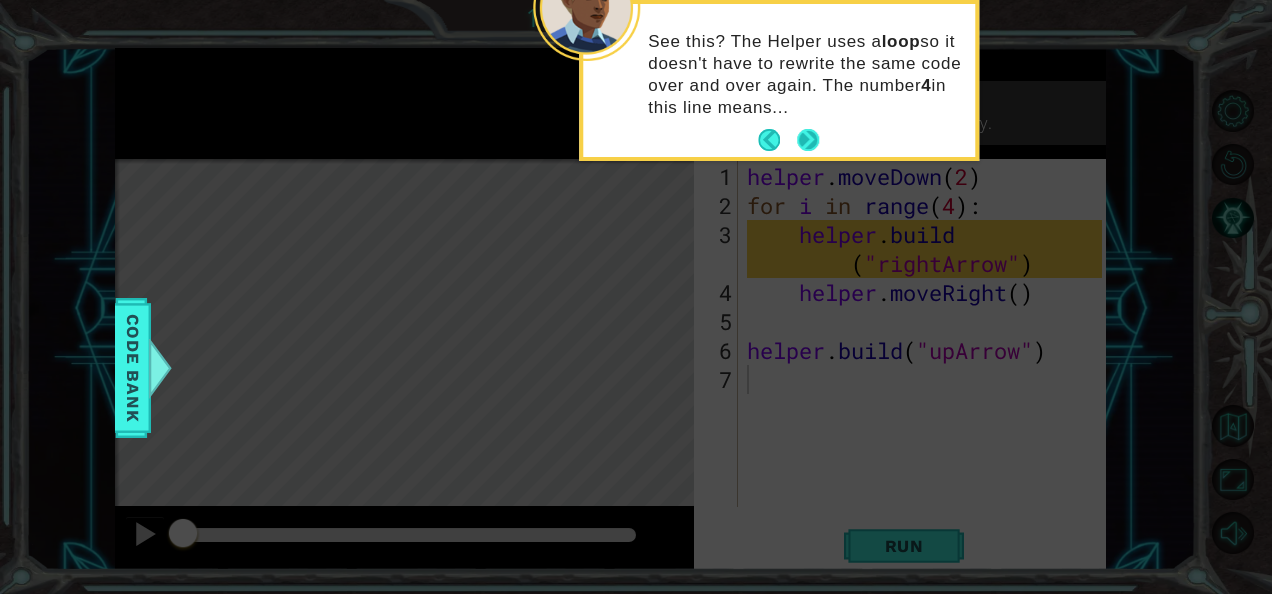 click at bounding box center (808, 140) 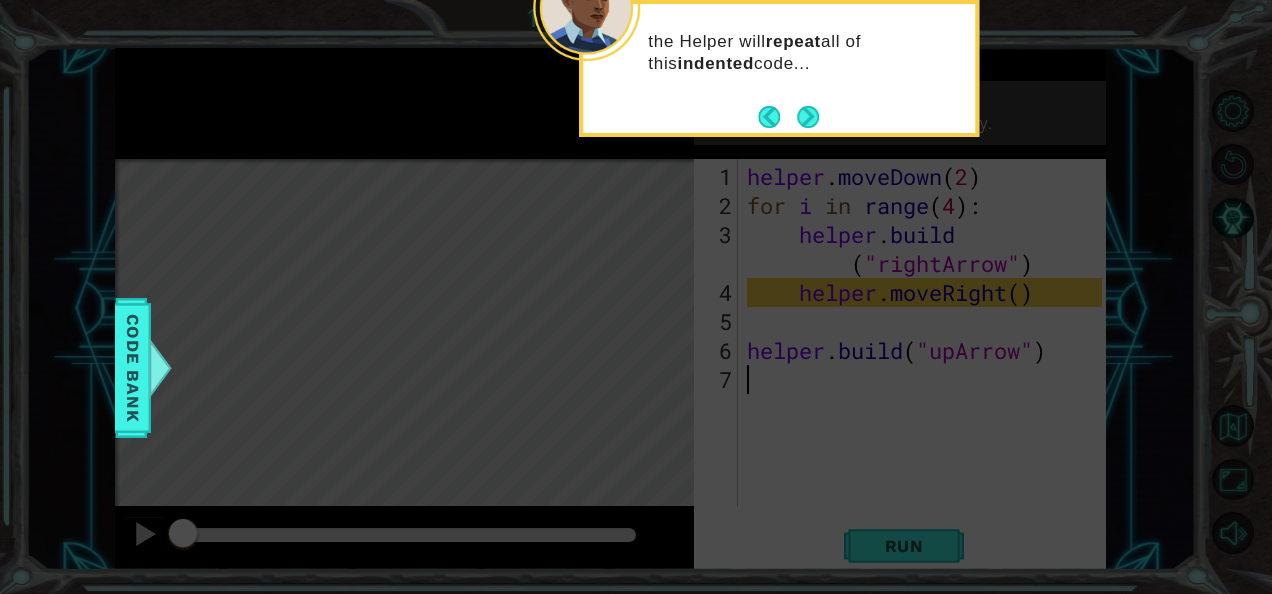 click 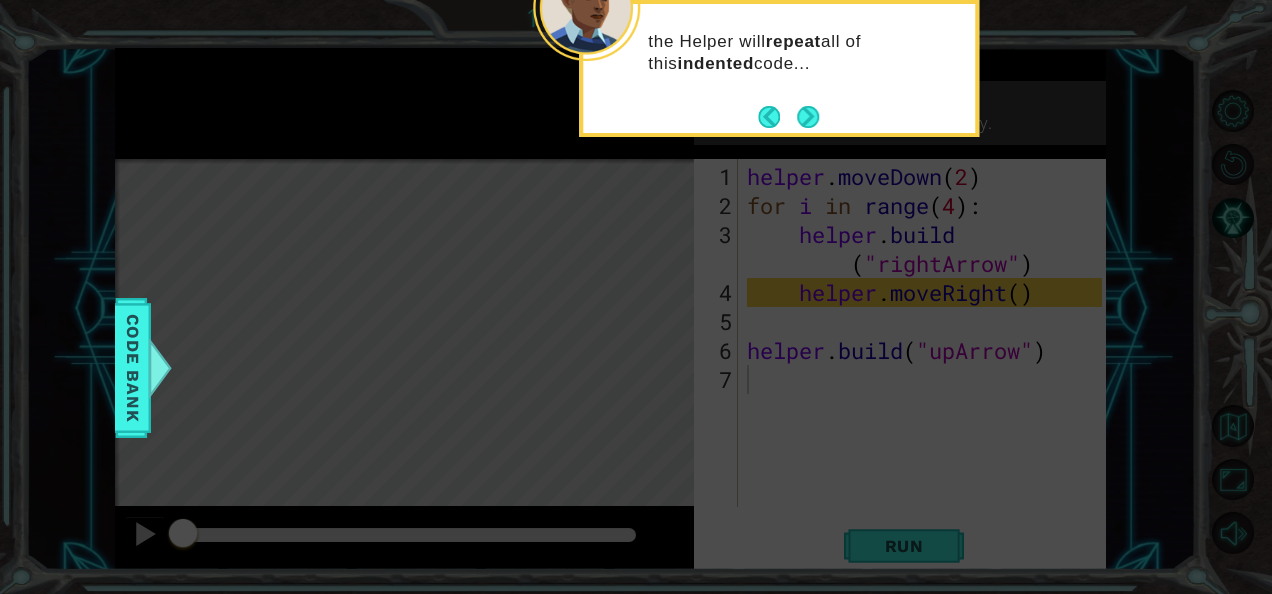 click at bounding box center [808, 117] 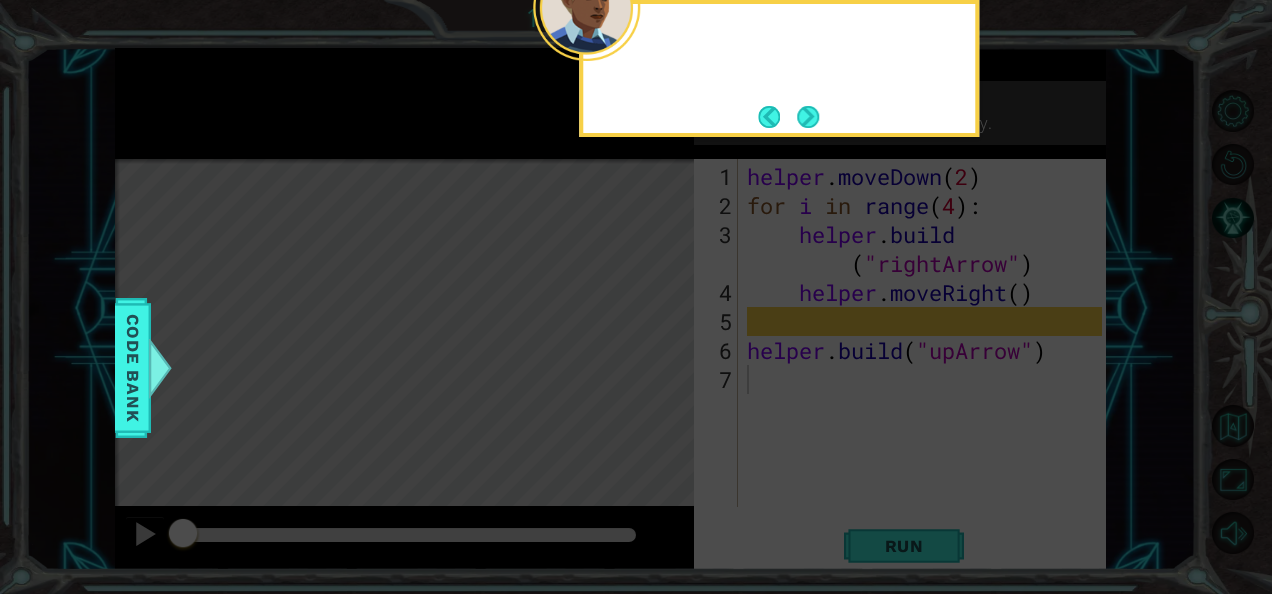 click at bounding box center (808, 116) 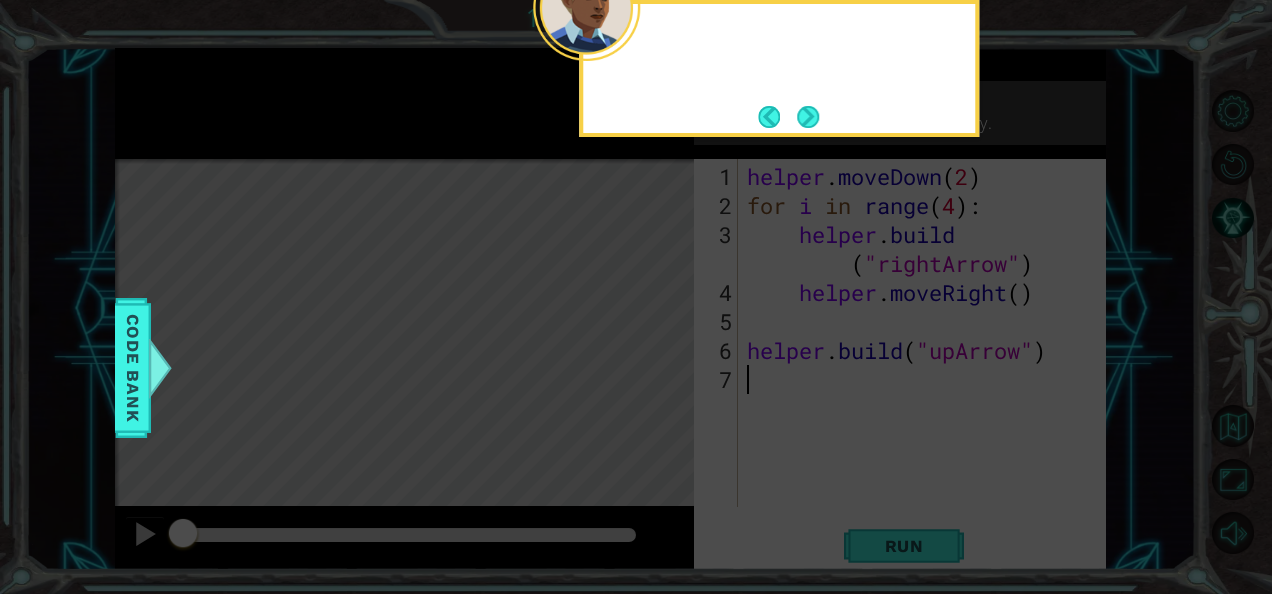 click at bounding box center [808, 116] 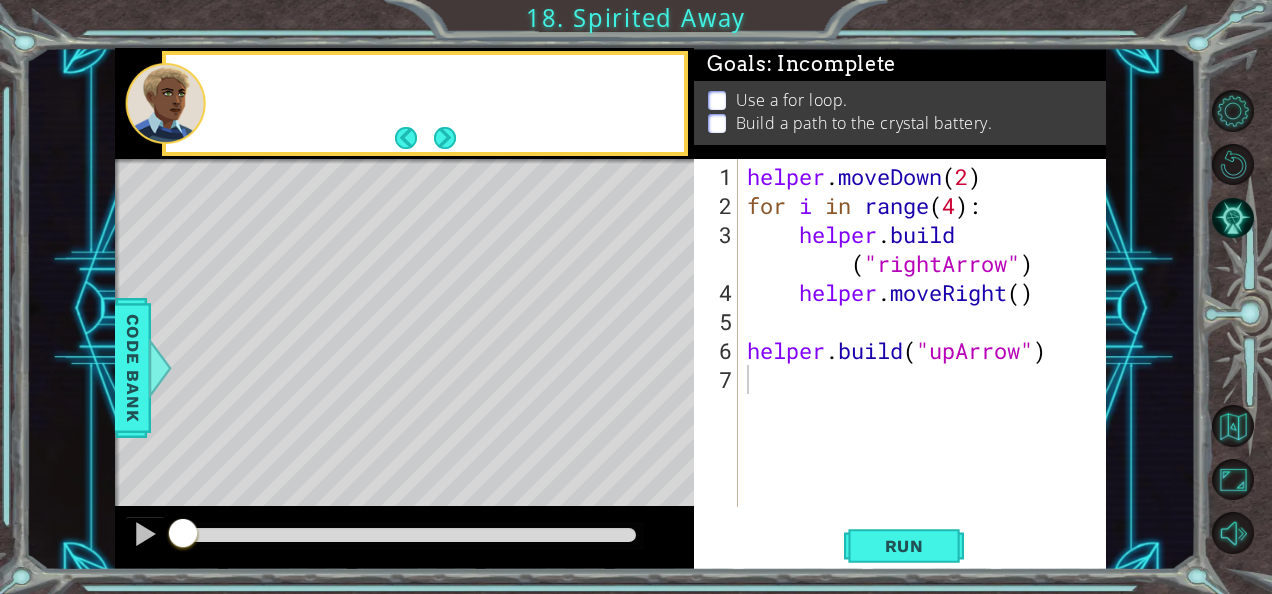 click on "Build a path to the crystal battery." at bounding box center [864, 123] 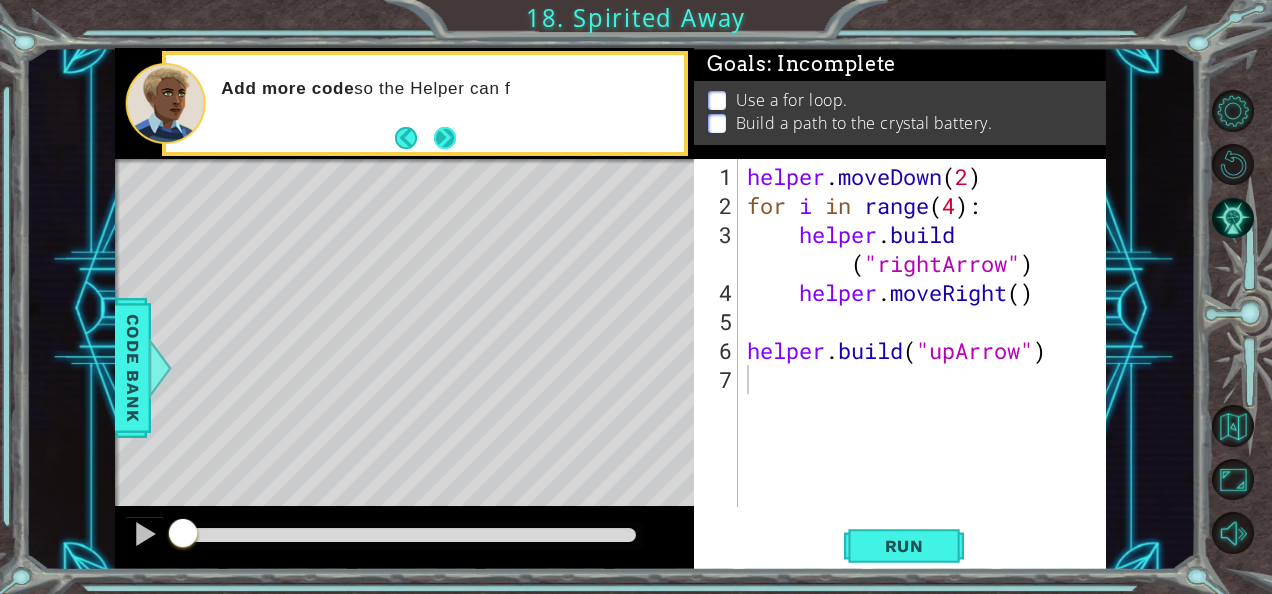 click at bounding box center (444, 138) 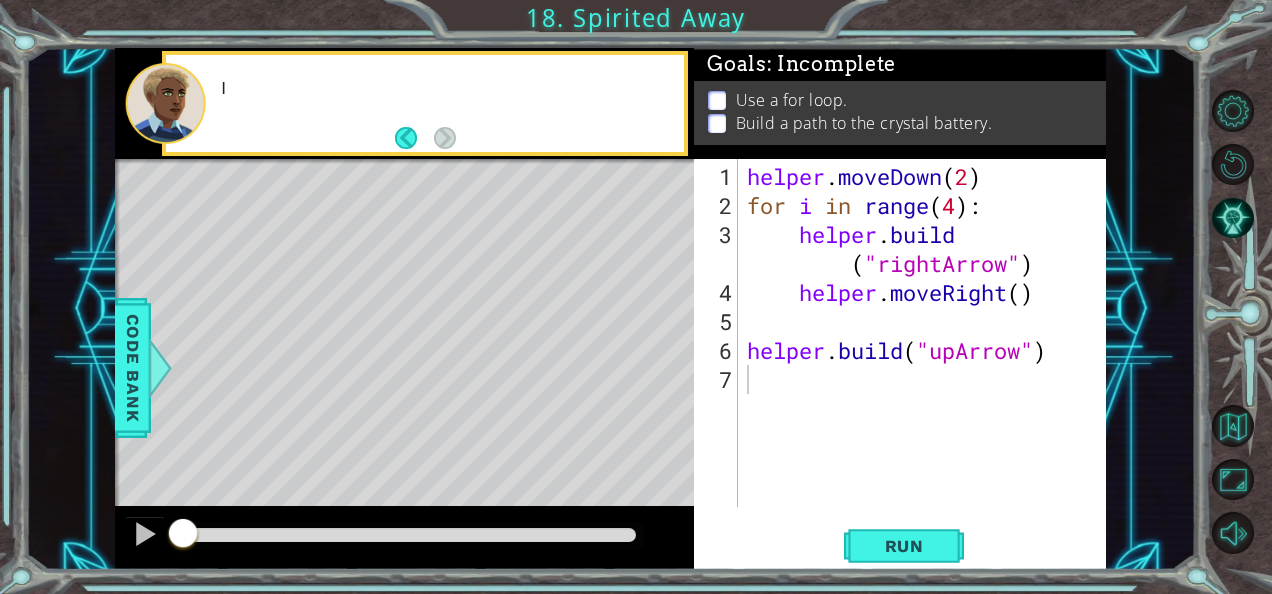 click at bounding box center (425, 138) 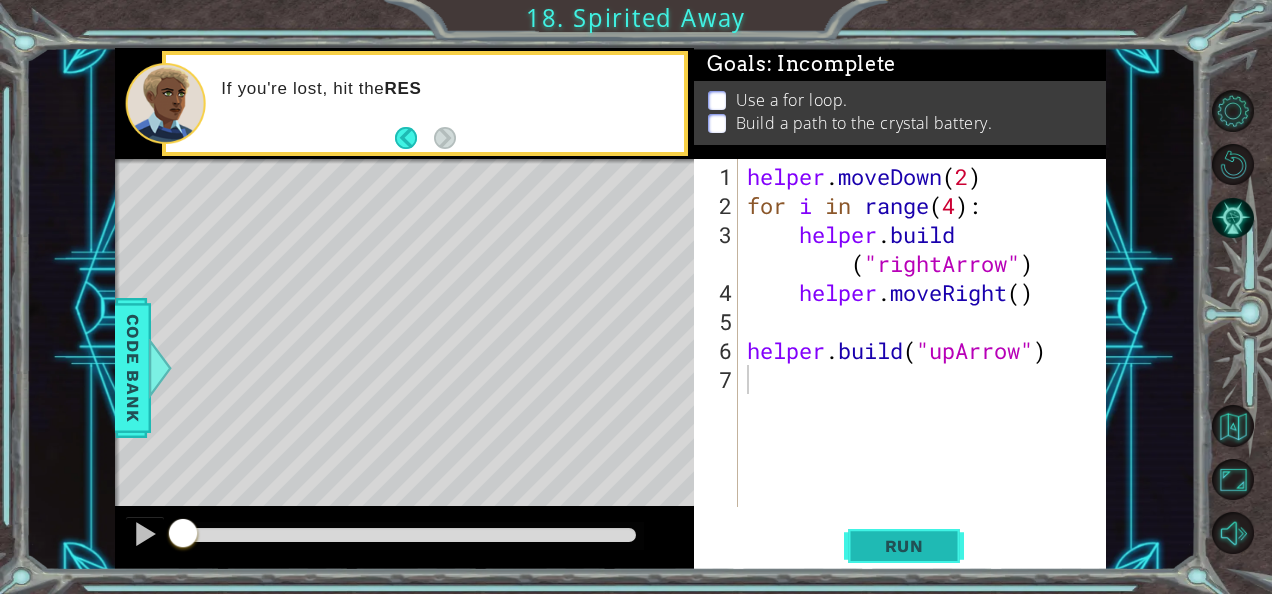 click on "Run" at bounding box center (904, 546) 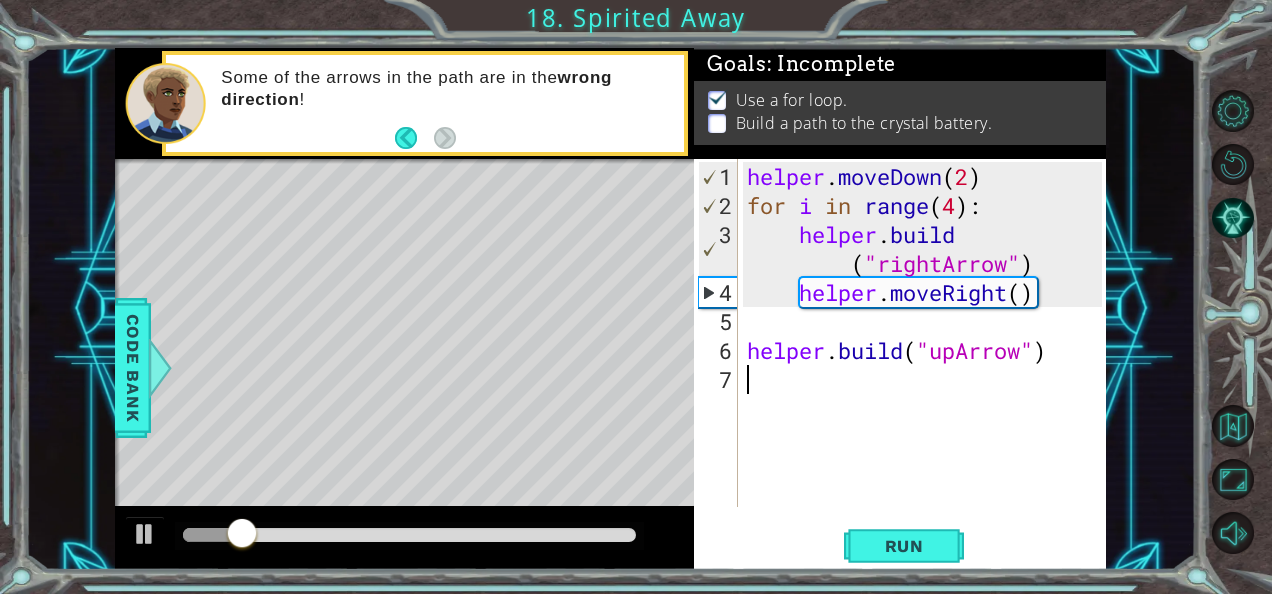 click on "helper . moveDown ( 2 ) for   i   in   range ( 4 ) :      helper . build          ( "rightArrow" )      helper . moveRight ( ) helper . build ( "upArrow" )" at bounding box center [927, 365] 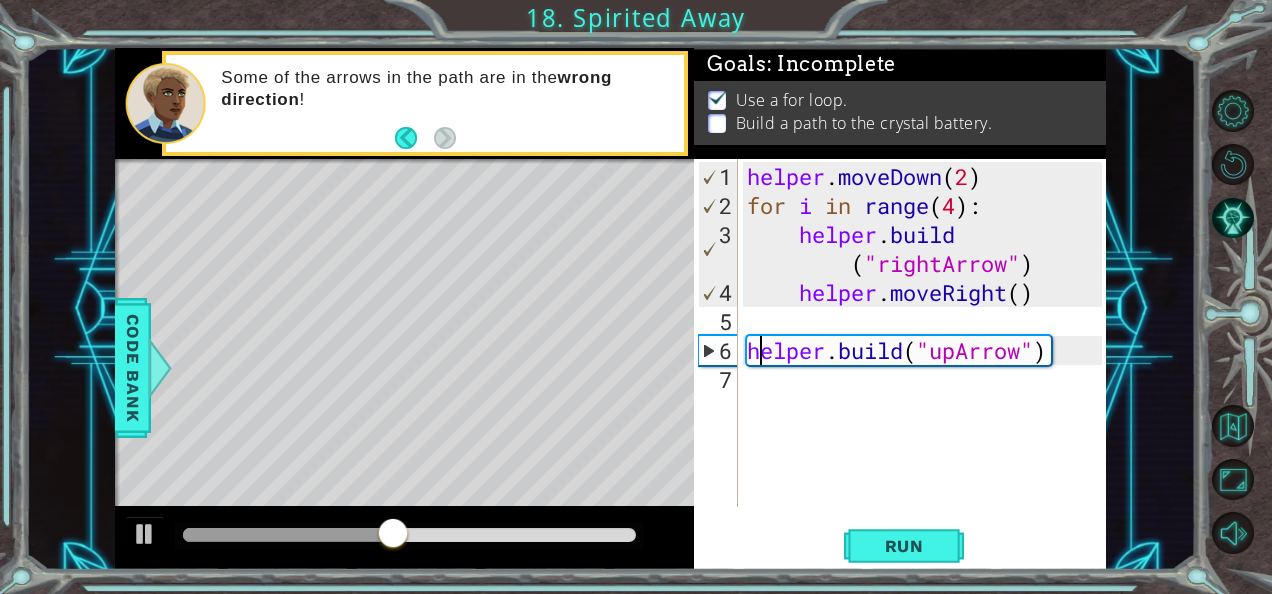 click on "helper . moveDown ( 2 ) for   i   in   range ( 4 ) :      helper . build          ( "rightArrow" )      helper . moveRight ( ) helper . build ( "upArrow" )" at bounding box center [927, 365] 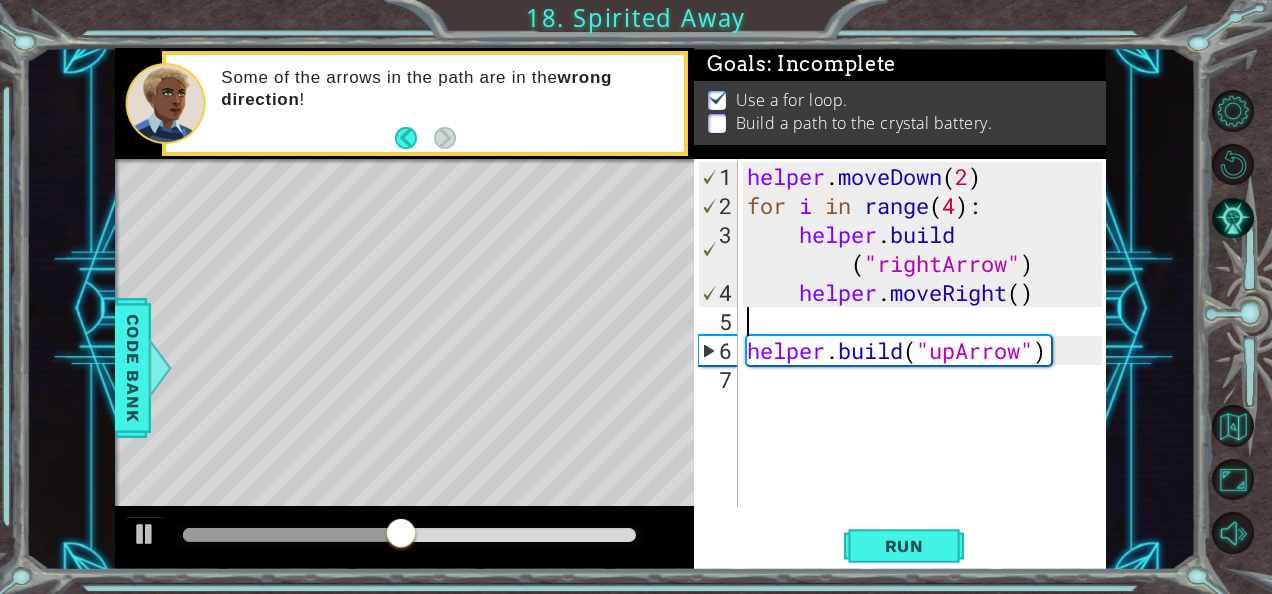 click on "helper . moveDown ( 2 ) for   i   in   range ( 4 ) :      helper . build          ( "rightArrow" )      helper . moveRight ( ) helper . build ( "upArrow" )" at bounding box center [927, 365] 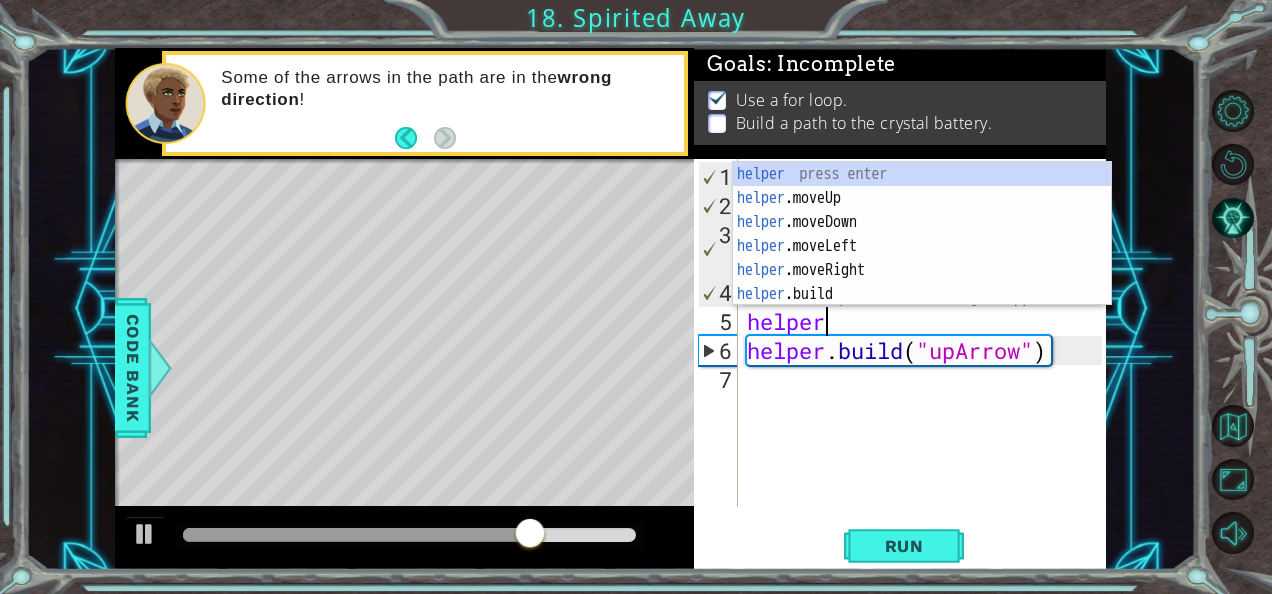 scroll, scrollTop: 0, scrollLeft: 2, axis: horizontal 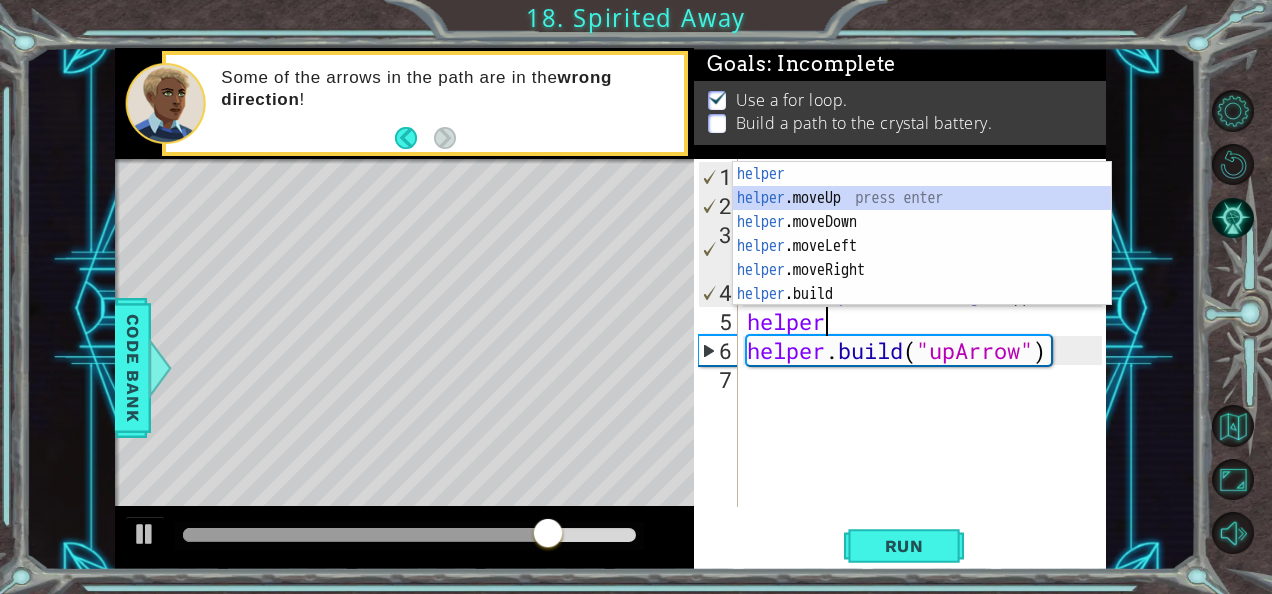 click on "helper press enter helper .moveUp press enter helper .moveDown press enter helper .moveLeft press enter helper .moveRight press enter helper .build press enter" at bounding box center [922, 258] 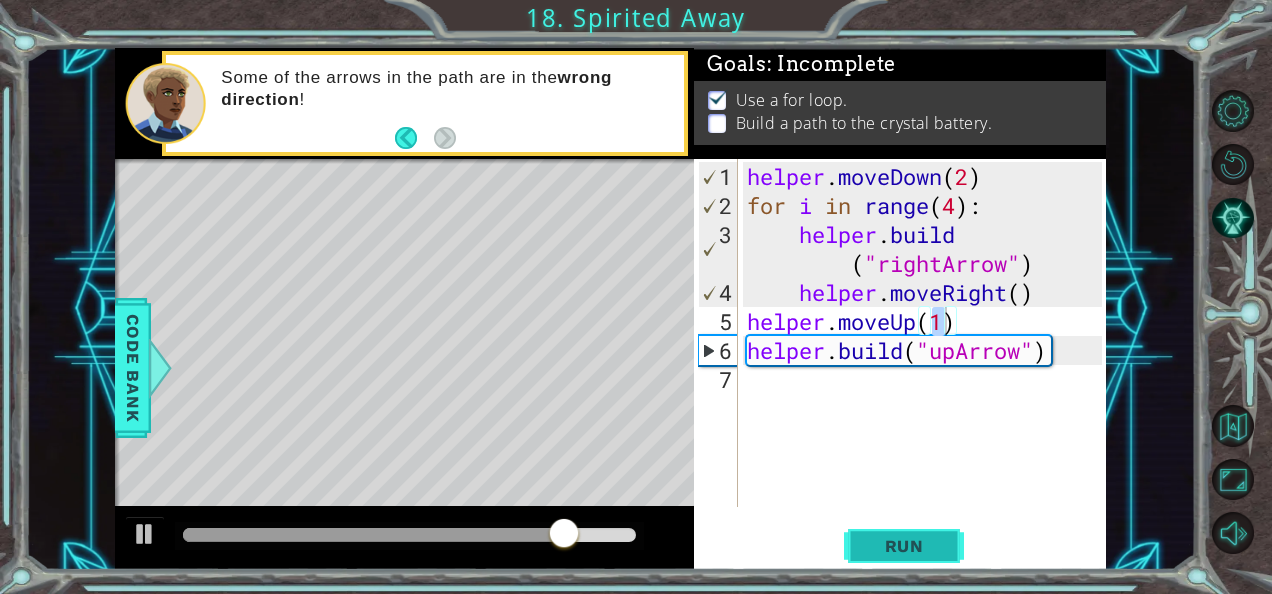 click on "Run" at bounding box center [904, 546] 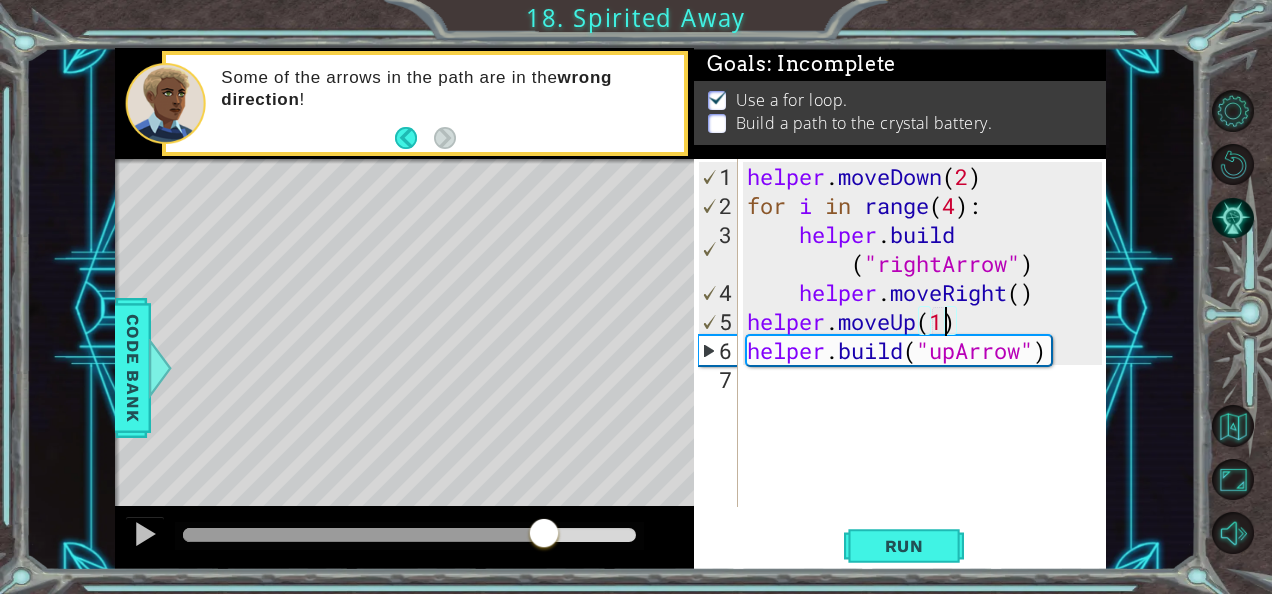 click on "methods   helper     moveUp() moveDown() moveLeft() moveRight() build(item) tools for loop buildables arrows Code Bank       Some of the arrows in the path are in the  wrong direction !
Continue" at bounding box center (610, 309) 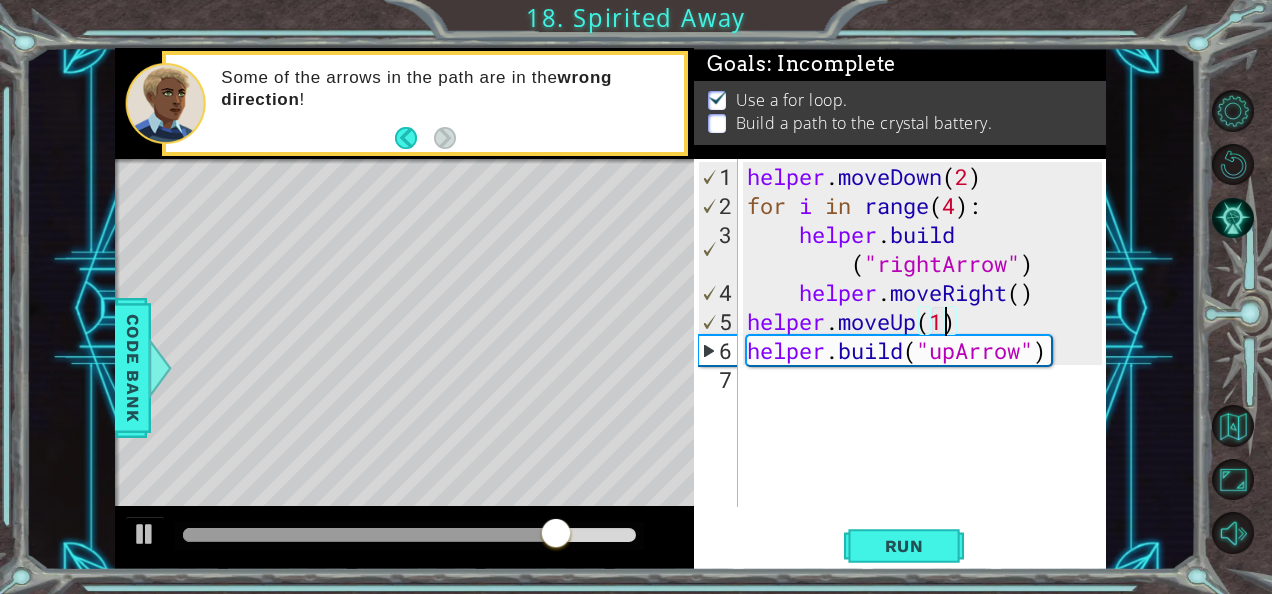 click on "helper . moveDown ( 2 ) for   i   in   range ( 4 ) :      helper . build          ( "rightArrow" )      helper . moveRight ( ) helper . moveUp ( 1 ) helper . build ( "upArrow" )" at bounding box center [927, 365] 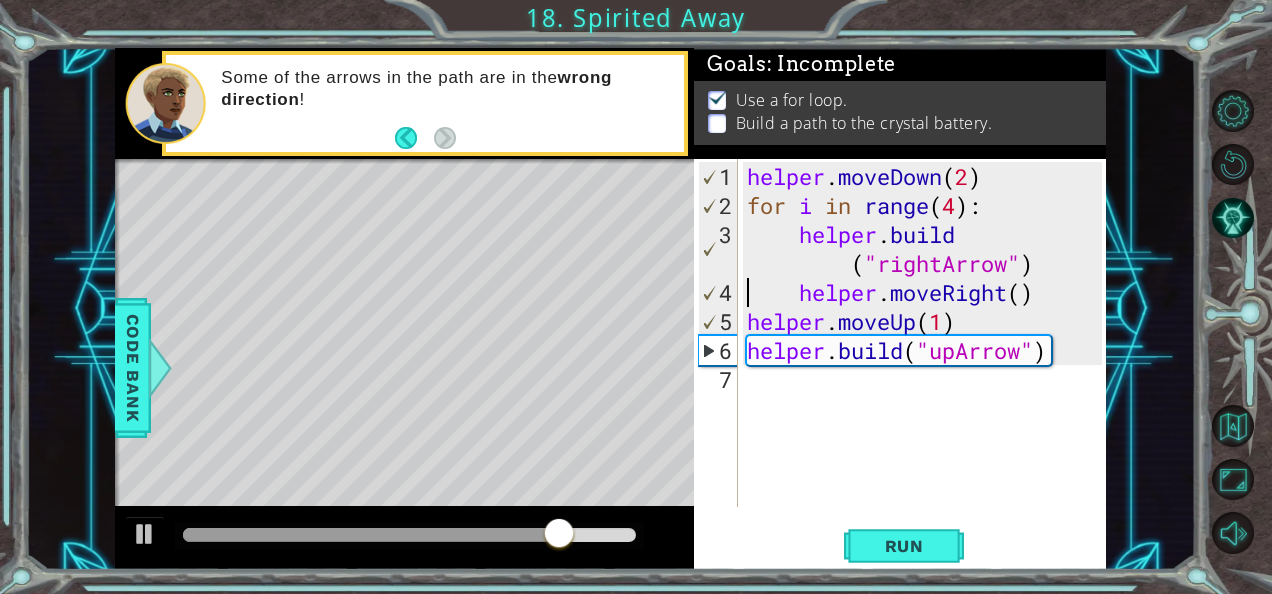 click on "helper . moveDown ( 2 ) for   i   in   range ( 4 ) :      helper . build          ( "rightArrow" )      helper . moveRight ( ) helper . moveUp ( 1 ) helper . build ( "upArrow" )" at bounding box center [927, 365] 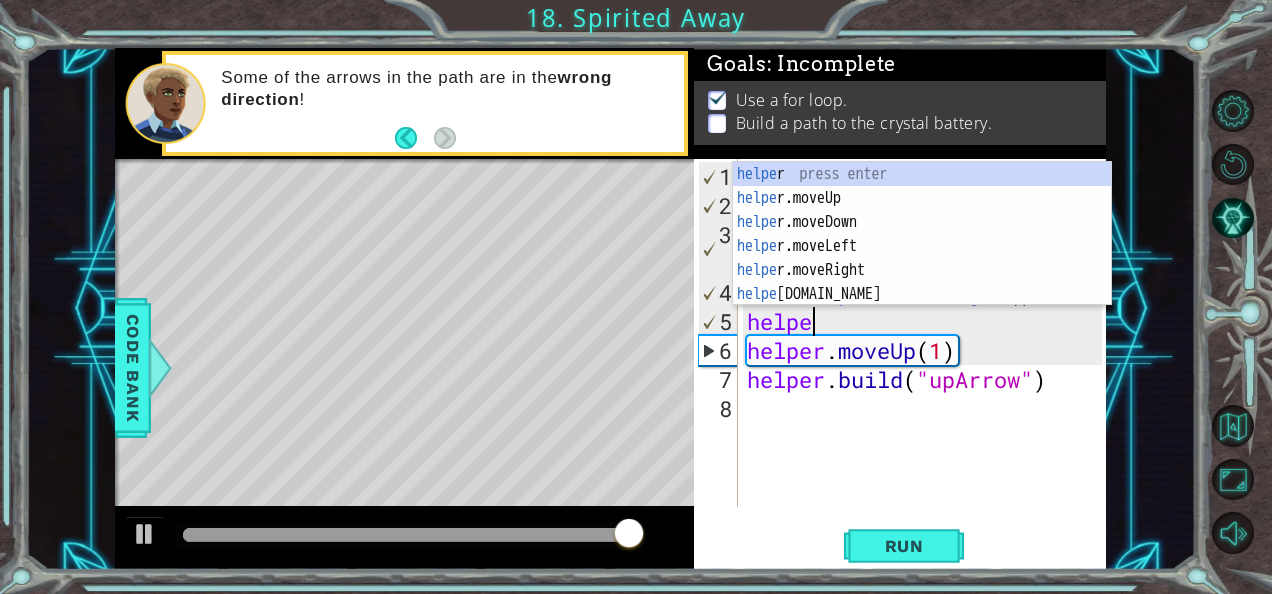 scroll, scrollTop: 0, scrollLeft: 2, axis: horizontal 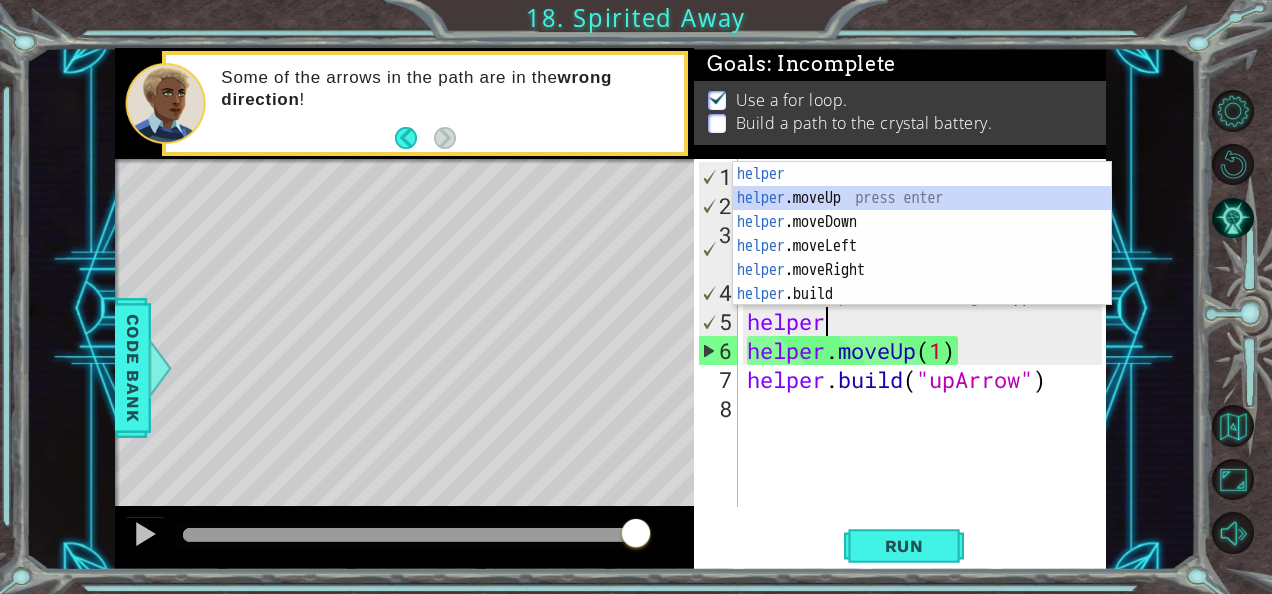 click on "helper press enter helper .moveUp press enter helper .moveDown press enter helper .moveLeft press enter helper .moveRight press enter helper .build press enter" at bounding box center [922, 258] 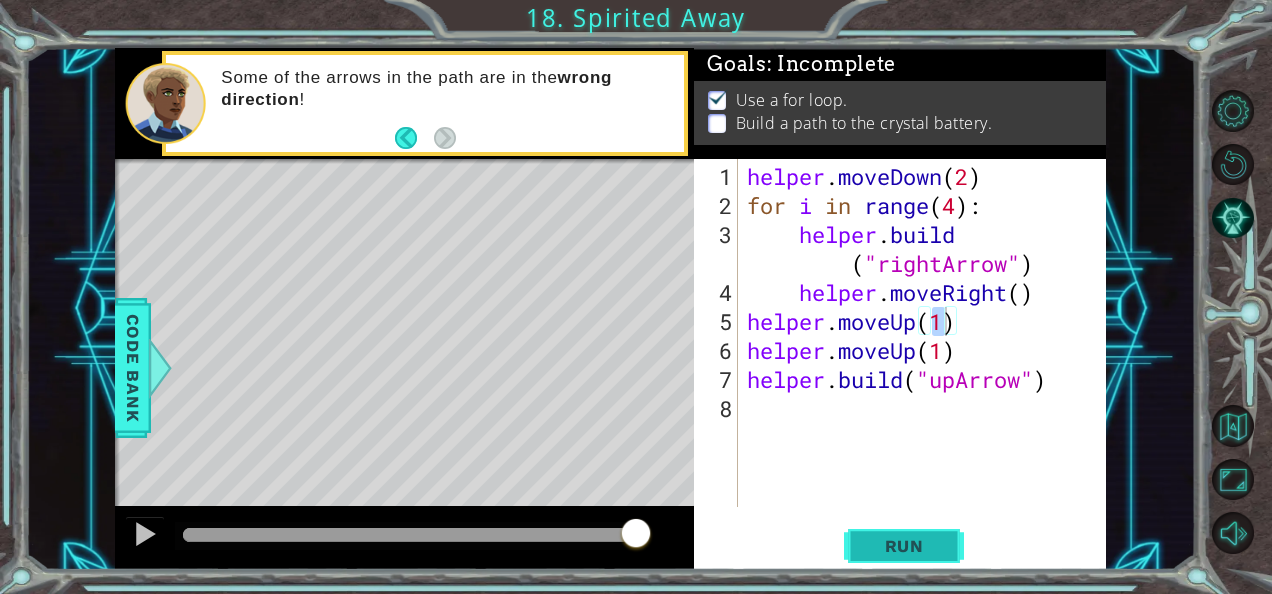 click on "Run" at bounding box center [904, 546] 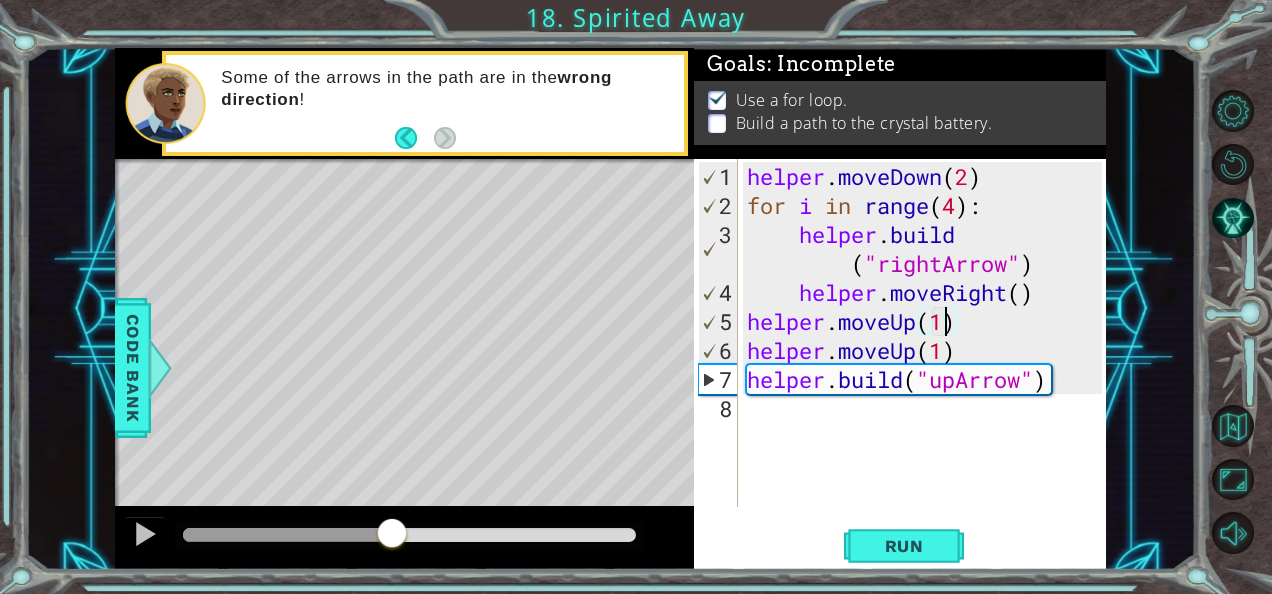drag, startPoint x: 211, startPoint y: 534, endPoint x: 424, endPoint y: 512, distance: 214.13313 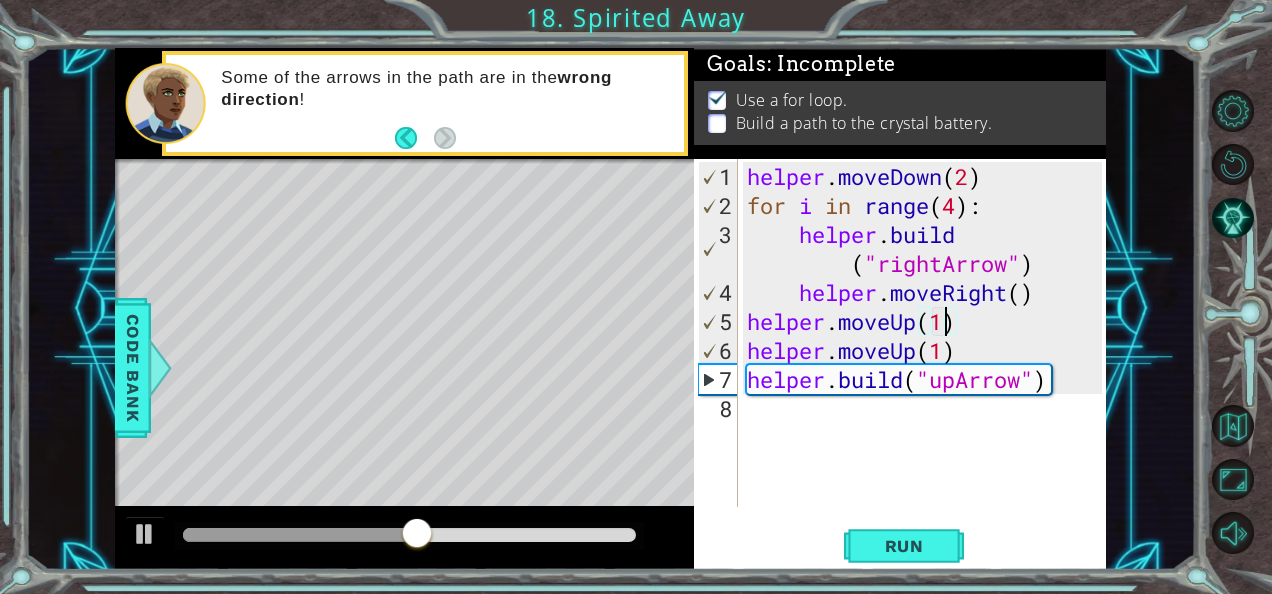 click on "helper . moveDown ( 2 ) for   i   in   range ( 4 ) :      helper . build          ( "rightArrow" )      helper . moveRight ( ) helper . moveUp ( 1 ) helper . moveUp ( 1 ) helper . build ( "upArrow" )" at bounding box center (927, 365) 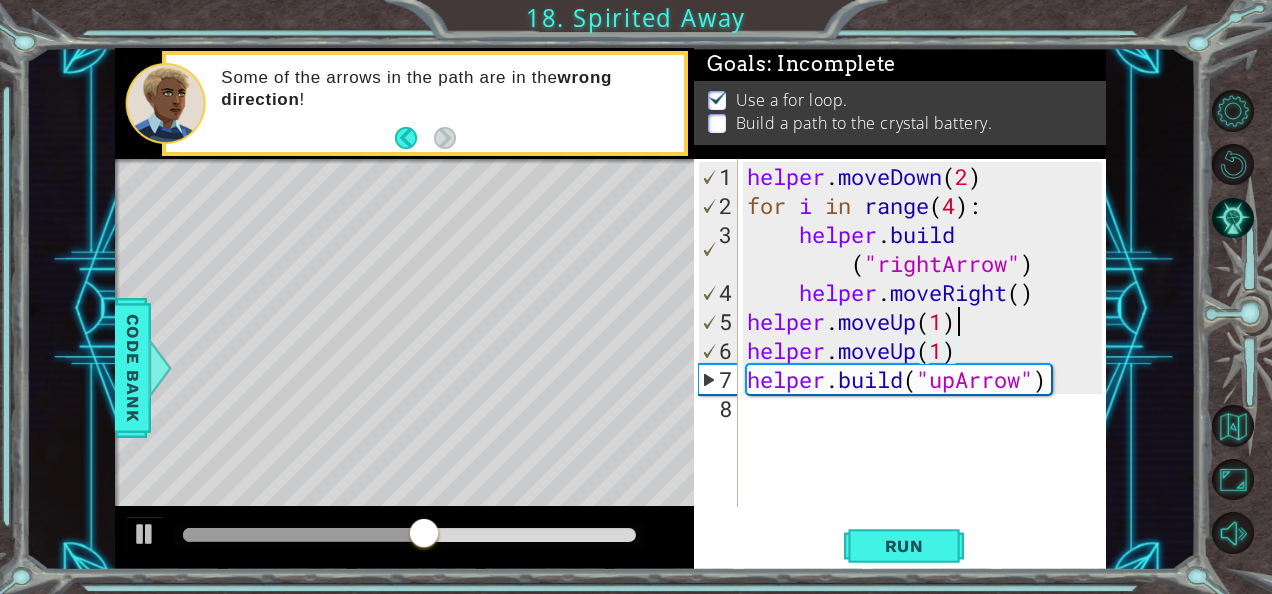 click on "helper . moveDown ( 2 ) for   i   in   range ( 4 ) :      helper . build          ( "rightArrow" )      helper . moveRight ( ) helper . moveUp ( 1 ) helper . moveUp ( 1 ) helper . build ( "upArrow" )" at bounding box center [927, 365] 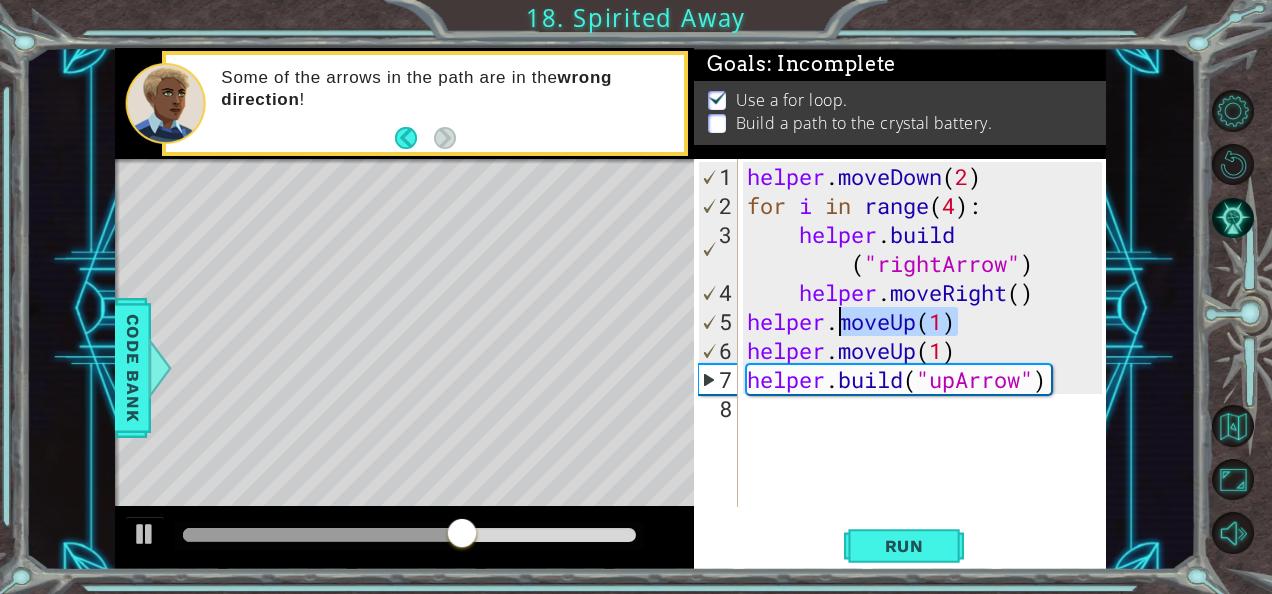 drag, startPoint x: 936, startPoint y: 322, endPoint x: 841, endPoint y: 315, distance: 95.257545 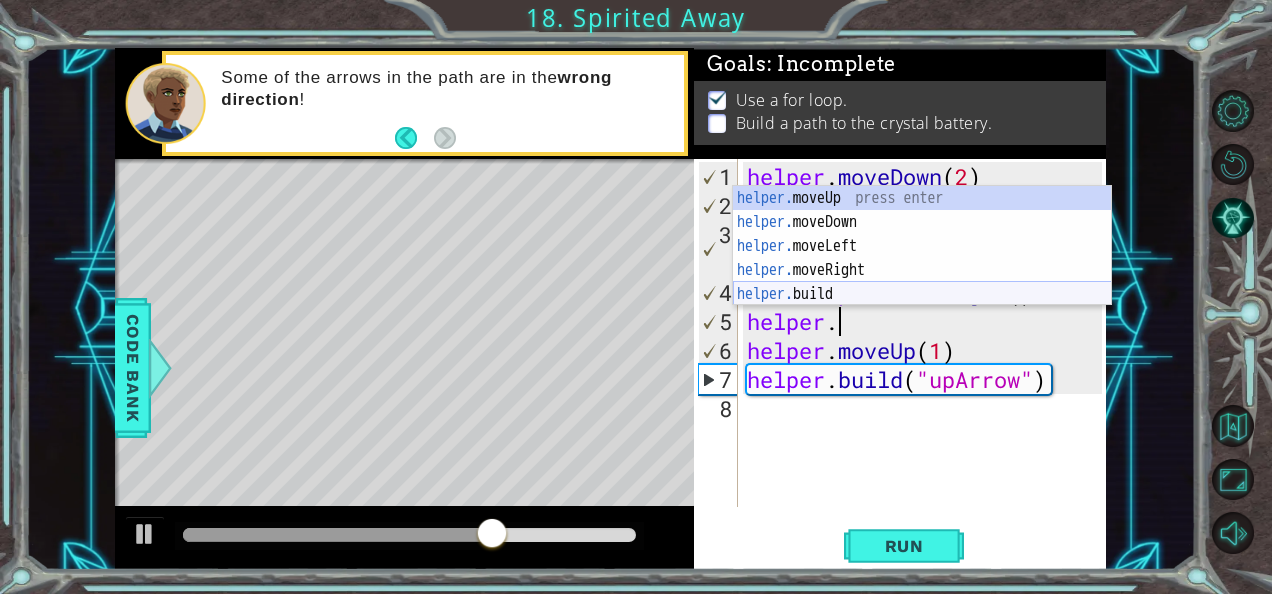 click on "helper. moveUp press enter helper. moveDown press enter helper. moveLeft press enter helper. moveRight press enter helper. build press enter" at bounding box center (922, 270) 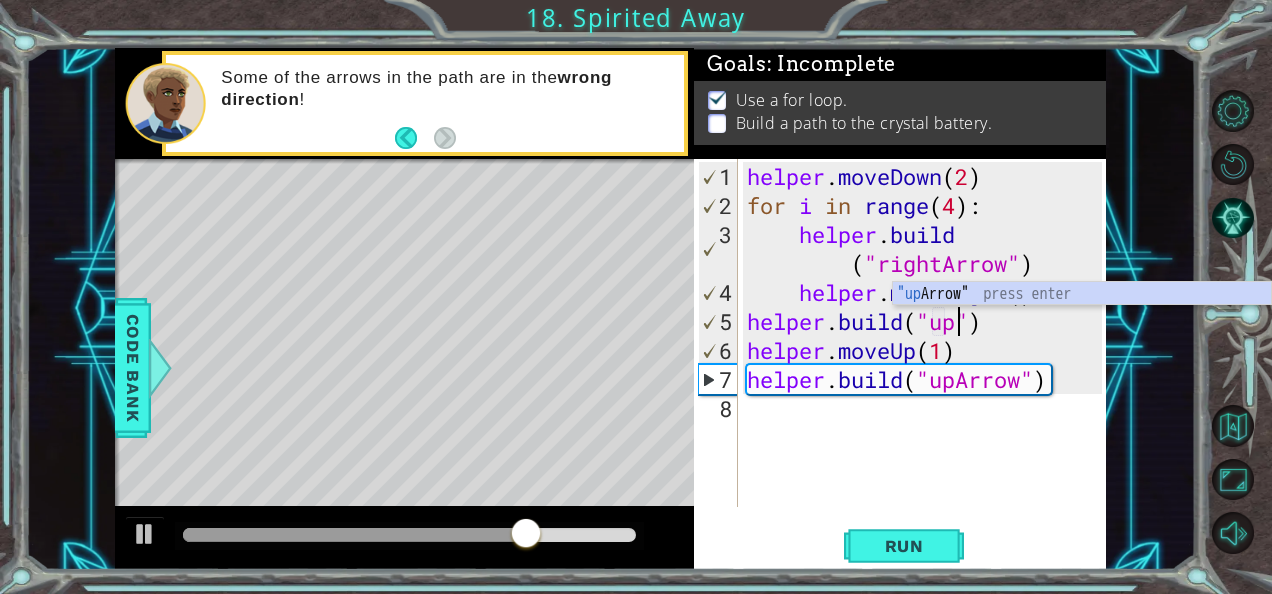 scroll, scrollTop: 0, scrollLeft: 10, axis: horizontal 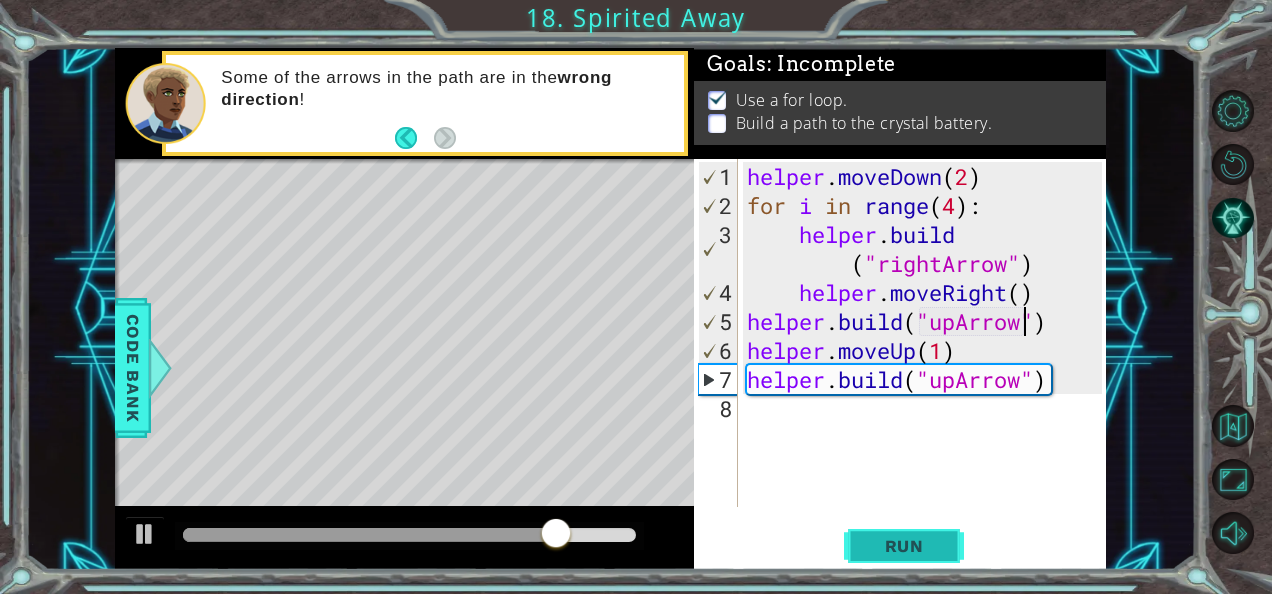 type on "[DOMAIN_NAME]("upArrow")" 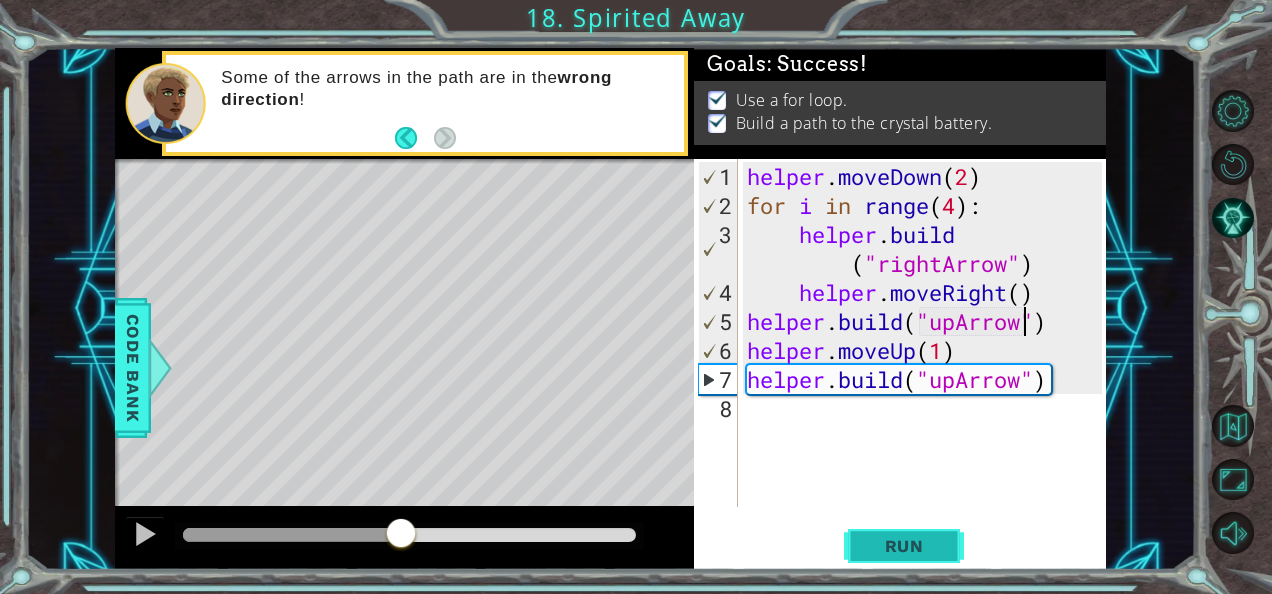 drag, startPoint x: 195, startPoint y: 528, endPoint x: 941, endPoint y: 540, distance: 746.0965 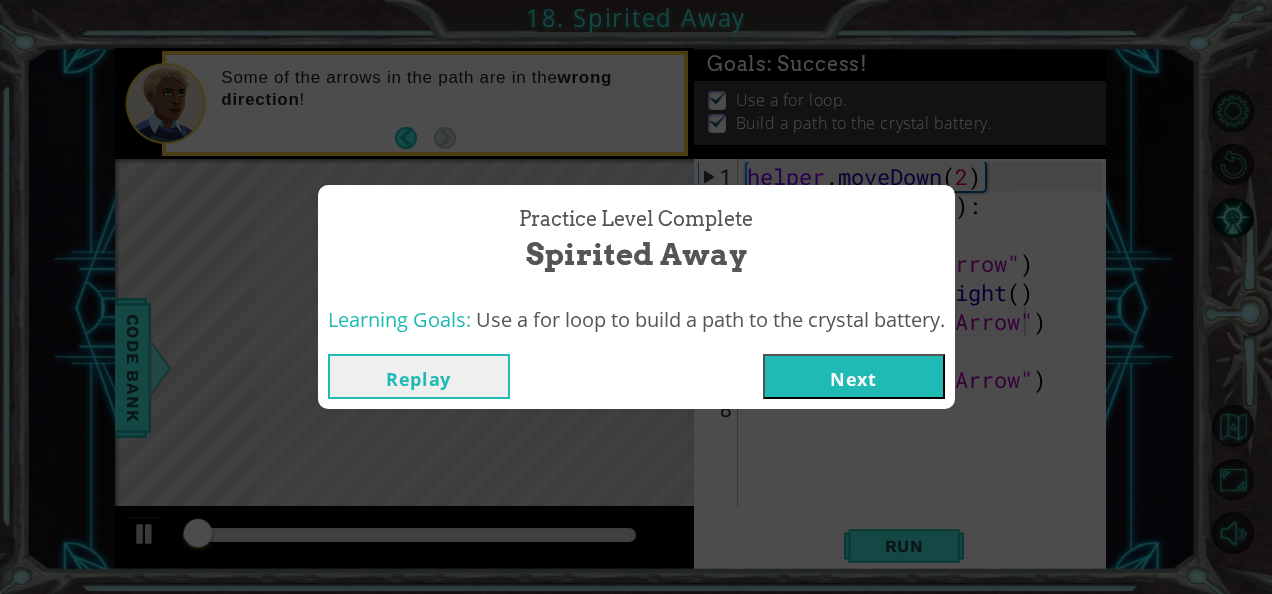 click on "Next" at bounding box center [854, 376] 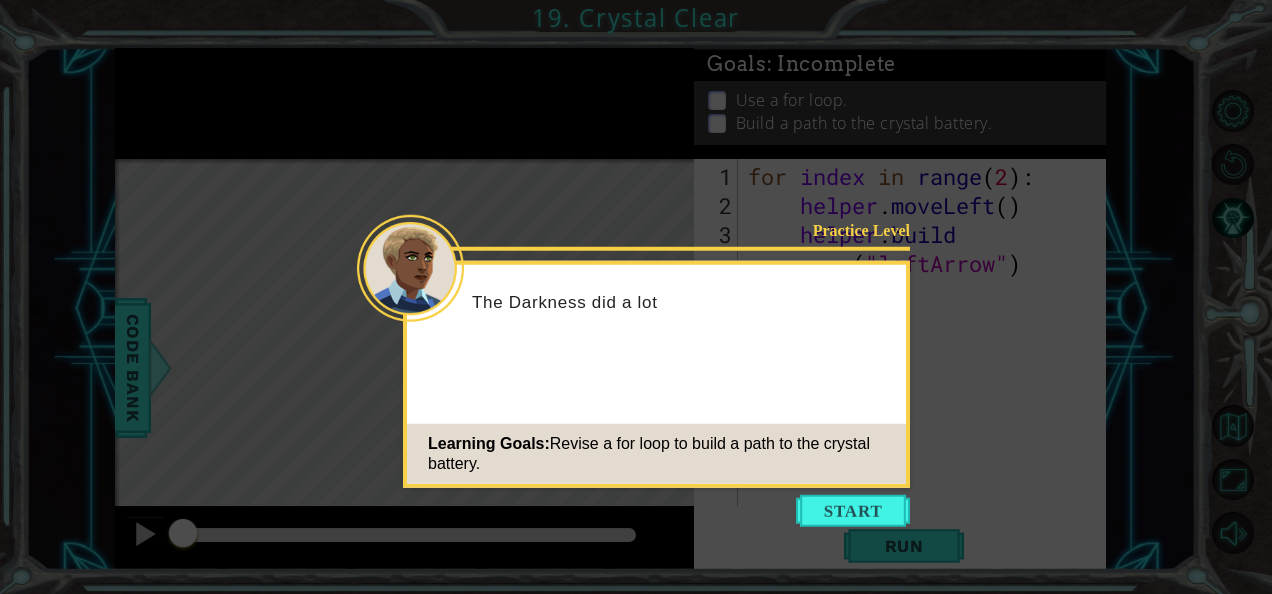 click at bounding box center [853, 511] 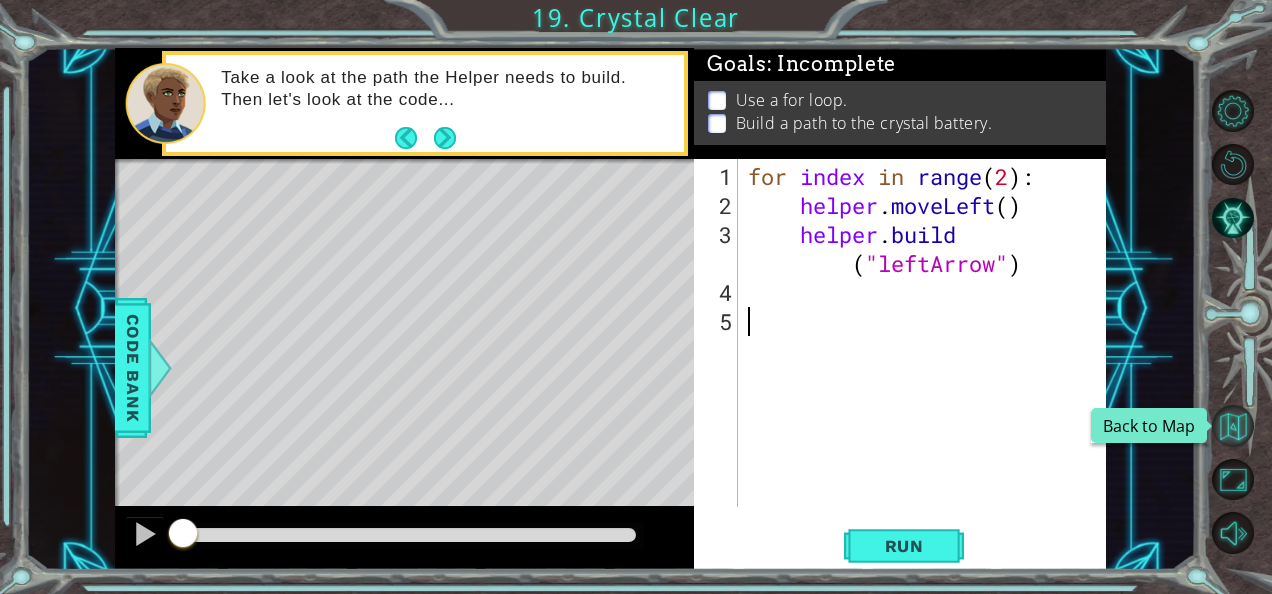 click at bounding box center (1233, 426) 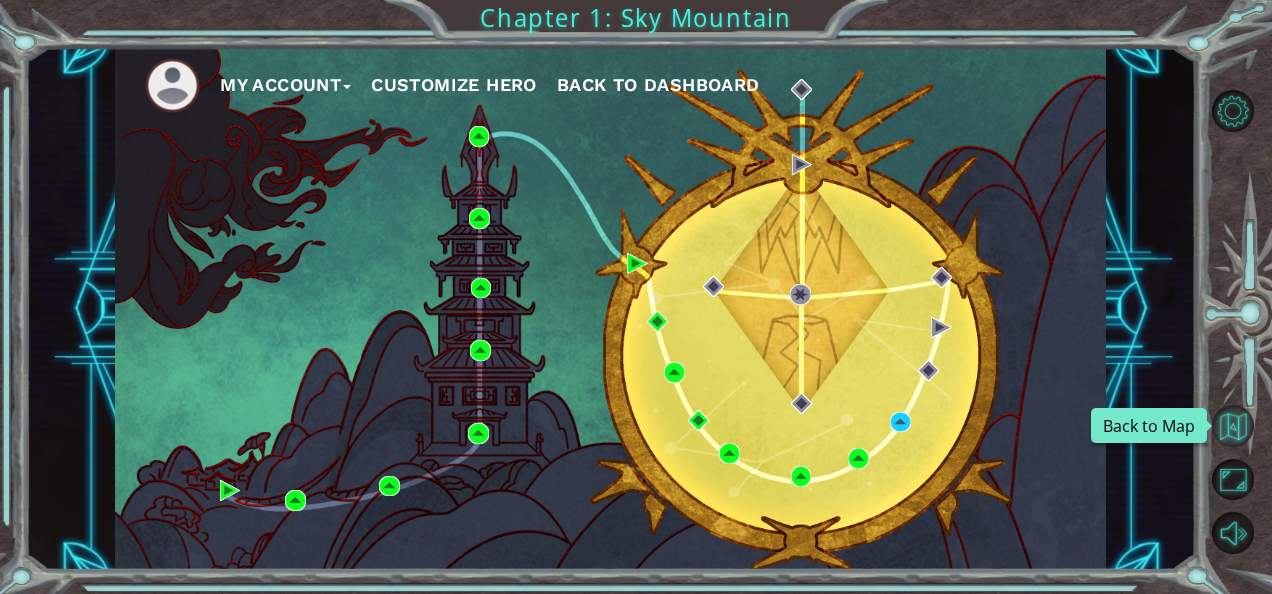 click at bounding box center (1233, 426) 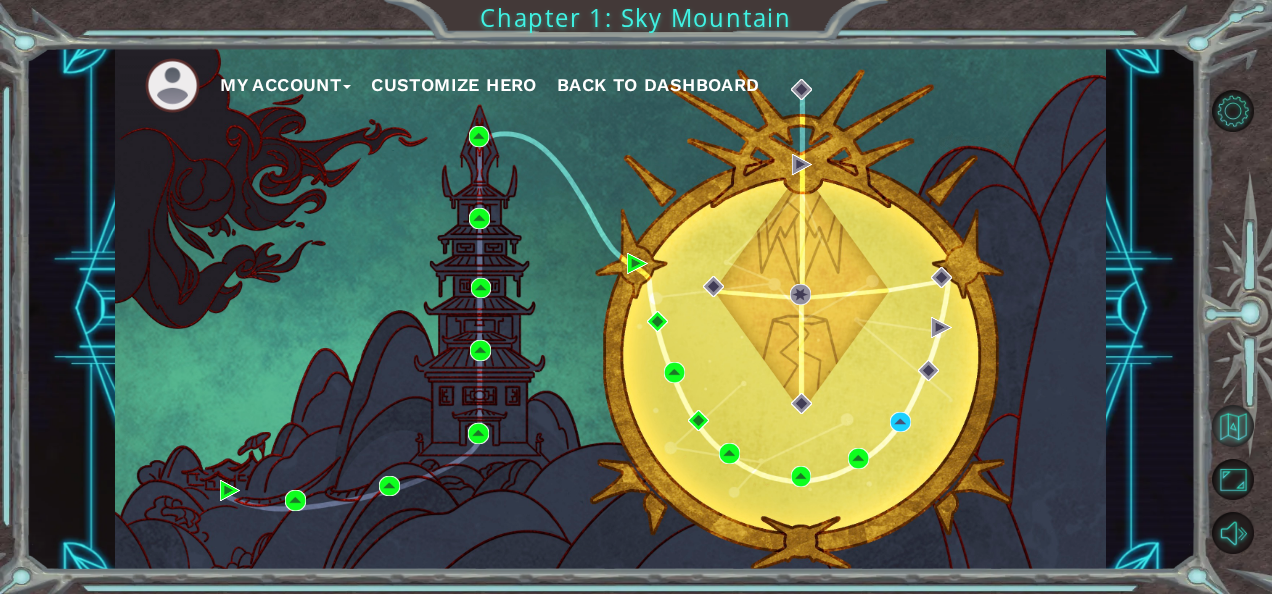 click at bounding box center (1233, 426) 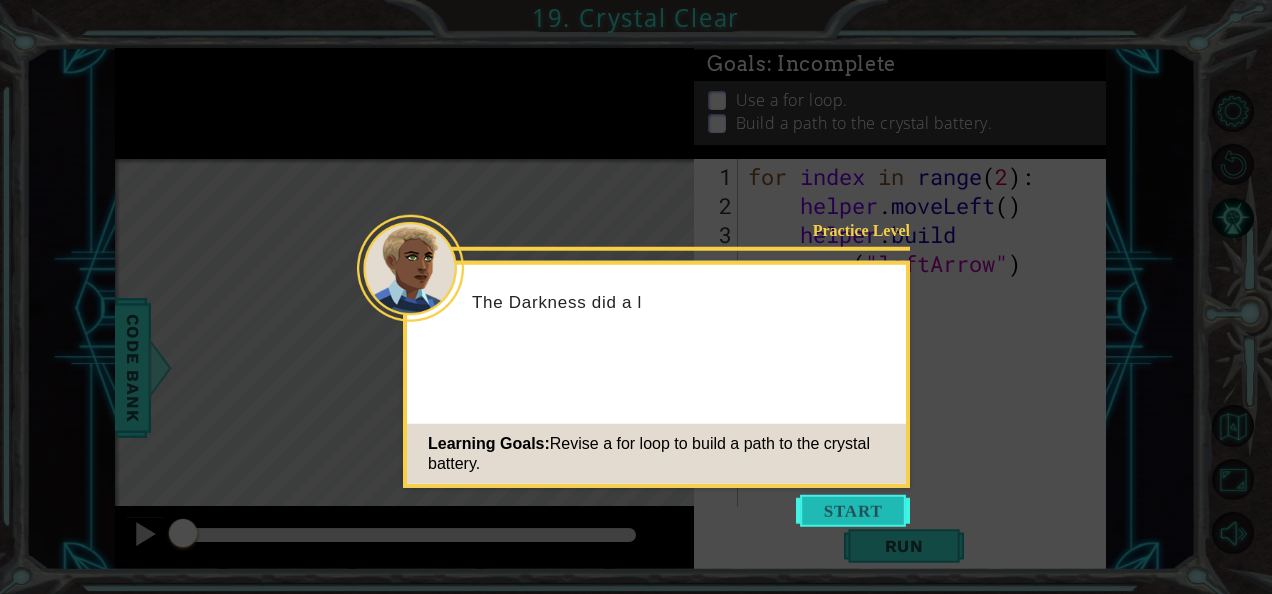 click at bounding box center [853, 511] 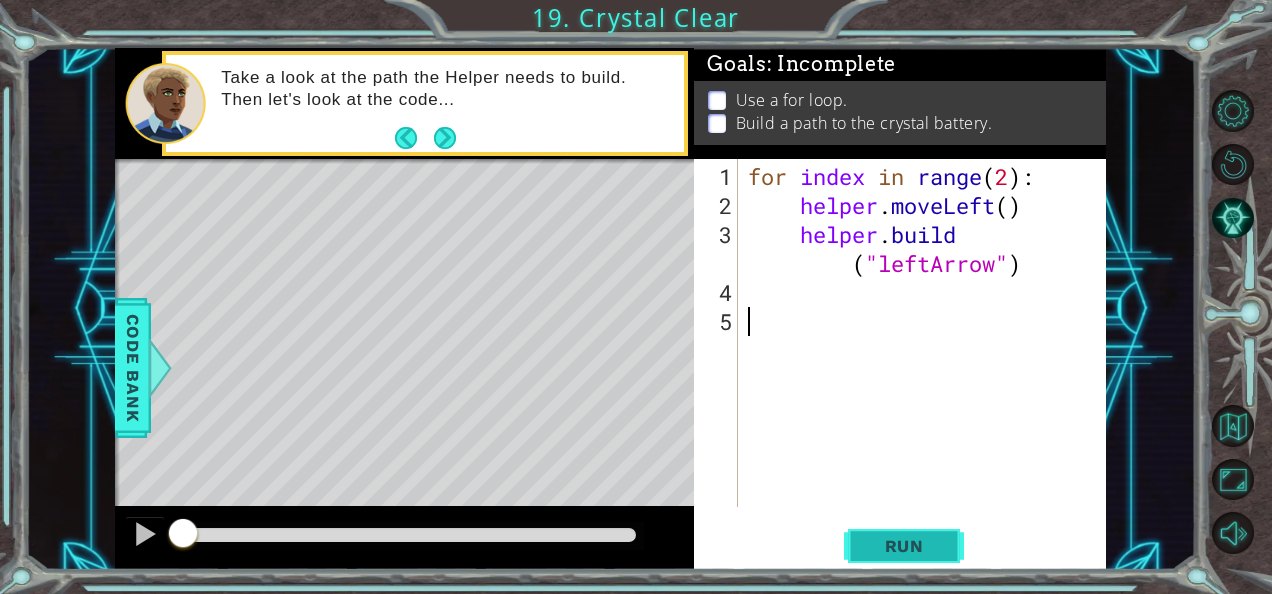 click on "Run" at bounding box center [904, 545] 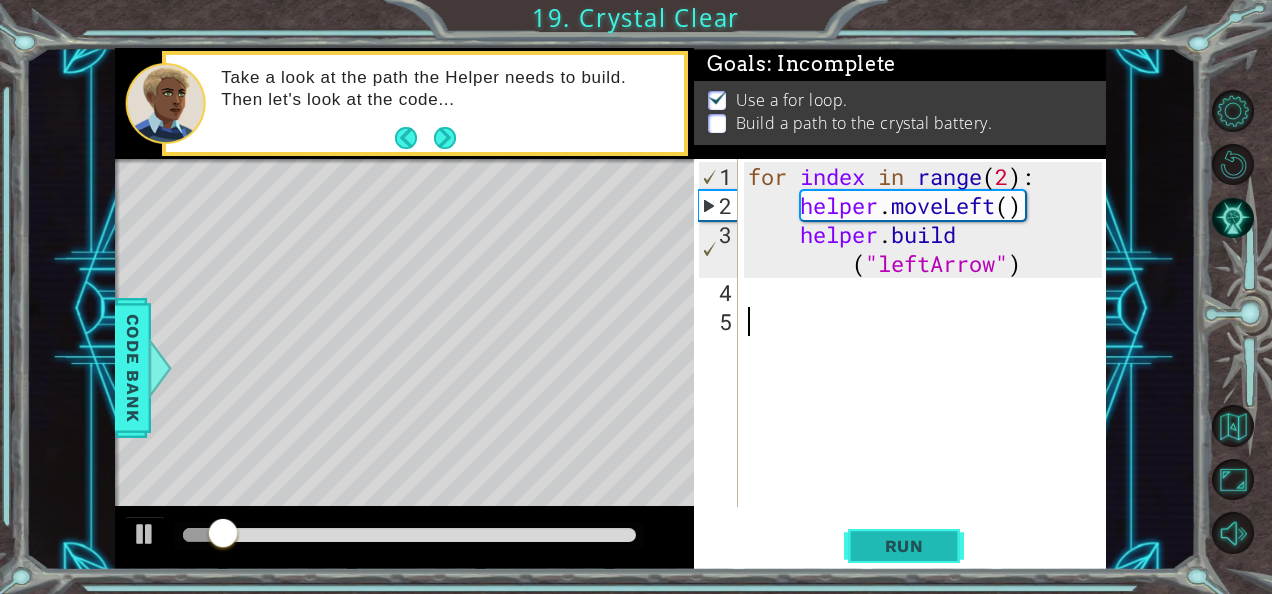 drag, startPoint x: 939, startPoint y: 547, endPoint x: 939, endPoint y: 530, distance: 17 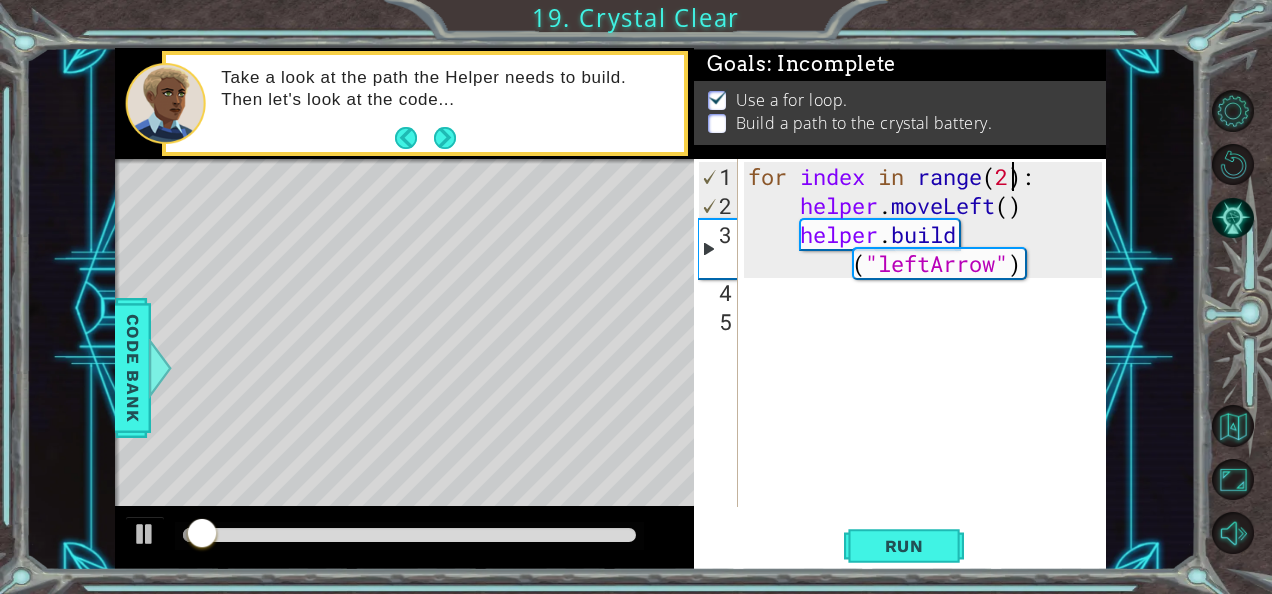 click on "for   index   in   range ( 2 ) :      helper . moveLeft ( )      helper . build          ( "leftArrow" )" at bounding box center (928, 365) 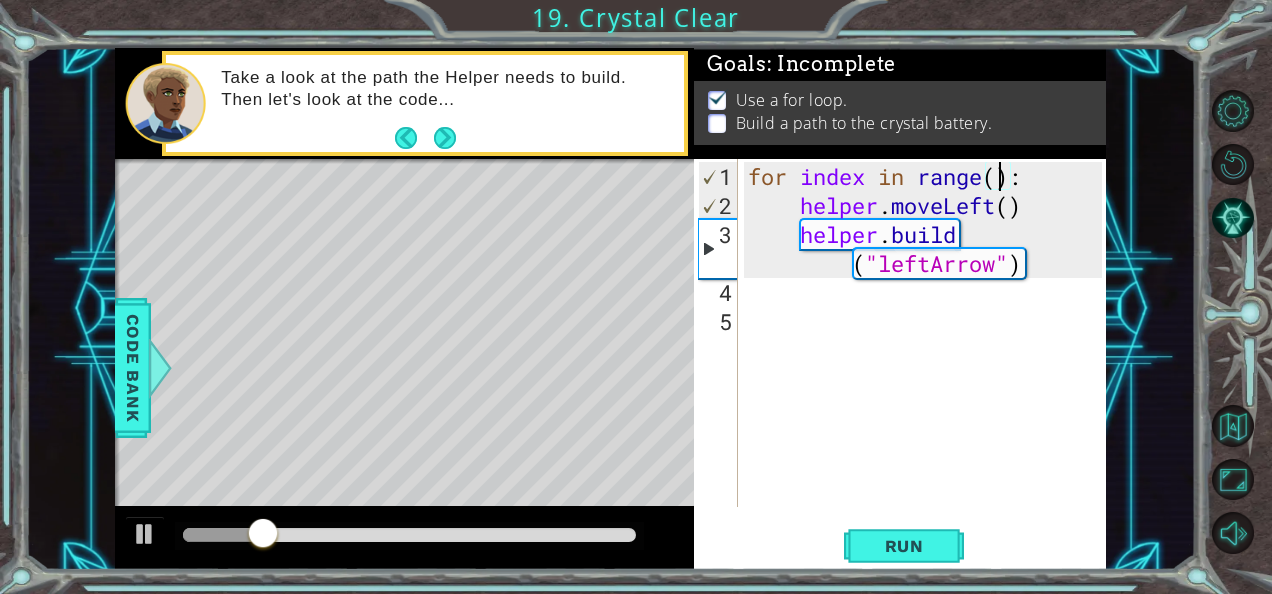 scroll, scrollTop: 0, scrollLeft: 12, axis: horizontal 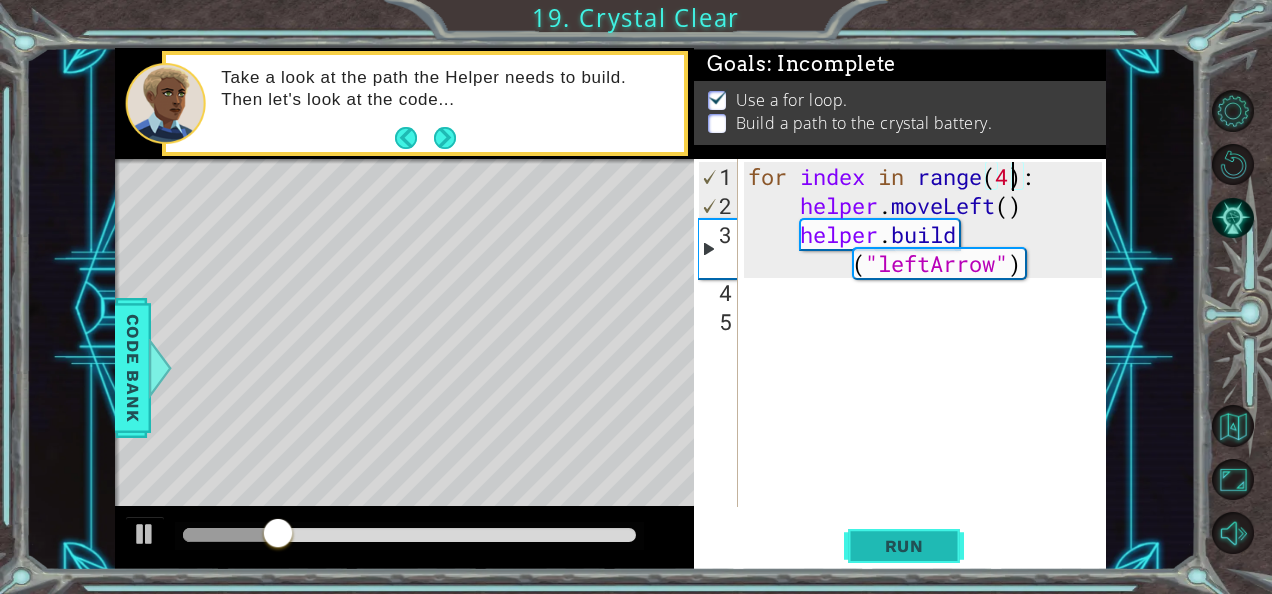 type on "for index in range(4):" 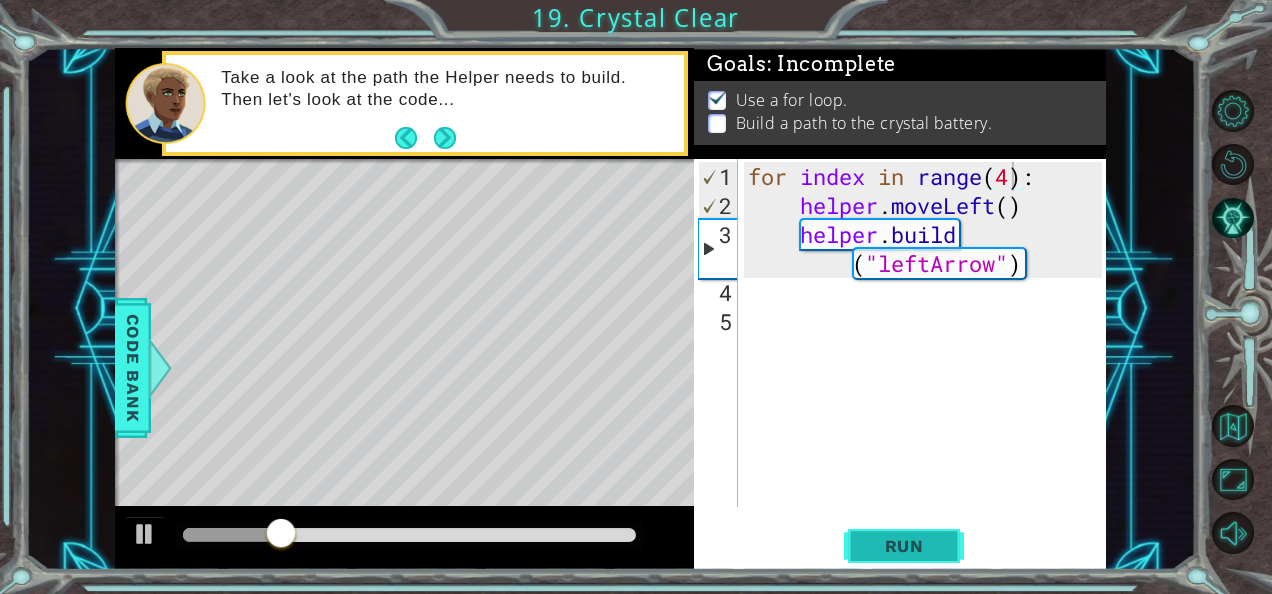 click on "Run" at bounding box center [904, 546] 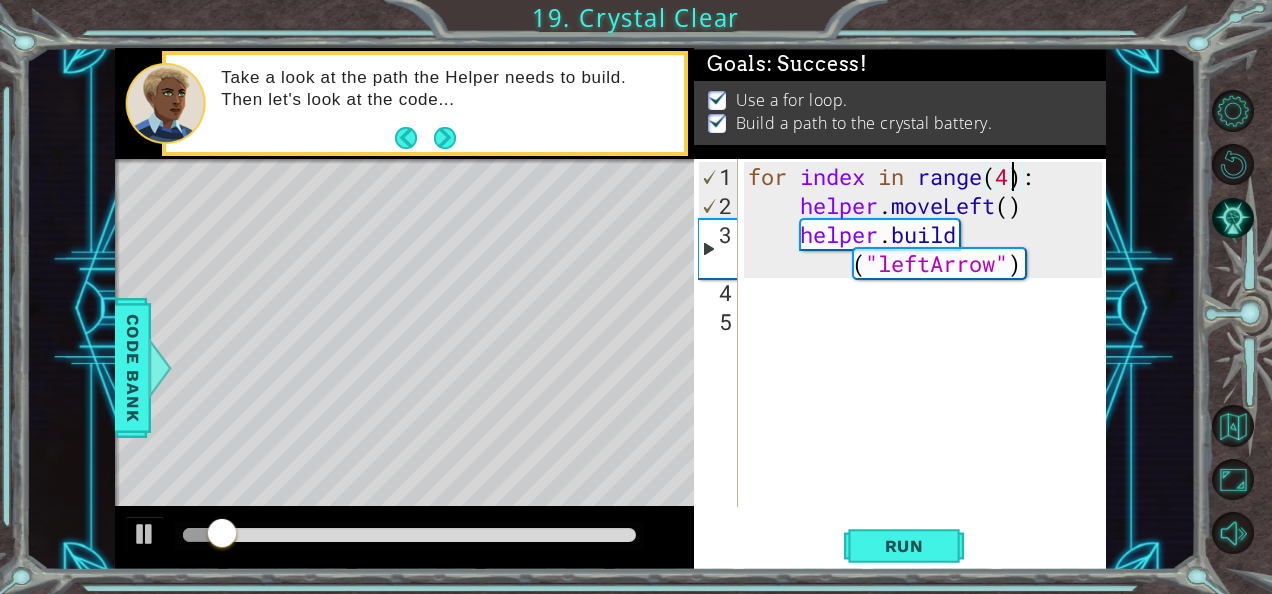 drag, startPoint x: 256, startPoint y: 536, endPoint x: 953, endPoint y: 582, distance: 698.5163 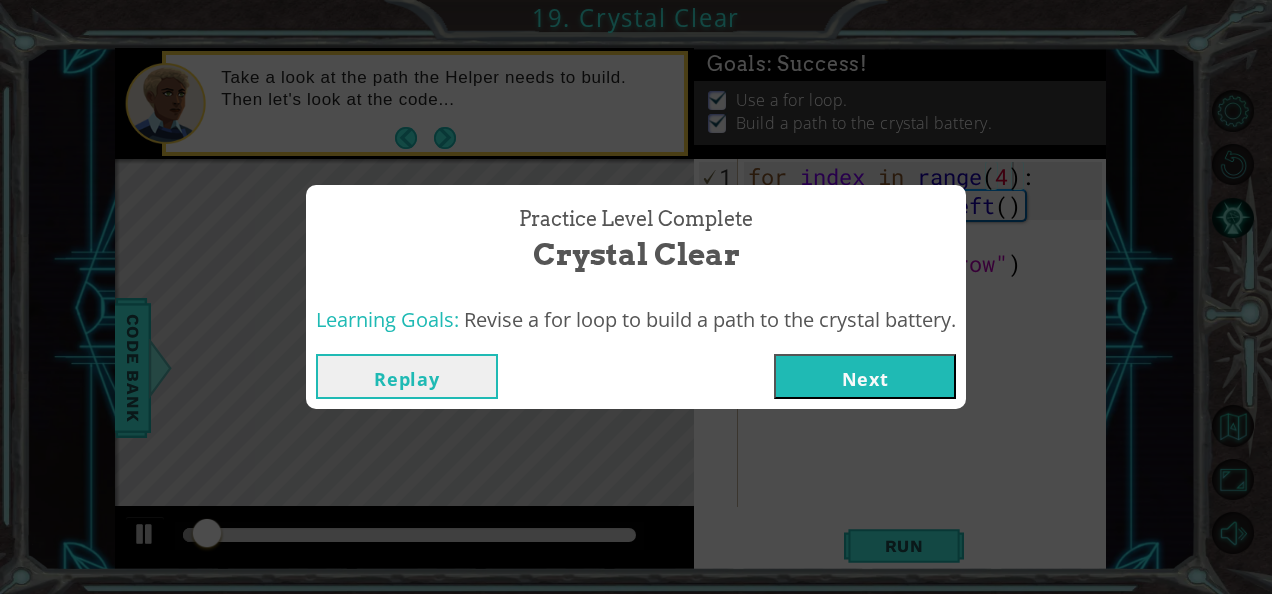 click on "Next" at bounding box center [865, 376] 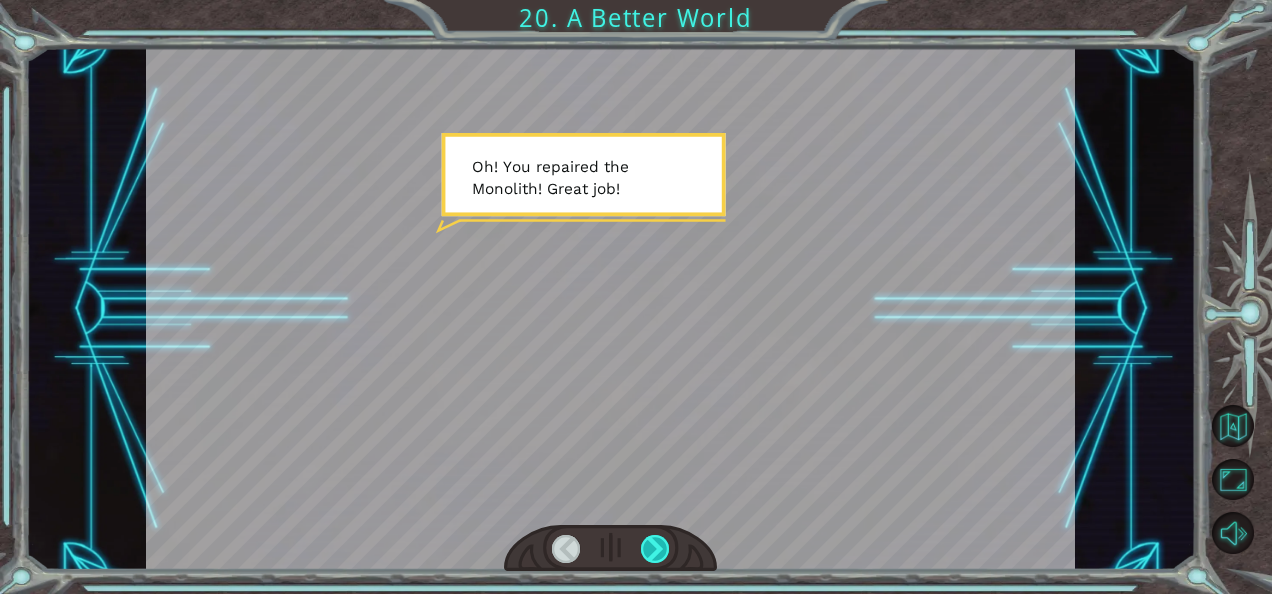 click at bounding box center (655, 549) 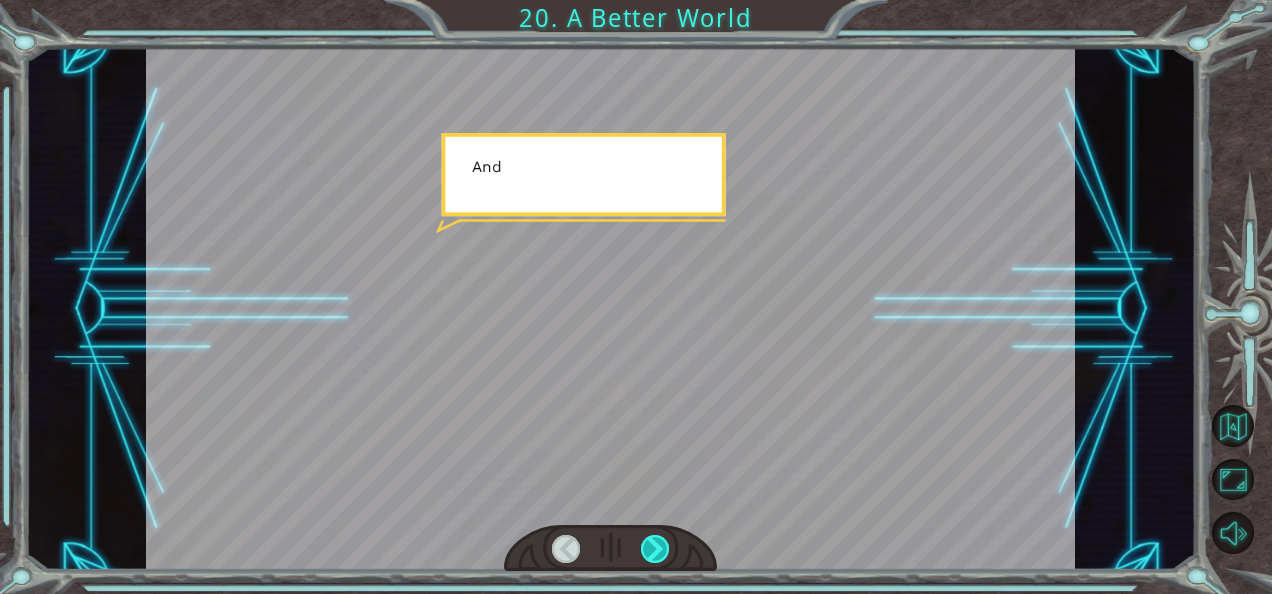 click at bounding box center [655, 549] 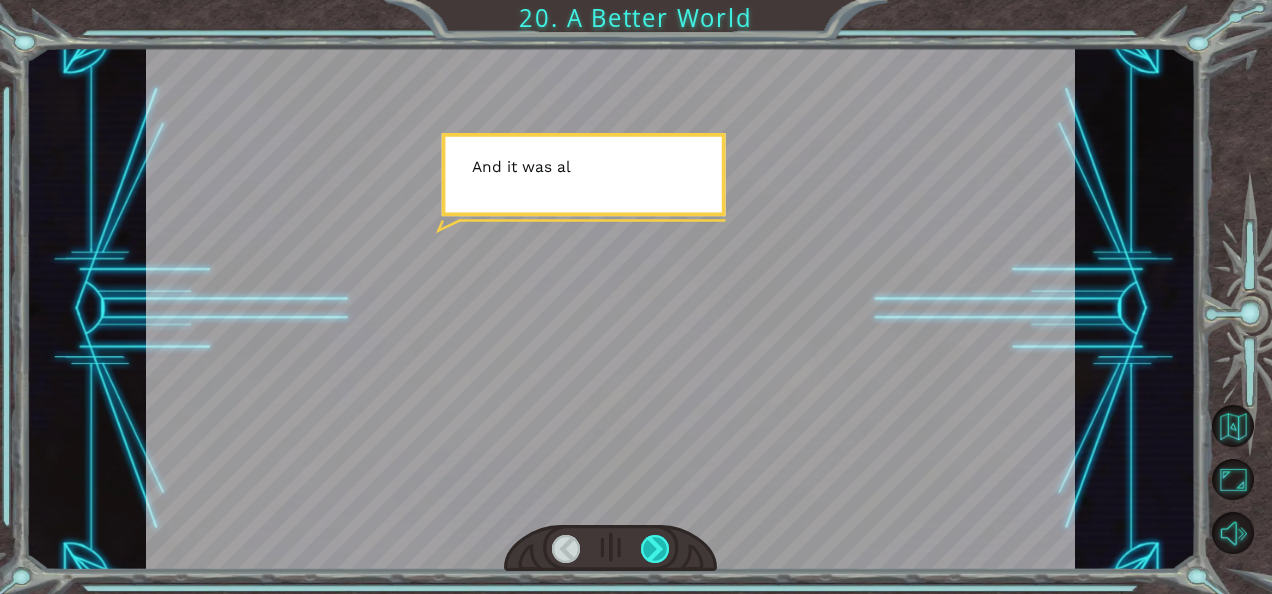 click at bounding box center (655, 549) 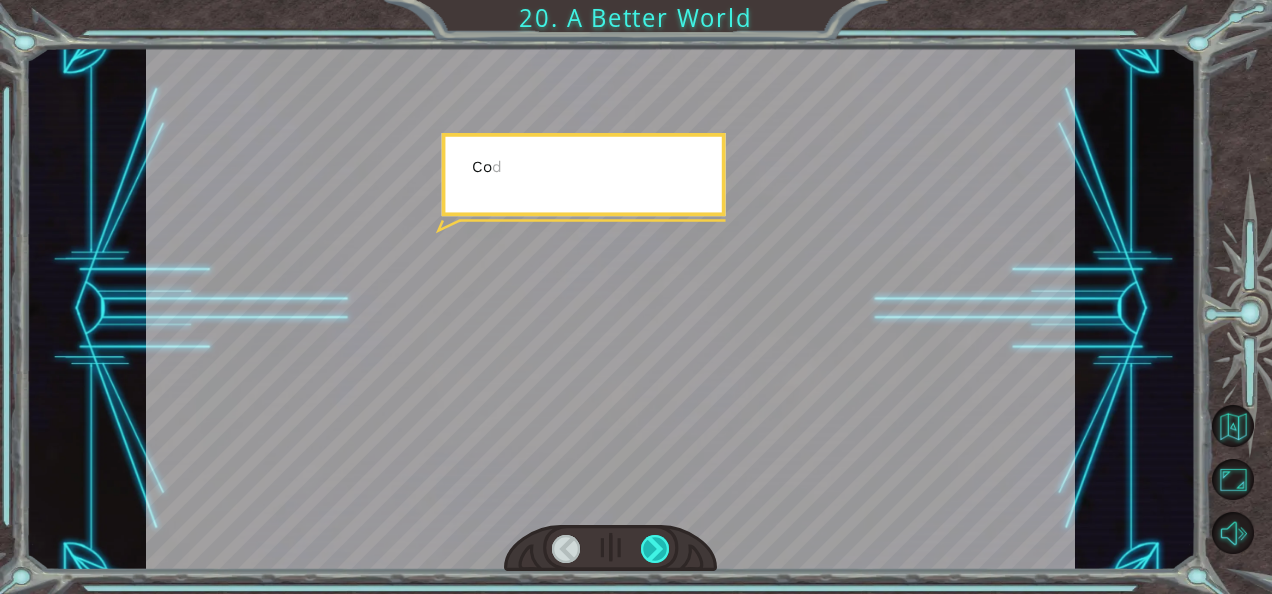 click at bounding box center (655, 549) 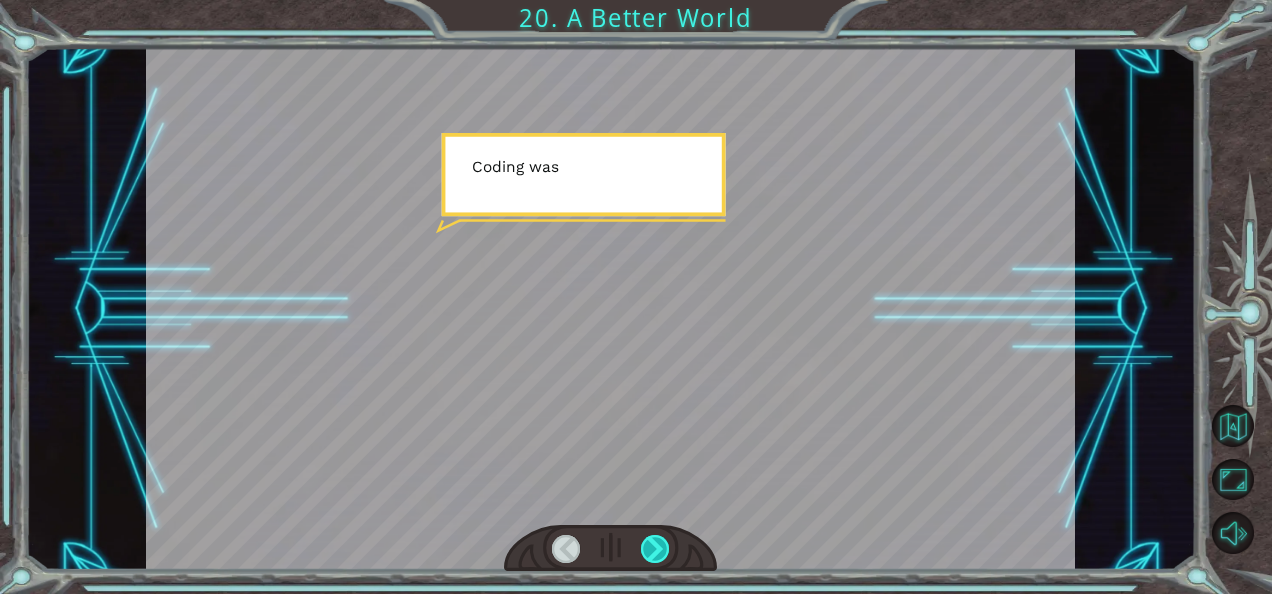 click at bounding box center (655, 549) 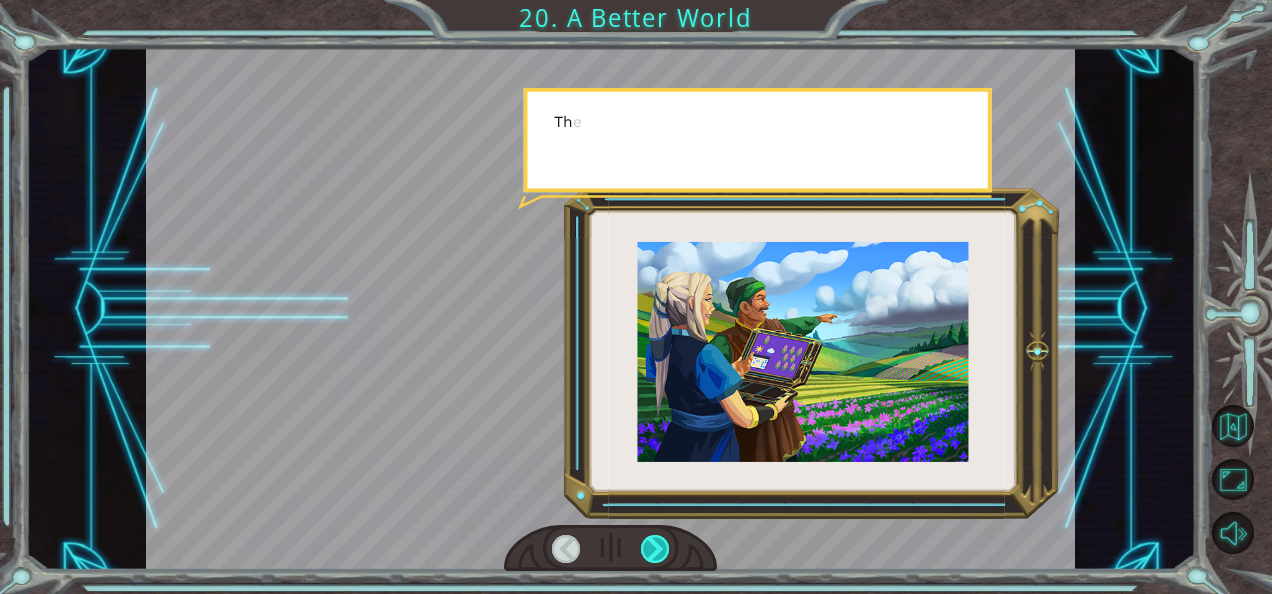 click at bounding box center [655, 549] 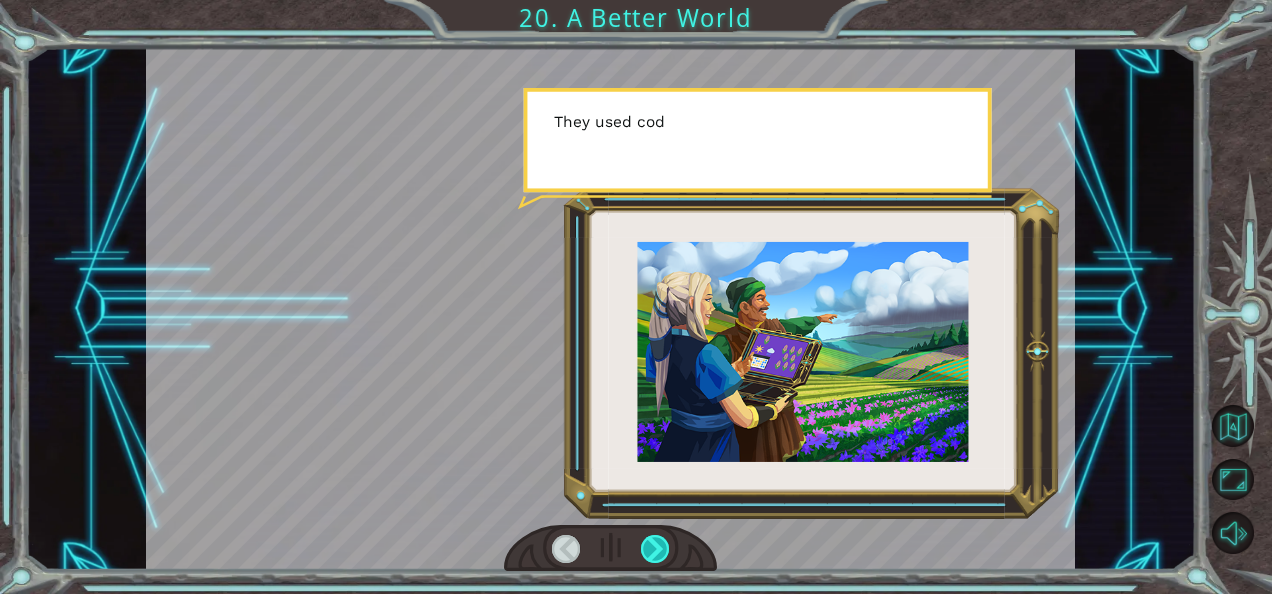 click at bounding box center (655, 549) 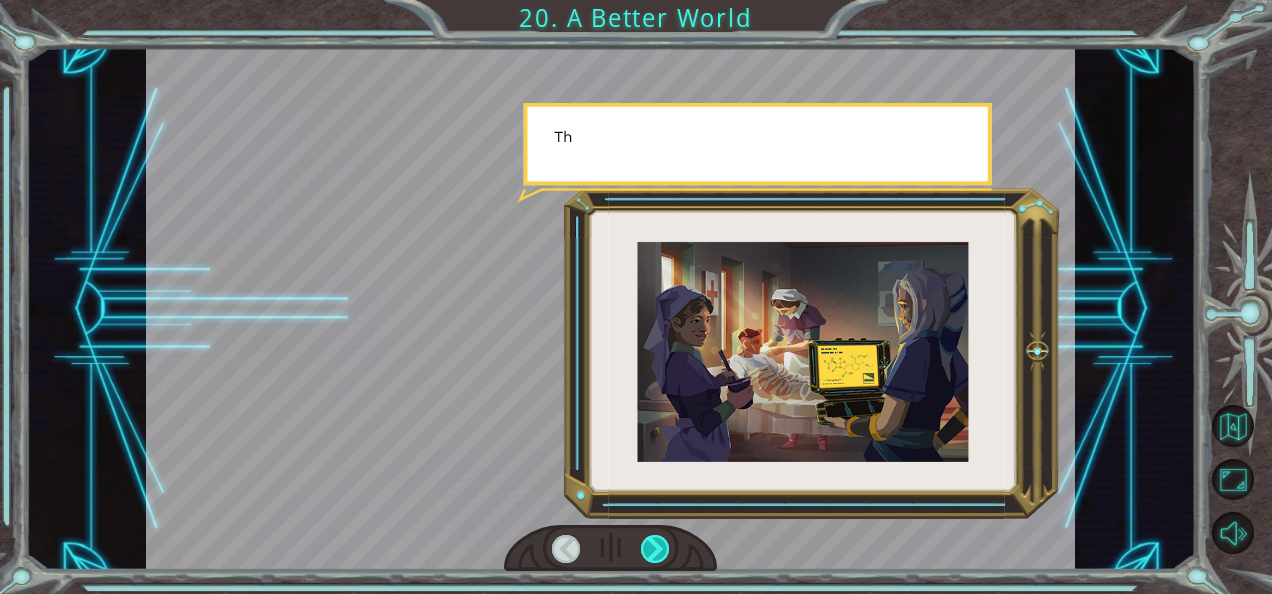 click at bounding box center [655, 549] 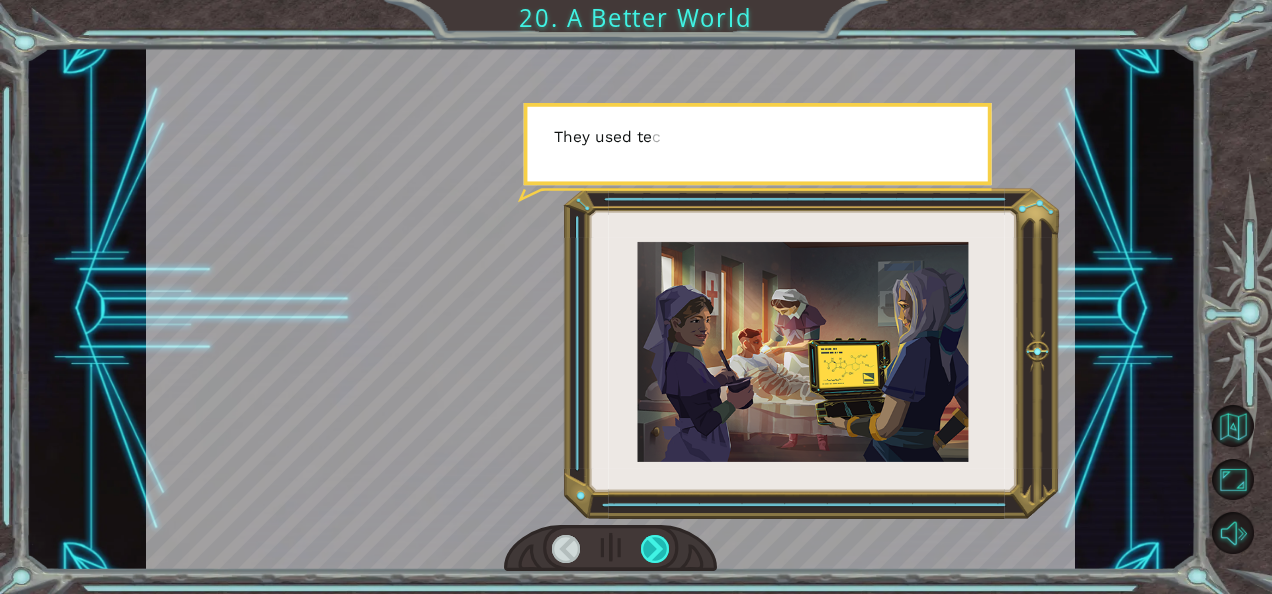 click at bounding box center [655, 549] 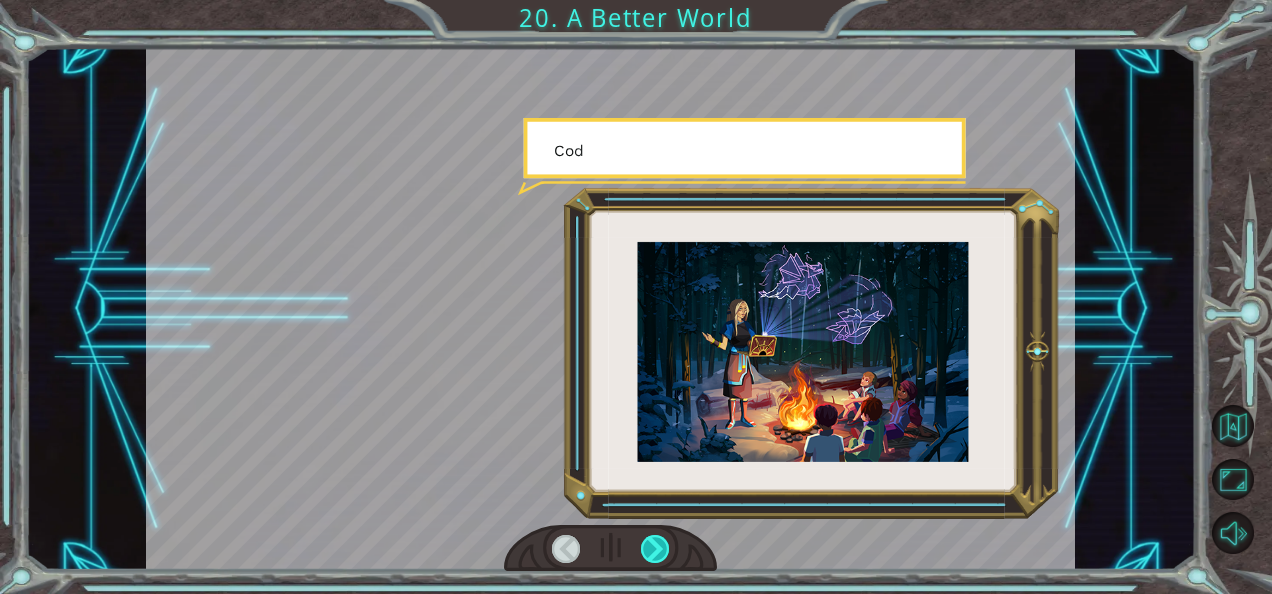 click at bounding box center (655, 549) 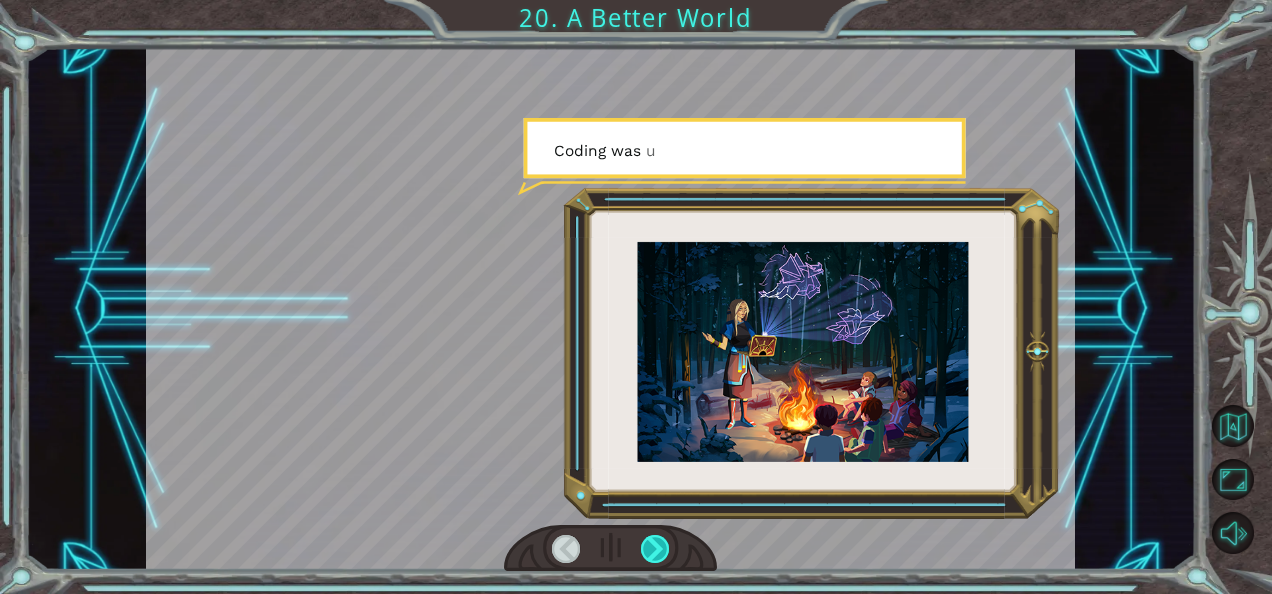 click at bounding box center (655, 549) 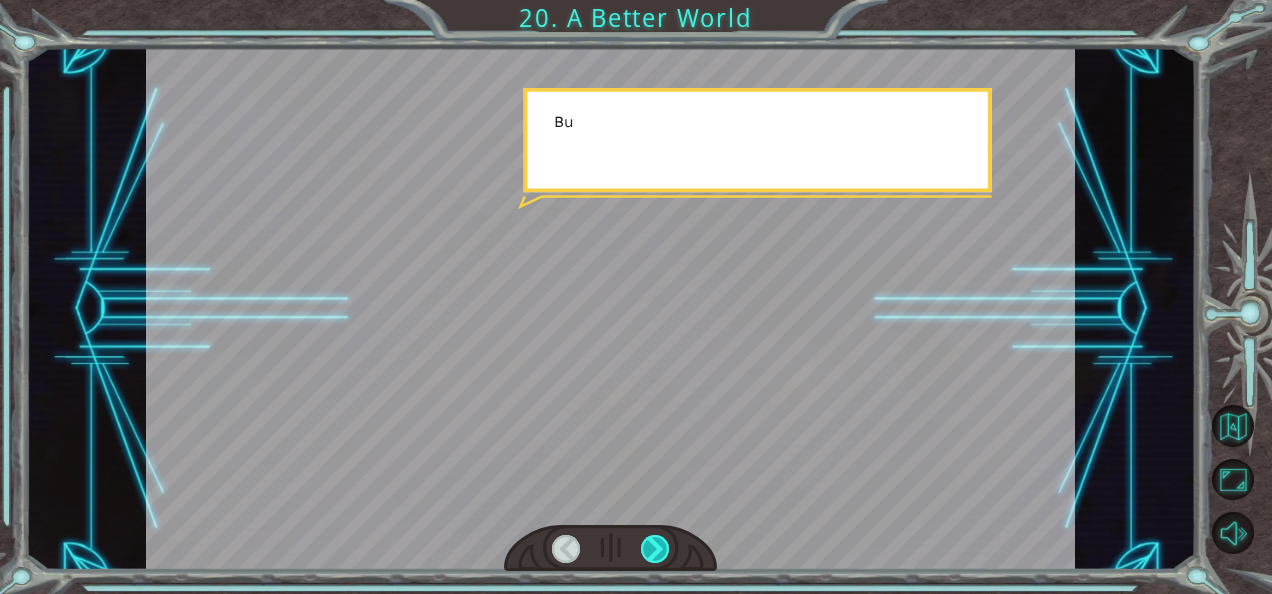 click at bounding box center (655, 549) 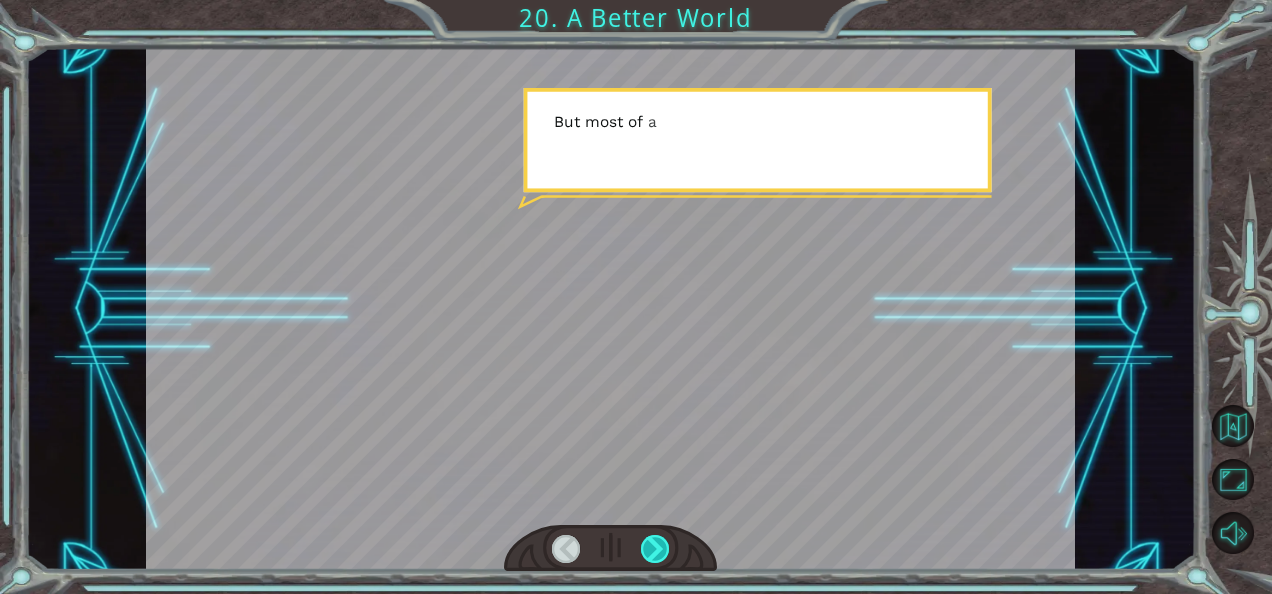 click at bounding box center (655, 549) 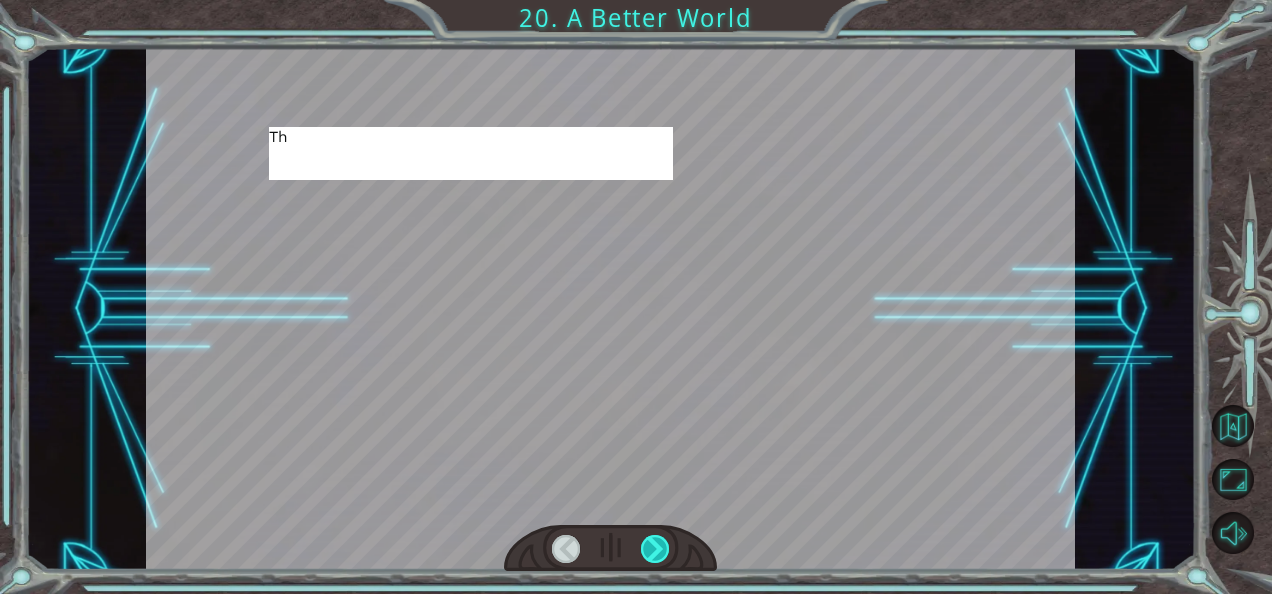 click at bounding box center (655, 549) 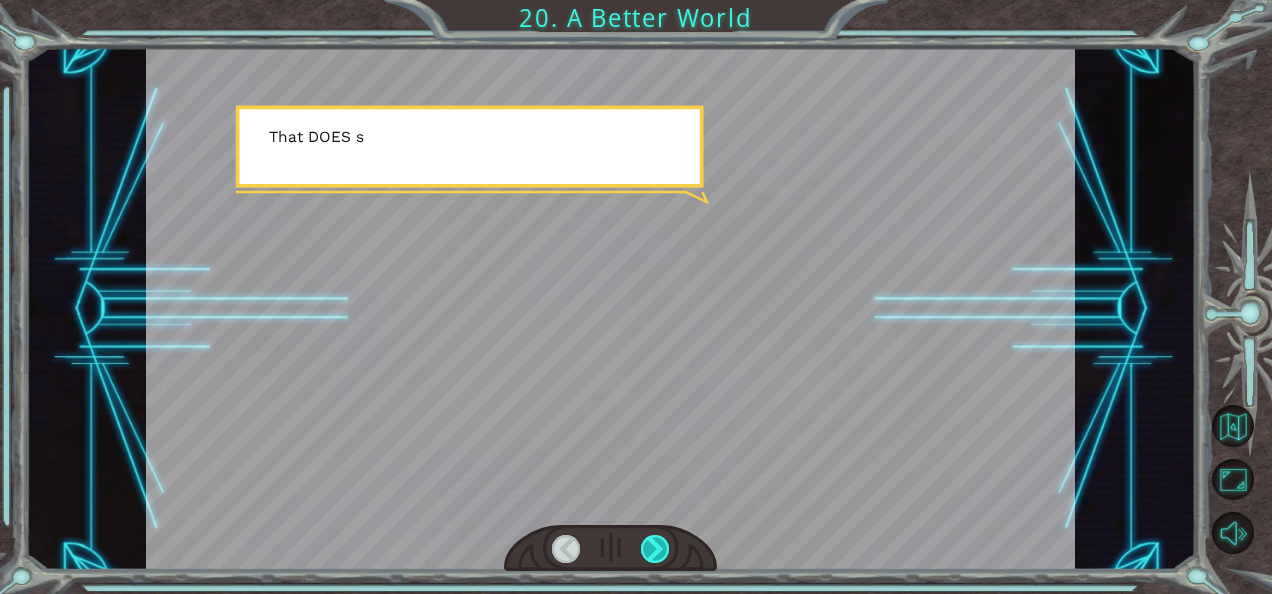 click at bounding box center (655, 549) 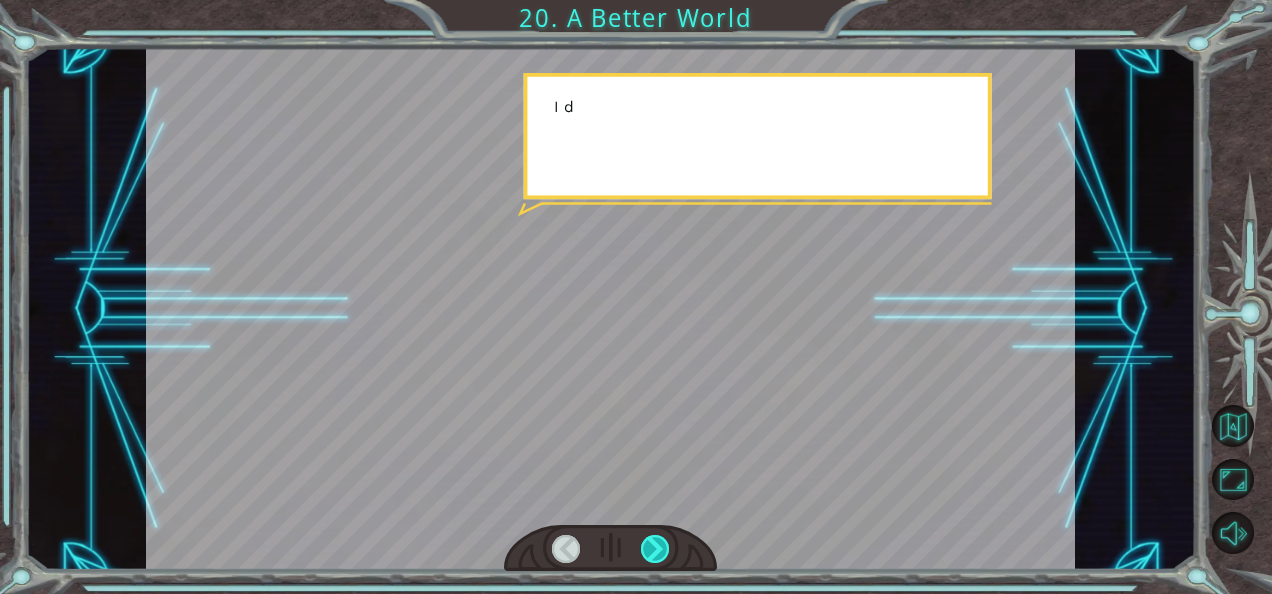 click at bounding box center (655, 549) 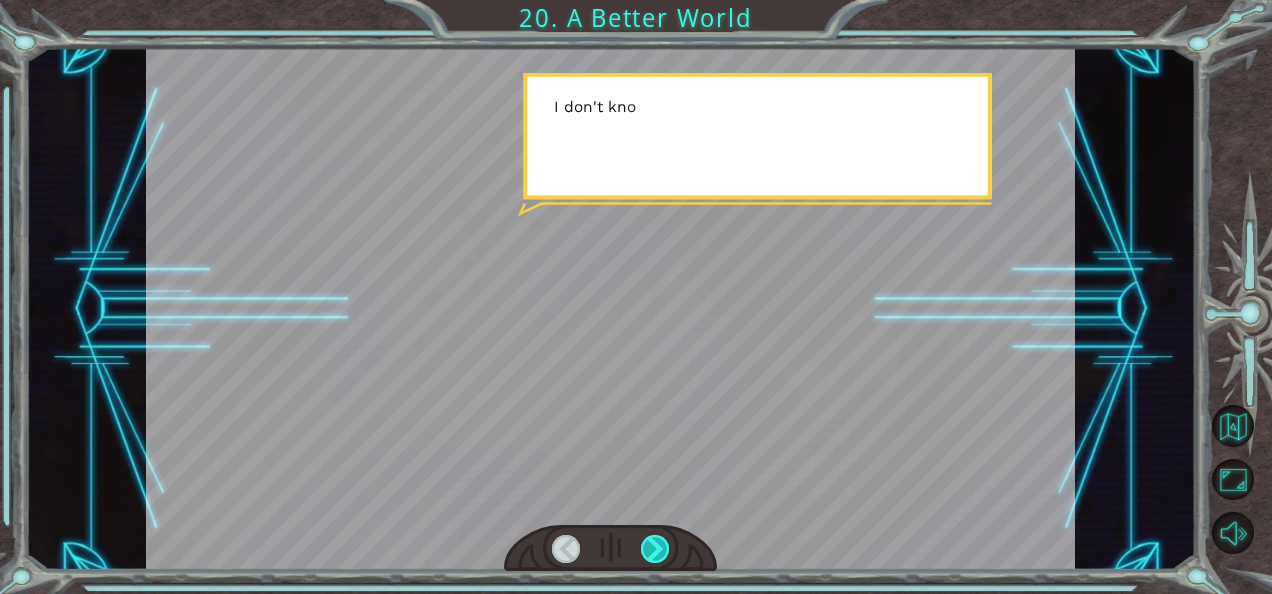 click at bounding box center [655, 549] 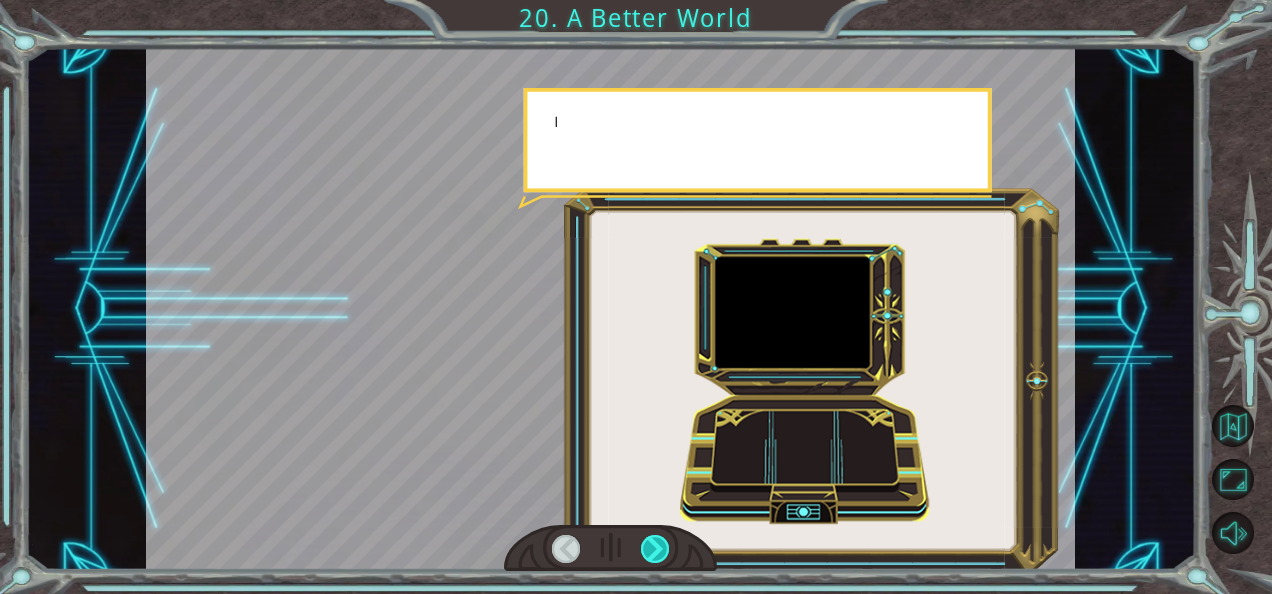 click at bounding box center (655, 549) 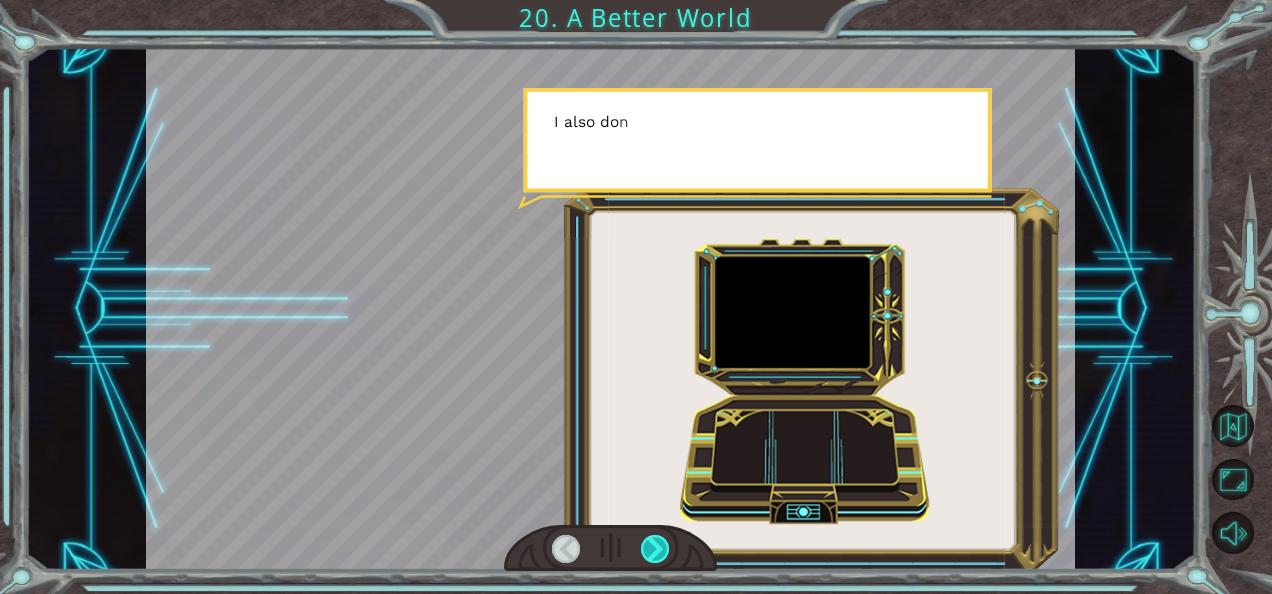 click at bounding box center [655, 549] 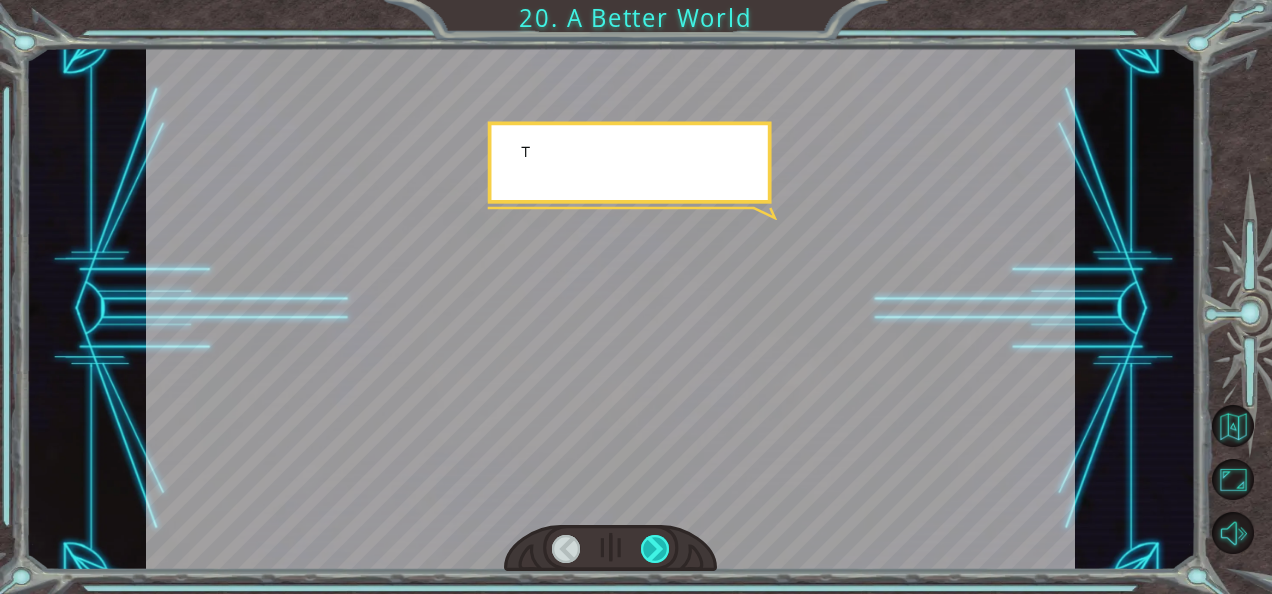 click at bounding box center (655, 549) 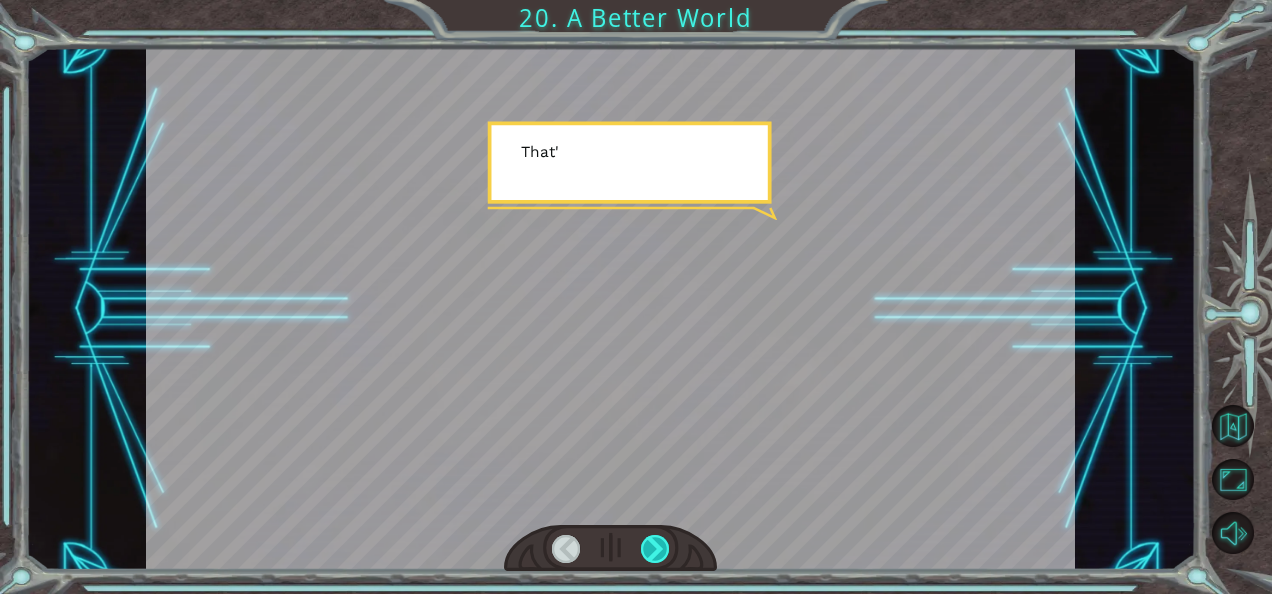 click at bounding box center [655, 549] 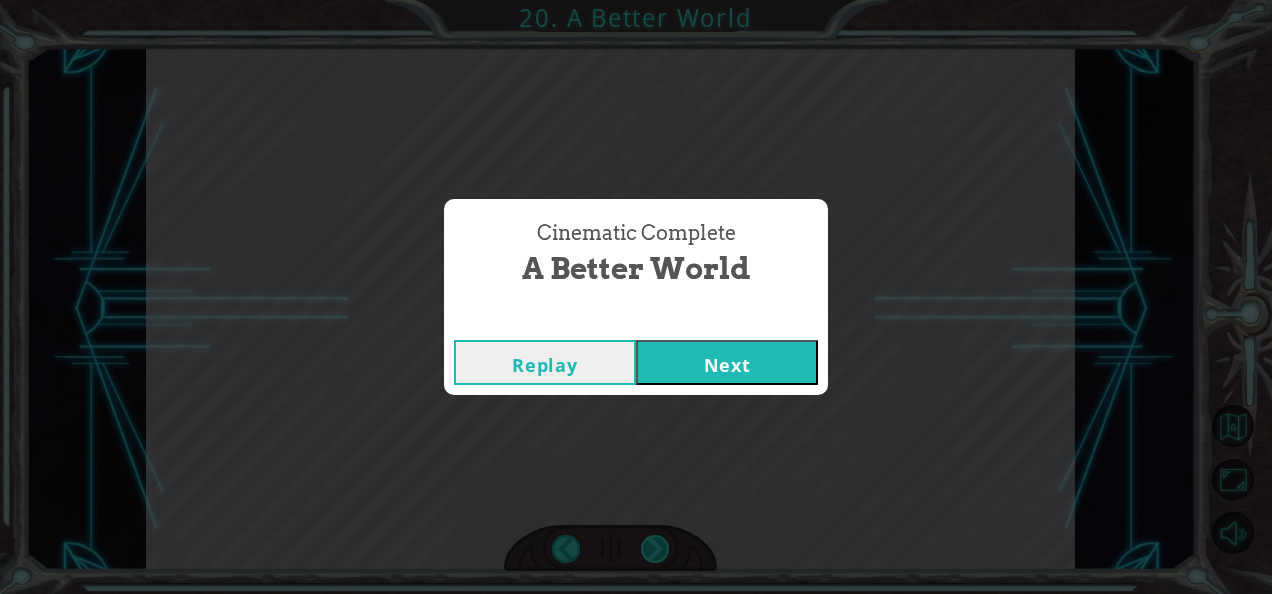 click on "Cinematic Complete     A Better World
Replay
Next" at bounding box center (636, 297) 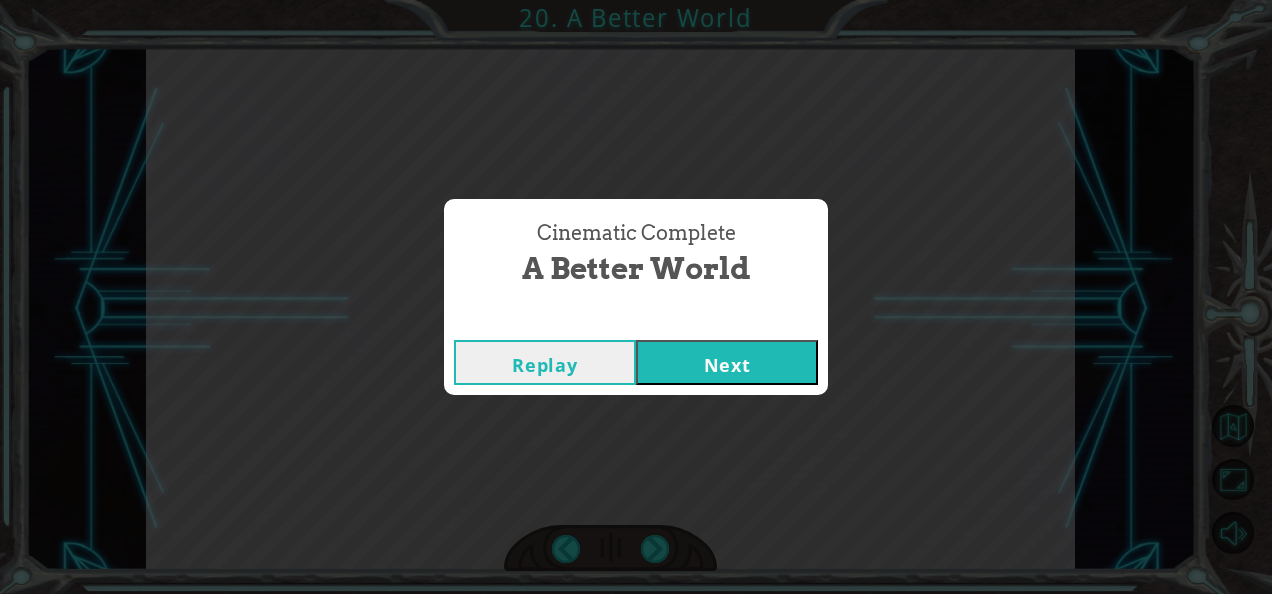 click on "Cinematic Complete     A Better World
Replay
Next" at bounding box center (636, 297) 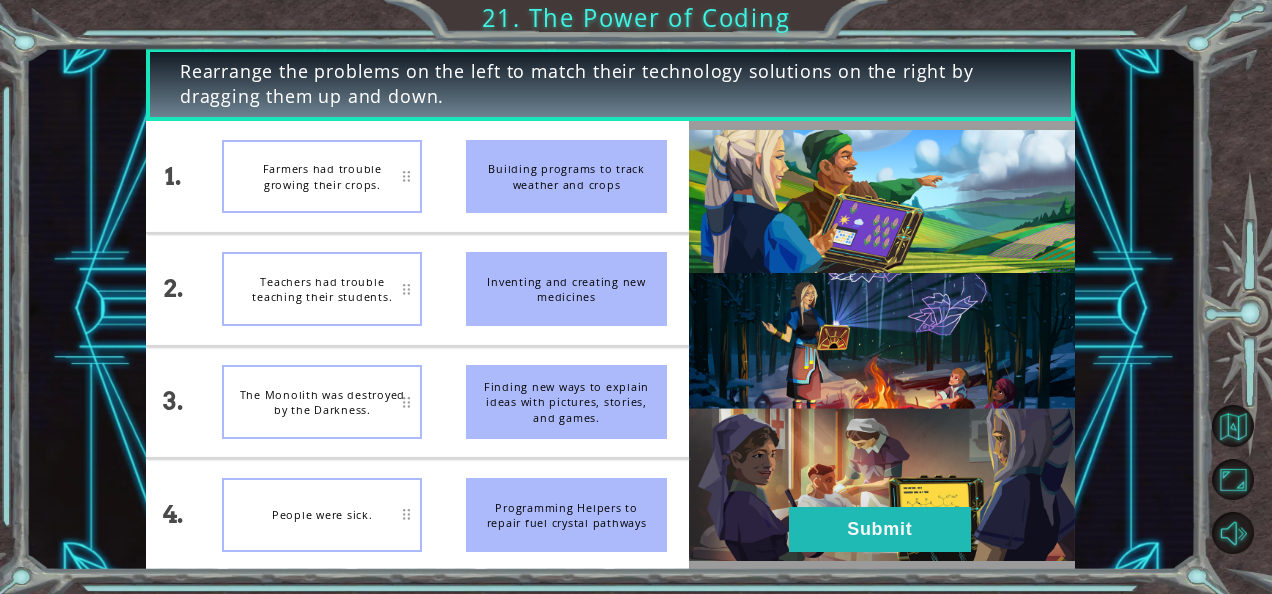type 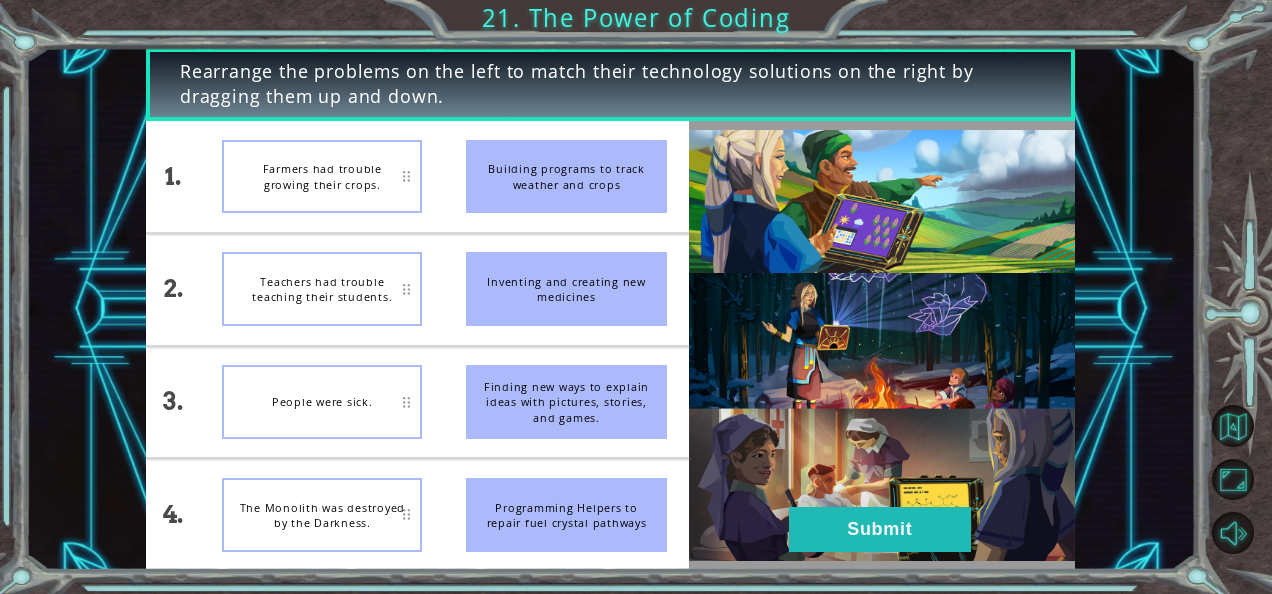 drag, startPoint x: 595, startPoint y: 281, endPoint x: 416, endPoint y: 418, distance: 225.41074 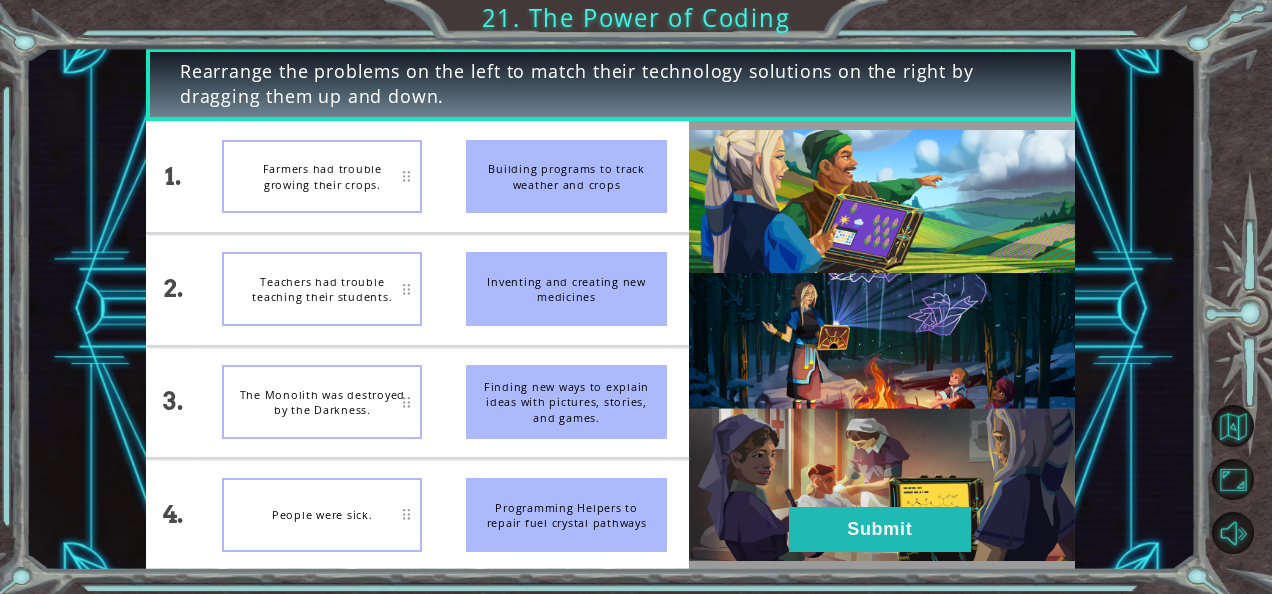 click on "Inventing and creating new medicines" at bounding box center [566, 289] 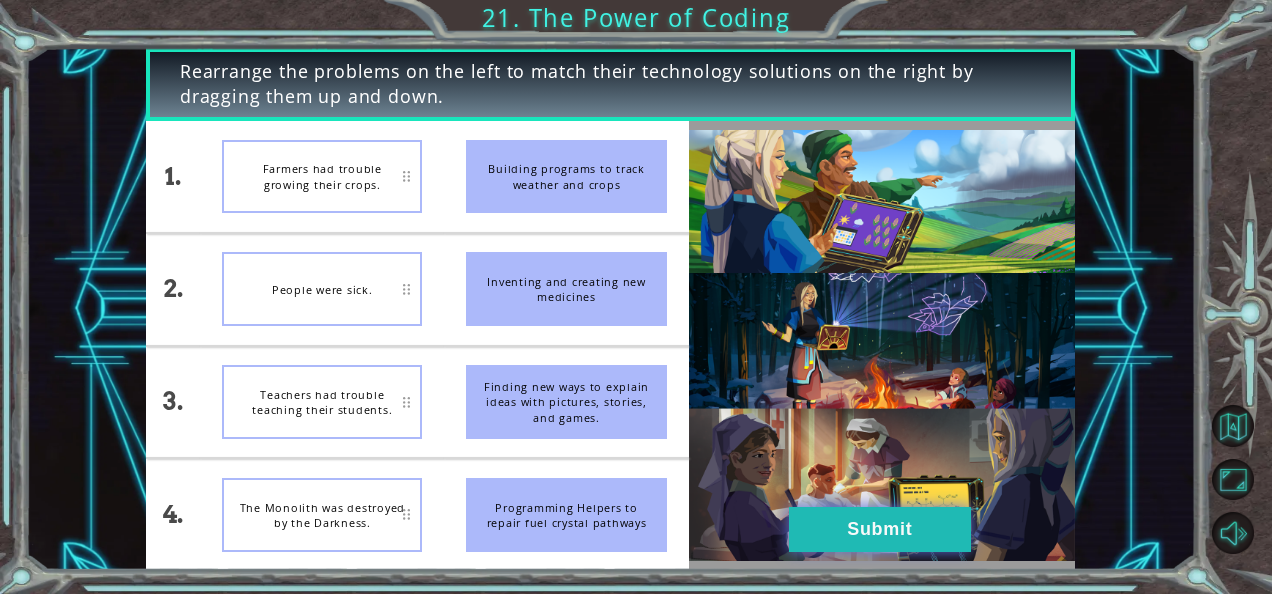 click on "Submit" at bounding box center (880, 529) 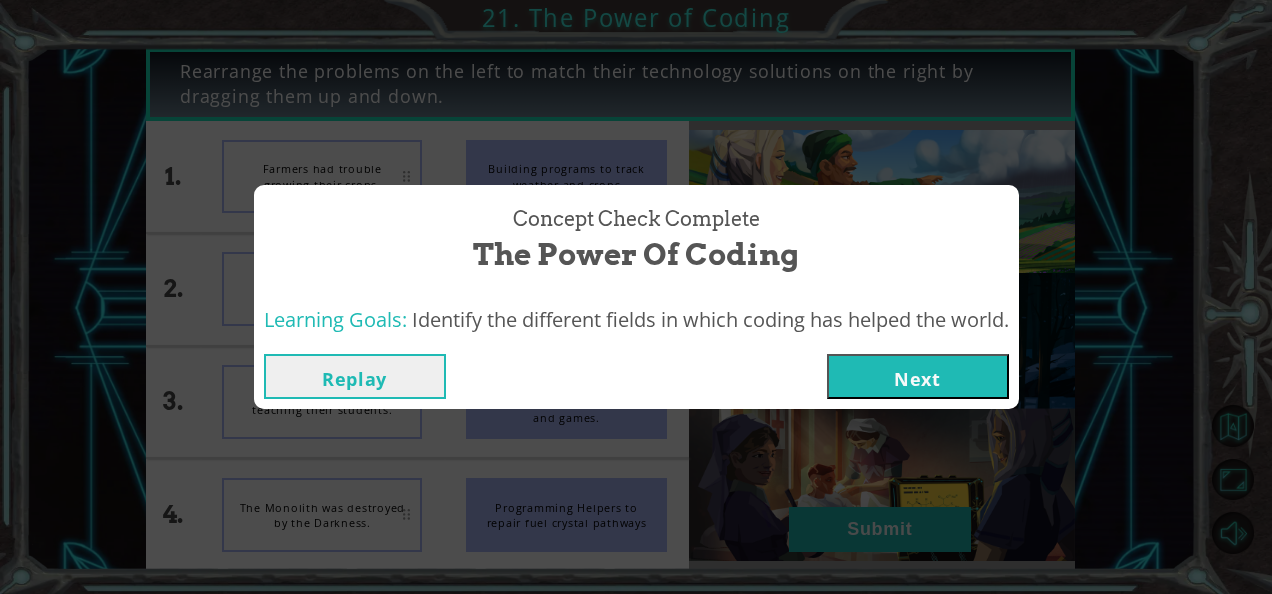 click on "Next" at bounding box center (918, 376) 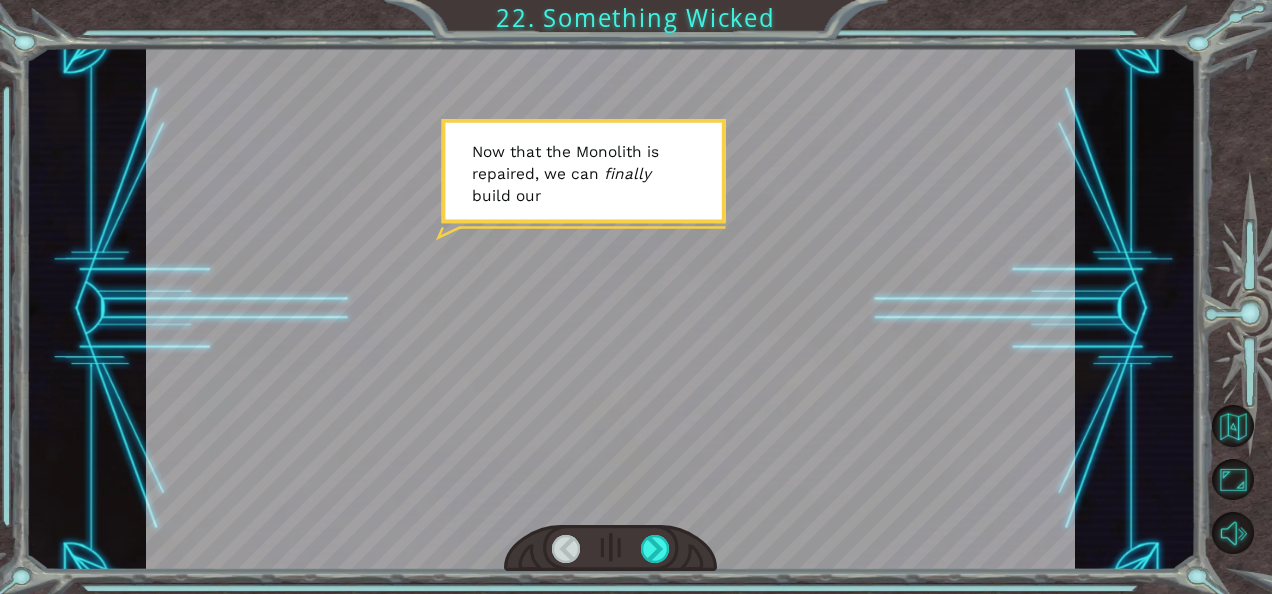 click at bounding box center [611, 548] 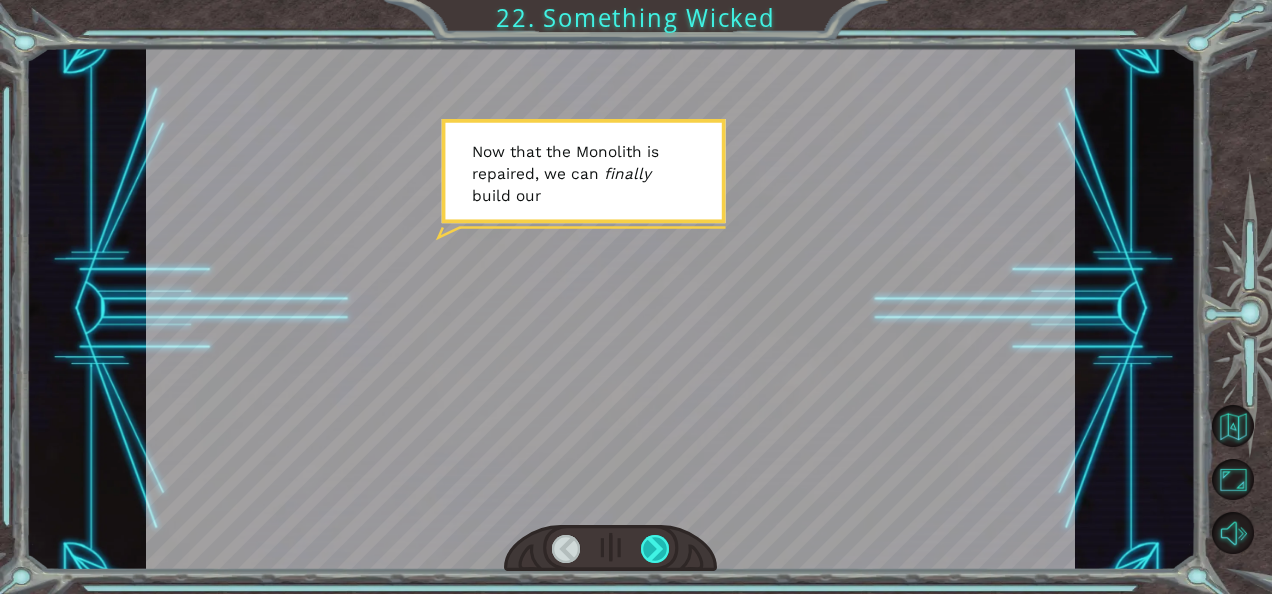 drag, startPoint x: 658, startPoint y: 567, endPoint x: 657, endPoint y: 543, distance: 24.020824 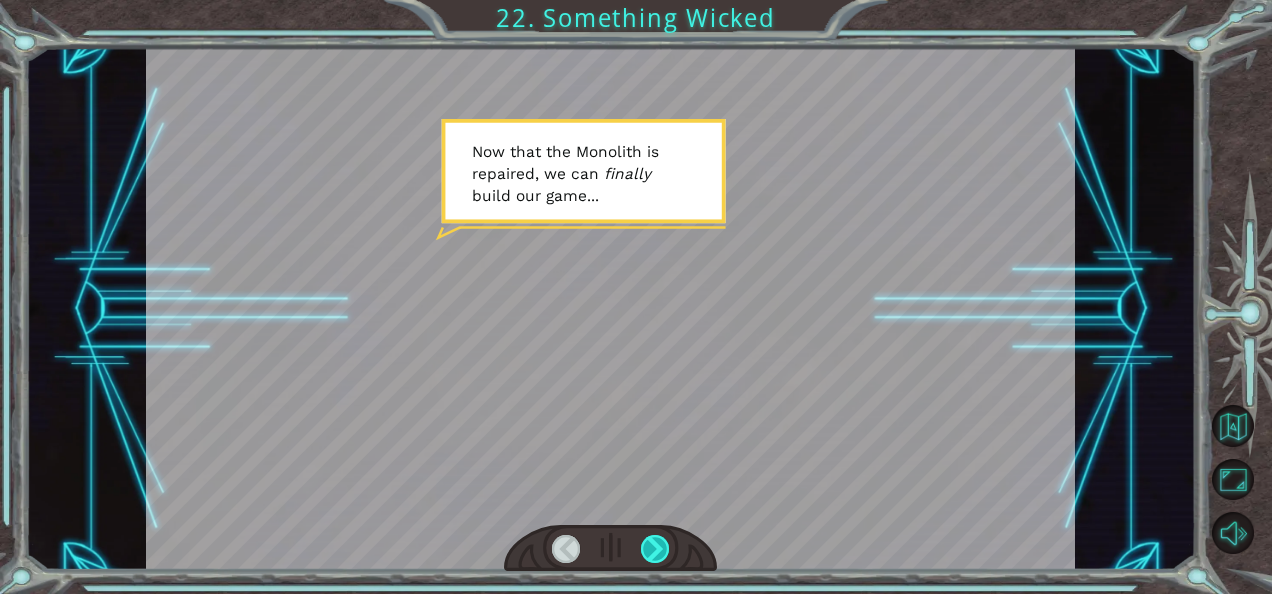 click at bounding box center [655, 549] 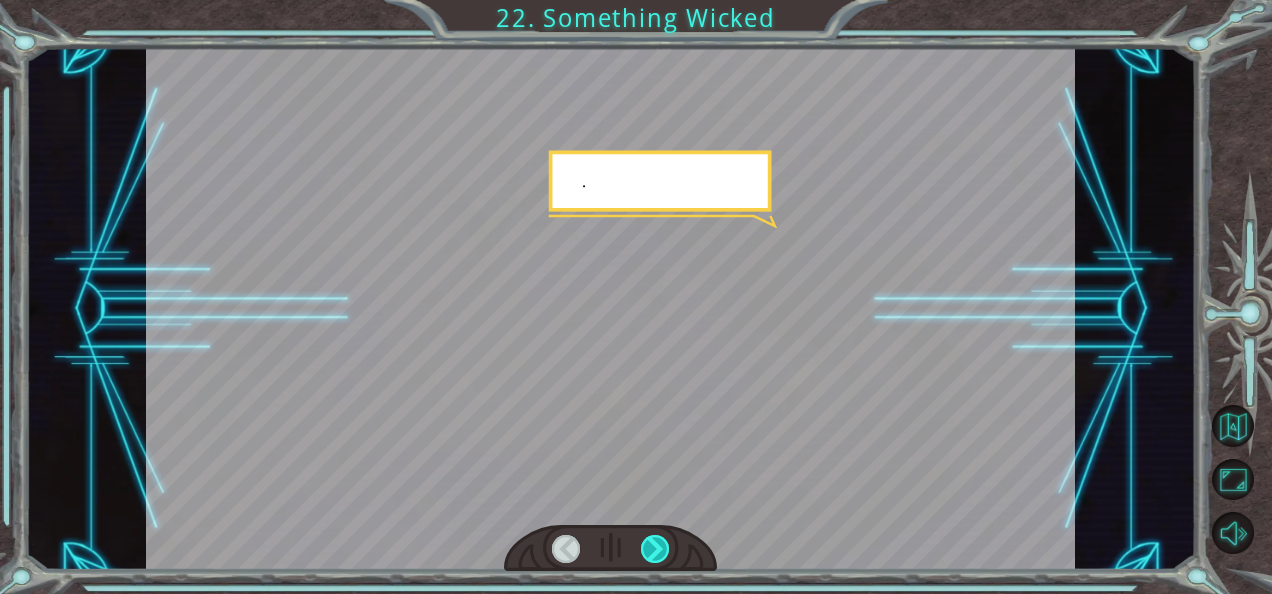 click at bounding box center (655, 549) 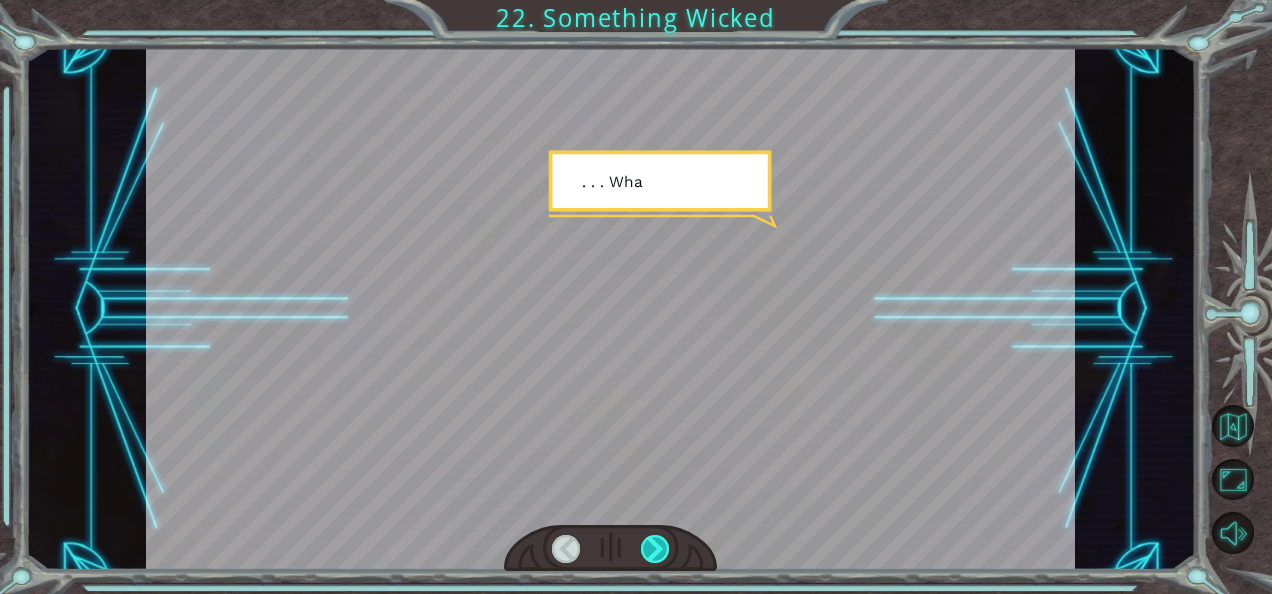 click at bounding box center (655, 549) 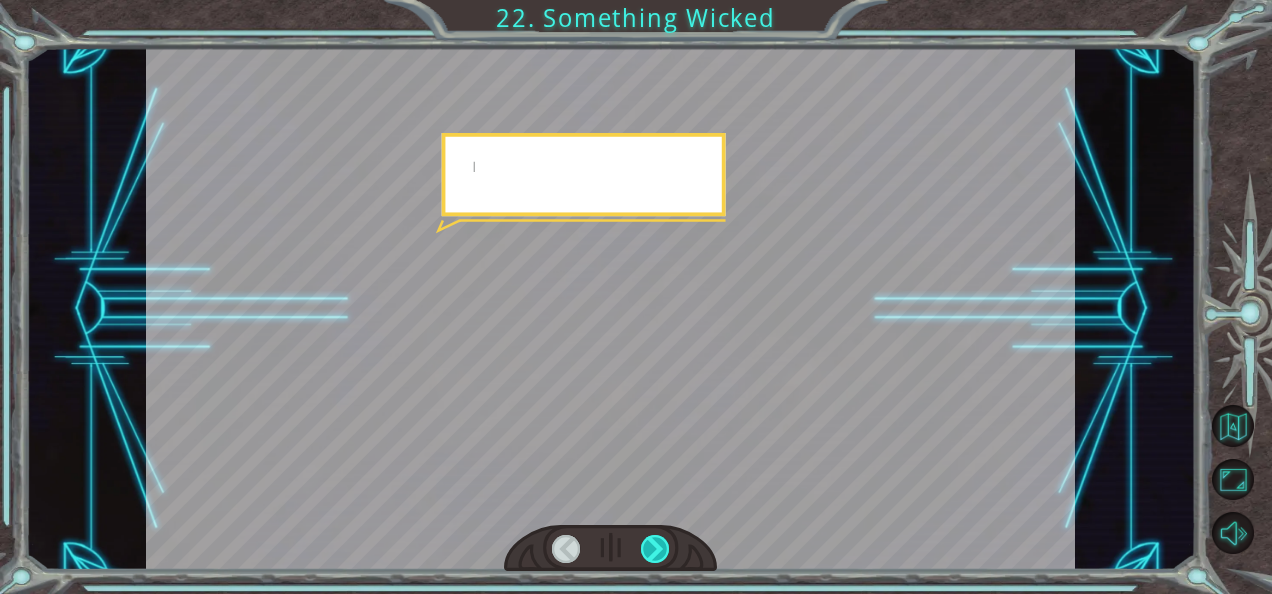 click at bounding box center [655, 549] 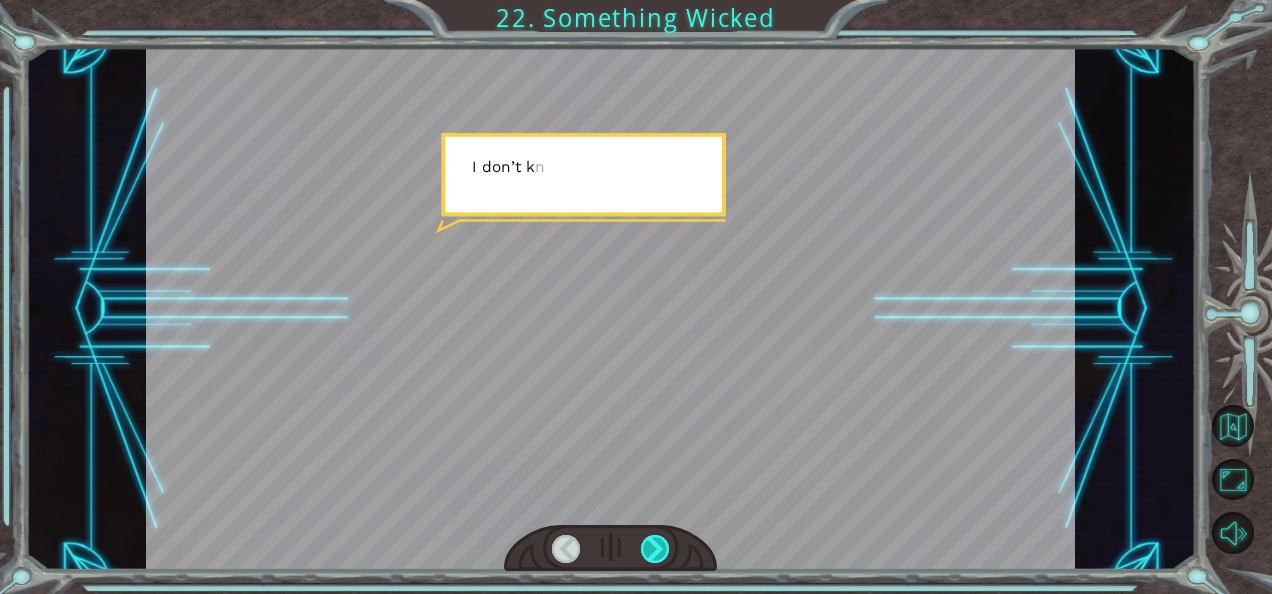 click at bounding box center (655, 549) 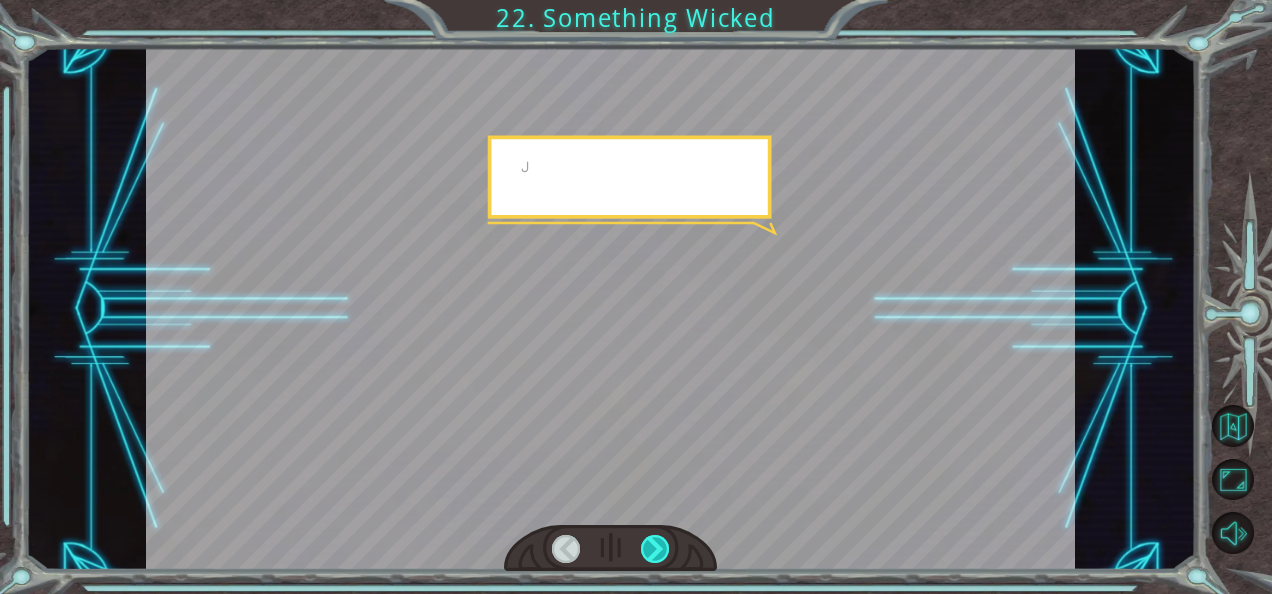 click at bounding box center [655, 549] 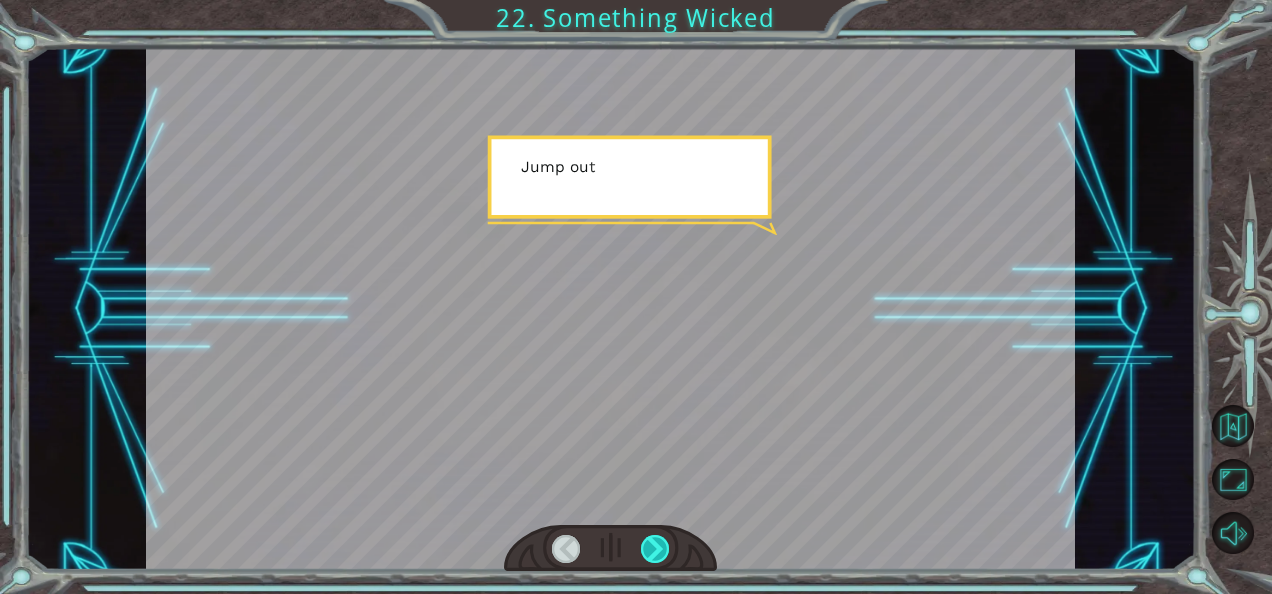 click at bounding box center [655, 549] 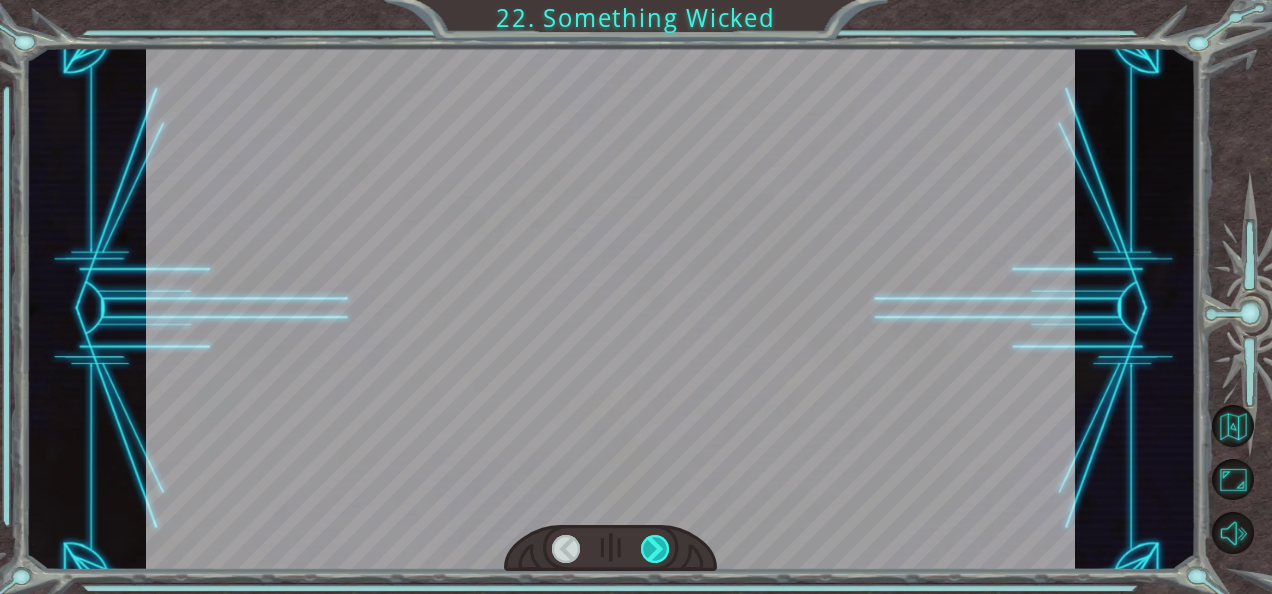 click at bounding box center (655, 549) 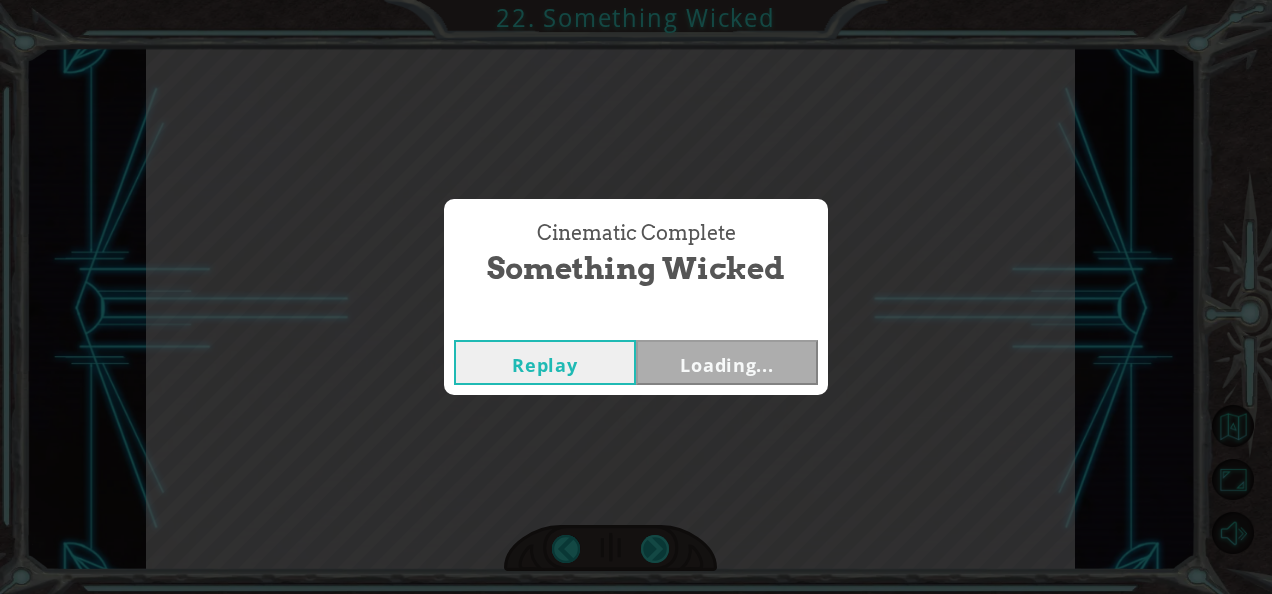 click on "Temporary Text       N o w   t h a t   t h e   M o n o l i t h   i s   r e p a i r e d ,   w e   c a n   f i n a l l y   b u i l d   o u r   g a m e . . . .   .   .   W h a t ' s   g o i n g   o n ? ! I   d o n ’ t   k n o w .   I   n e e d   y o u   t o   j u m p   o u t   a n d   s e e . J u m p   o u t ?   W h a t   d o   y o u   m e a n . . .                       22. Something Wicked          Cinematic Complete     Something Wicked
Replay
Loading..." at bounding box center (636, 0) 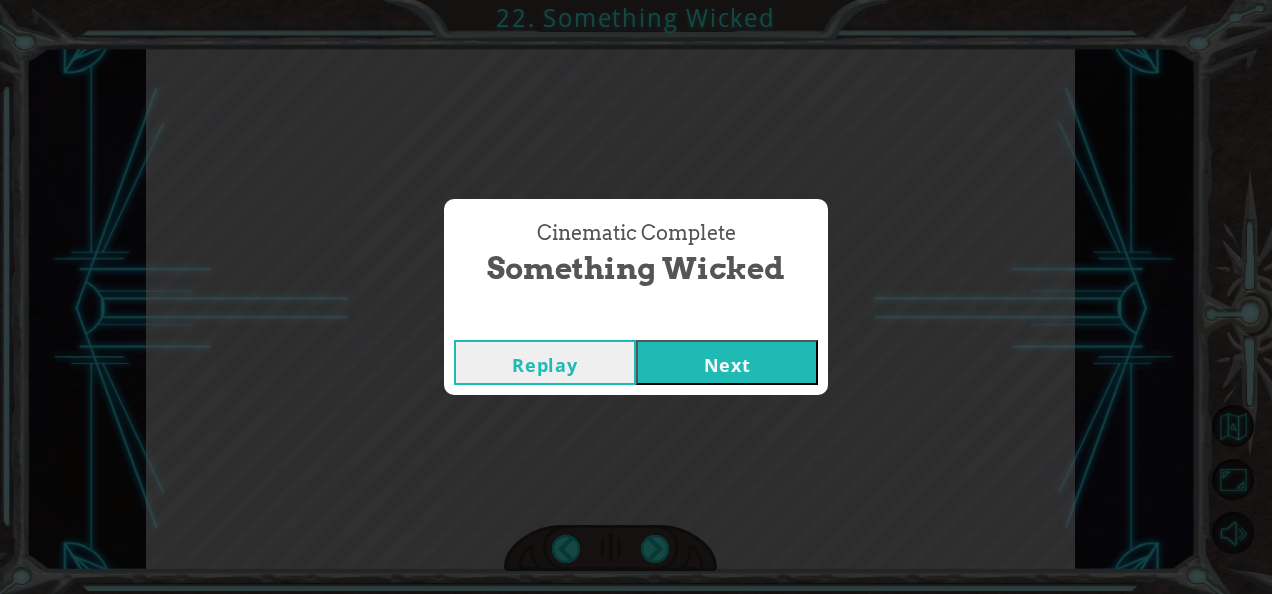 click on "Next" at bounding box center [727, 362] 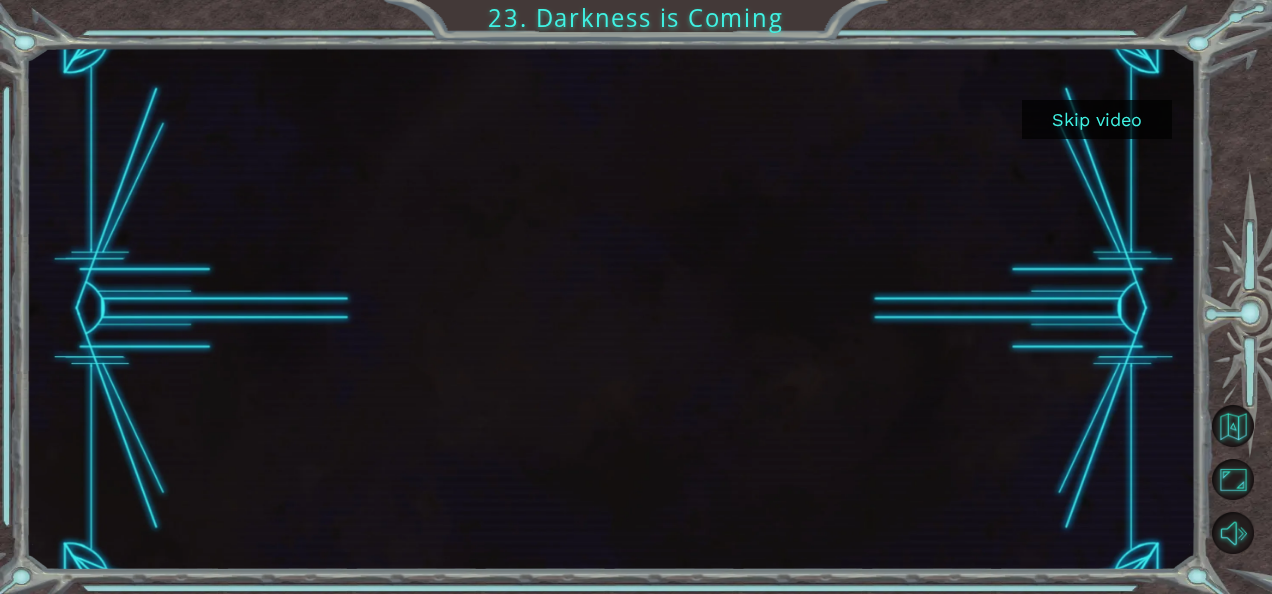 click on "Skip video" at bounding box center [1097, 119] 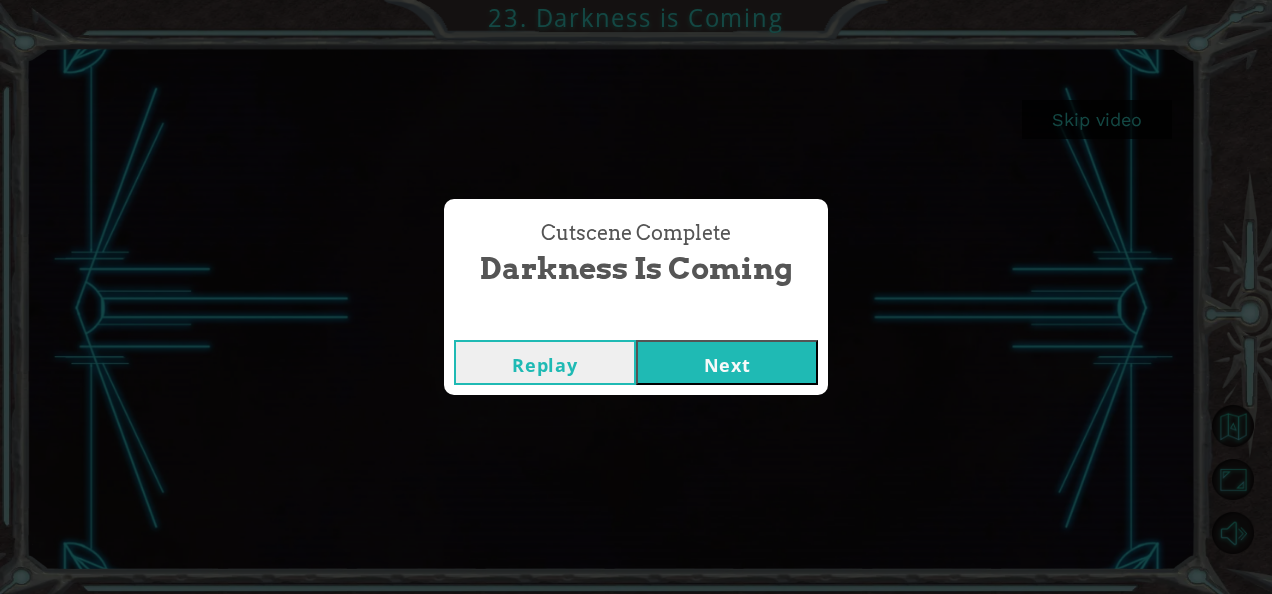click on "Next" at bounding box center [727, 362] 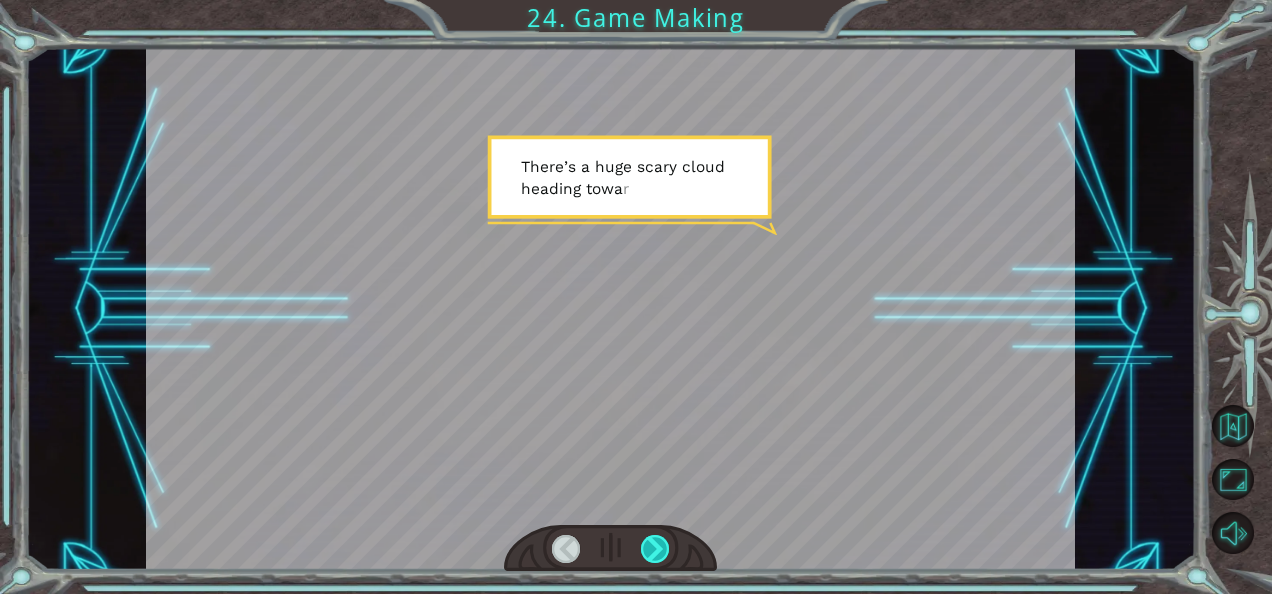click at bounding box center [655, 549] 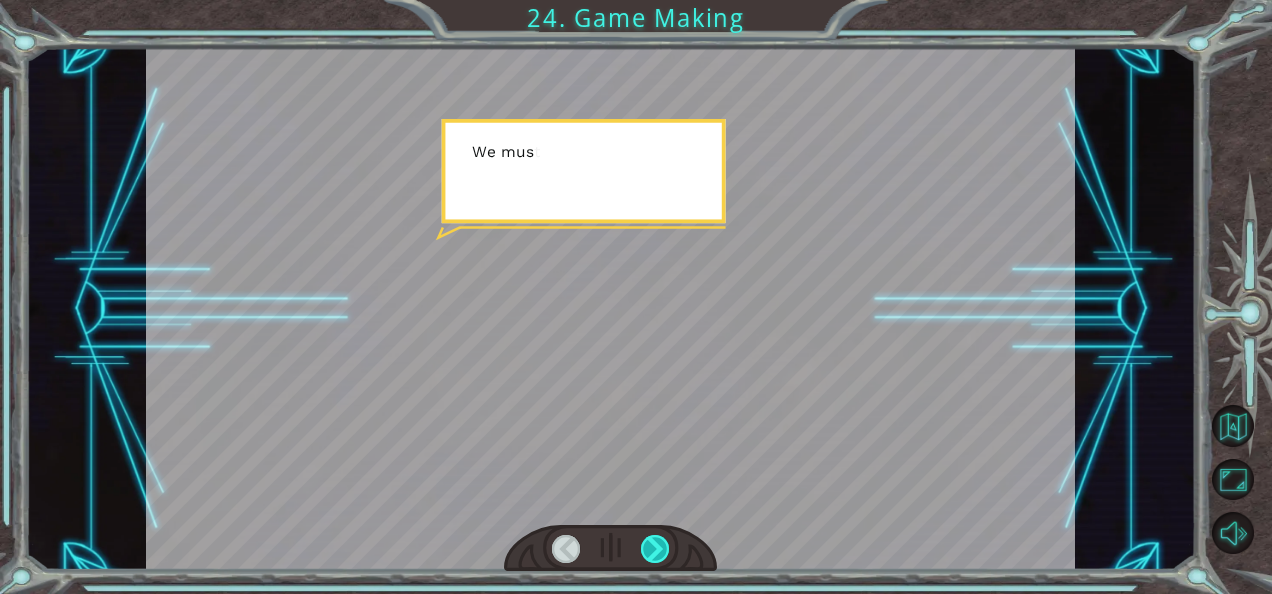 click at bounding box center [655, 549] 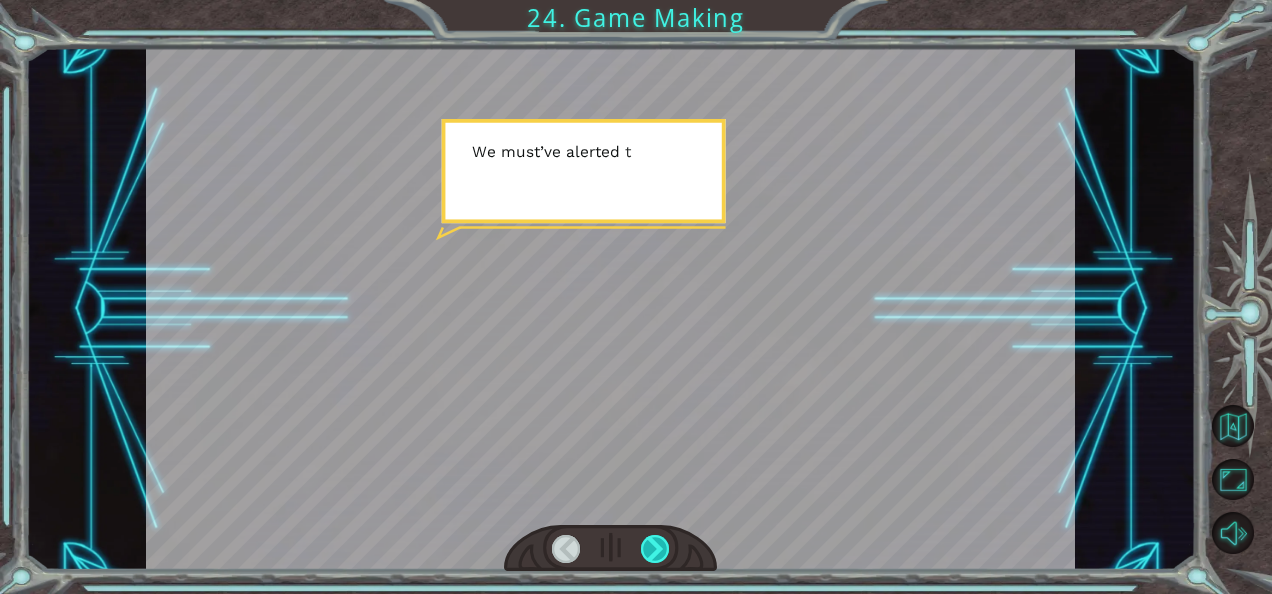click at bounding box center [655, 549] 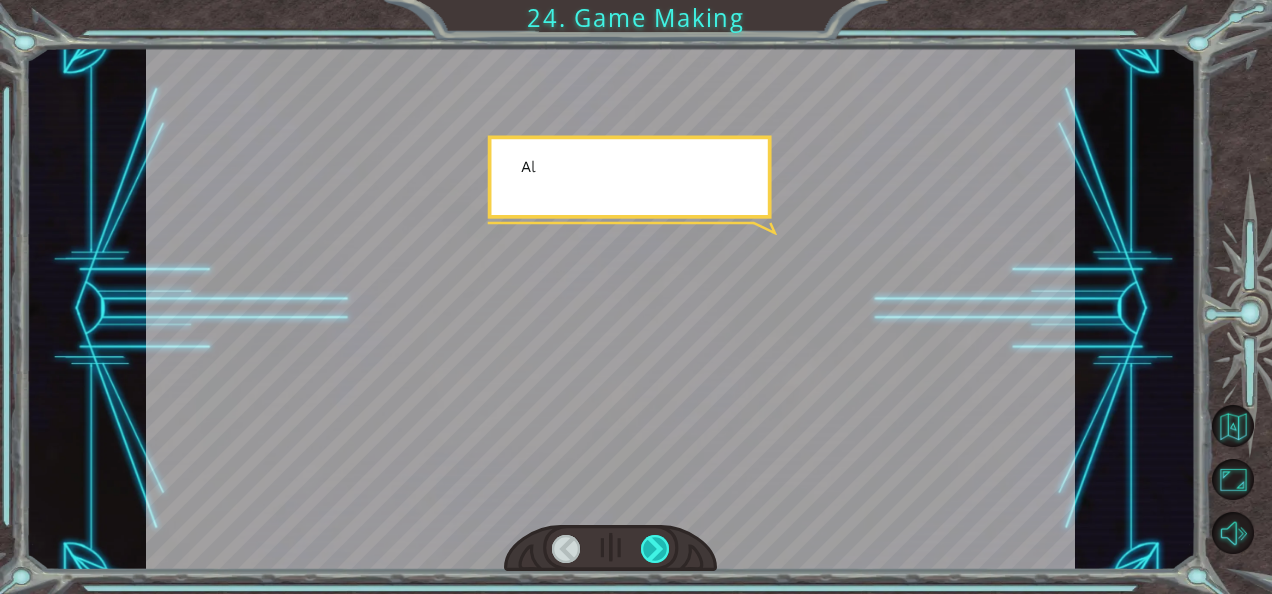 click at bounding box center [655, 549] 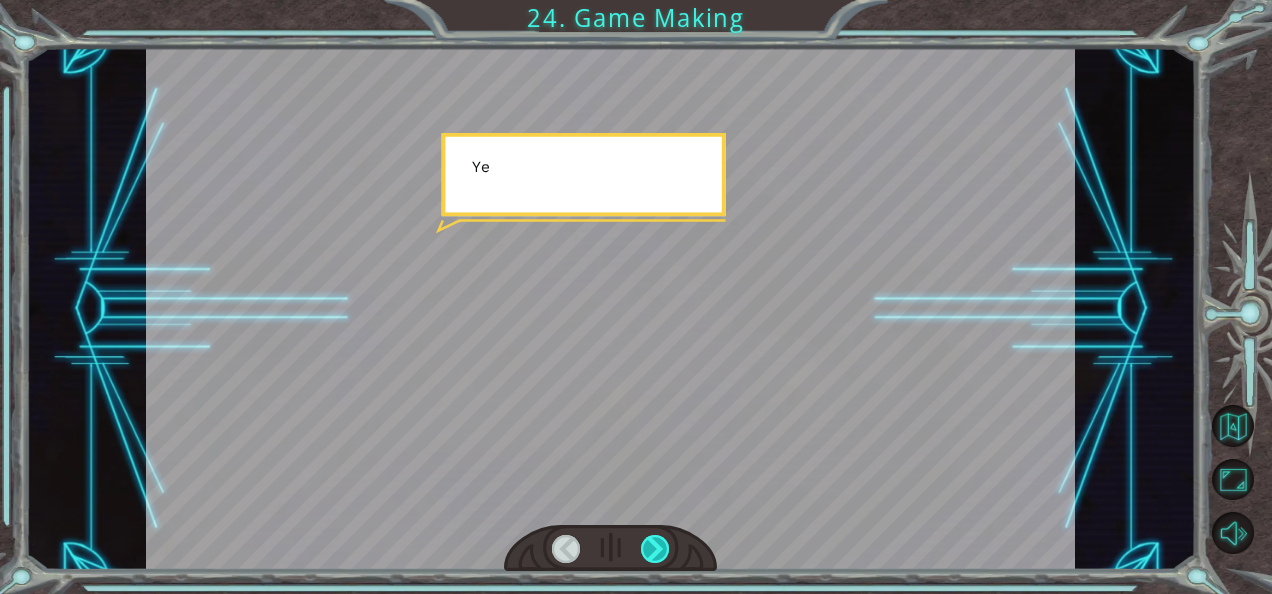 click at bounding box center [655, 549] 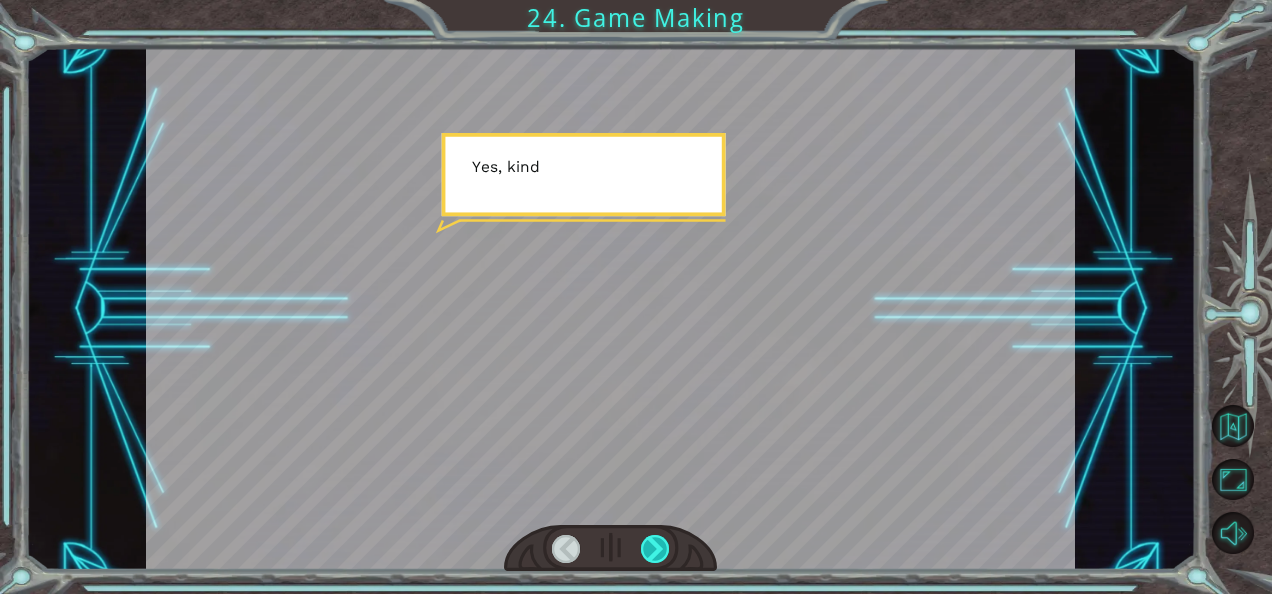 click at bounding box center [655, 549] 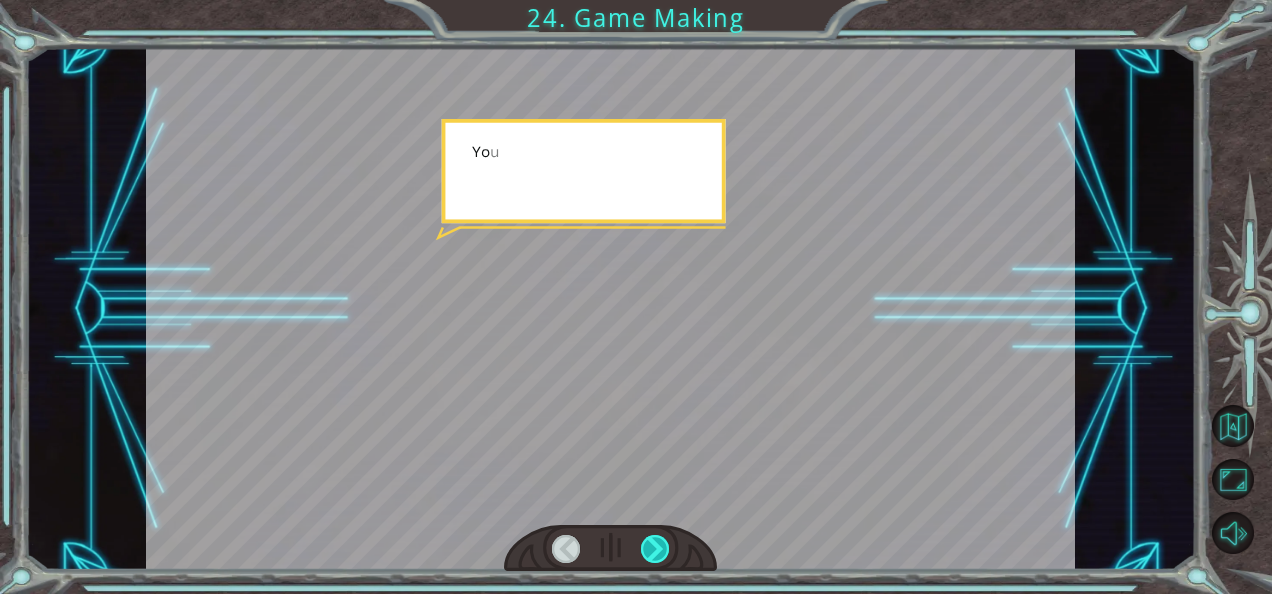 click at bounding box center (655, 549) 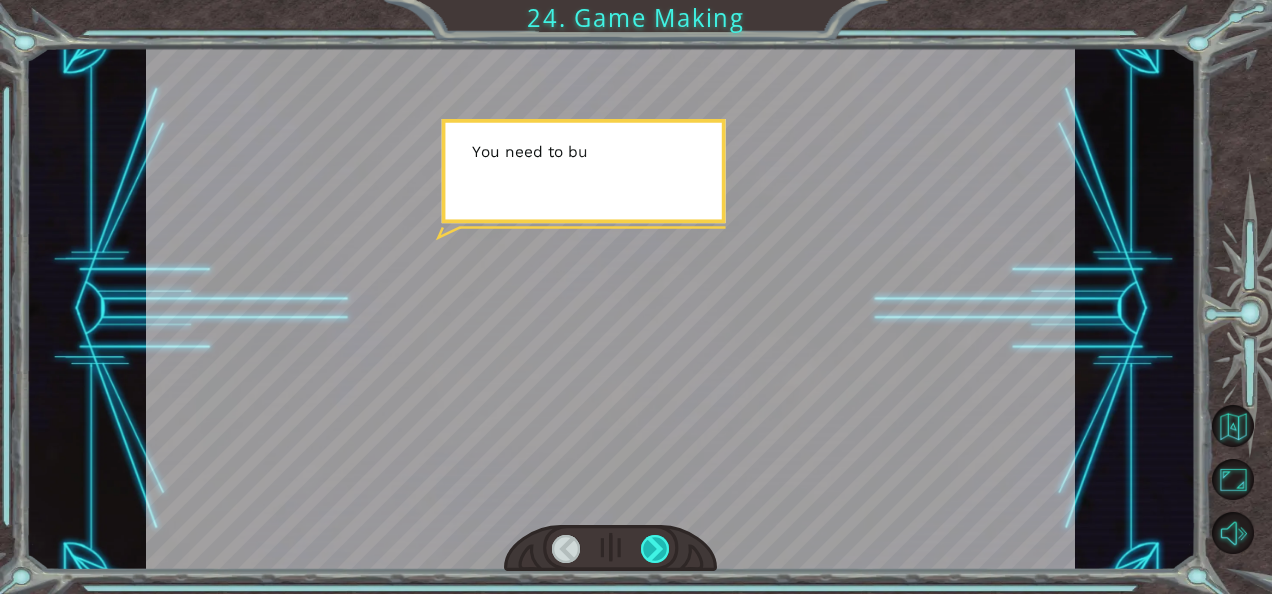 click at bounding box center [655, 549] 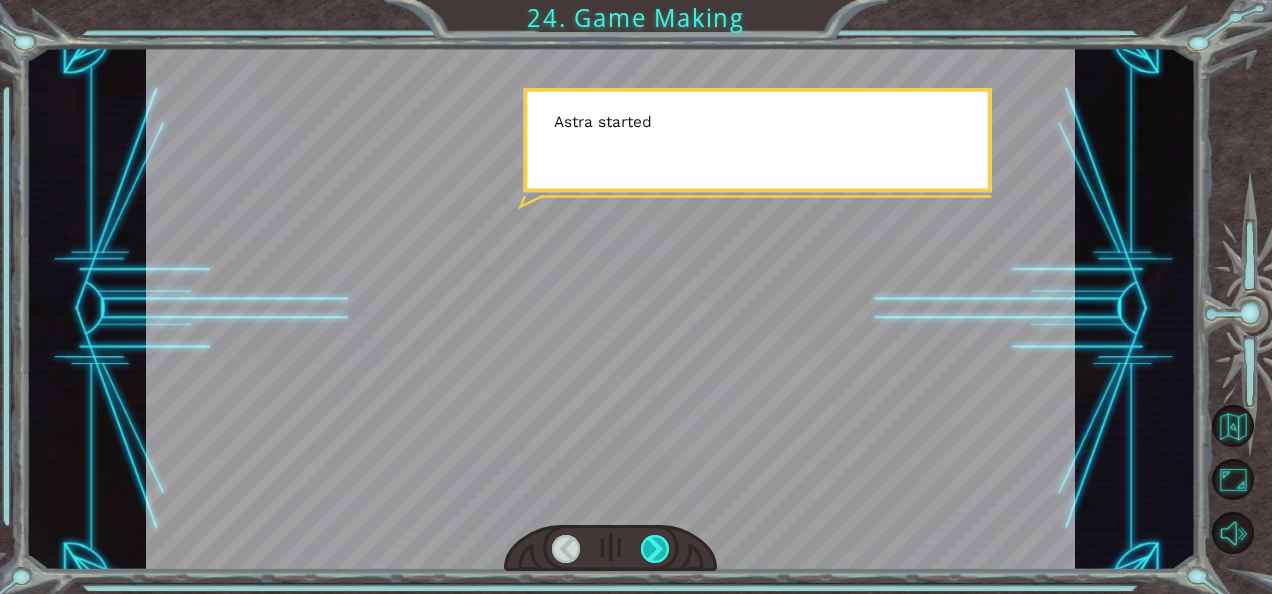 click at bounding box center (655, 549) 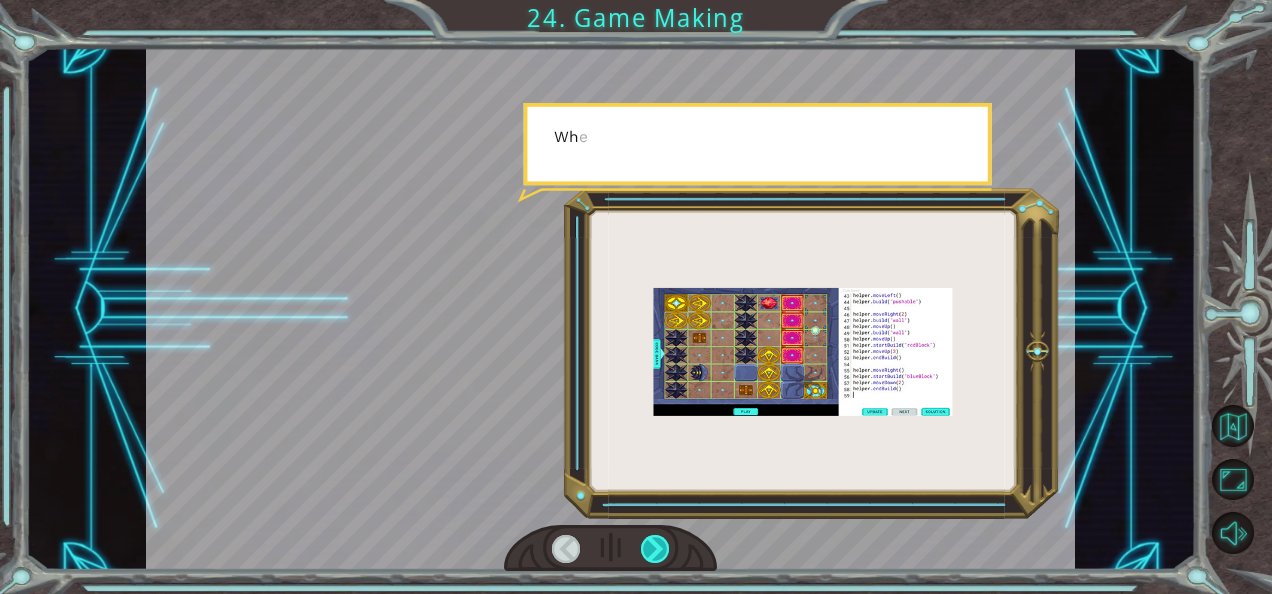 click at bounding box center [655, 549] 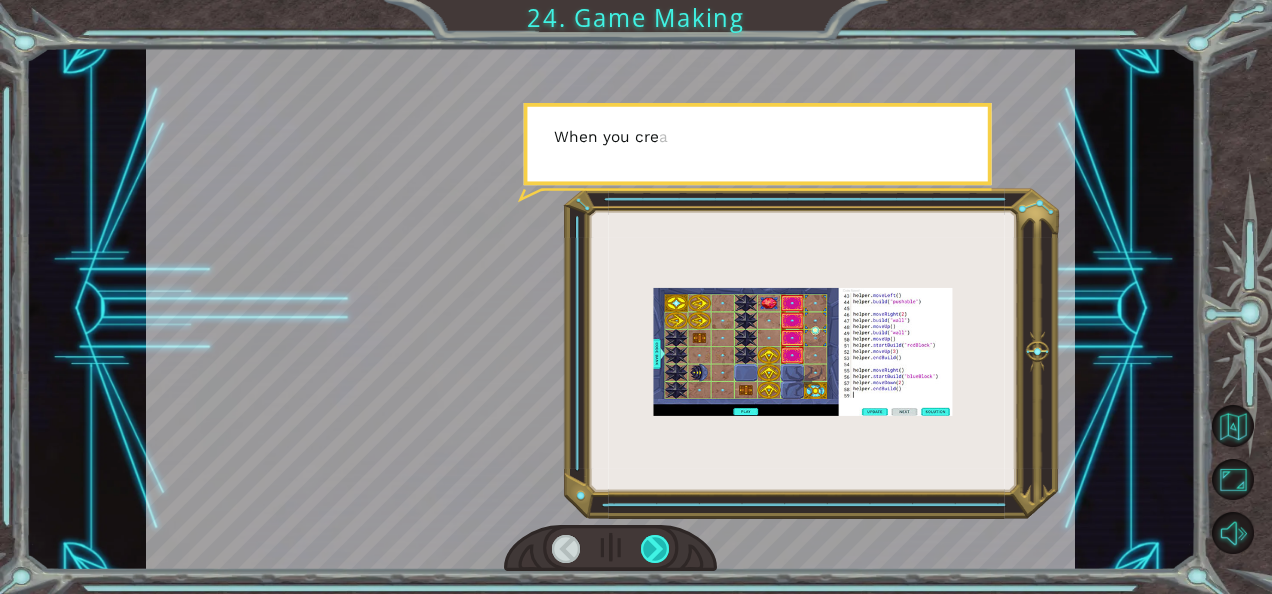 click at bounding box center [655, 549] 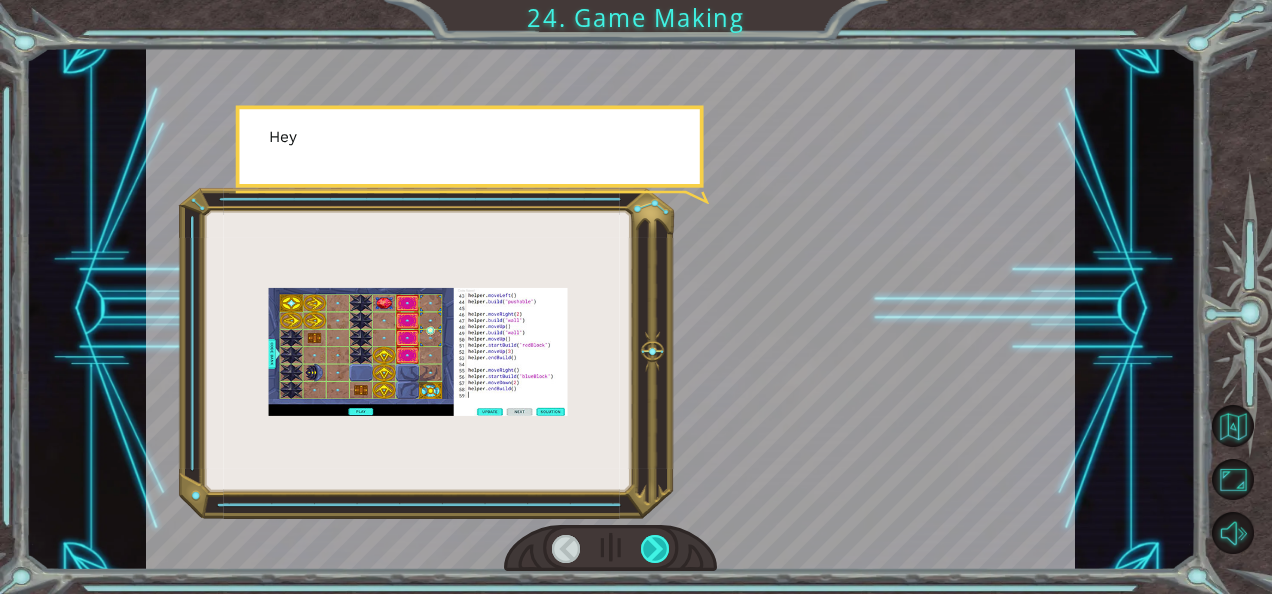 click at bounding box center [655, 549] 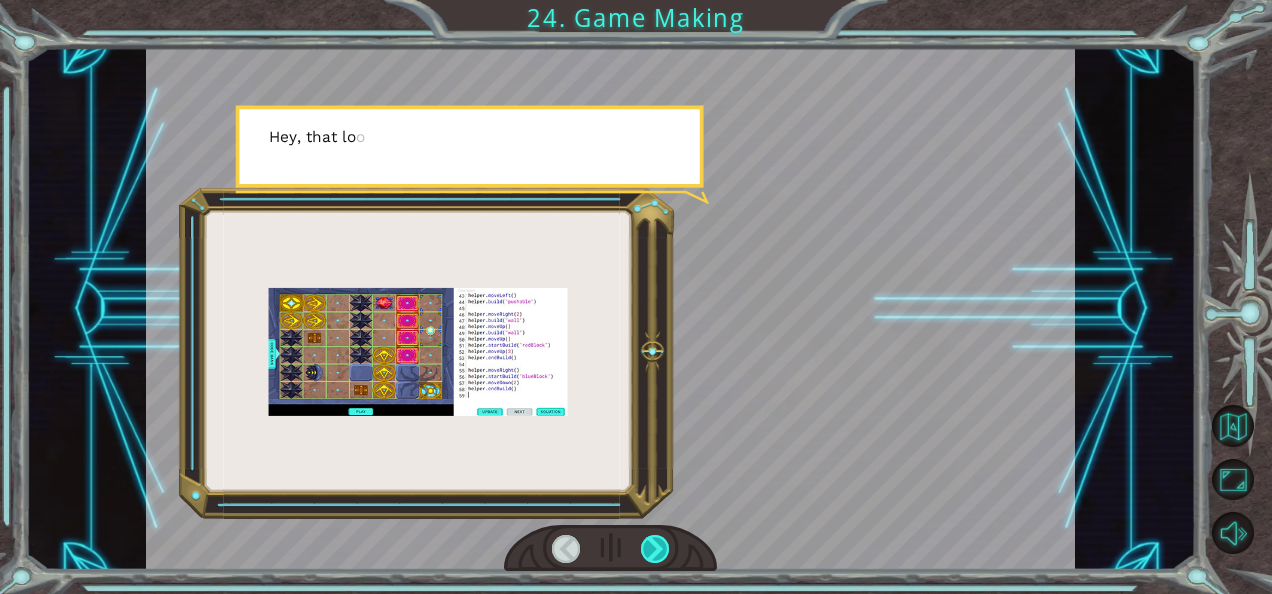 click at bounding box center (655, 549) 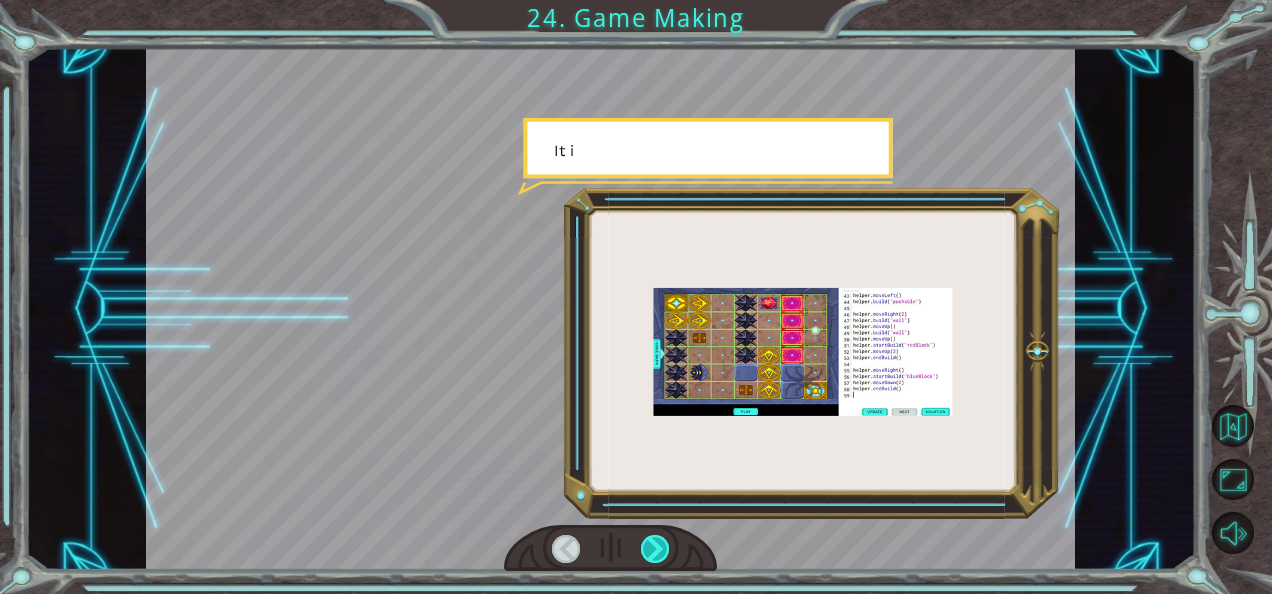 click at bounding box center [655, 549] 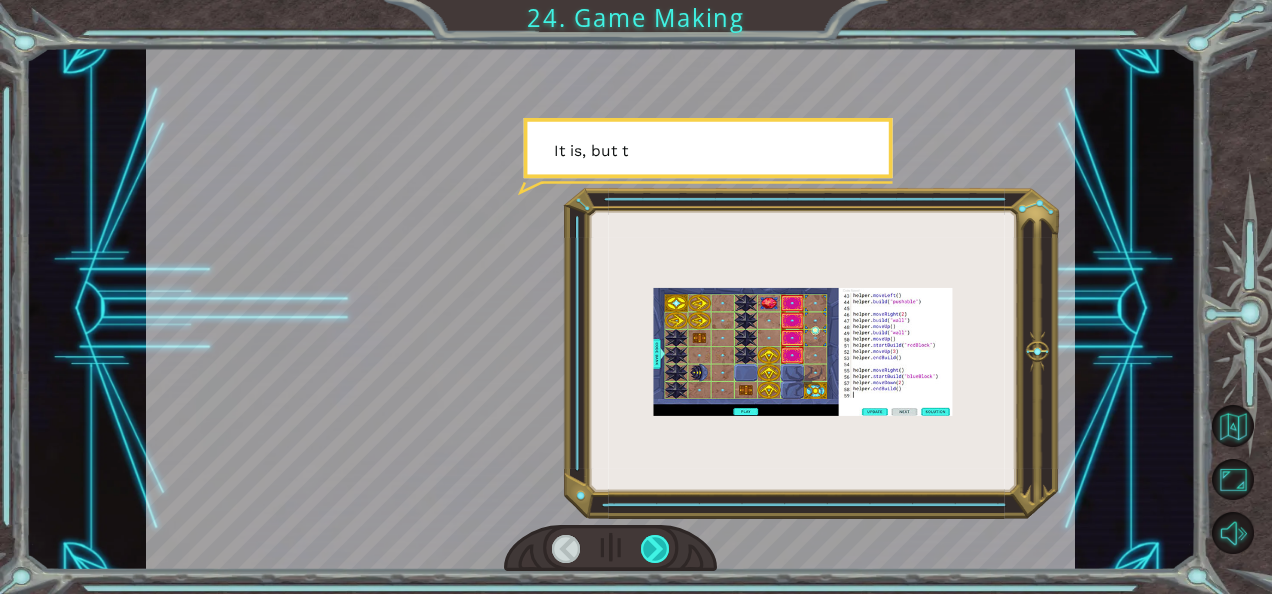 click at bounding box center (655, 549) 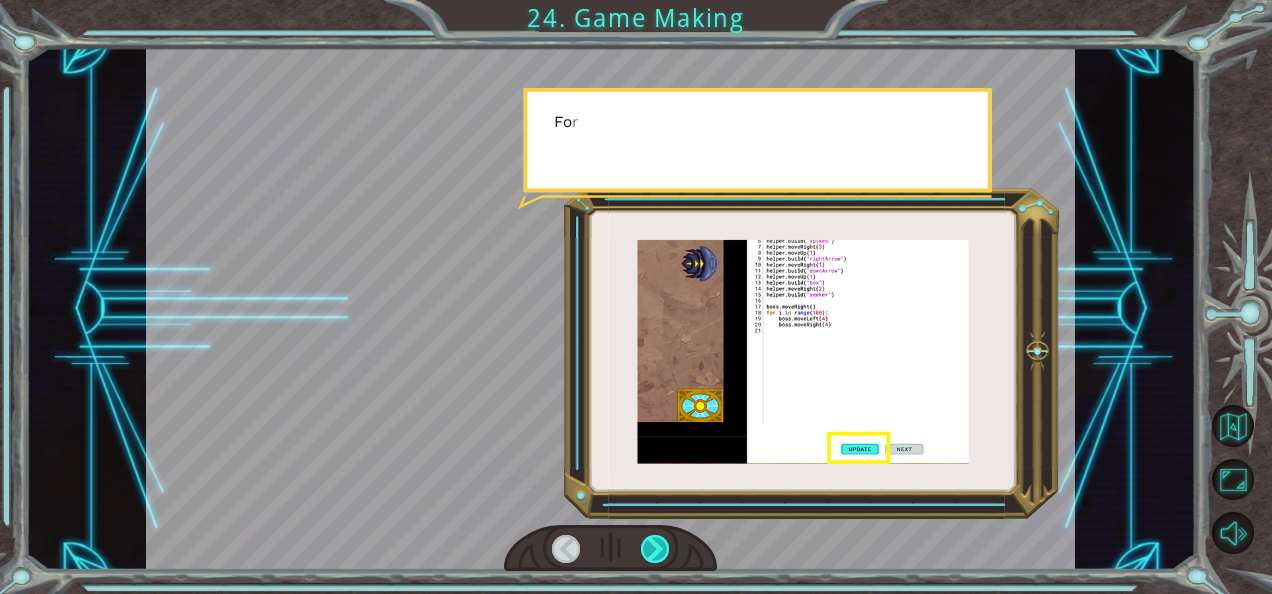click at bounding box center [655, 549] 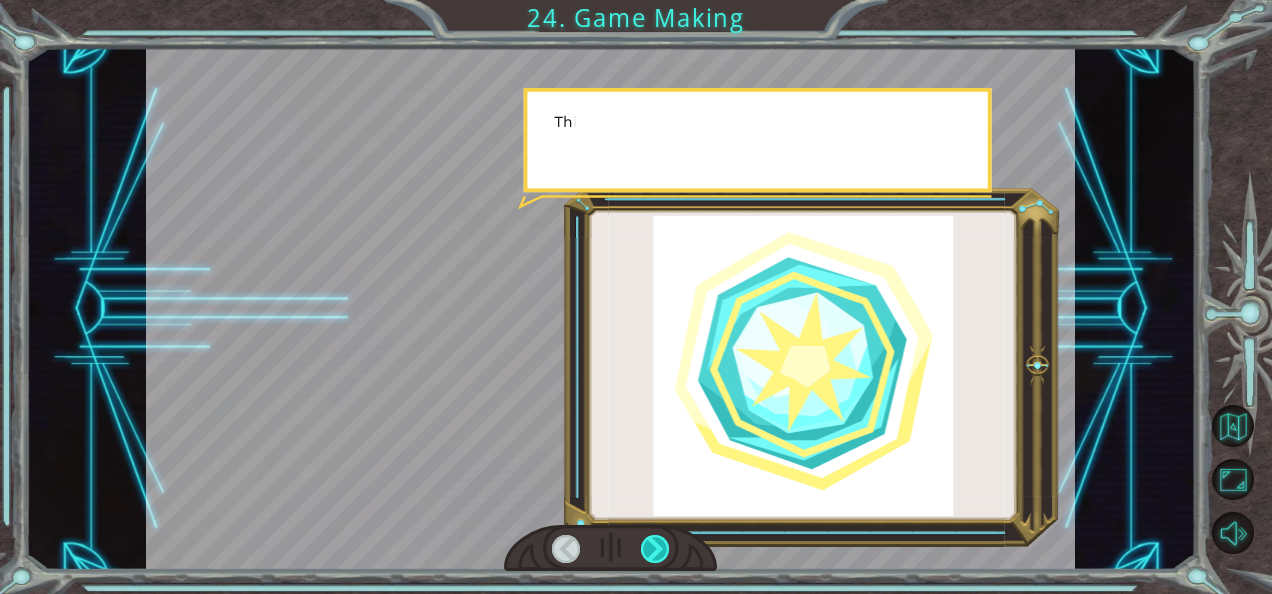 click at bounding box center [655, 549] 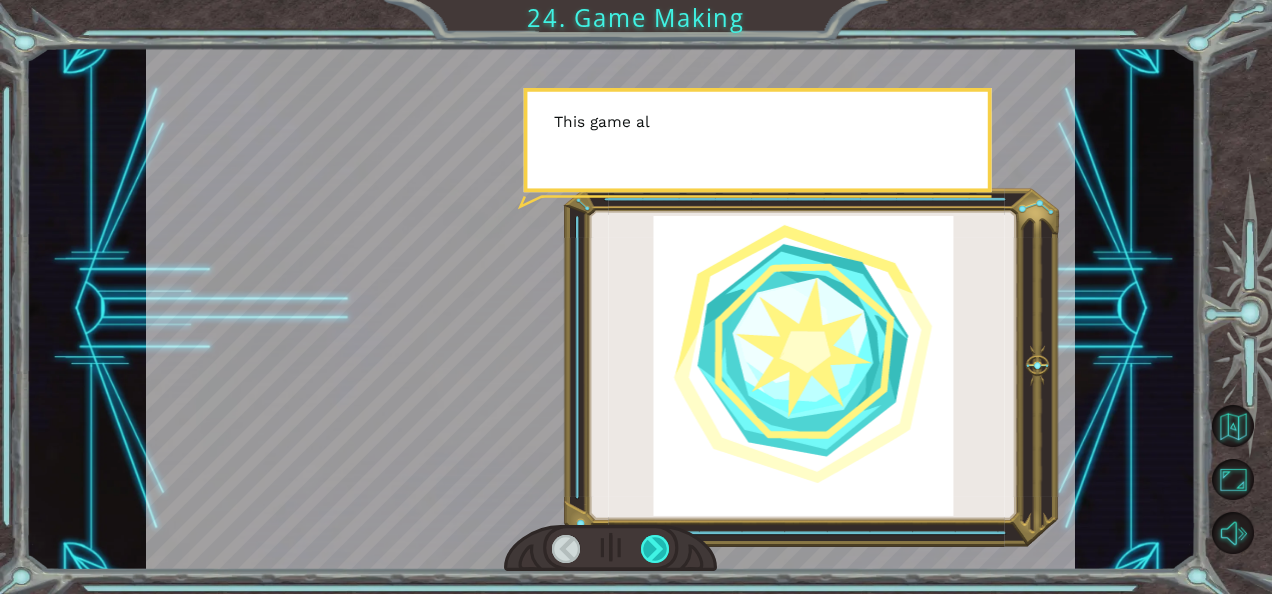 click at bounding box center (655, 549) 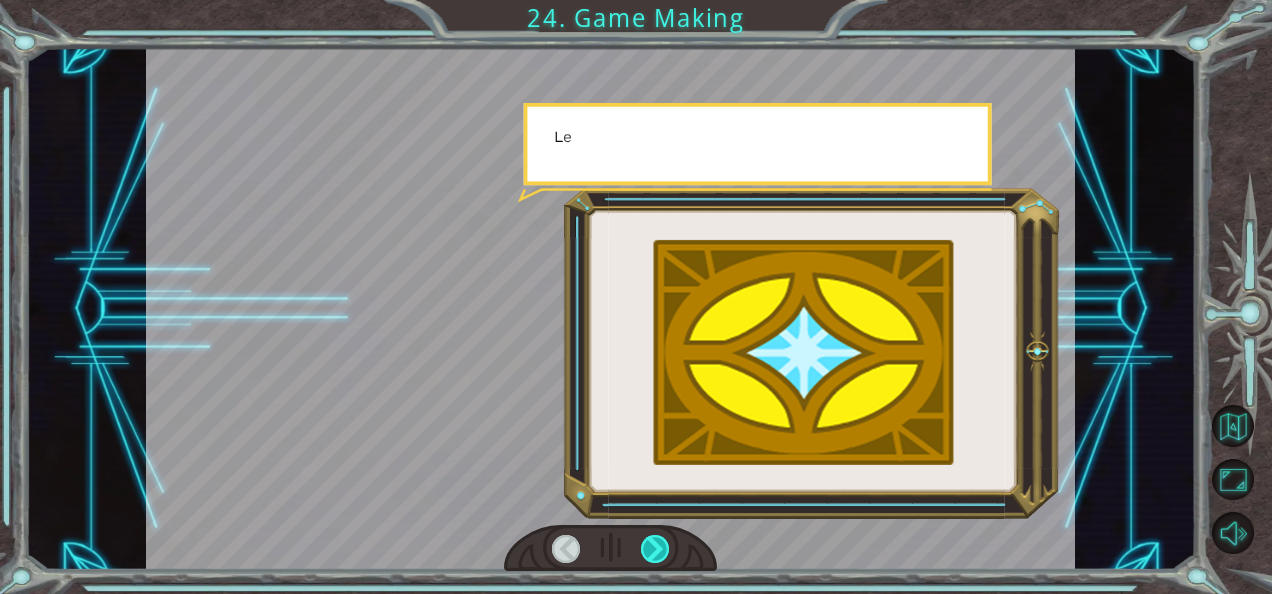 click at bounding box center (655, 549) 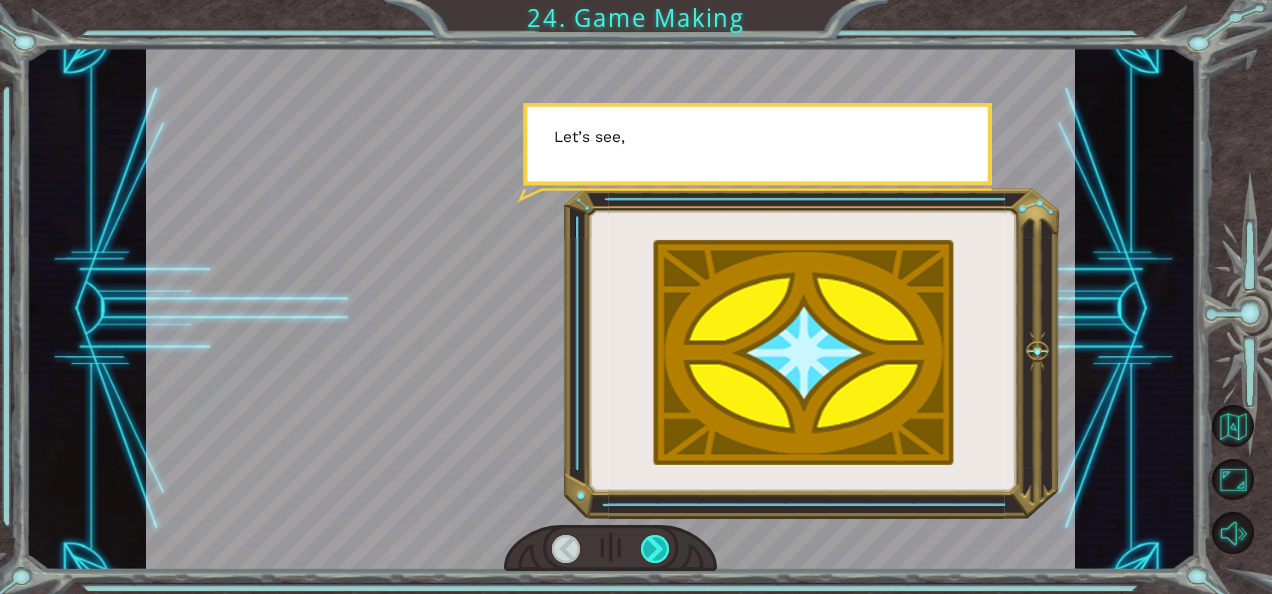 click at bounding box center (655, 549) 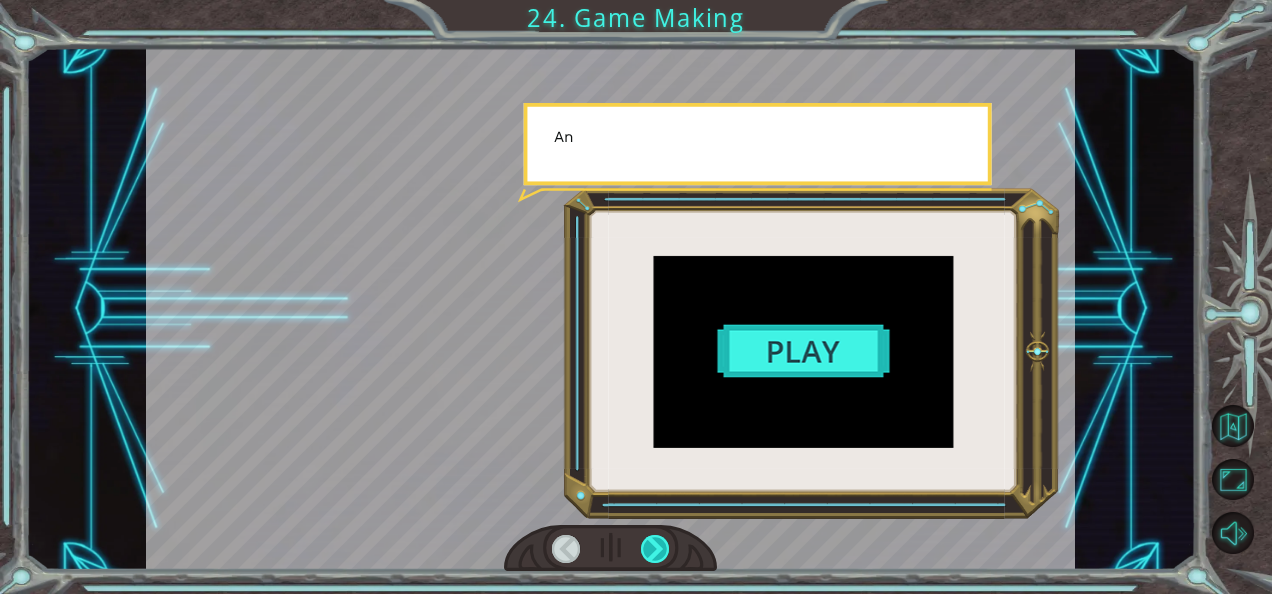 click at bounding box center [655, 549] 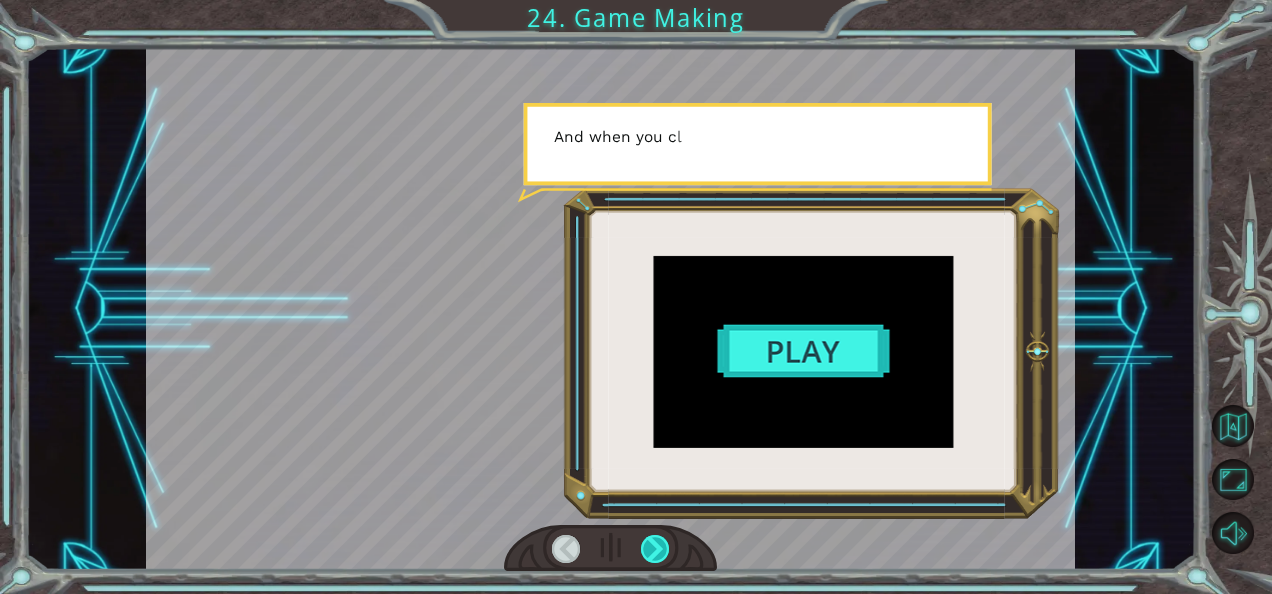 click at bounding box center [655, 549] 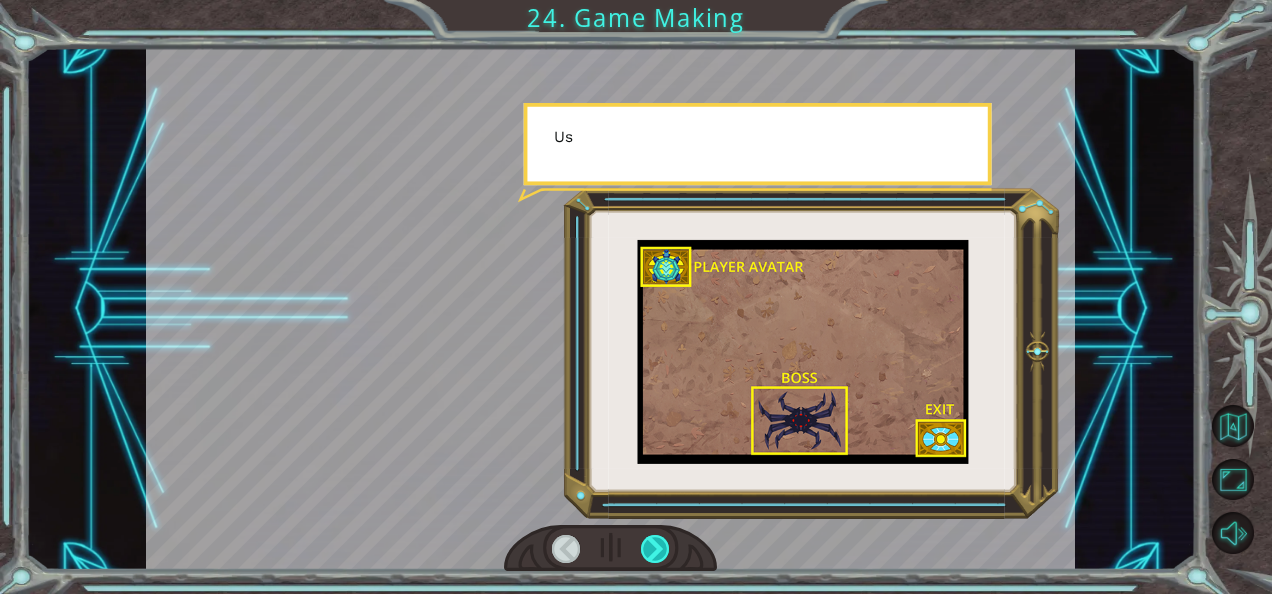 click at bounding box center (655, 549) 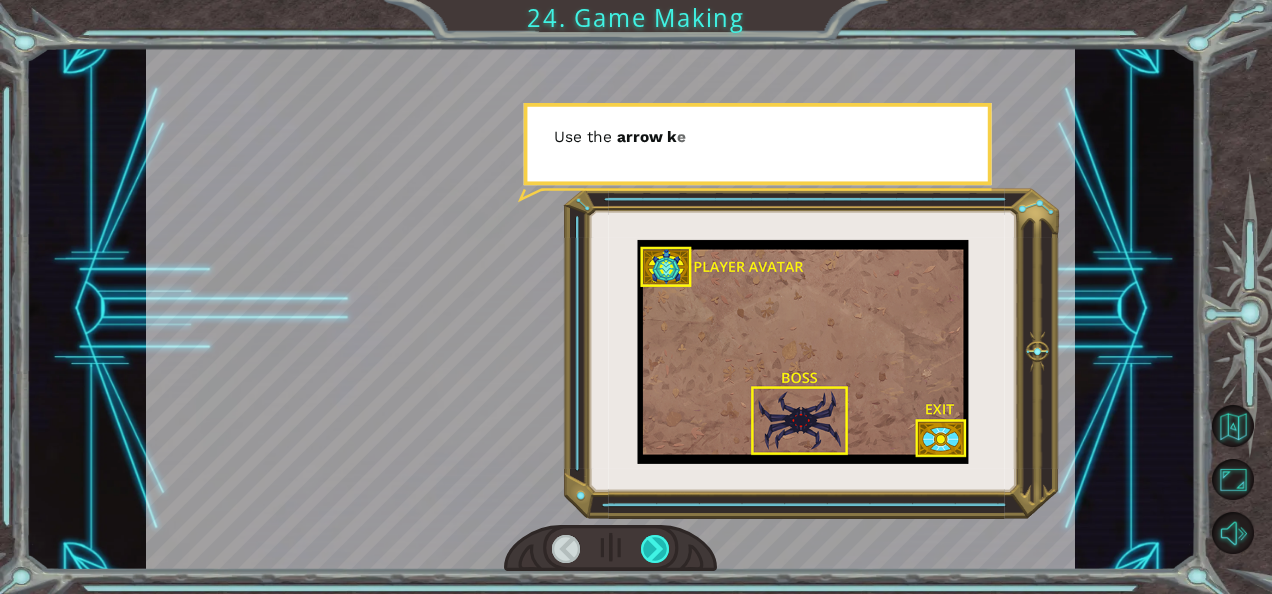 click at bounding box center [655, 549] 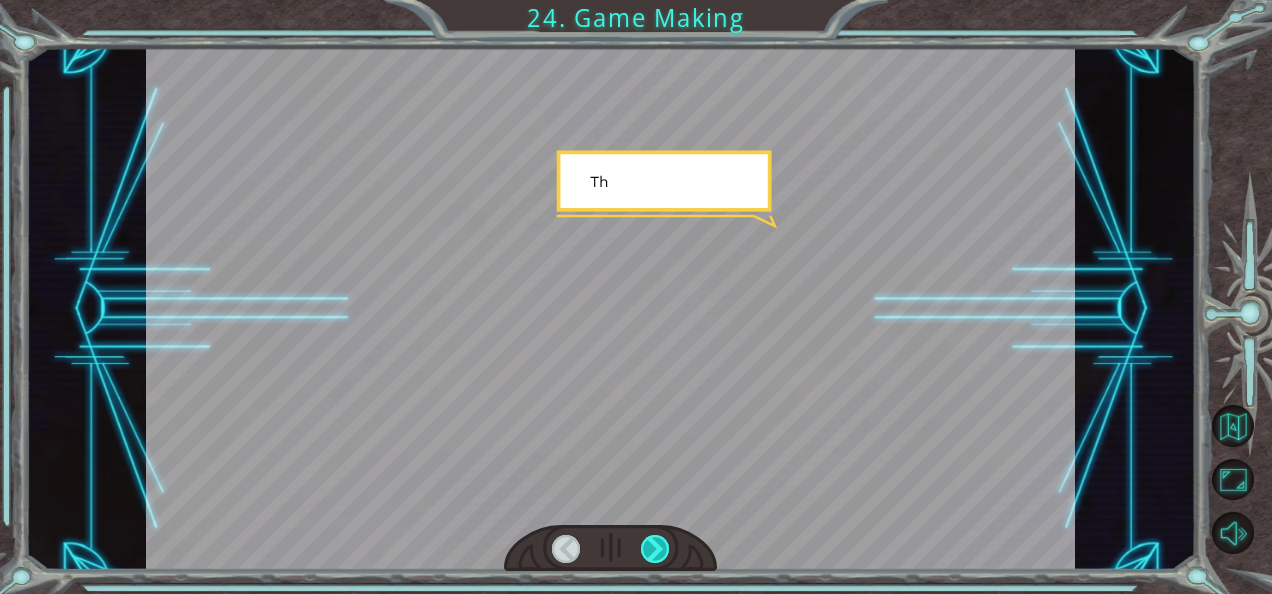 click at bounding box center (655, 549) 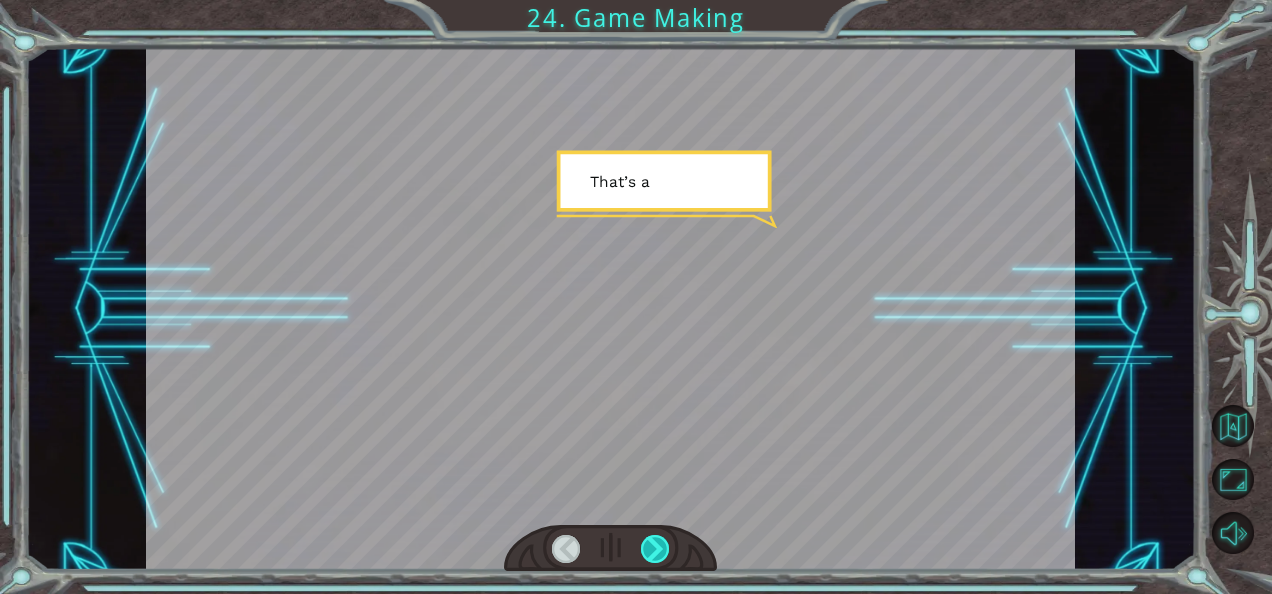 click at bounding box center [655, 549] 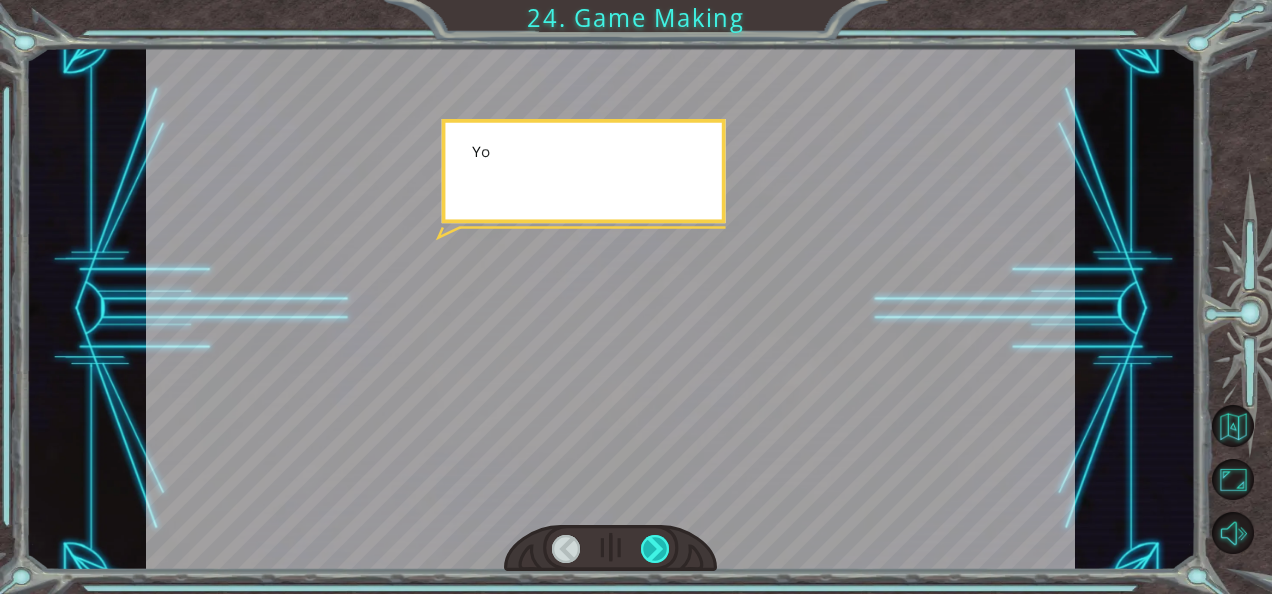 click at bounding box center [655, 549] 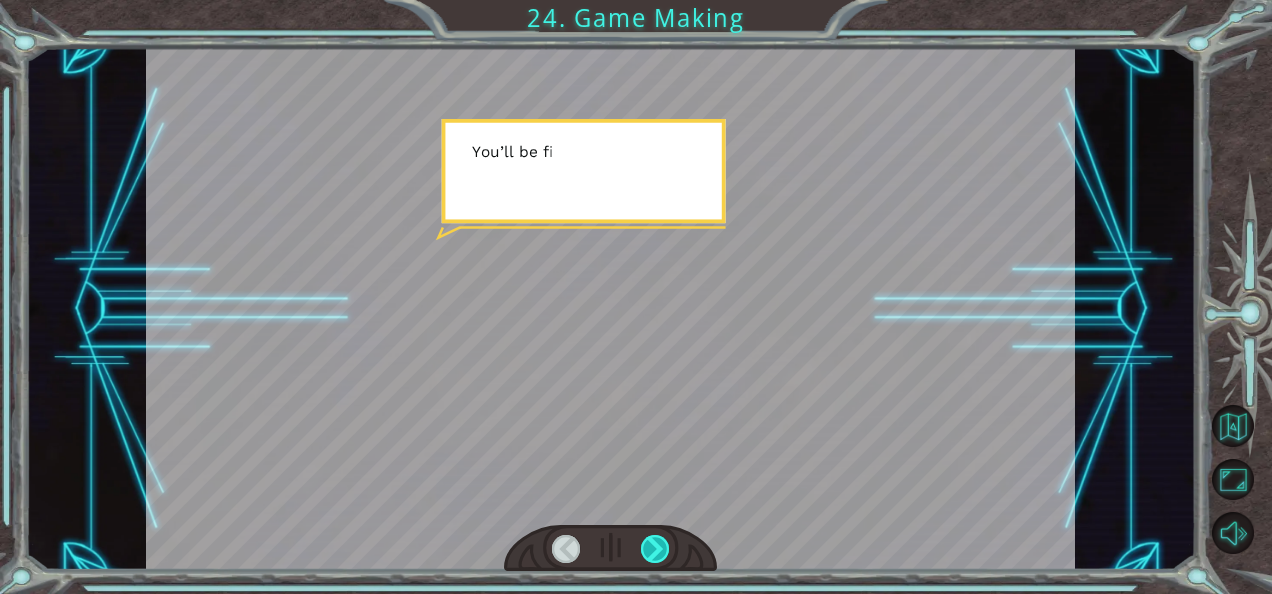 click at bounding box center (655, 549) 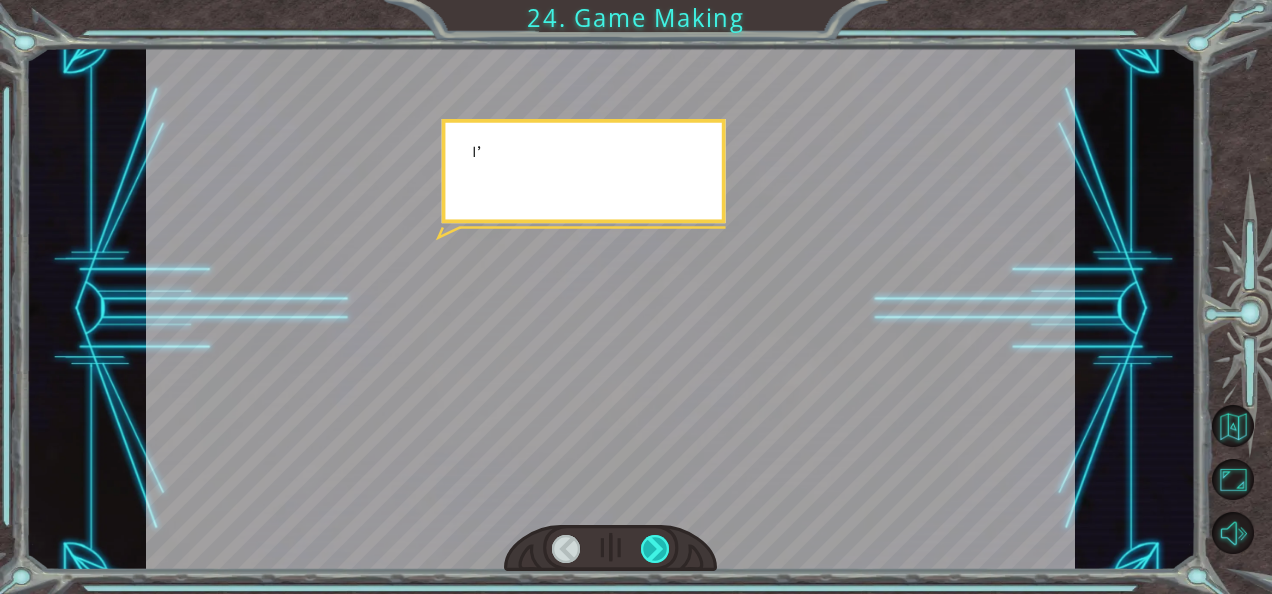 click at bounding box center [655, 549] 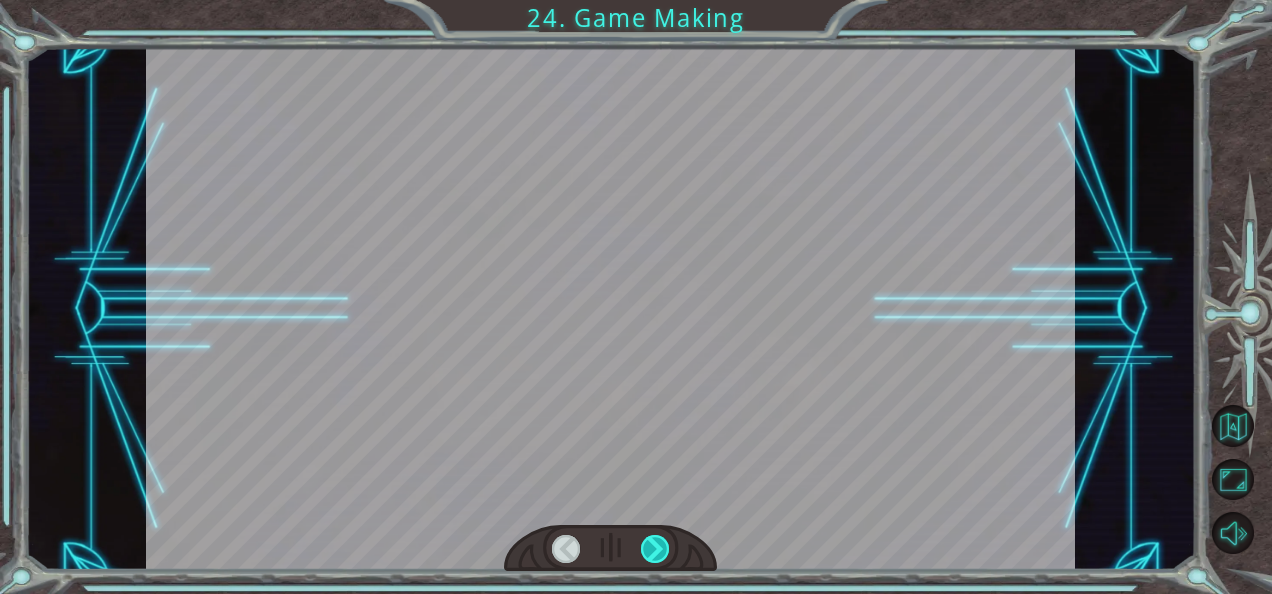 click at bounding box center [655, 549] 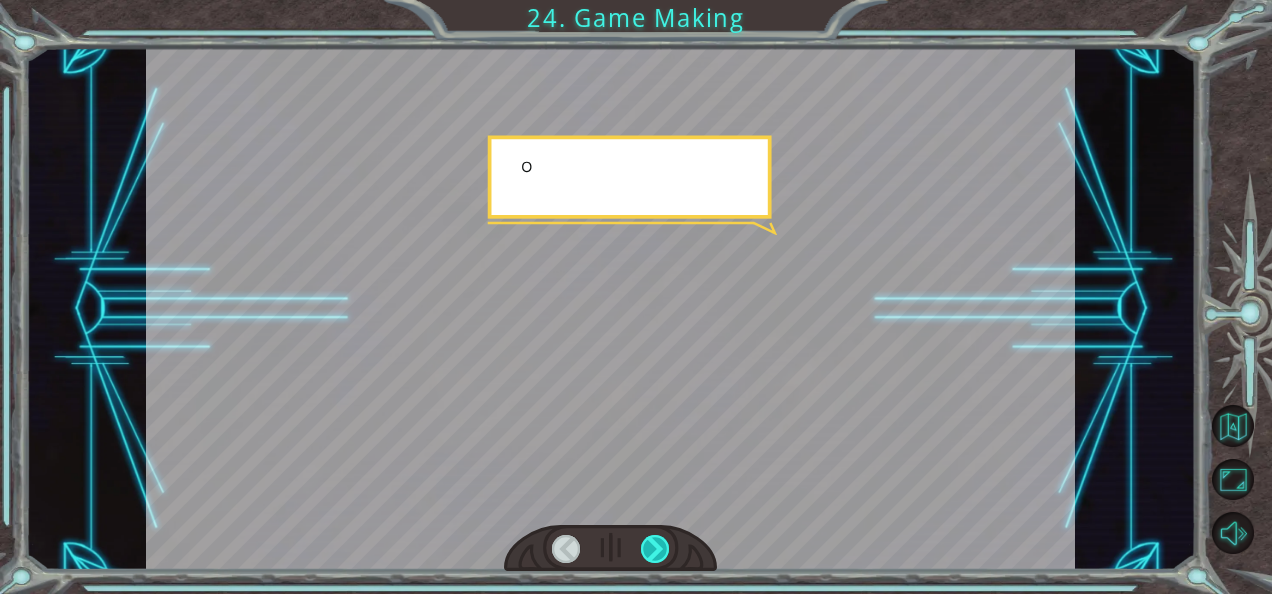 click at bounding box center (655, 549) 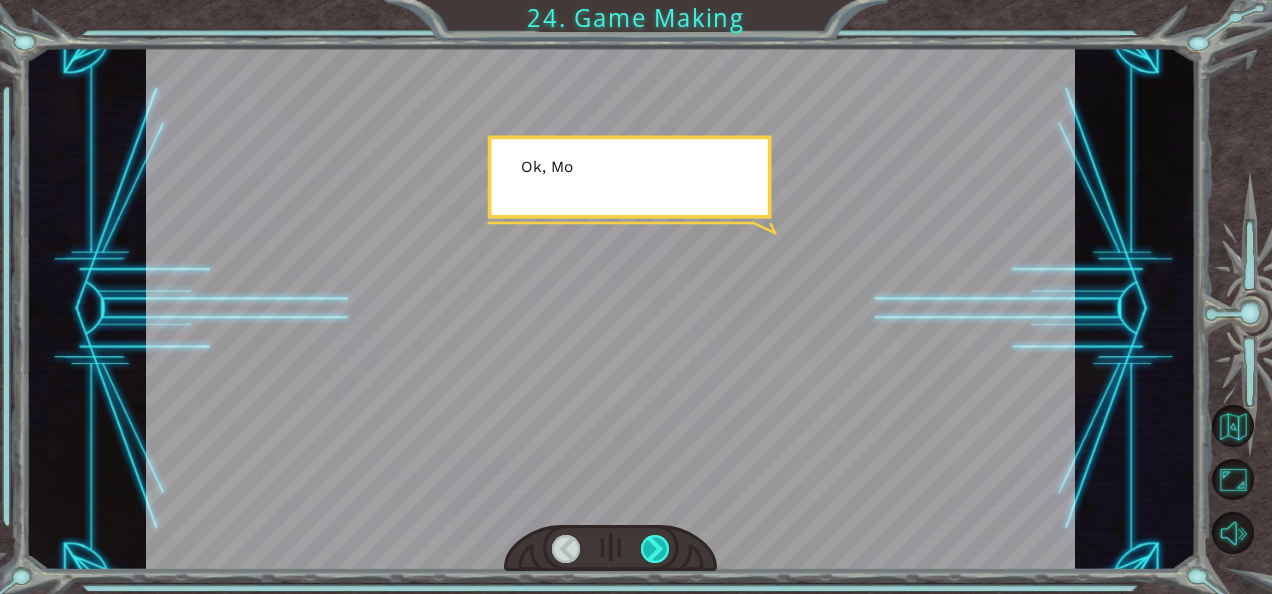 click at bounding box center [655, 549] 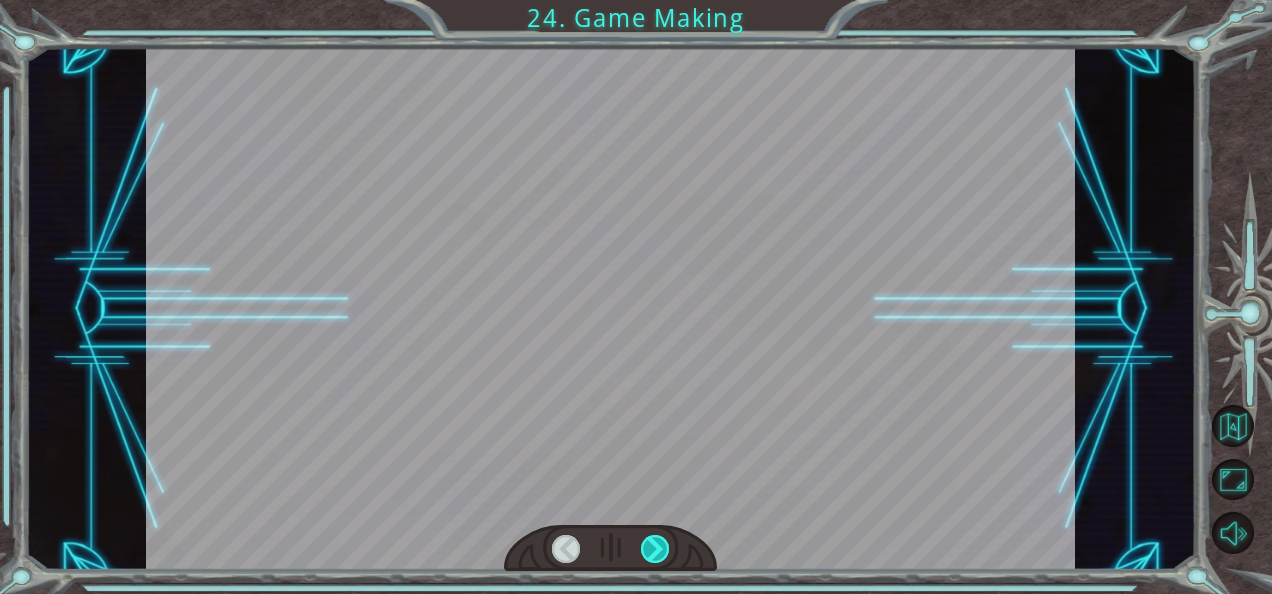 click at bounding box center [655, 549] 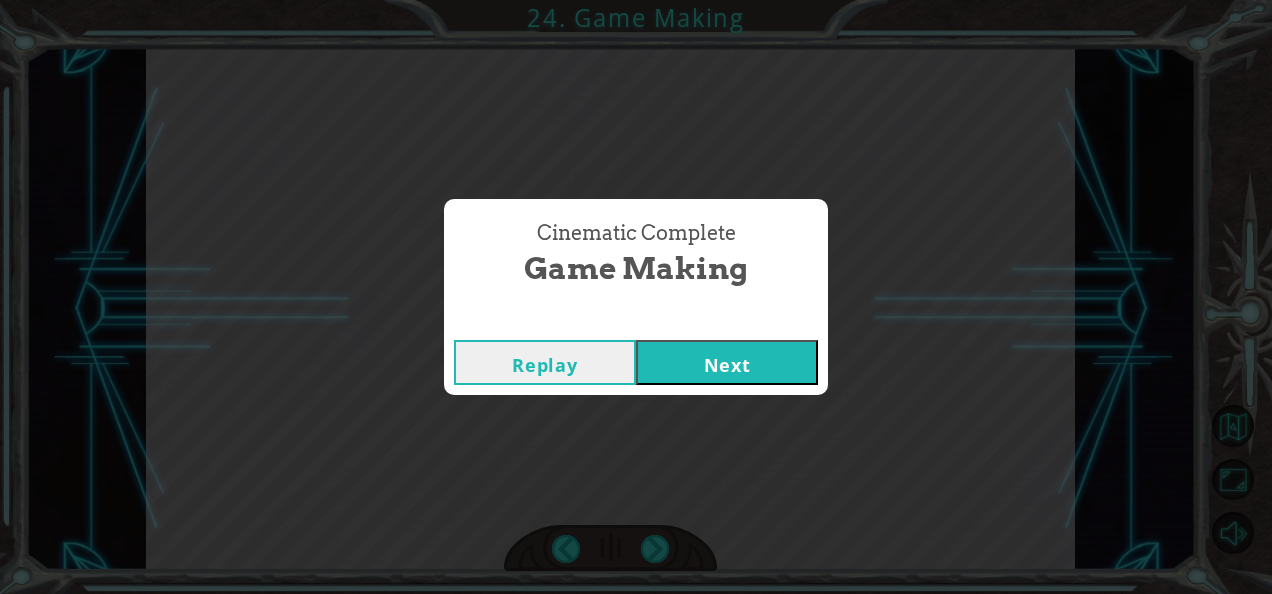 click on "Next" at bounding box center (727, 362) 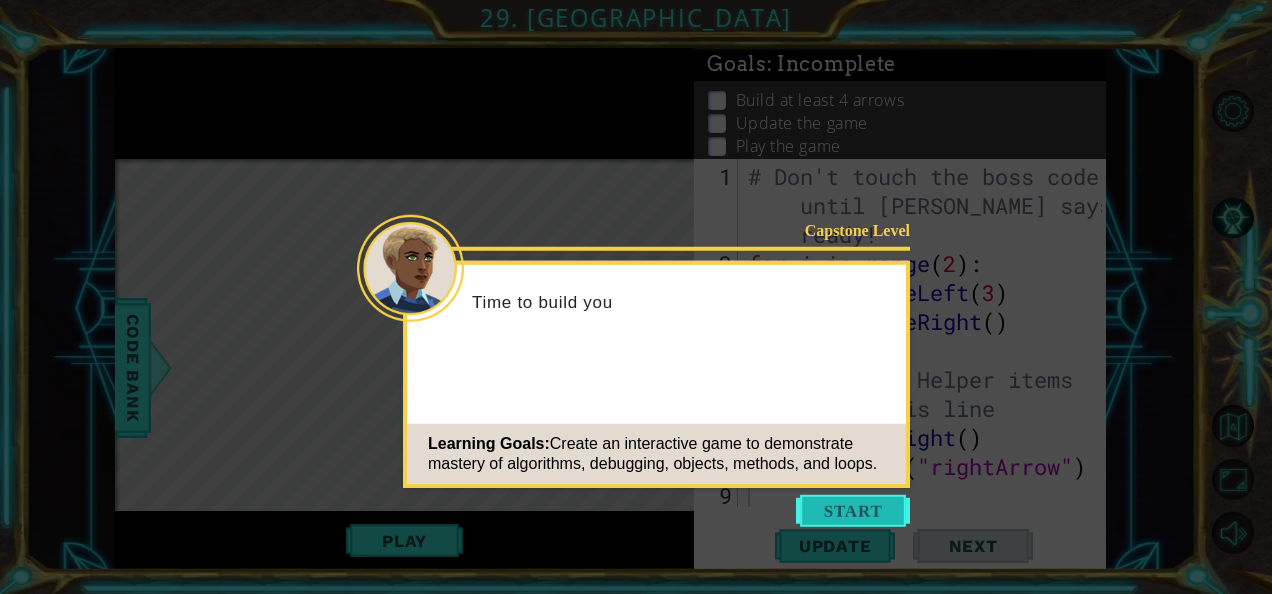 click at bounding box center [853, 511] 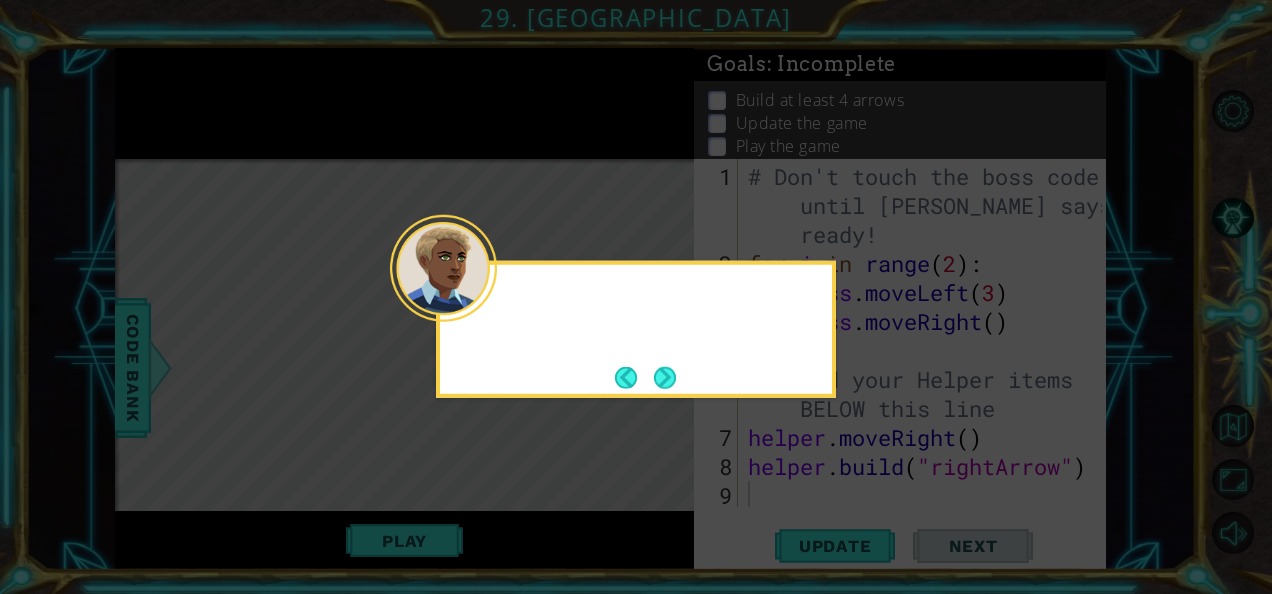 click at bounding box center (665, 377) 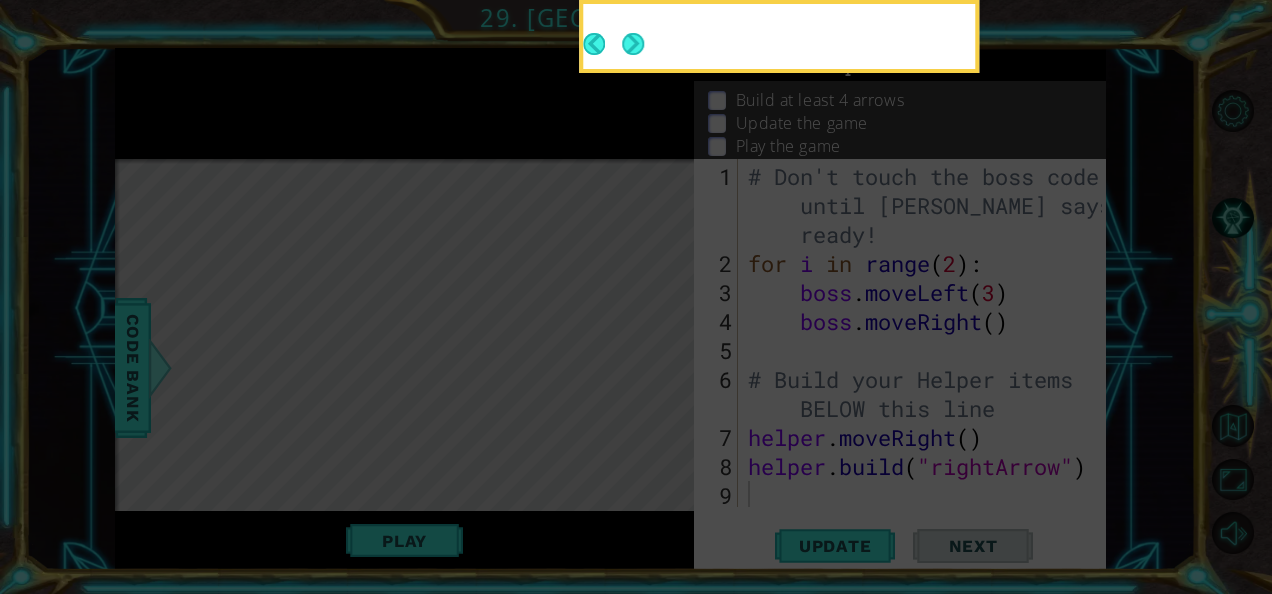 click 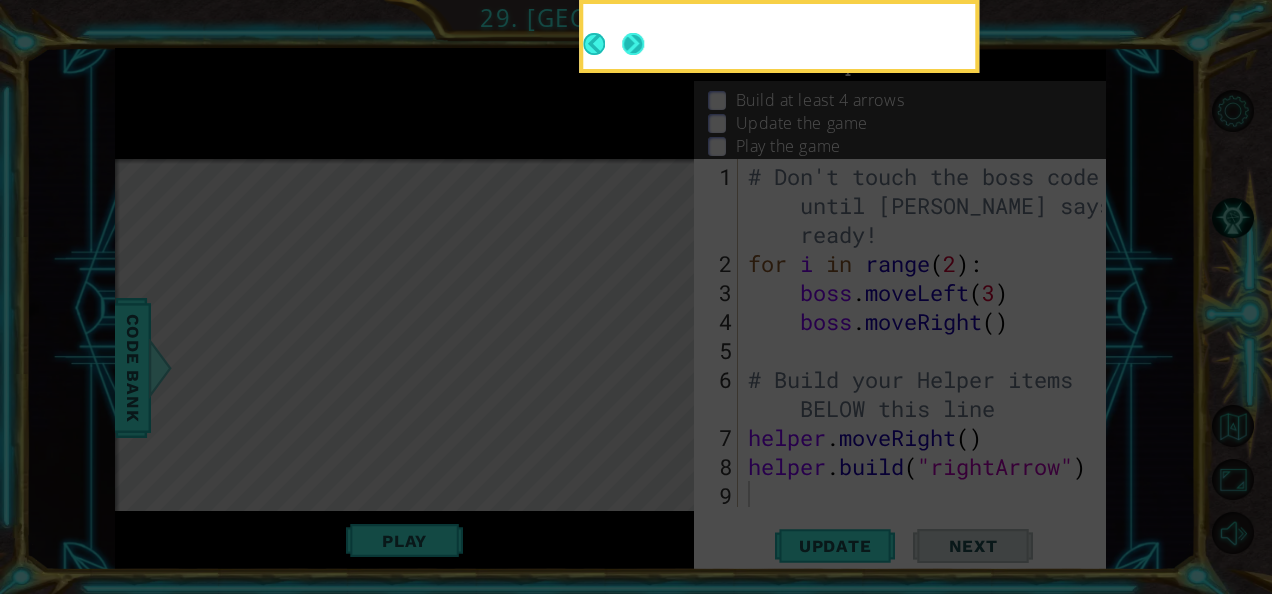 click at bounding box center [633, 44] 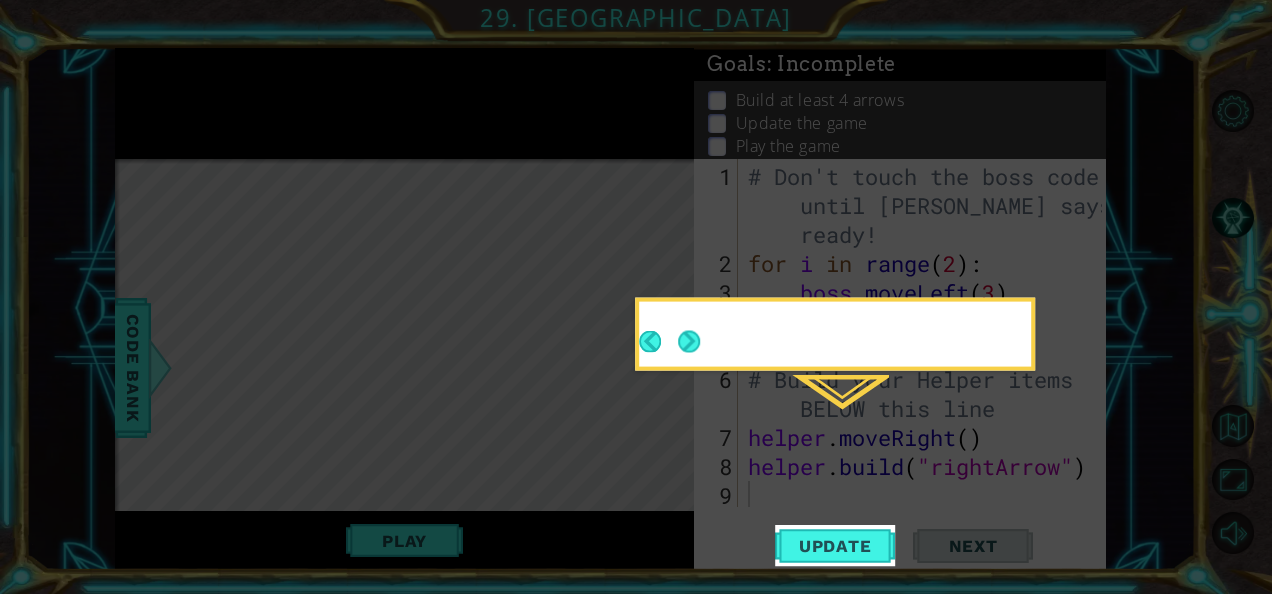 click 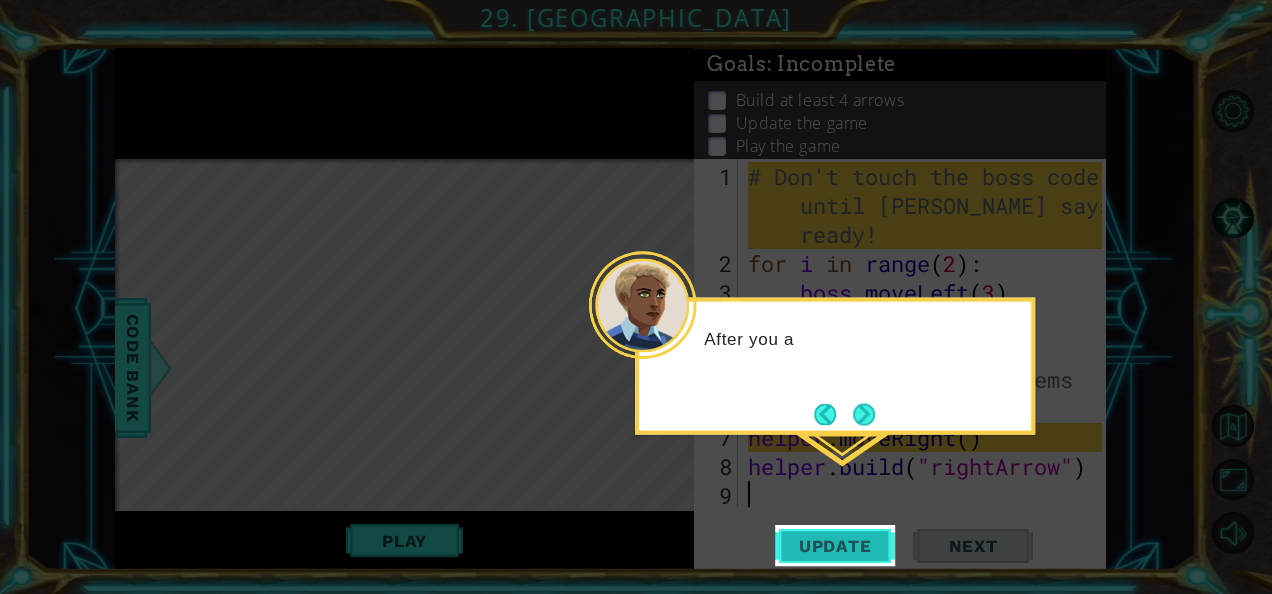 click on "Update" at bounding box center [835, 546] 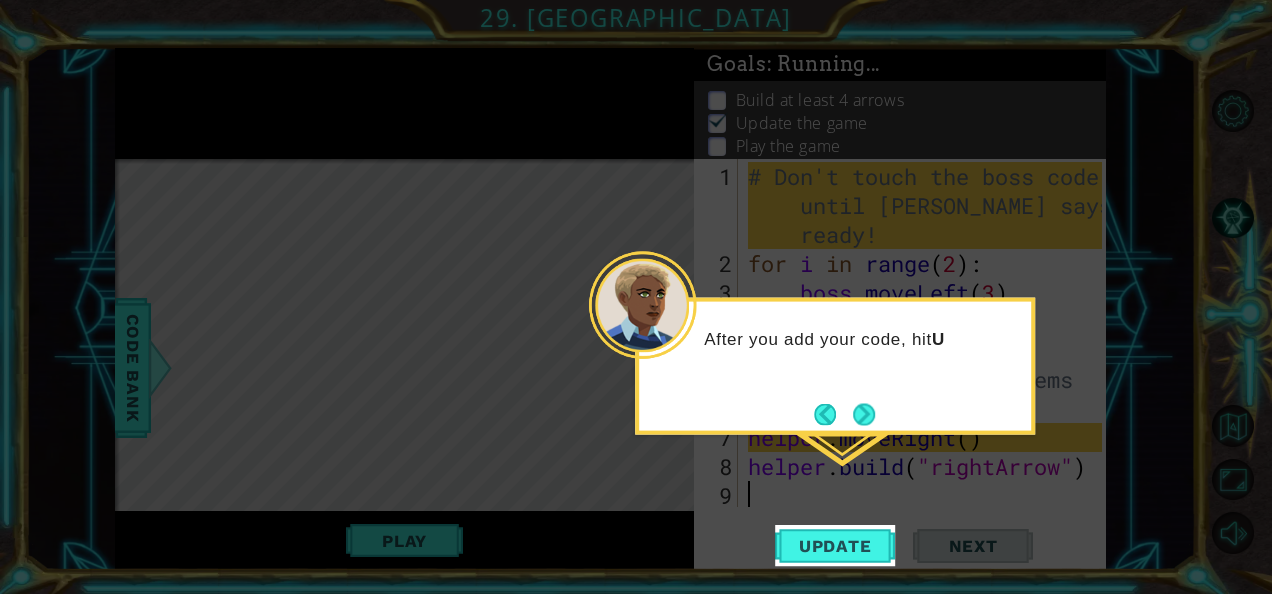 click on "After you add your code, hit  U" at bounding box center [835, 366] 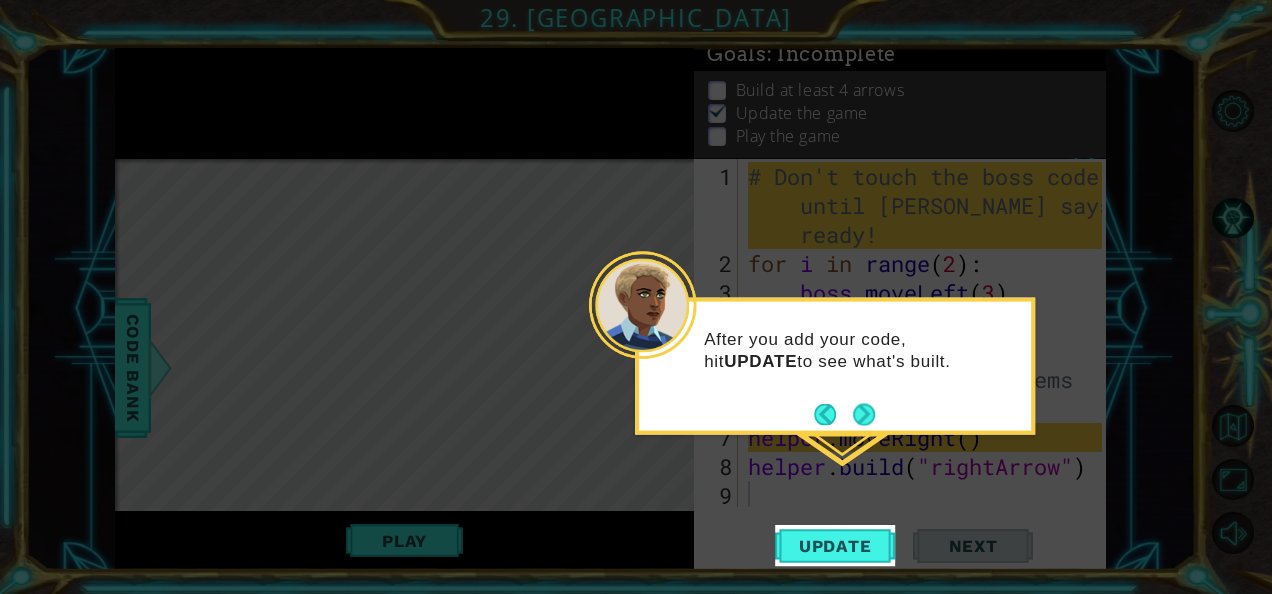 click on "After you add your code, hit  UPDATE  to see what's built." at bounding box center [835, 359] 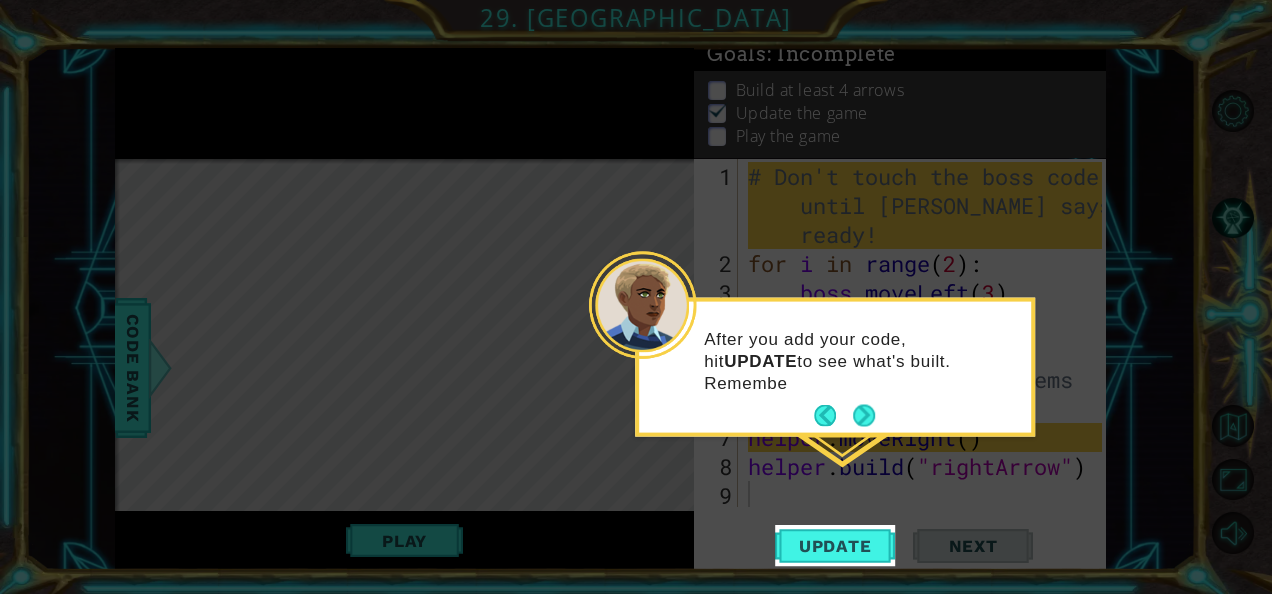 click at bounding box center (864, 416) 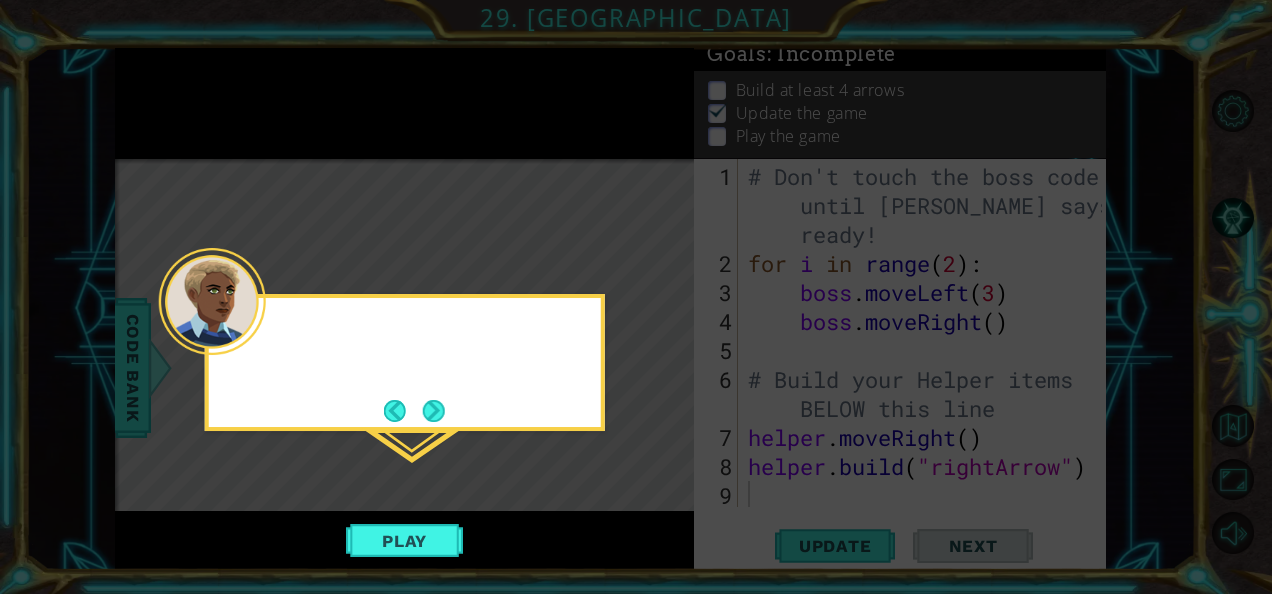 click 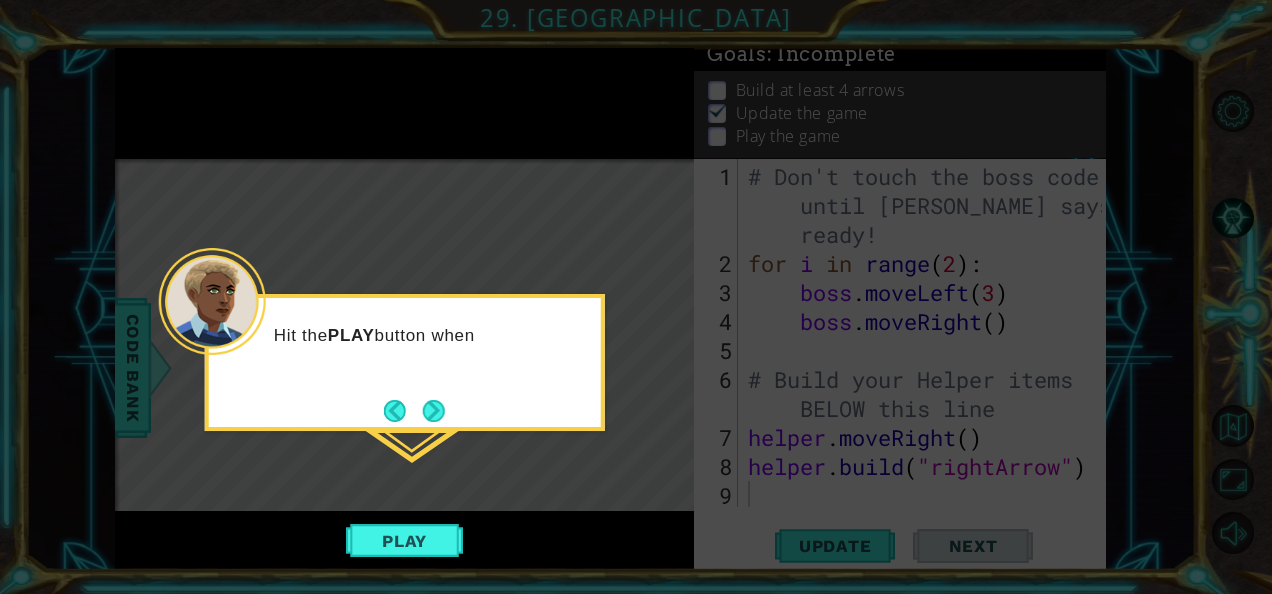 click at bounding box center (434, 411) 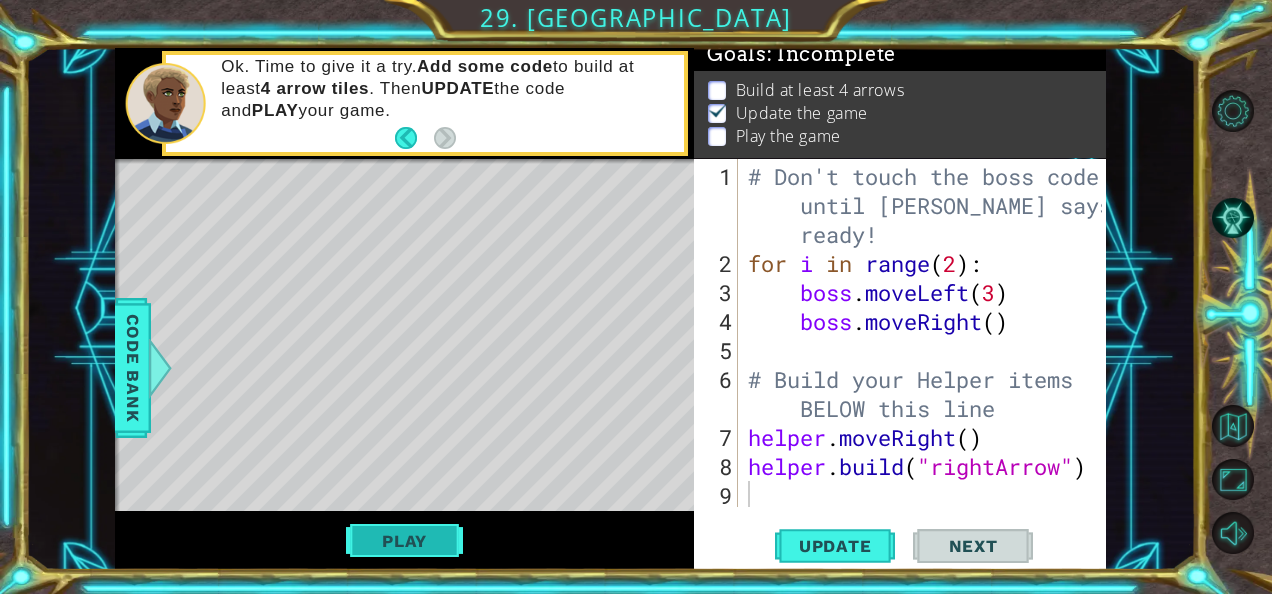 click on "Play" at bounding box center (404, 541) 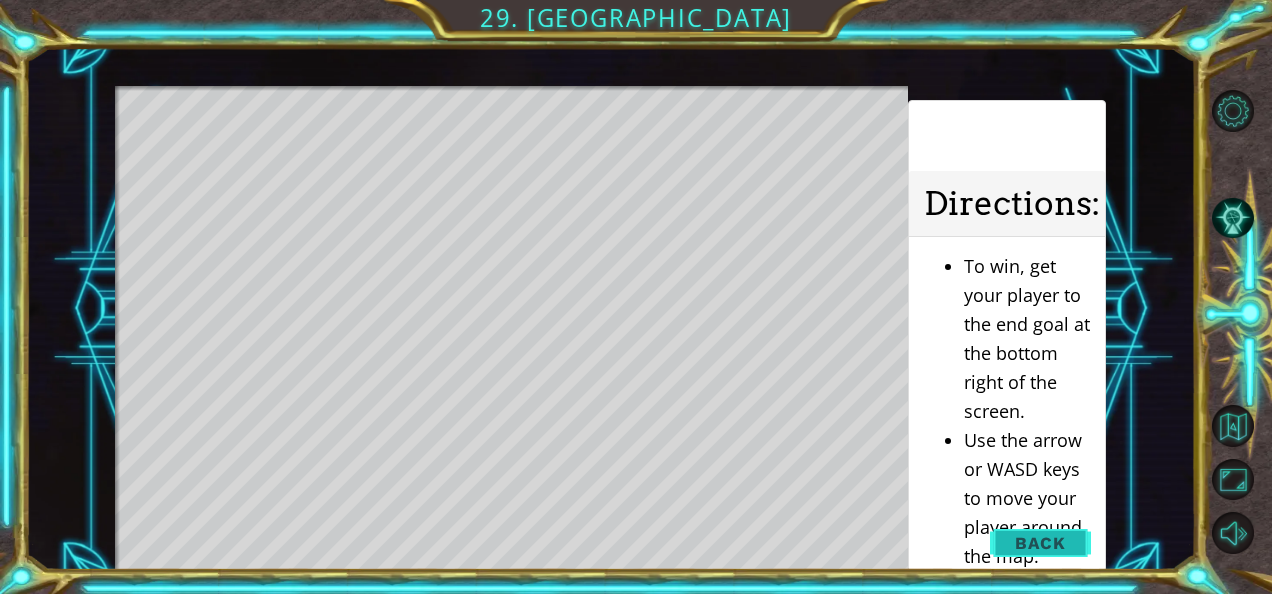 click on "Back" at bounding box center [1040, 543] 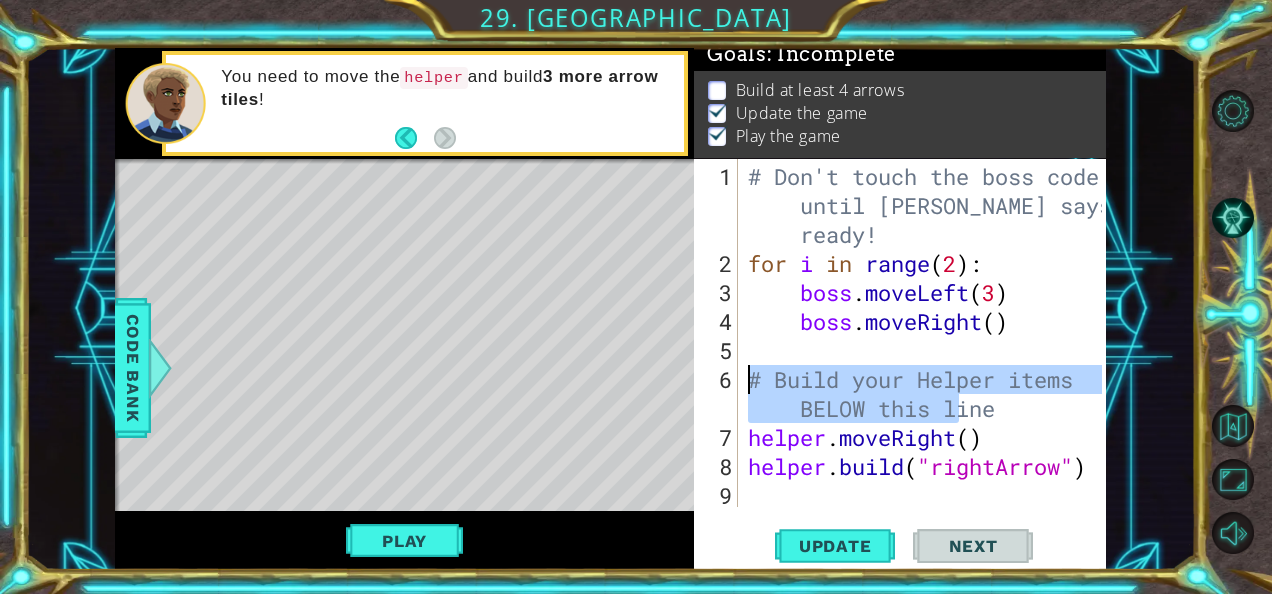 drag, startPoint x: 956, startPoint y: 410, endPoint x: 723, endPoint y: 371, distance: 236.24141 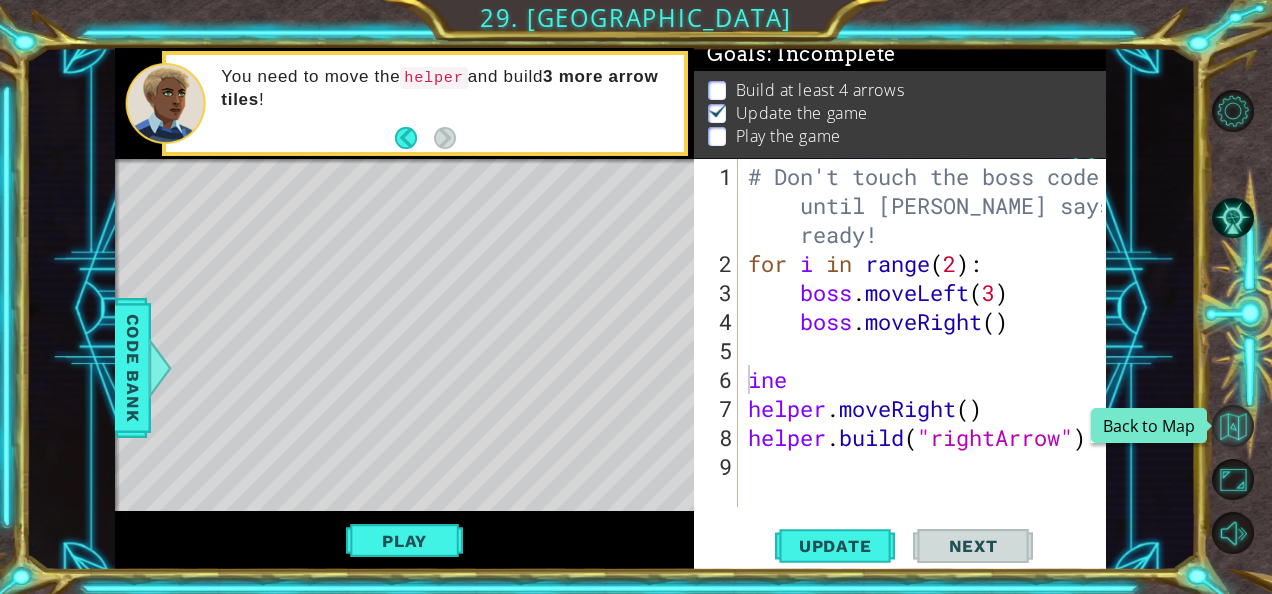 click at bounding box center (1233, 426) 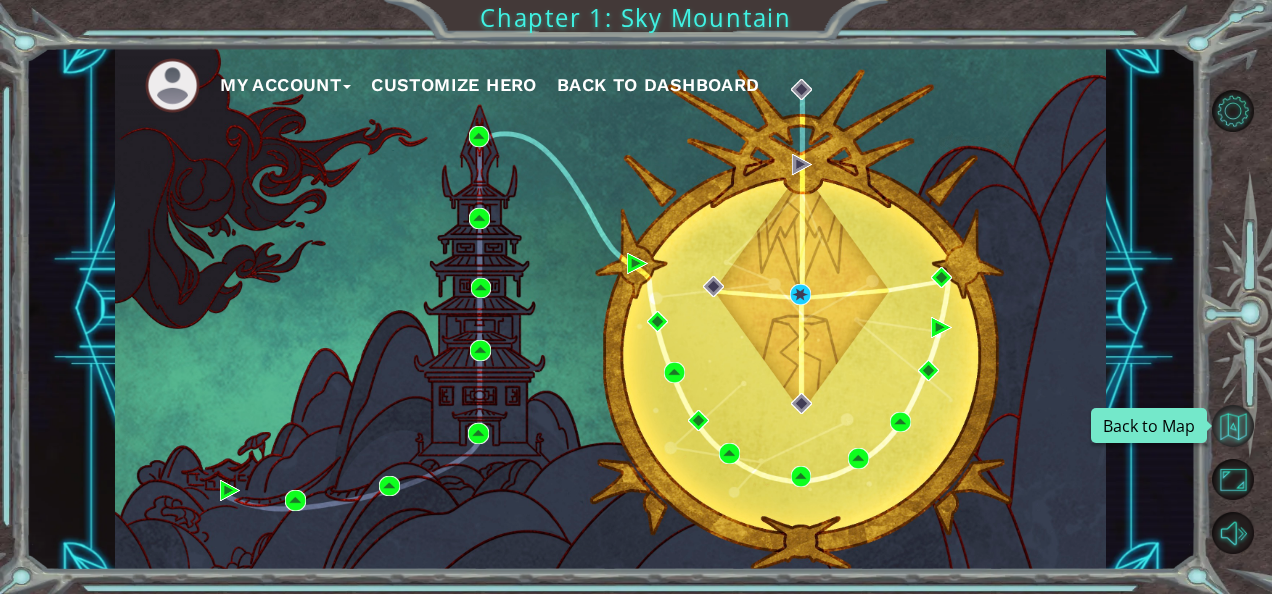 click at bounding box center (1233, 426) 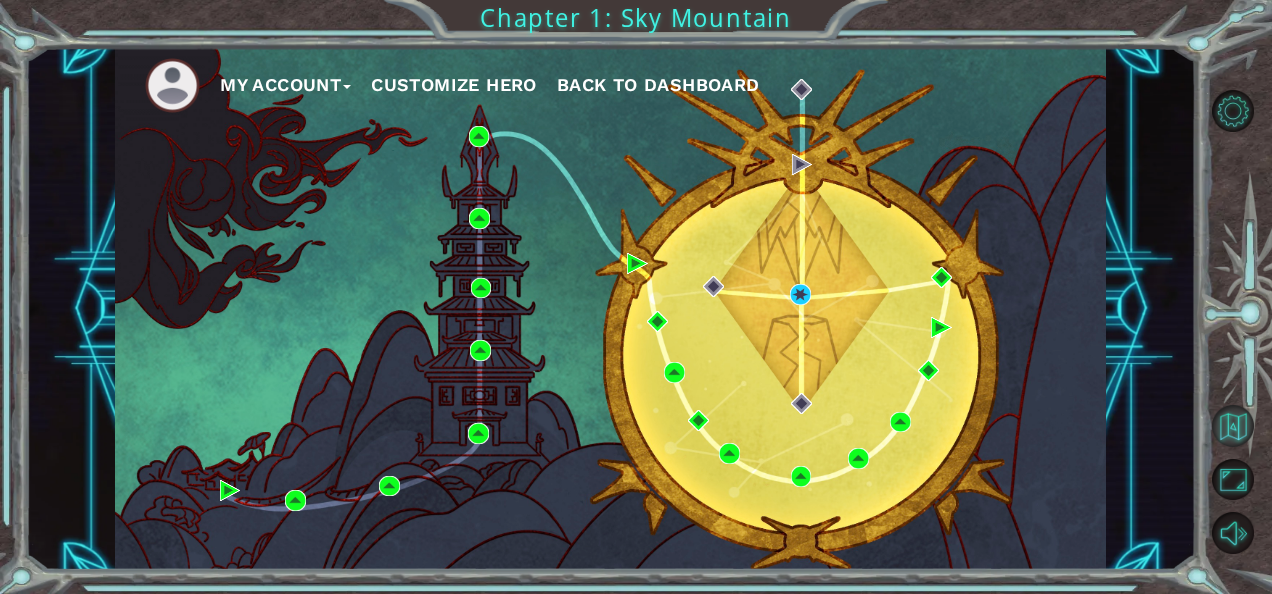 click at bounding box center [1233, 426] 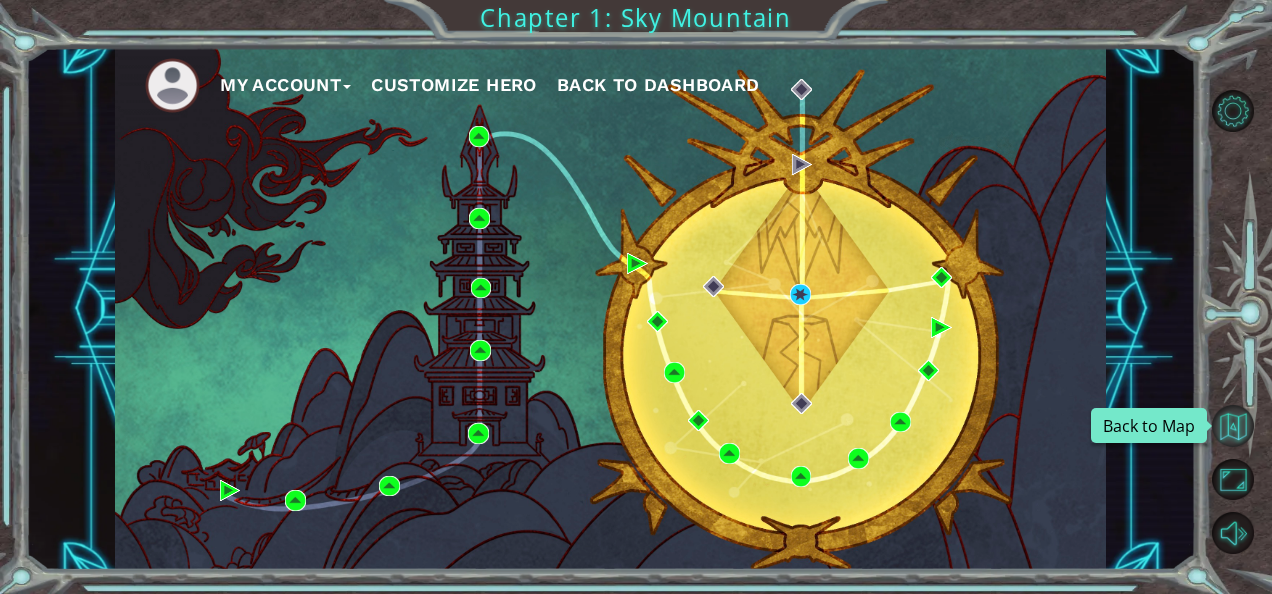 click at bounding box center (1233, 426) 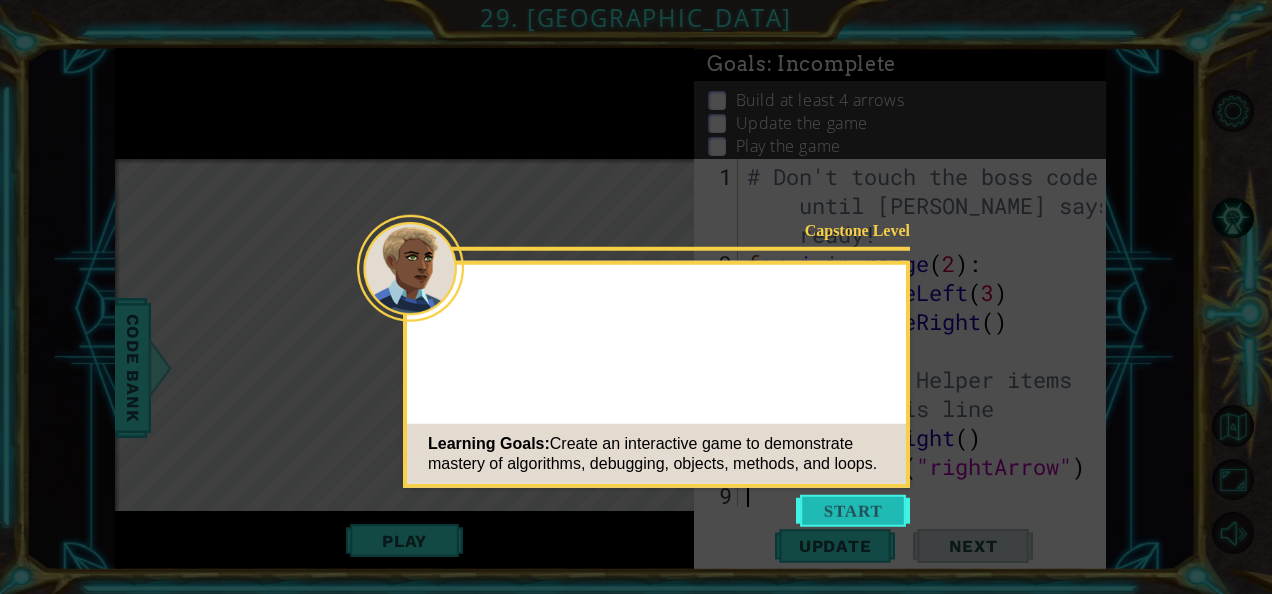 click at bounding box center [853, 511] 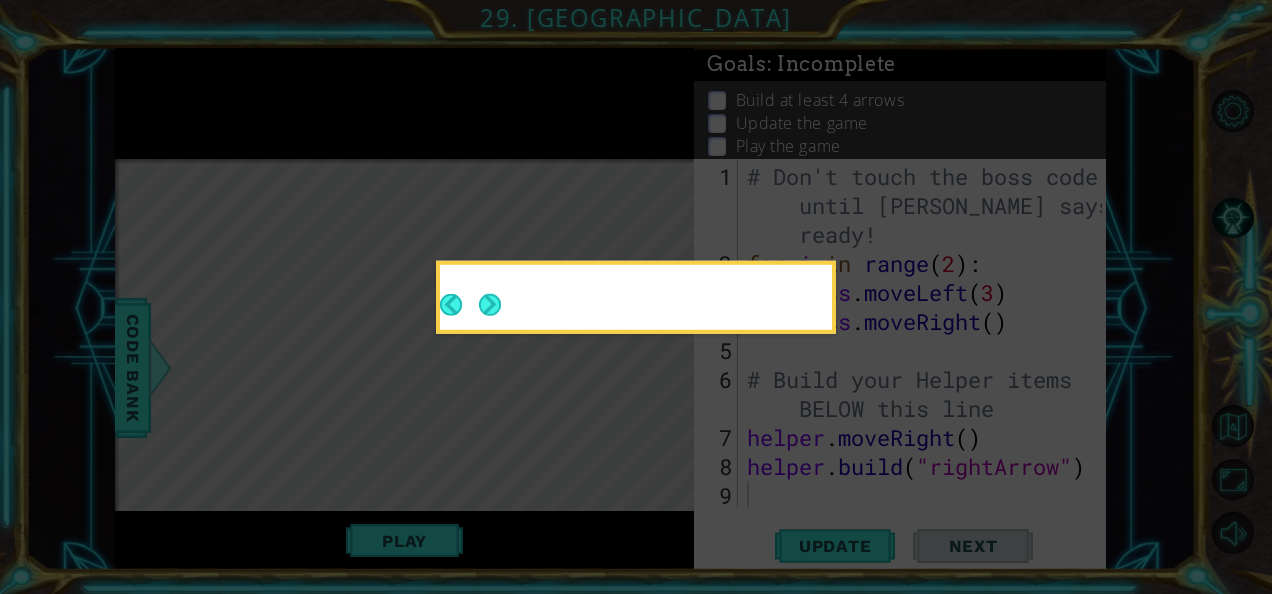 click 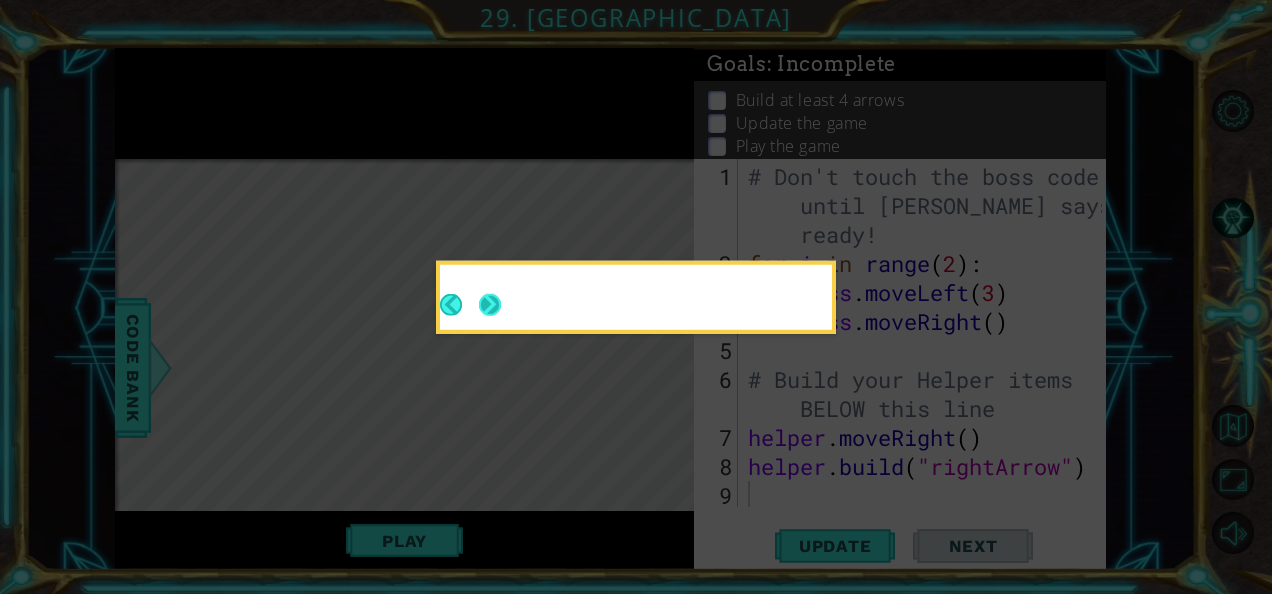 click at bounding box center (636, 297) 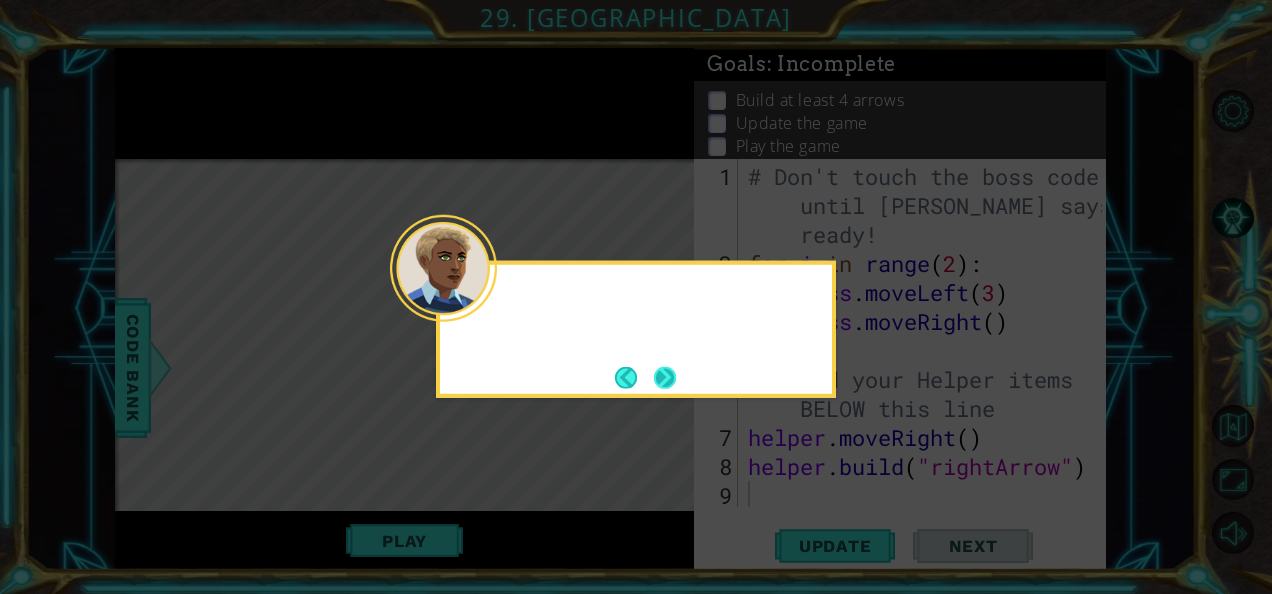 click at bounding box center [665, 378] 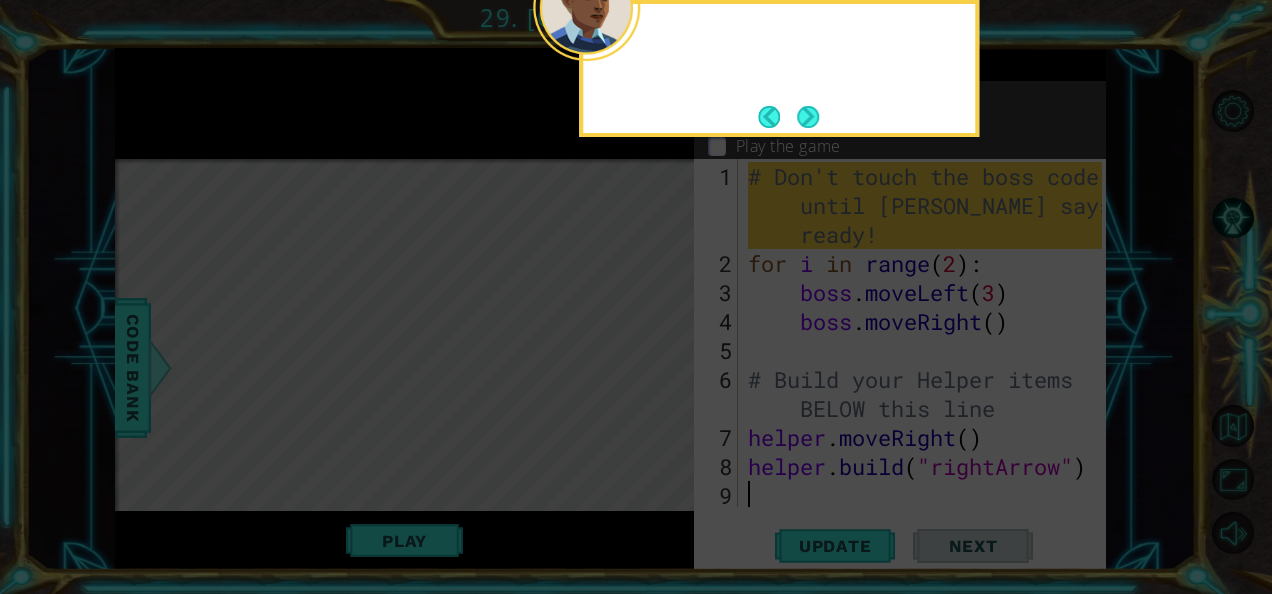click 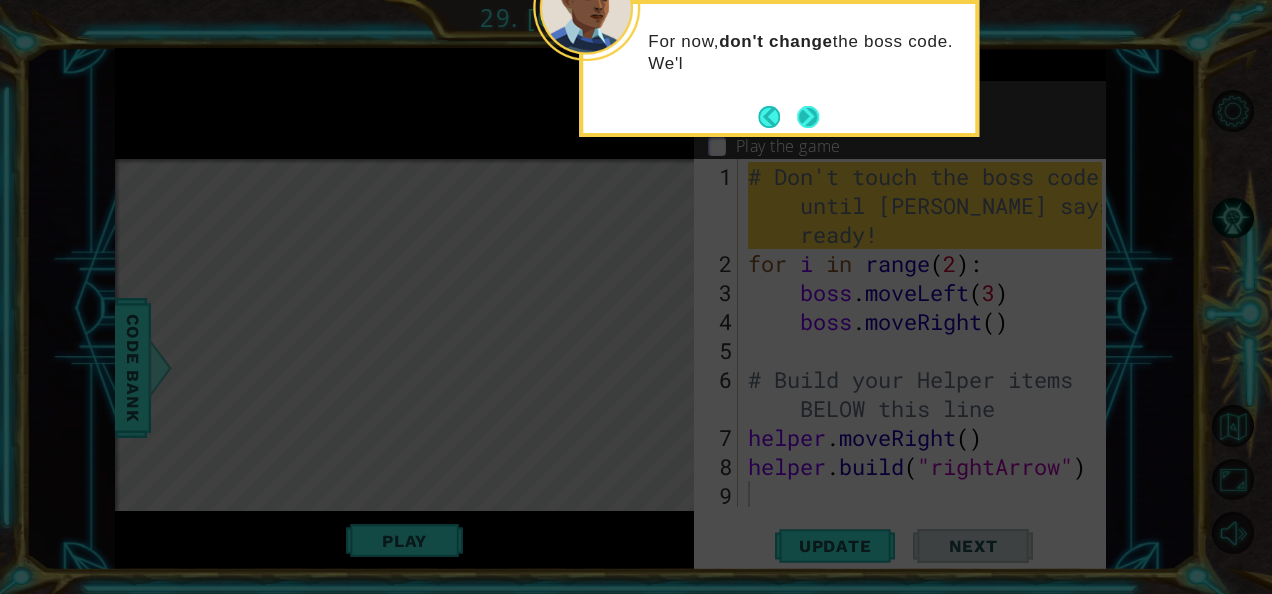 click at bounding box center [808, 117] 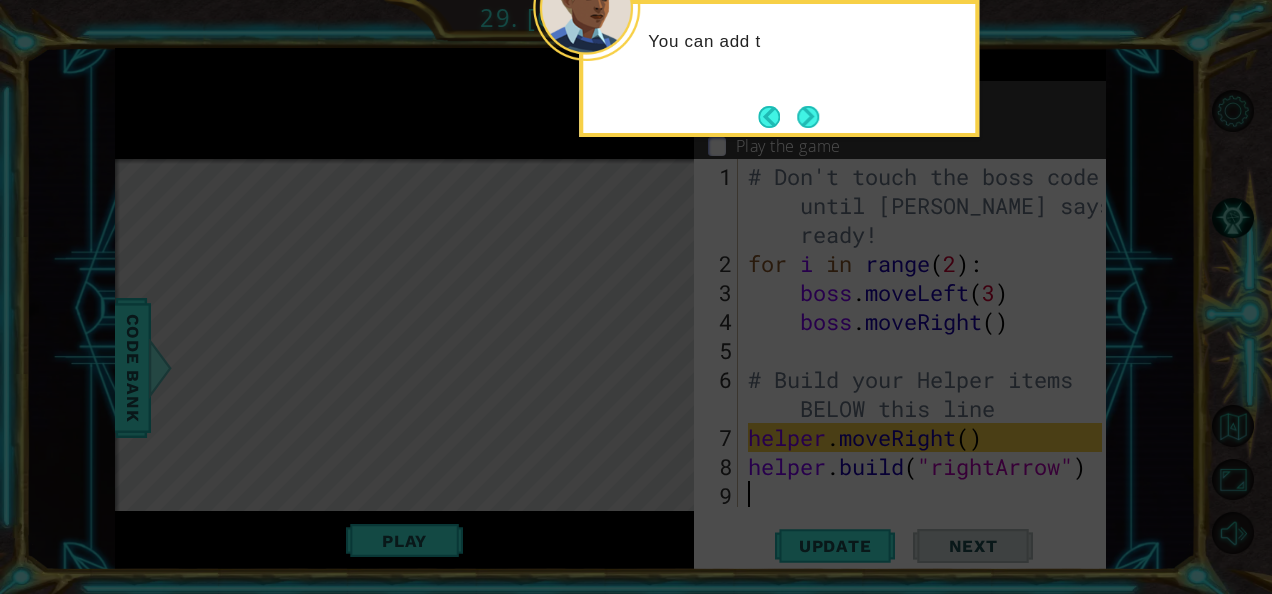 click on "You can add t" at bounding box center (779, 68) 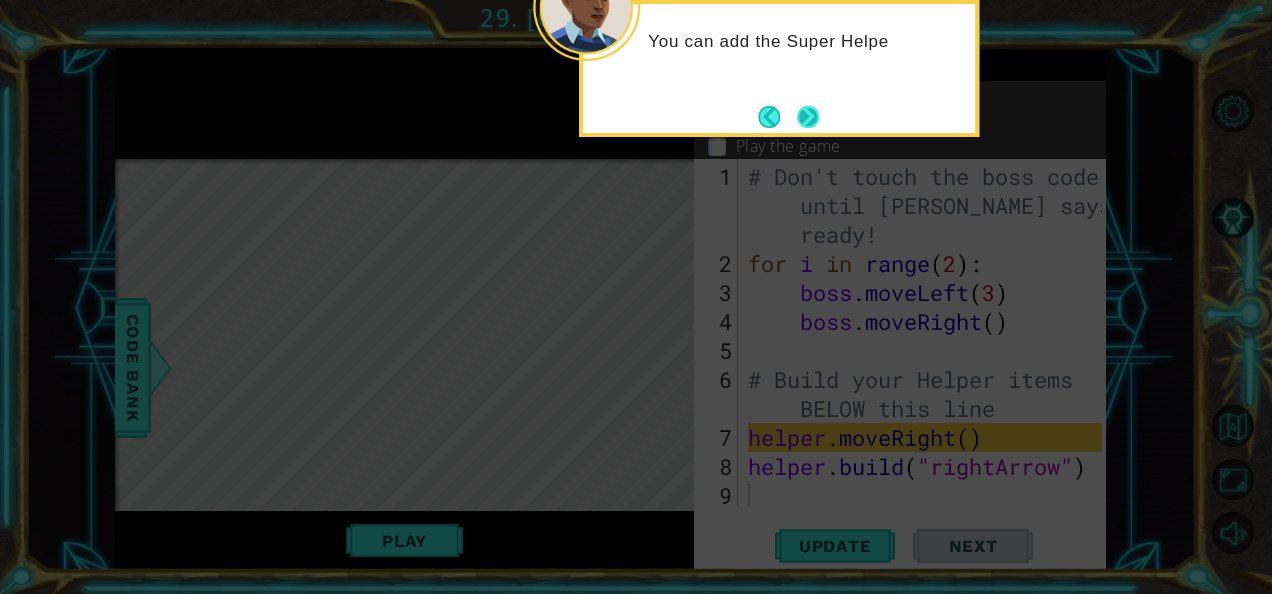 click at bounding box center [808, 117] 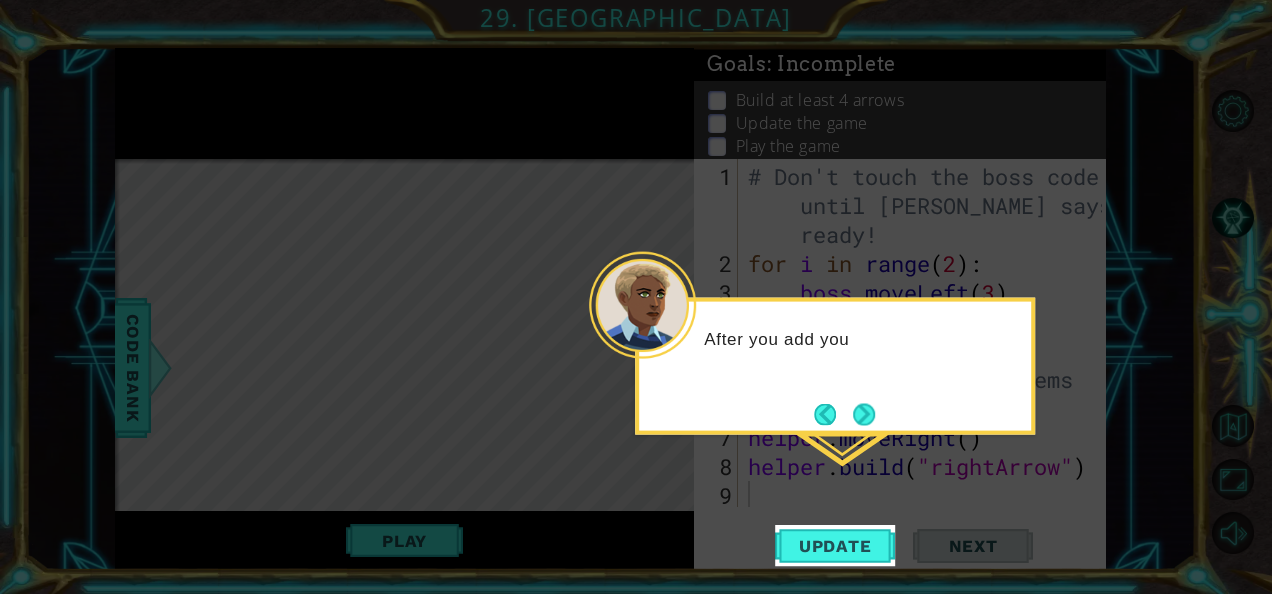 click at bounding box center [864, 414] 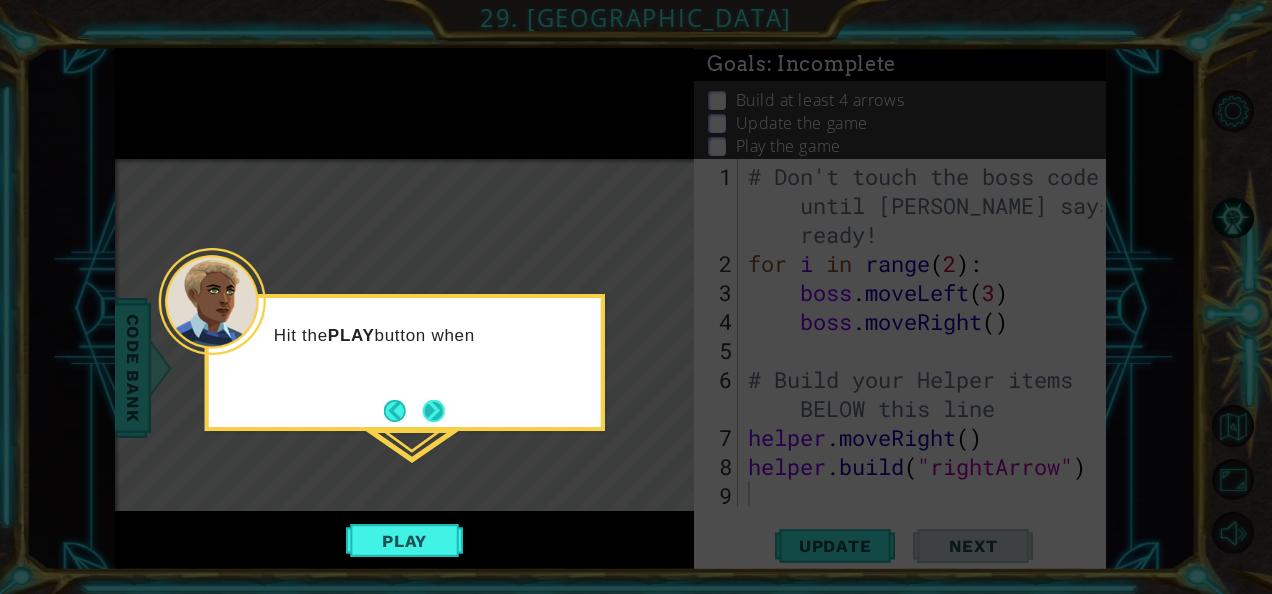 click at bounding box center (434, 411) 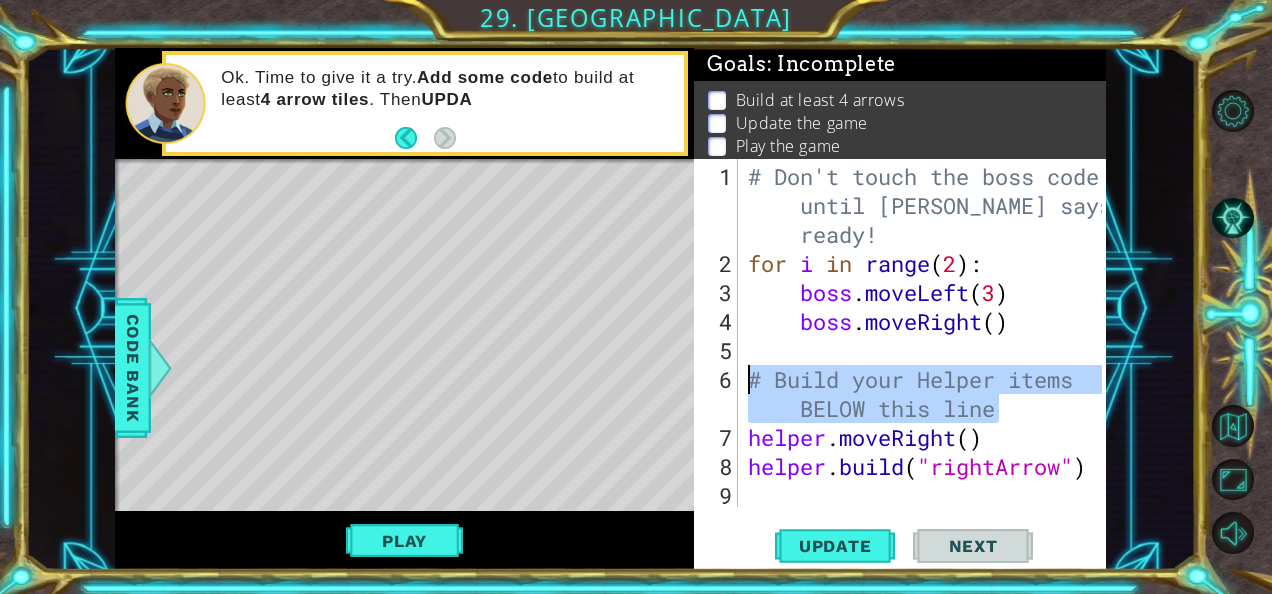 click on "1     הההההההההההההההההההההההההההההההההההההההההההההההההההההההההההההההההההההההההההההההההההההההההההההההההההההההההההההההההההההההההההההההההההההההההההההההההההההההההההההההההההההההההההההההההההההההההההההההההההההההההההההההההההההההההההההההההההההההההההההההההההההההההההההההה XXXXXXXXXXXXXXXXXXXXXXXXXXXXXXXXXXXXXXXXXXXXXXXXXXXXXXXXXXXXXXXXXXXXXXXXXXXXXXXXXXXXXXXXXXXXXXXXXXXXXXXXXXXXXXXXXXXXXXXXXXXXXXXXXXXXXXXXXXXXXXXXXXXXXXXXXXXXXXXXXXXXXXXXXXXXXXXXXXXXXXXXXXXXXXXXXXXXXXXXXXXXXXXXXXXXXXXXXXXXXXXXXXXXXXXXXXXXXXXXXXXXXXXXXXXXXXXX Solution × Goals : Incomplete       Build at least 4 arrows
Update the game
Play the game
1 2 3 4 5 6 7 8 9 # Don't touch the boss code       until [PERSON_NAME] says you're       ready! for   i   in   range ( 2 ) :      boss ." at bounding box center [610, 309] 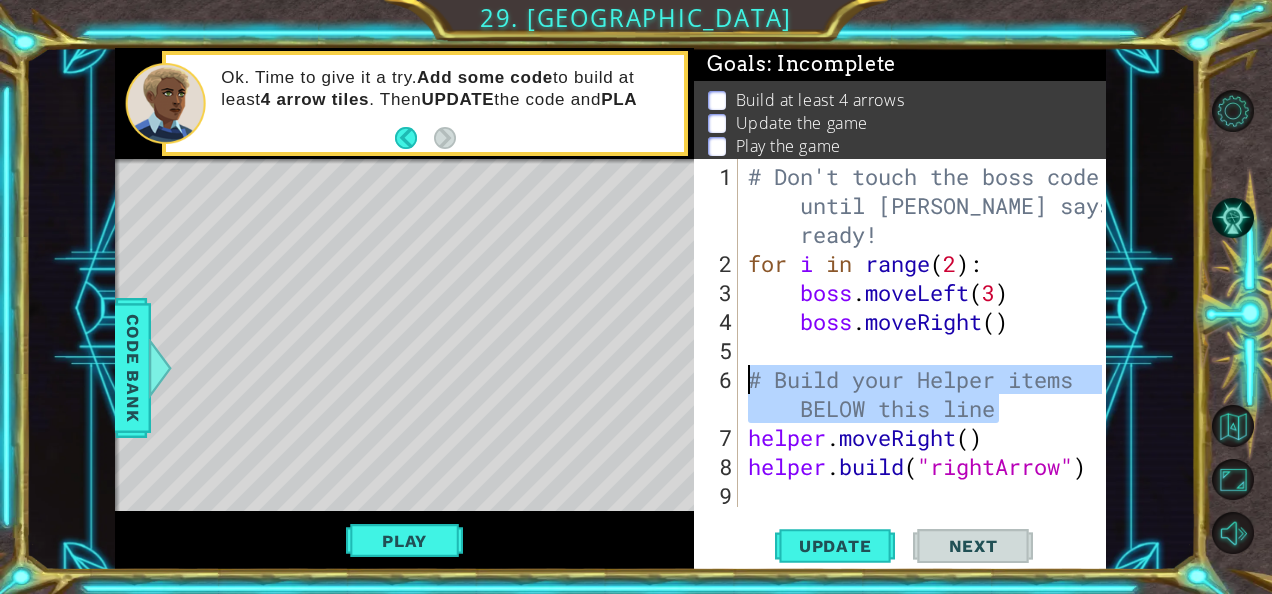 type on "# Build your Helper items BELOW this line" 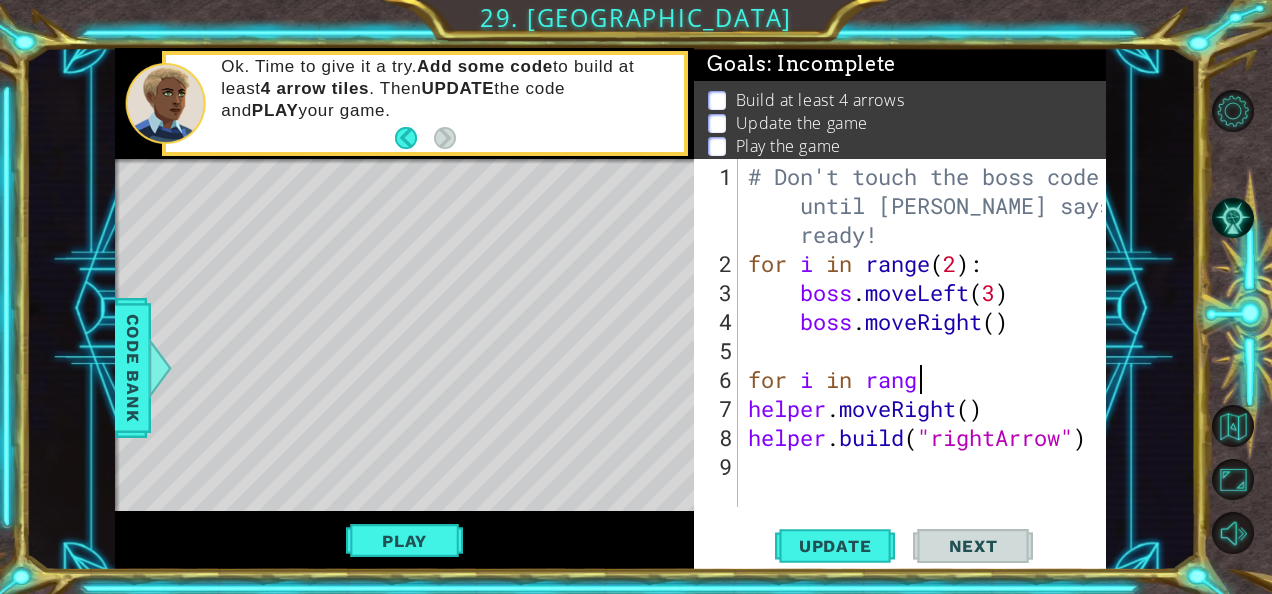 scroll, scrollTop: 0, scrollLeft: 7, axis: horizontal 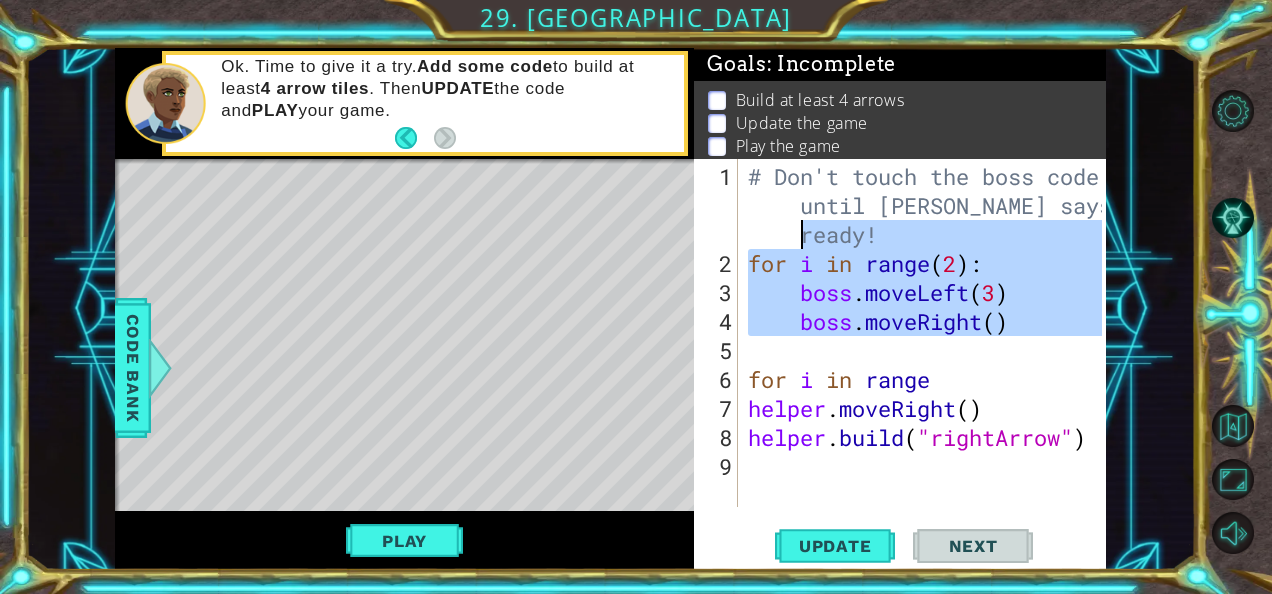 drag, startPoint x: 1080, startPoint y: 336, endPoint x: -4, endPoint y: -74, distance: 1158.946 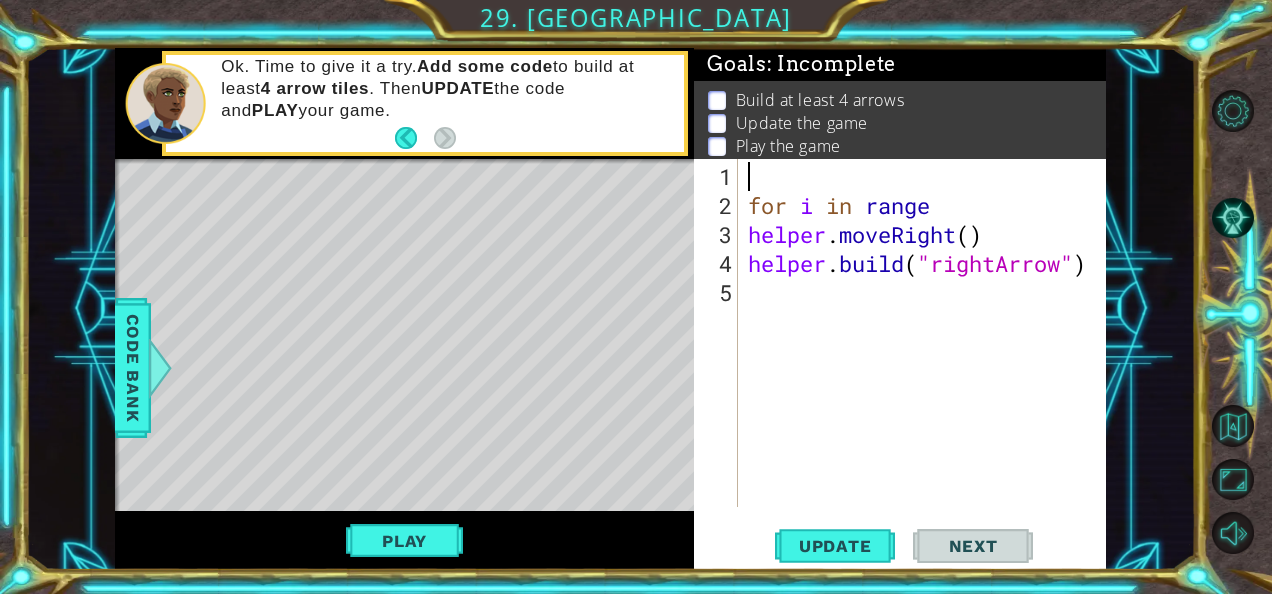 scroll, scrollTop: 0, scrollLeft: 0, axis: both 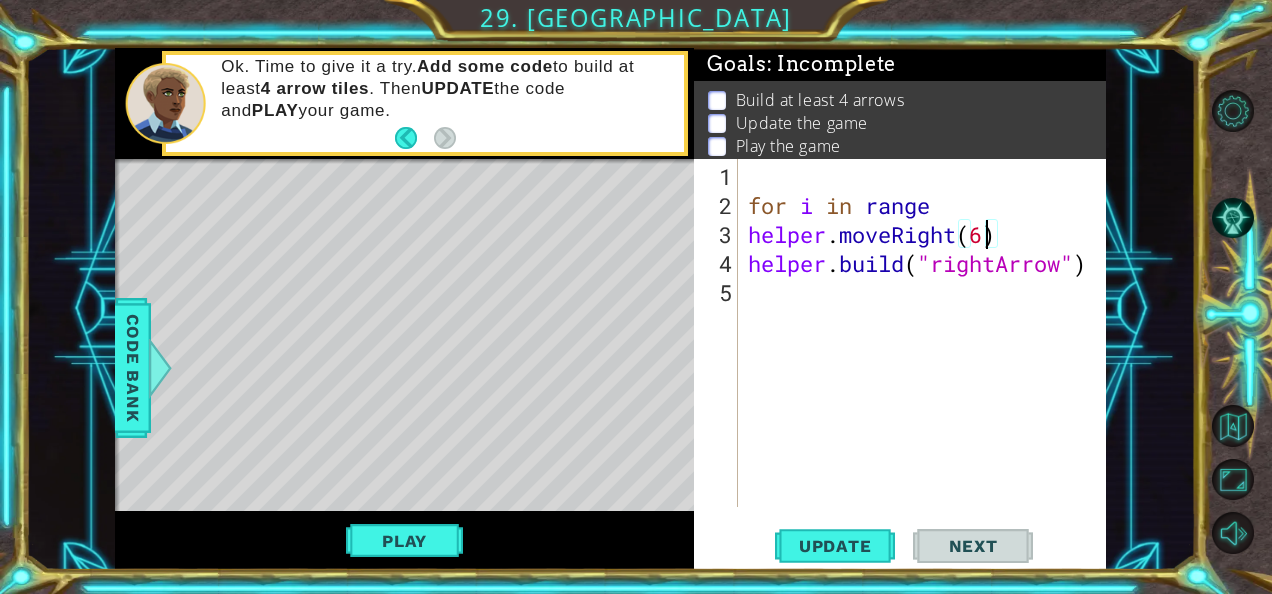 click on "Next" at bounding box center (973, 545) 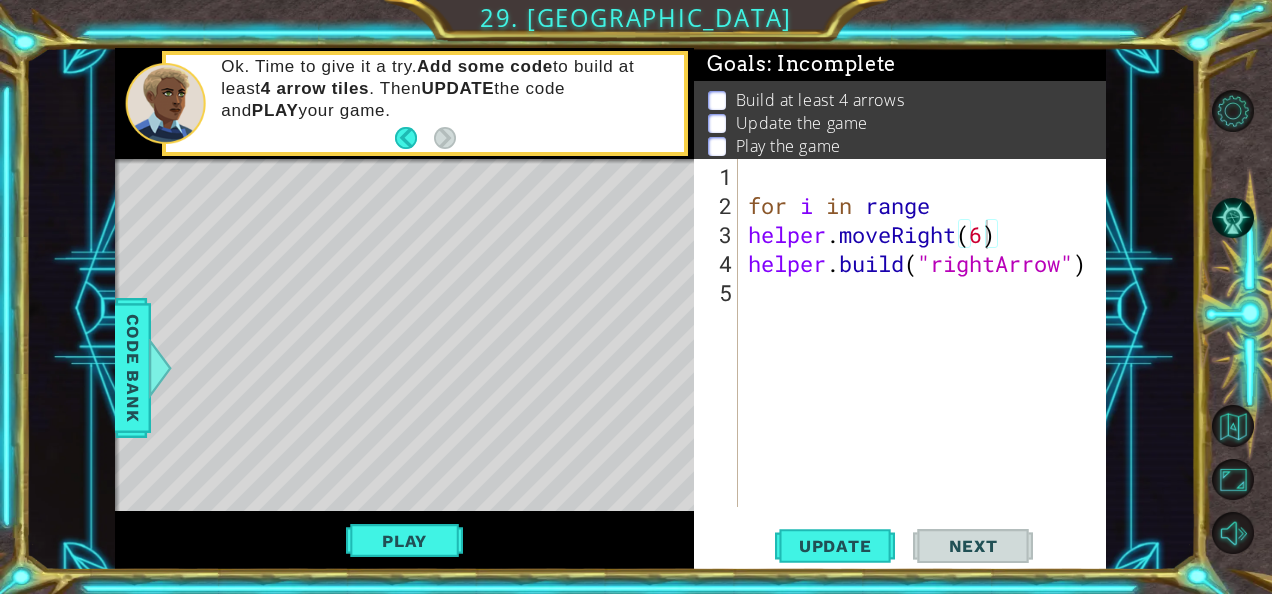 drag, startPoint x: 972, startPoint y: 547, endPoint x: 958, endPoint y: 544, distance: 14.3178215 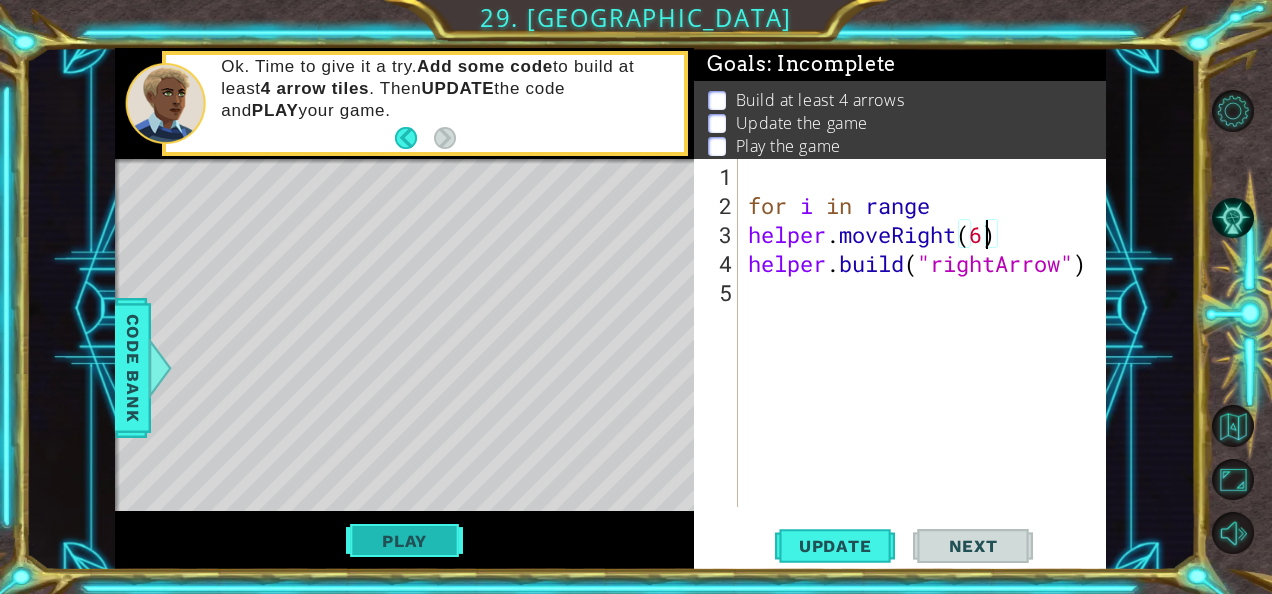 click on "Play" at bounding box center [404, 541] 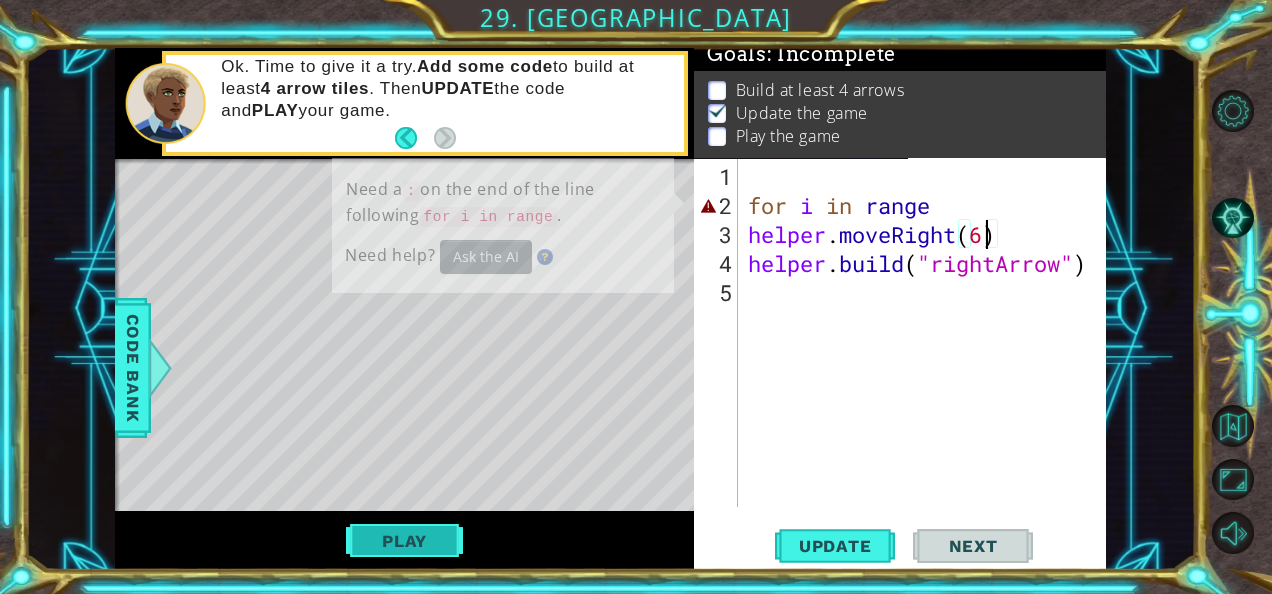 scroll, scrollTop: 17, scrollLeft: 0, axis: vertical 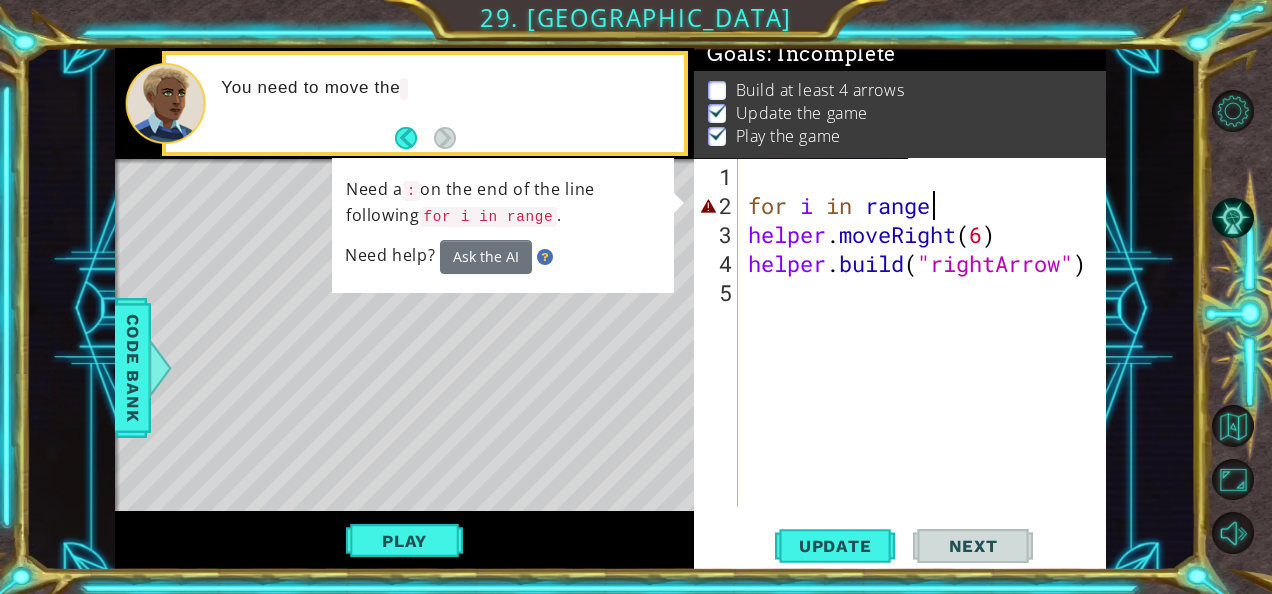 click on "for   i   in   range helper . moveRight ( 6 ) helper . build ( "rightArrow" )" at bounding box center [928, 365] 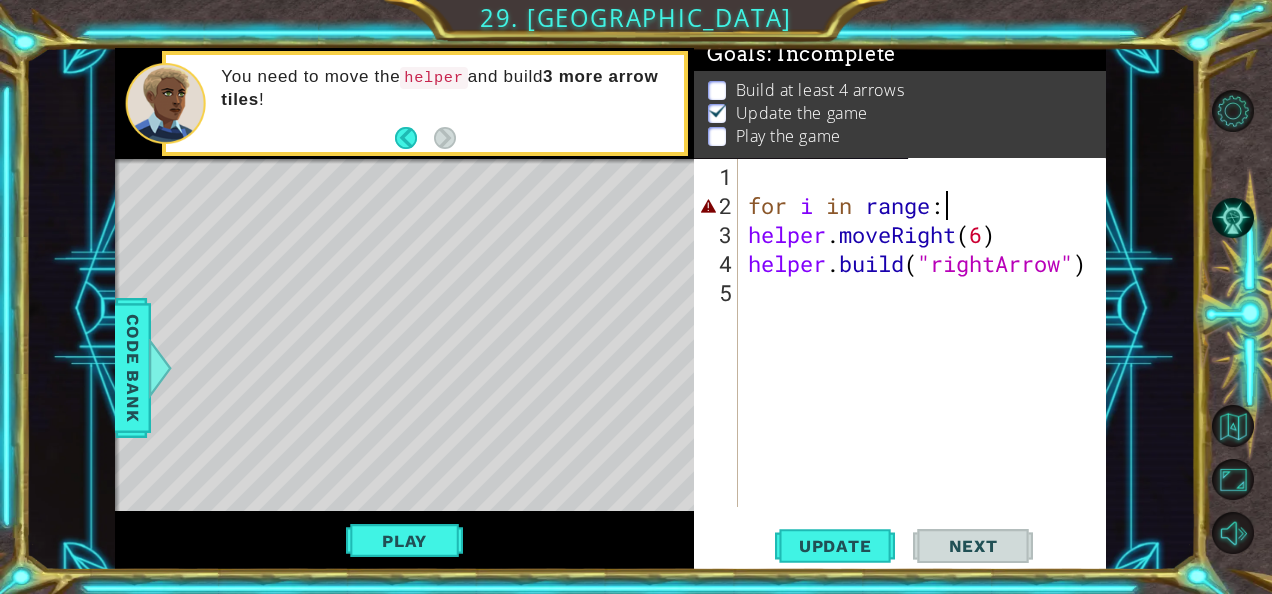 scroll, scrollTop: 0, scrollLeft: 8, axis: horizontal 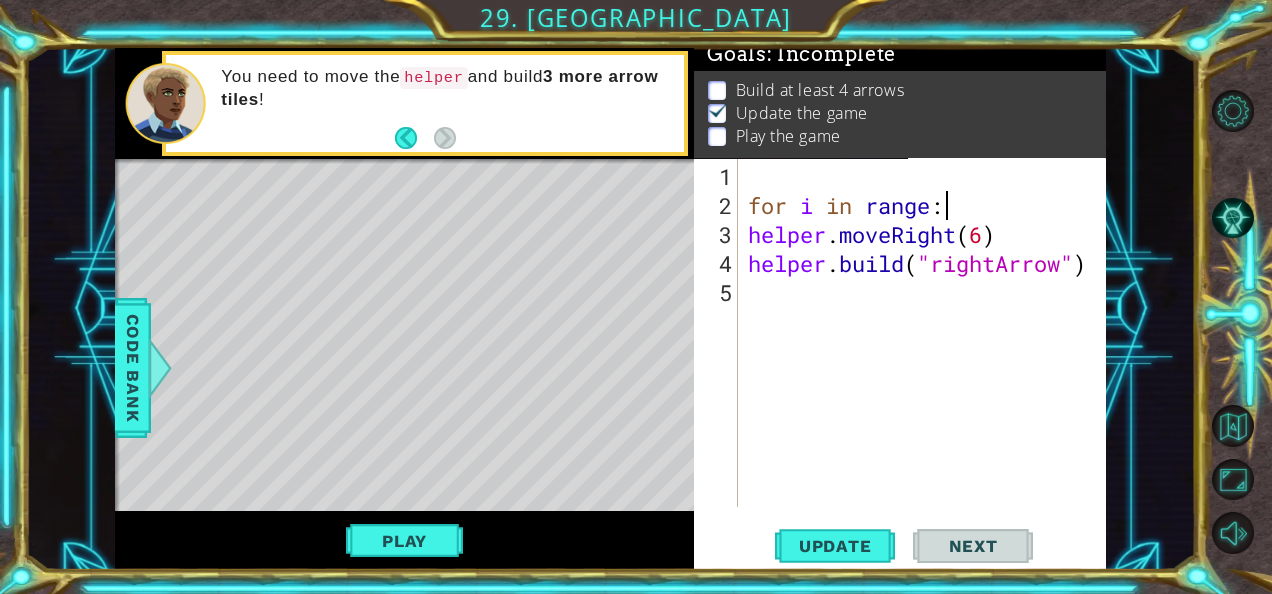 click on "Next" at bounding box center [973, 546] 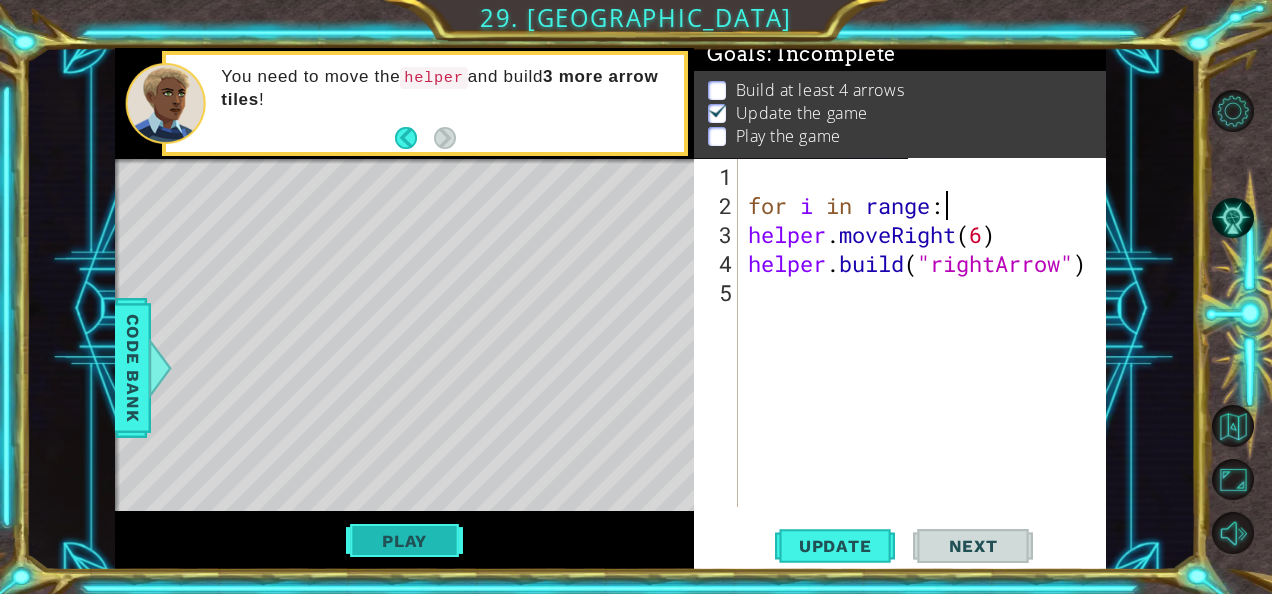 click on "Play" at bounding box center [404, 541] 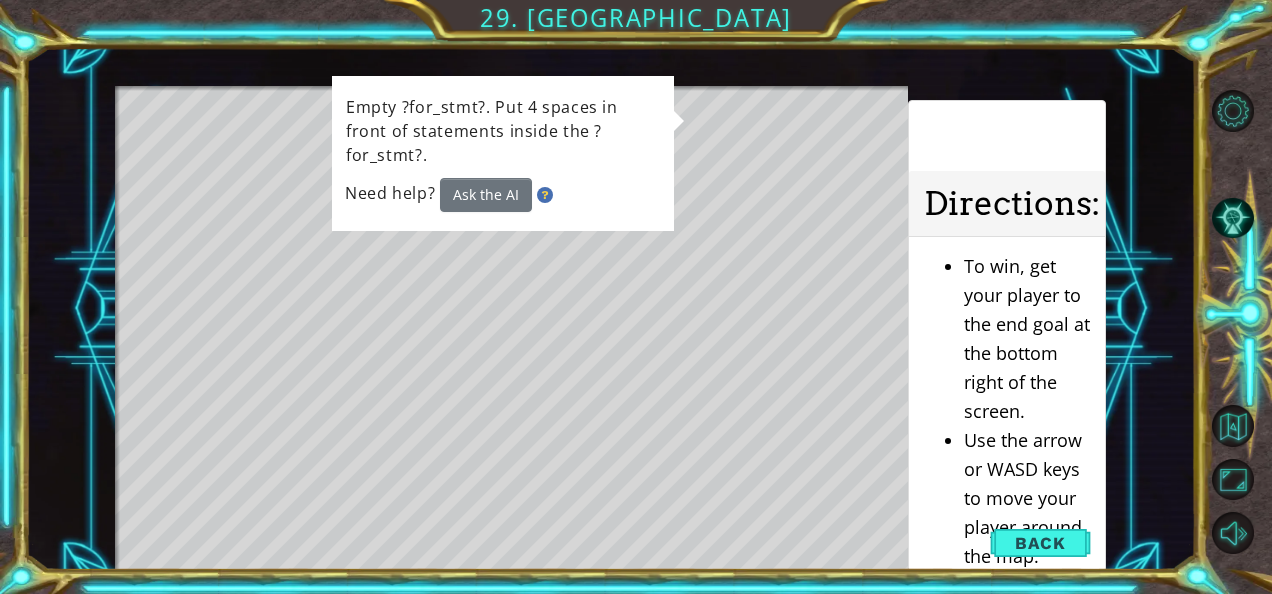 click on "Back" at bounding box center (1040, 543) 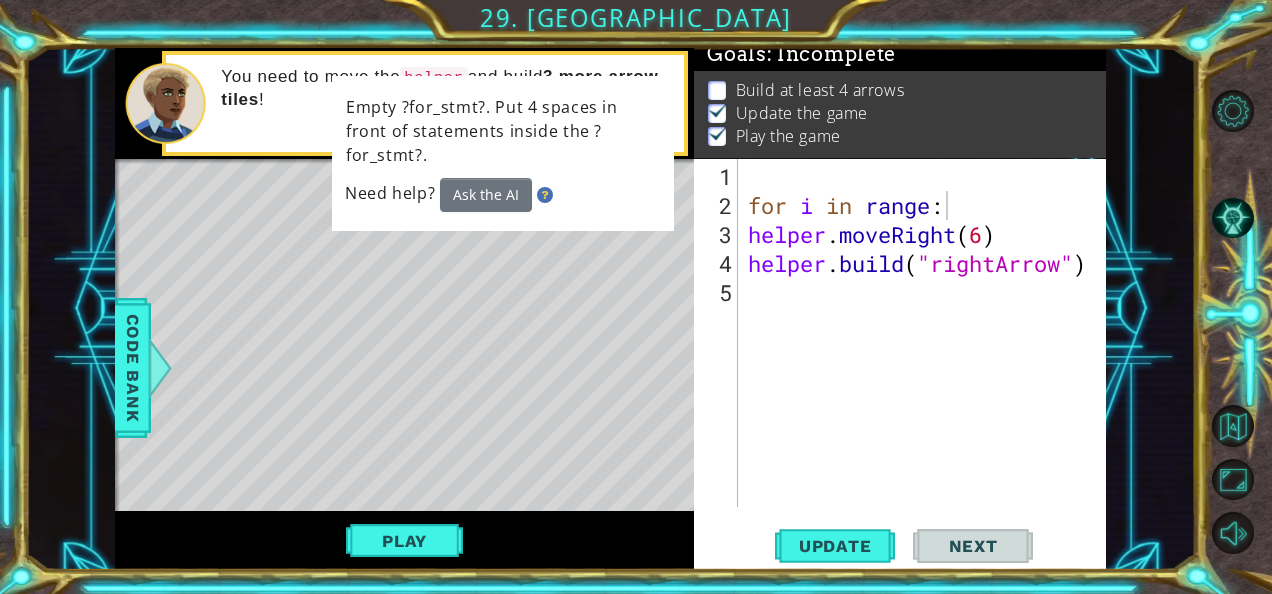 click on "for   i   in   range : helper . moveRight ( 6 ) helper . build ( "rightArrow" )" at bounding box center (928, 365) 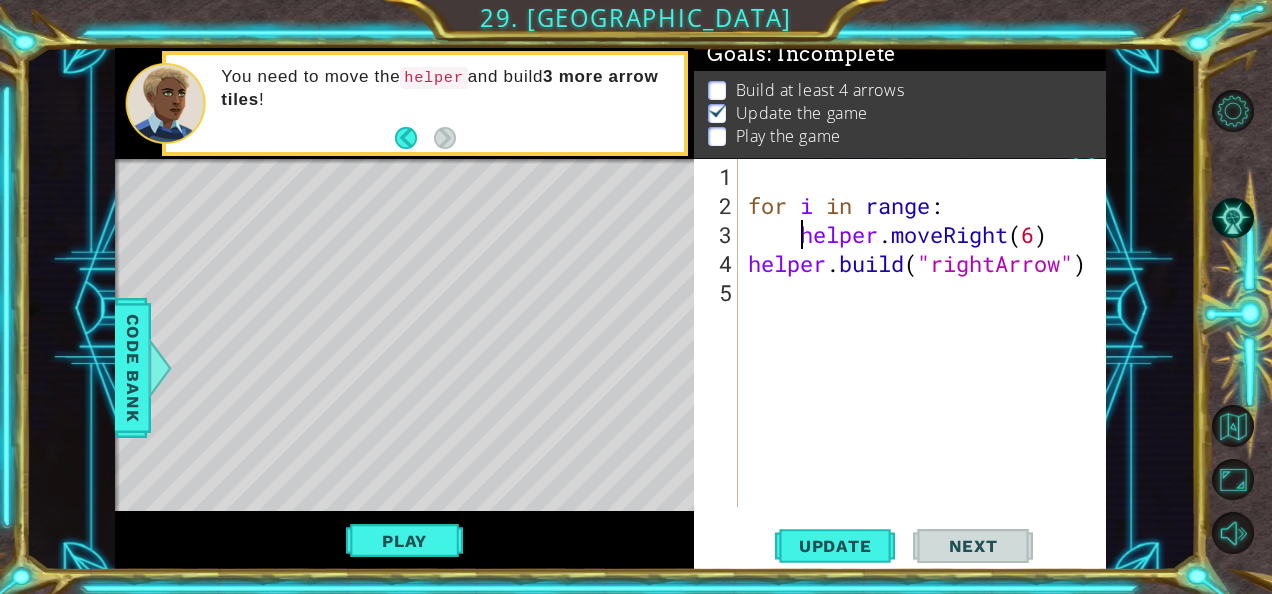 click on "for   i   in   range :      helper . moveRight ( 6 ) helper . build ( "rightArrow" )" at bounding box center (928, 365) 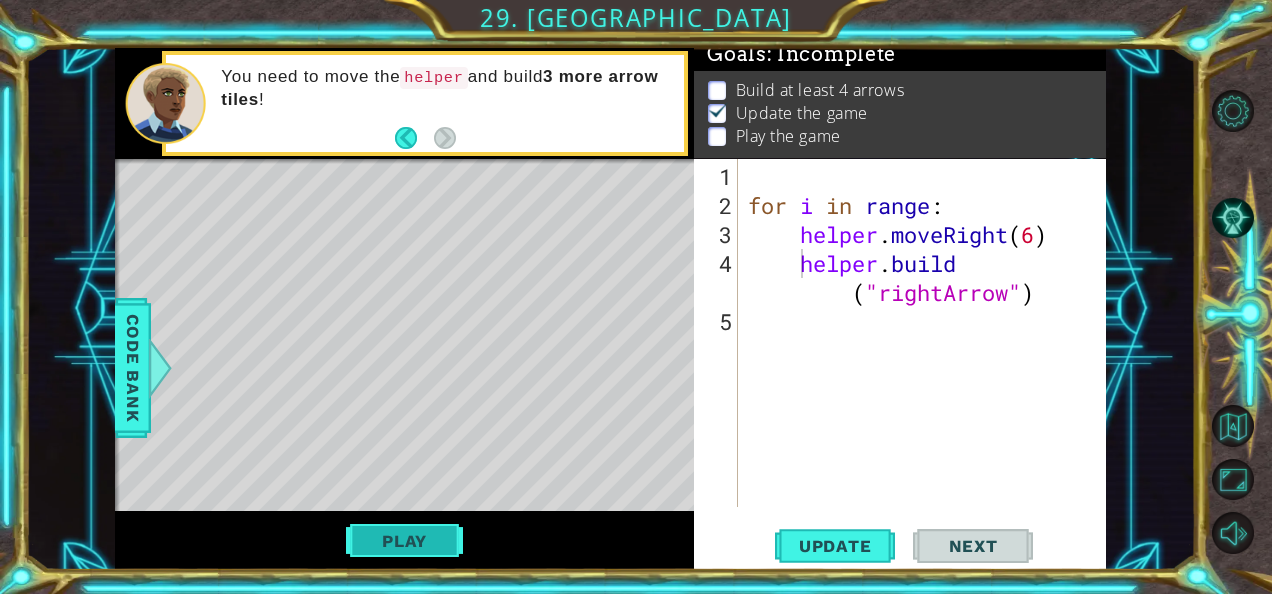 click on "Play" at bounding box center (404, 541) 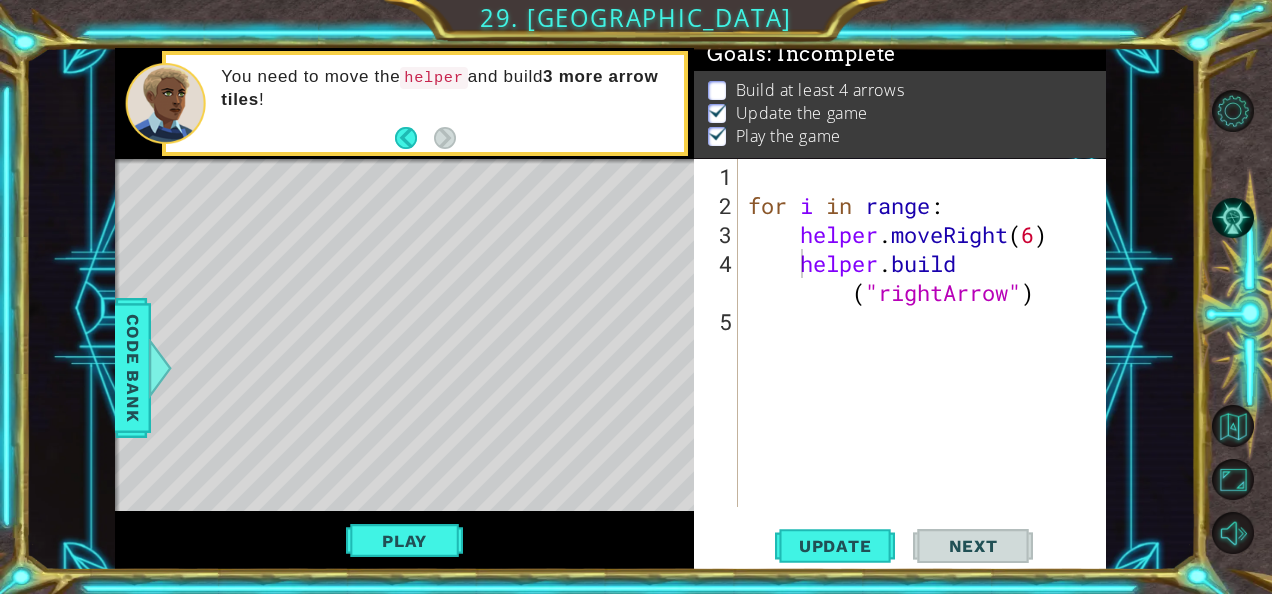 scroll, scrollTop: 17, scrollLeft: 0, axis: vertical 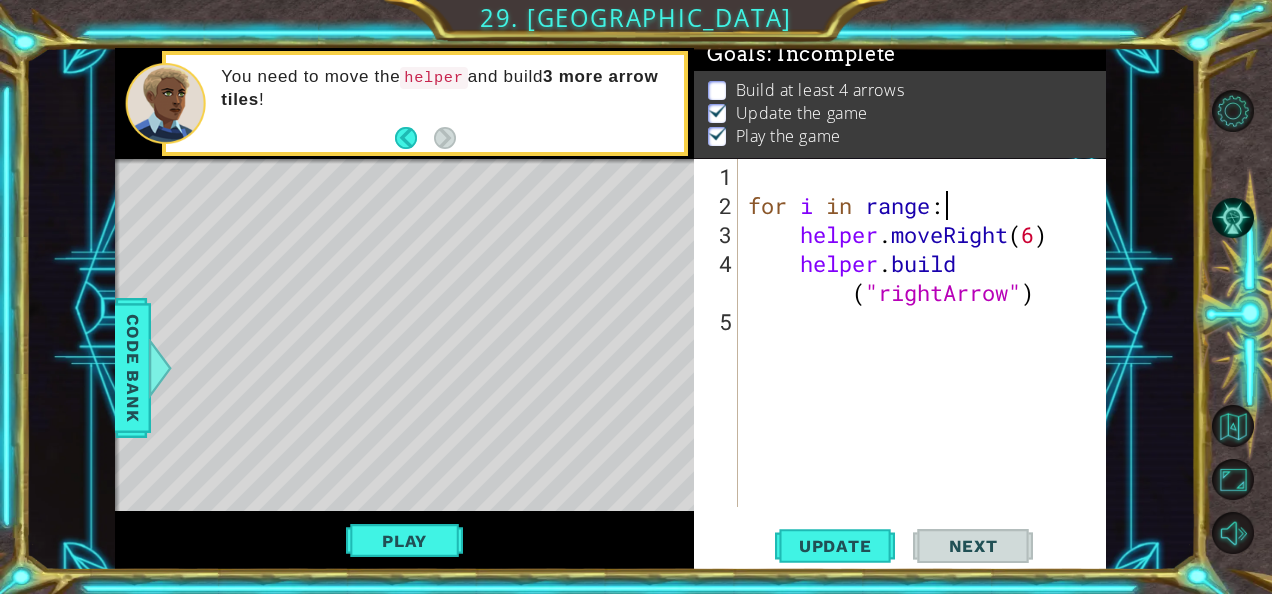 click on "for   i   in   range :      helper . moveRight ( 6 )      helper . build          ( "rightArrow" )" at bounding box center [928, 365] 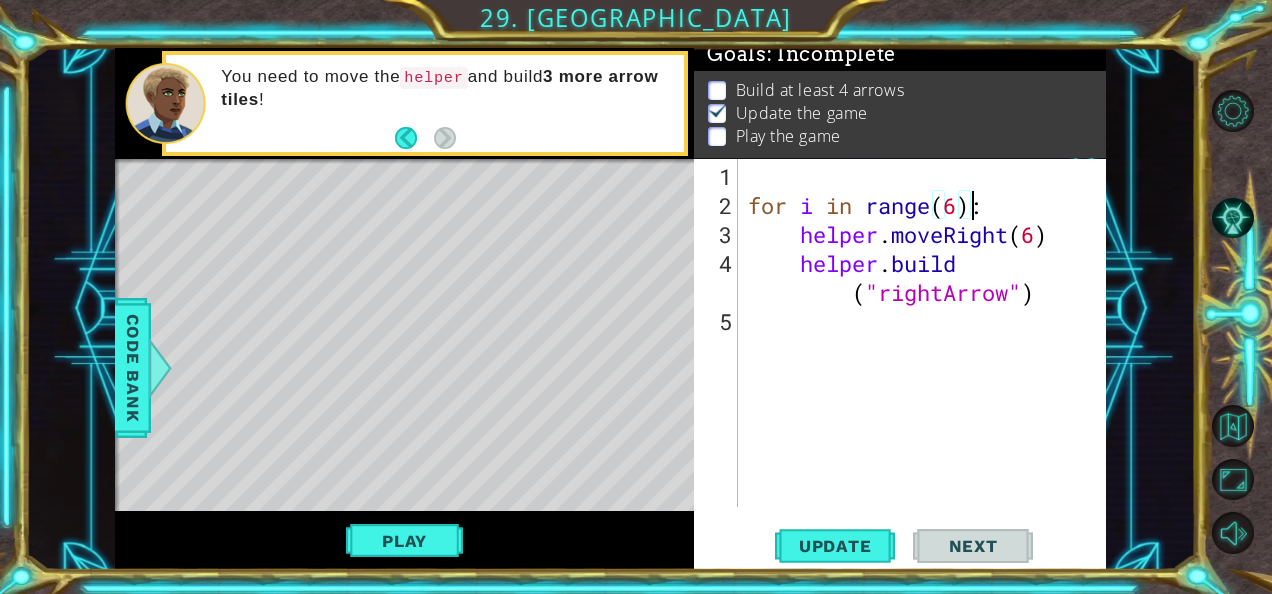 scroll, scrollTop: 0, scrollLeft: 10, axis: horizontal 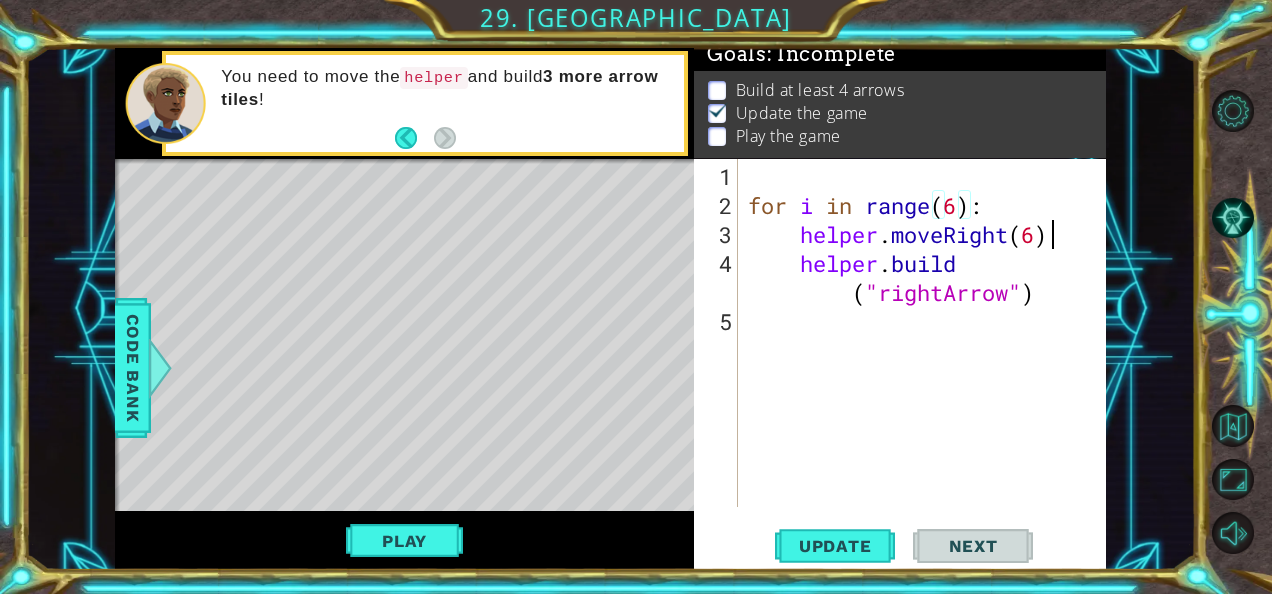 click on "for   i   in   range ( 6 ) :      helper . moveRight ( 6 )      helper . build          ( "rightArrow" )" at bounding box center (928, 365) 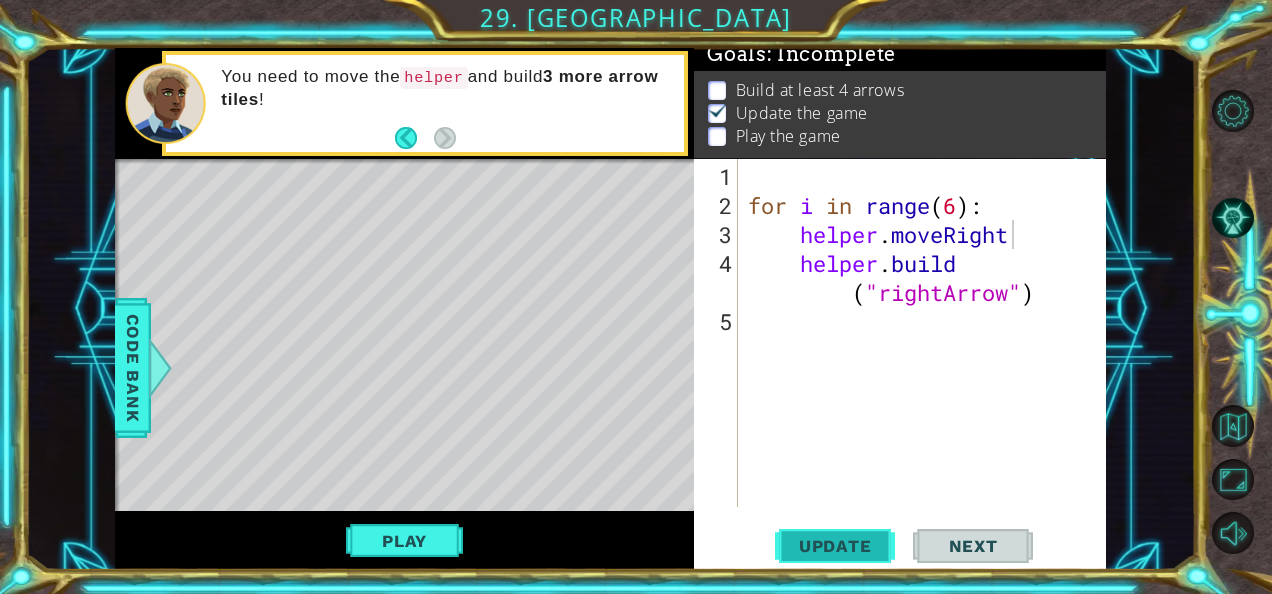 click on "Update" at bounding box center (835, 546) 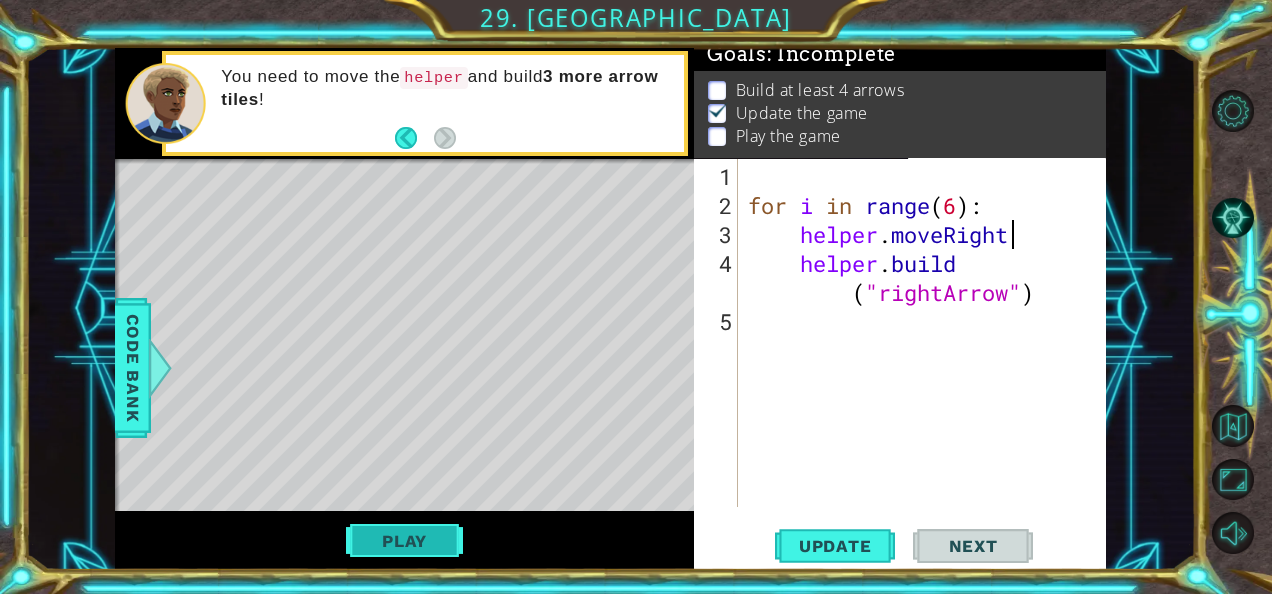 click on "Play" at bounding box center (404, 541) 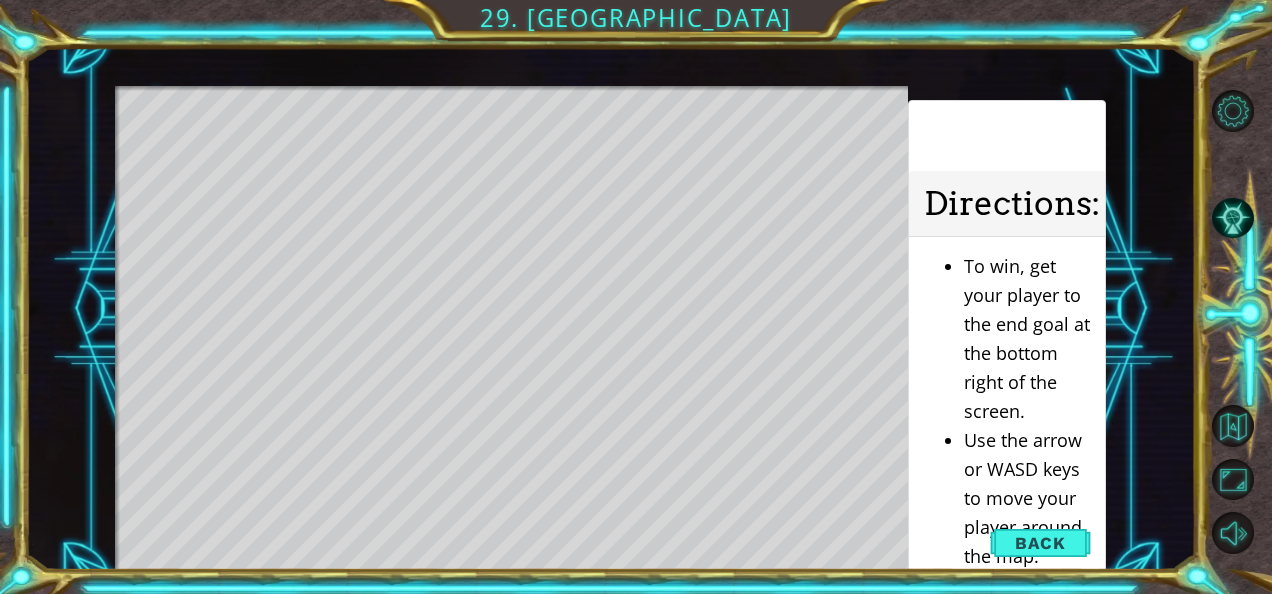 click on "Use the arrow or WASD keys to move your player around the map." at bounding box center [1027, 498] 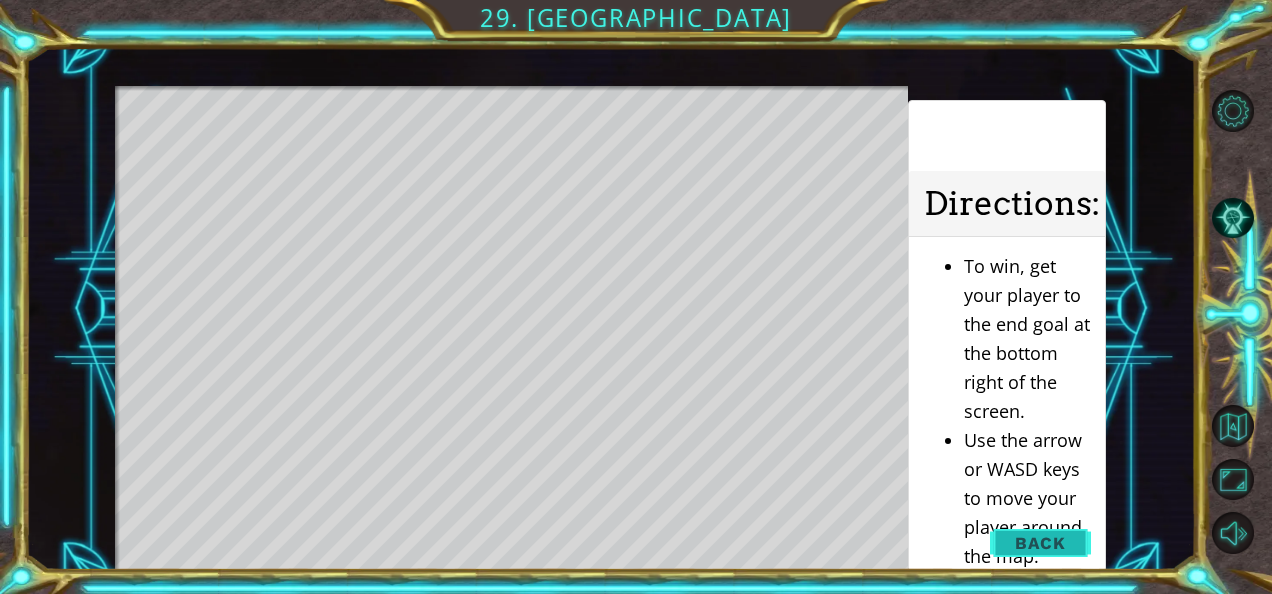 click on "Back" at bounding box center (1040, 543) 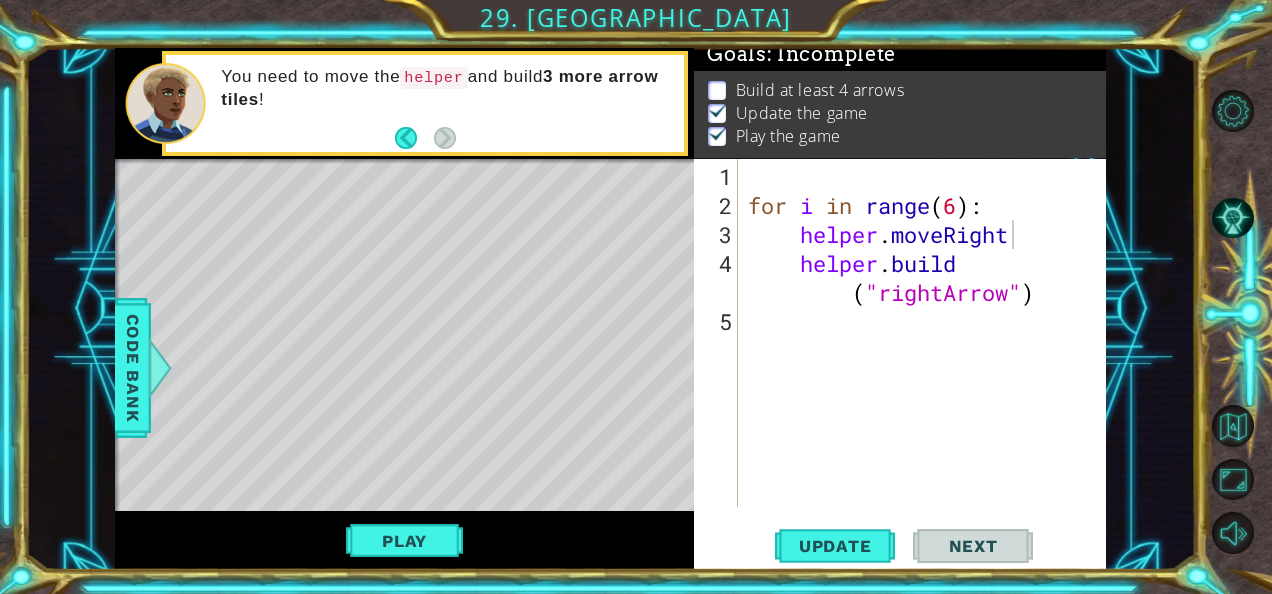 click on "for   i   in   range ( 6 ) :      helper . moveRight      helper . build          ( "rightArrow" )" at bounding box center (928, 365) 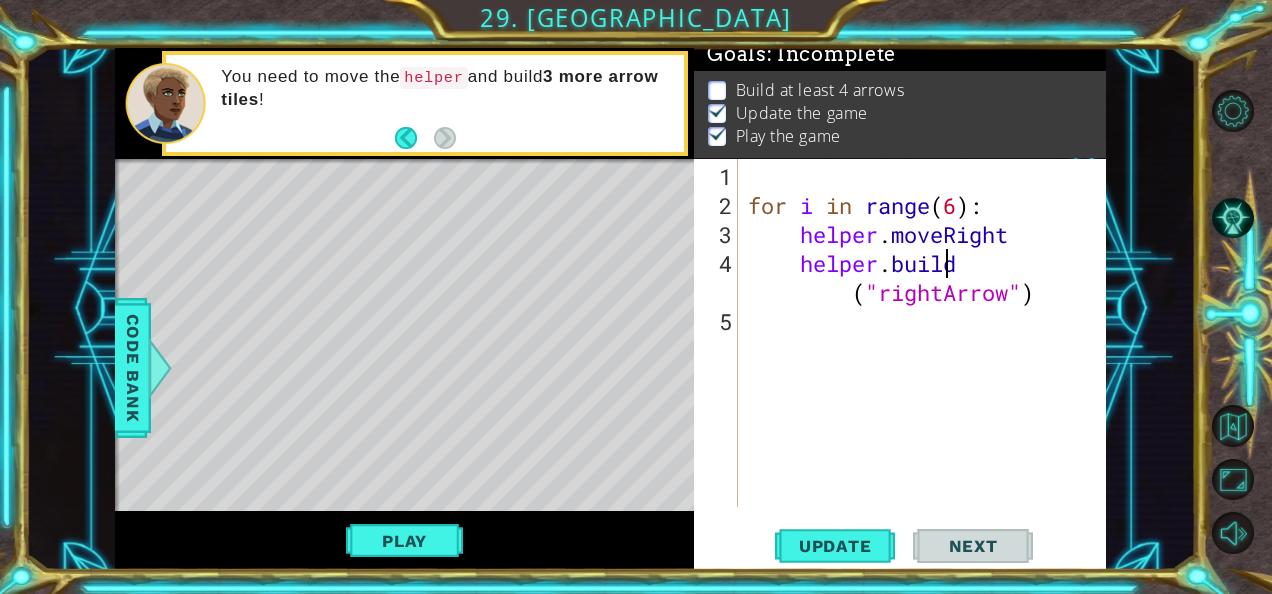 click on "for   i   in   range ( 6 ) :      helper . moveRight      helper . build          ( "rightArrow" )" at bounding box center (928, 365) 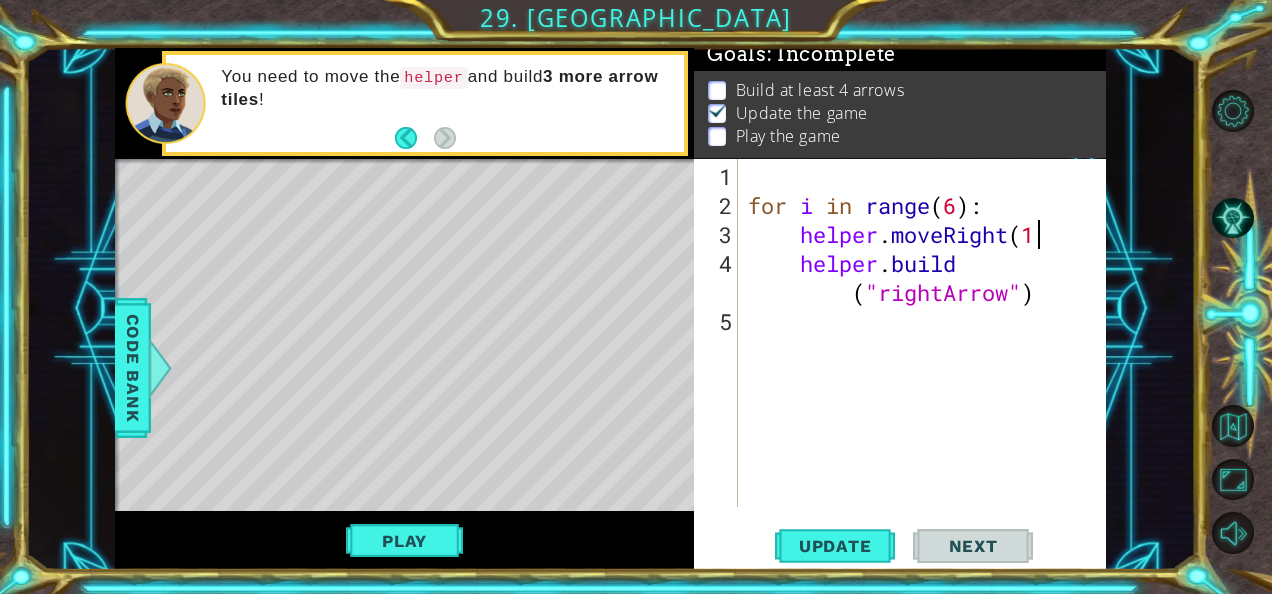 scroll, scrollTop: 0, scrollLeft: 12, axis: horizontal 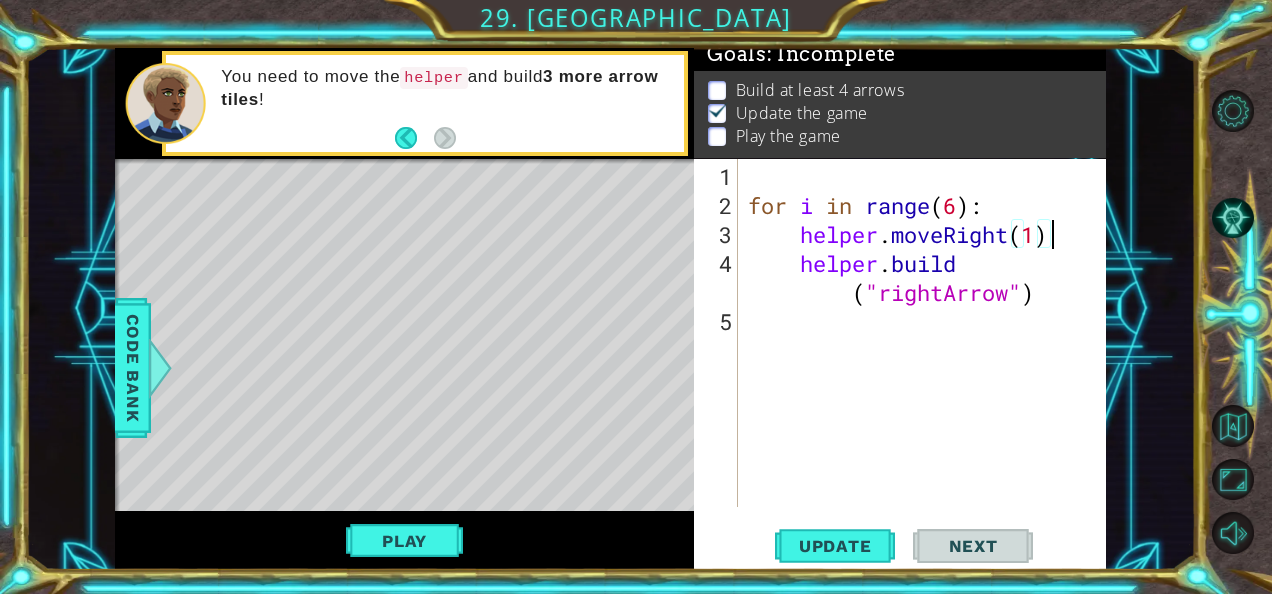 type on "helper.moveRight(1)" 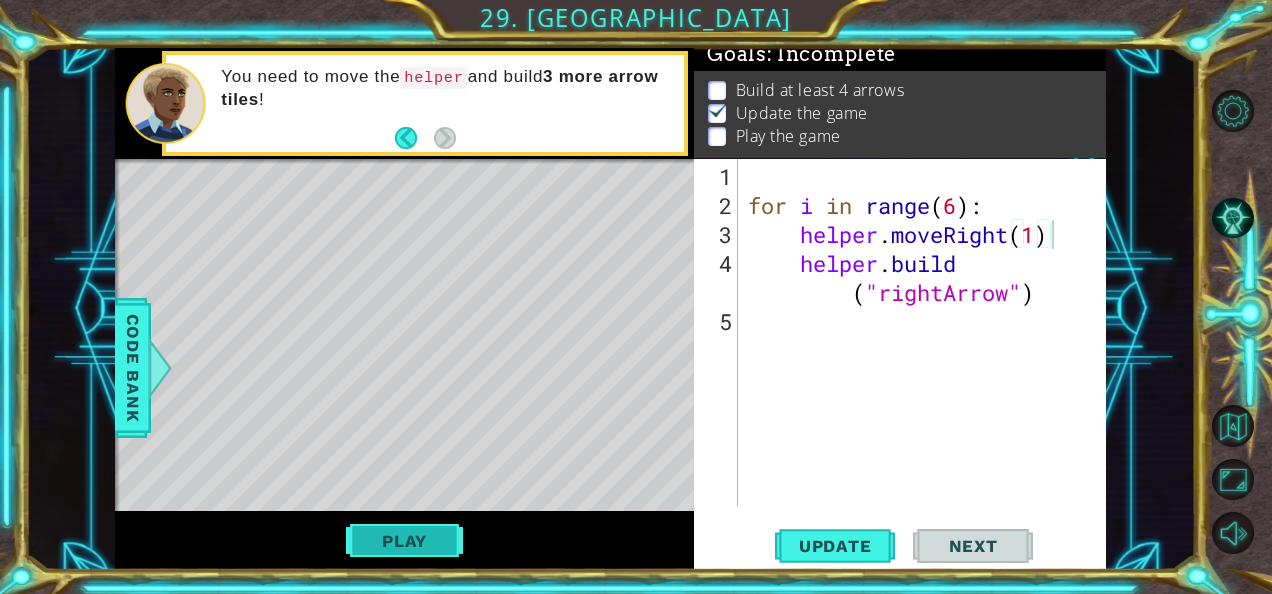 click on "Play" at bounding box center (404, 541) 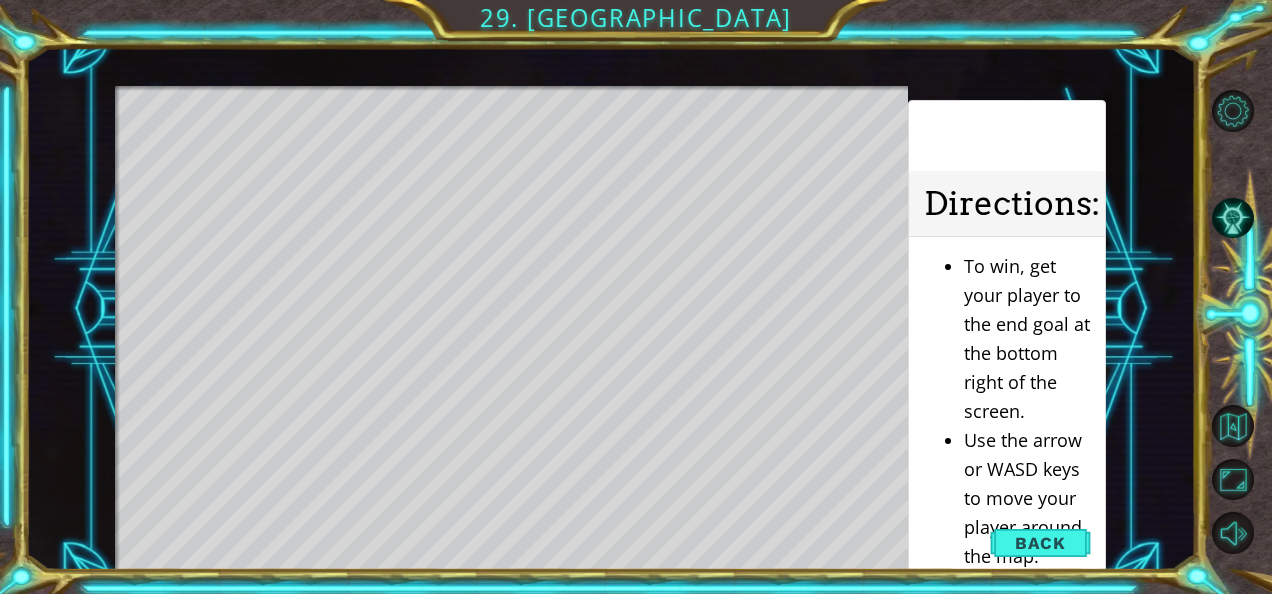 click on "Back" at bounding box center (1040, 543) 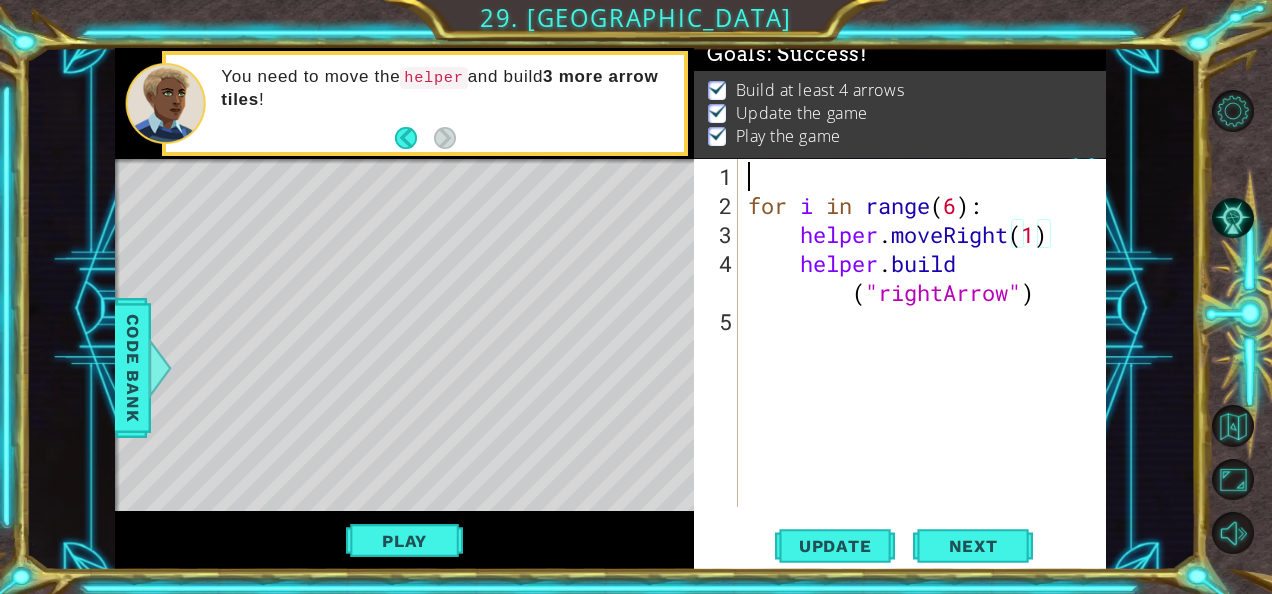 scroll, scrollTop: 0, scrollLeft: 0, axis: both 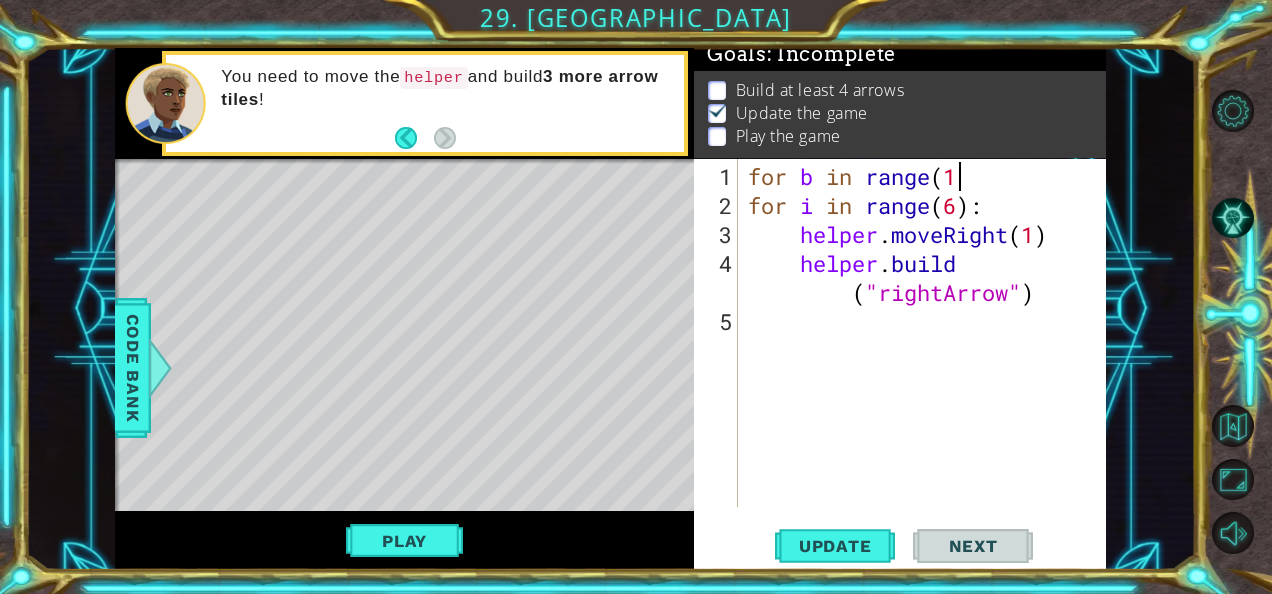 type on "for b in range(1)" 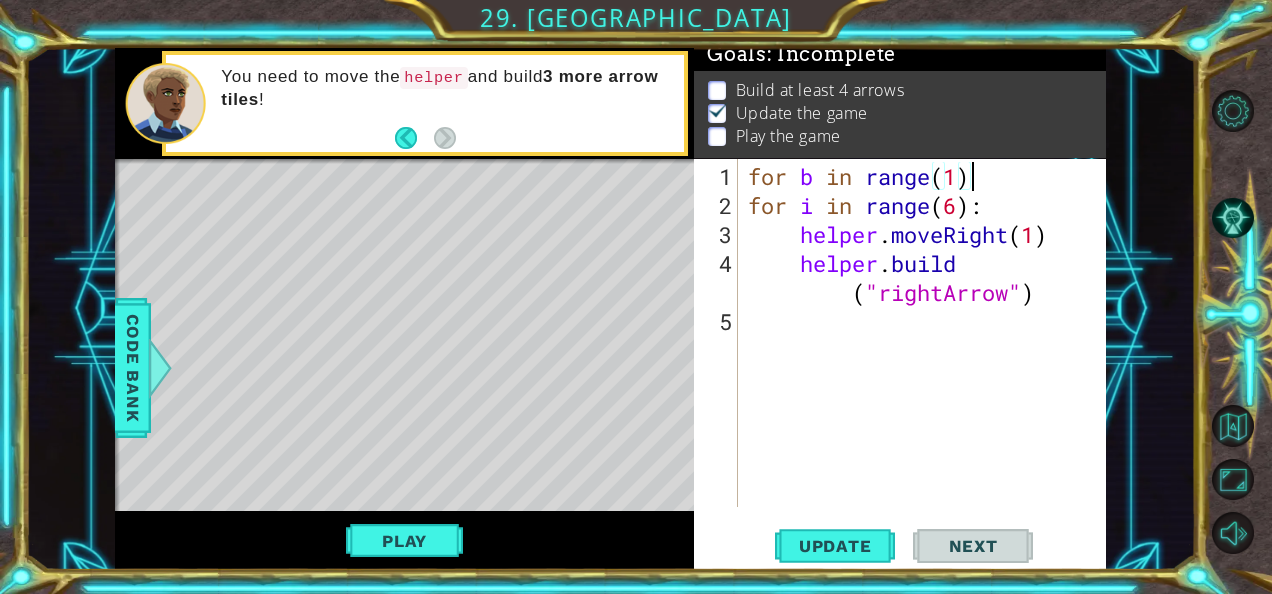 scroll, scrollTop: 0, scrollLeft: 0, axis: both 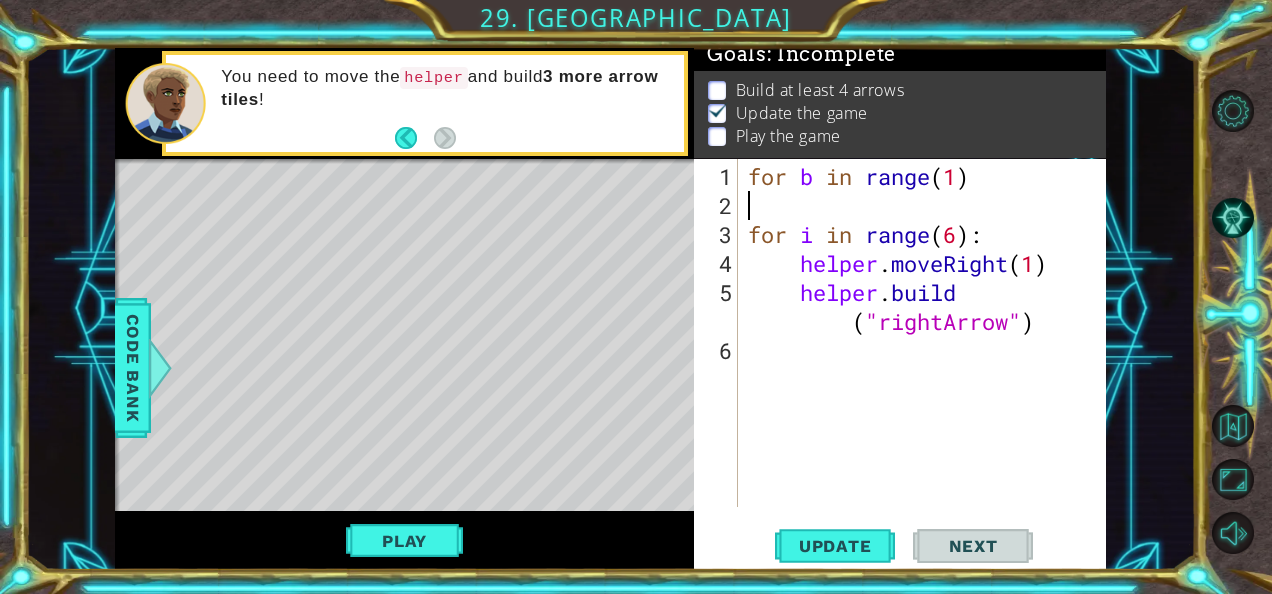 type on "b" 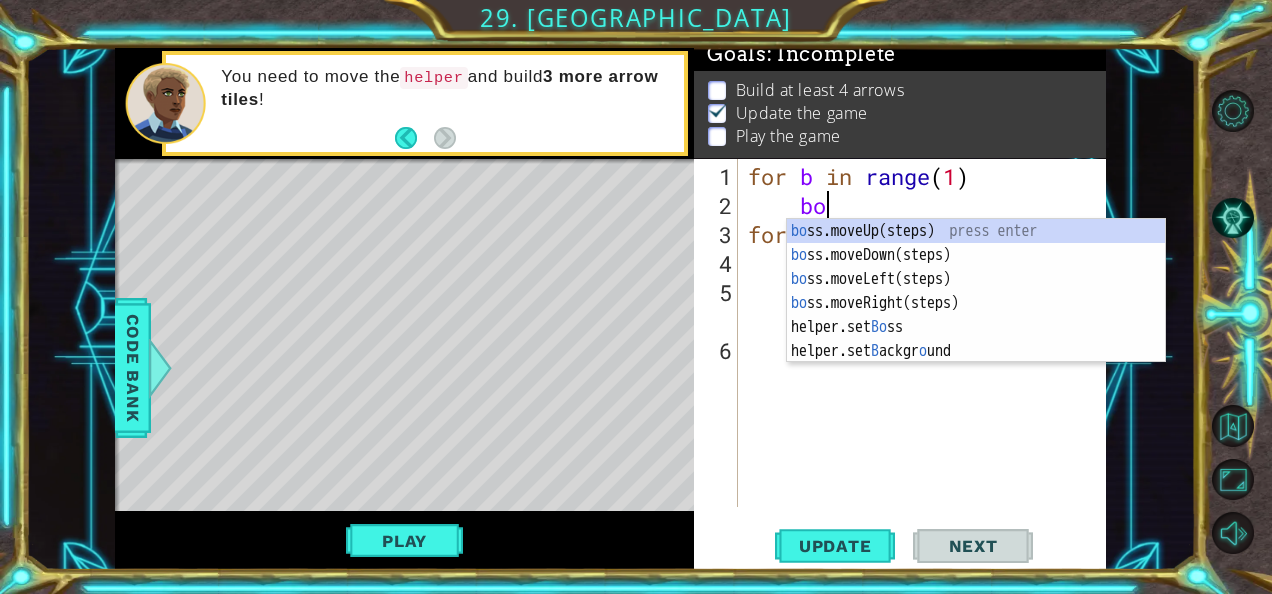scroll, scrollTop: 0, scrollLeft: 3, axis: horizontal 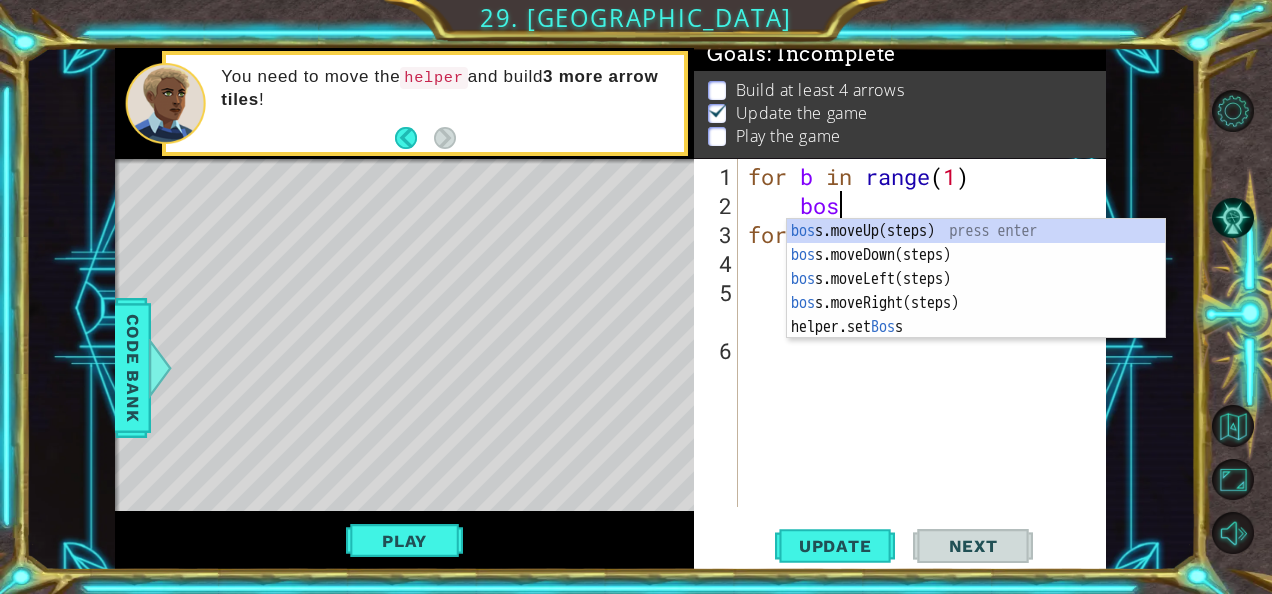 type on "boss" 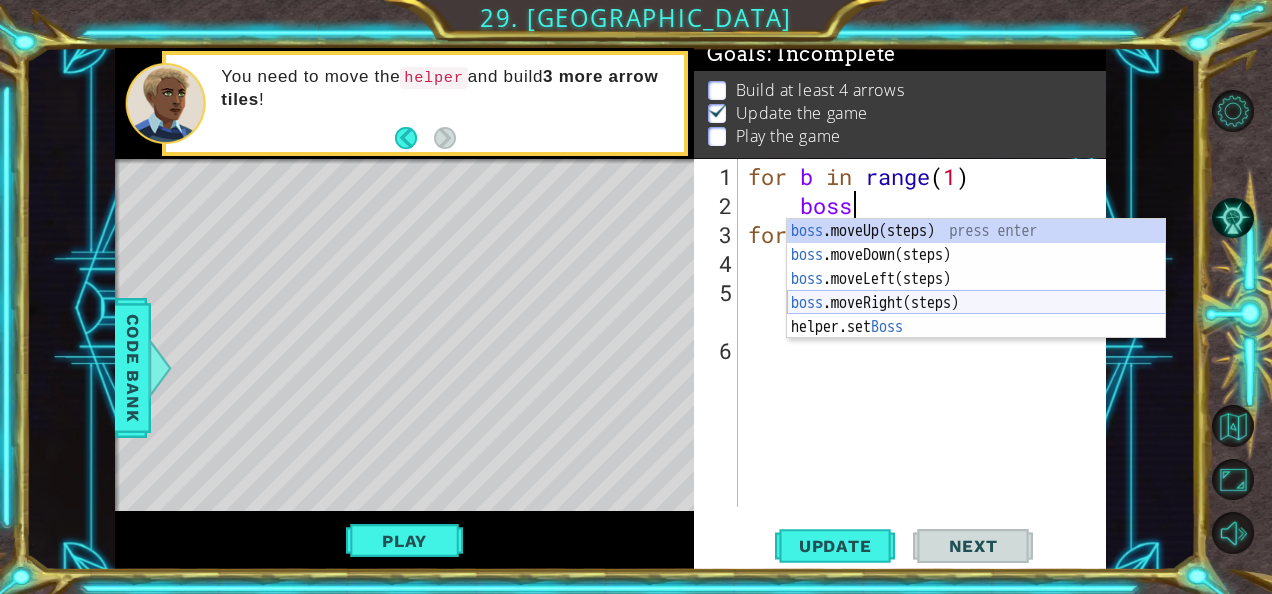 click on "boss .moveUp(steps) press enter boss .moveDown(steps) press enter boss .moveLeft(steps) press enter boss .moveRight(steps) press enter helper.set Boss press enter" at bounding box center (976, 303) 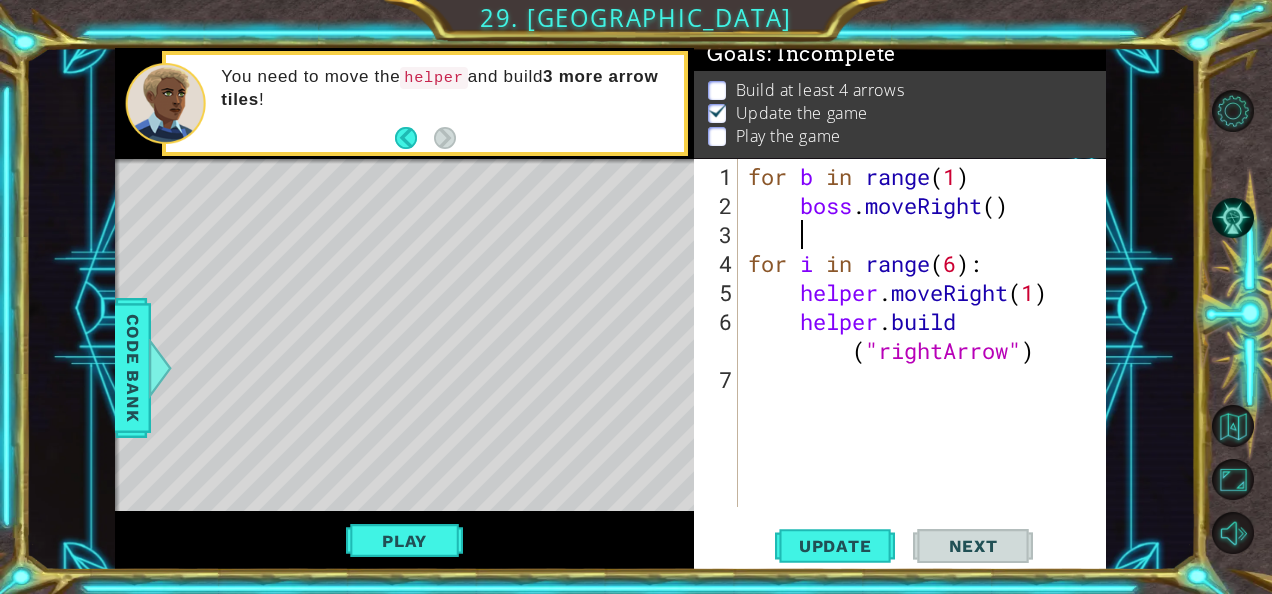 scroll, scrollTop: 0, scrollLeft: 1, axis: horizontal 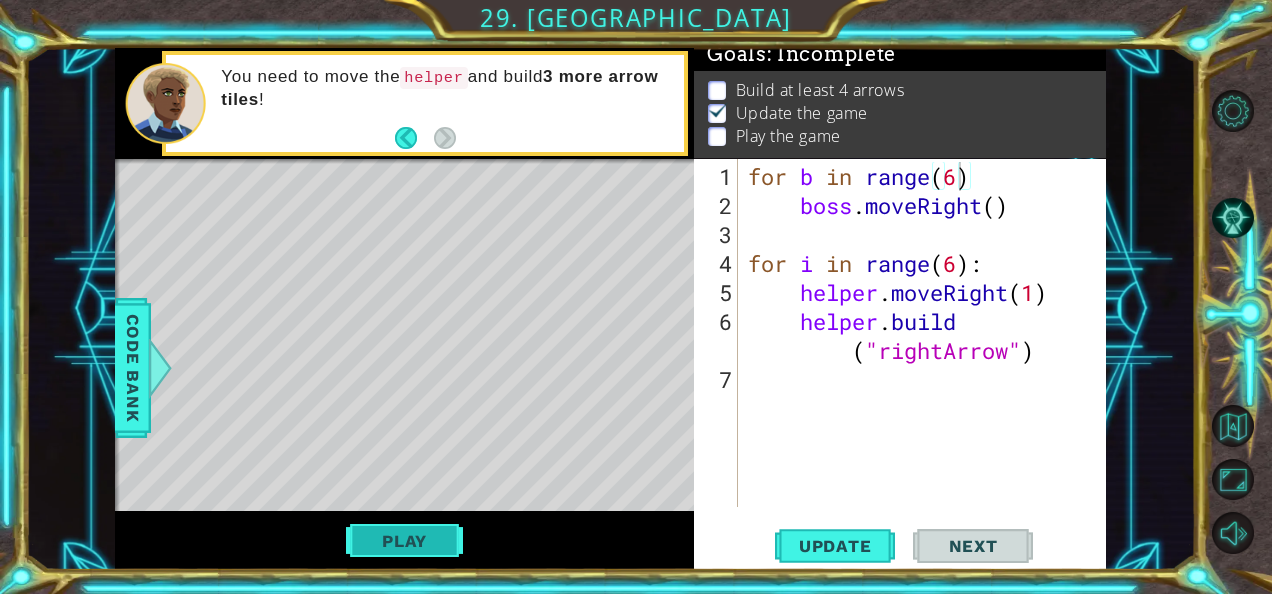 click on "Play" at bounding box center [404, 541] 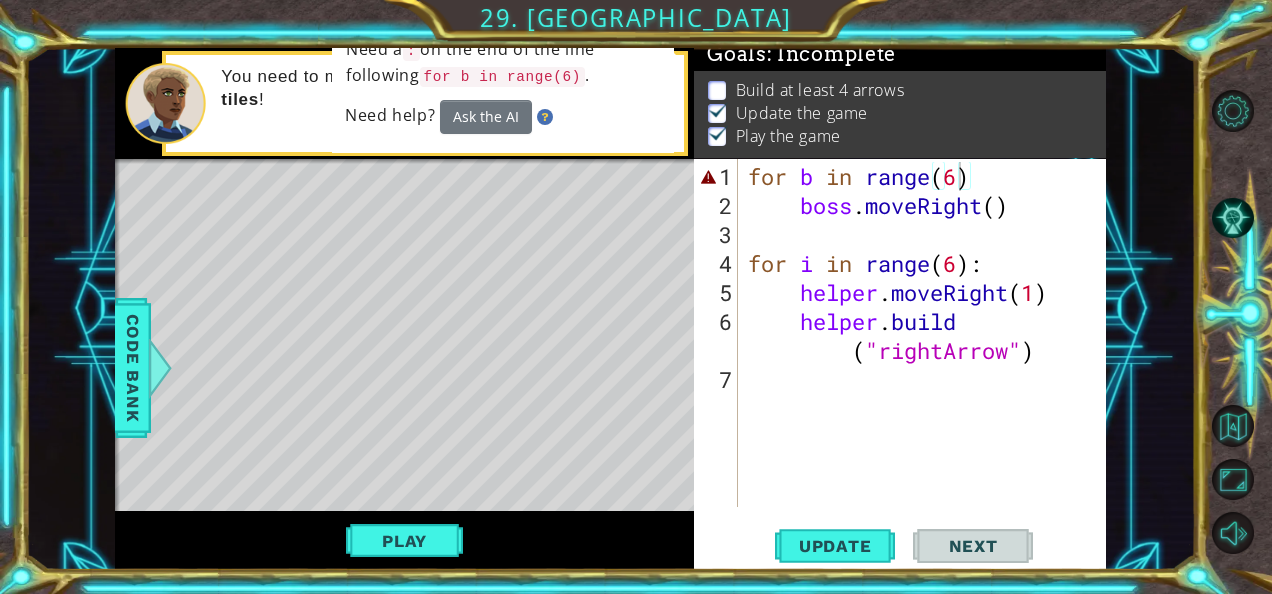 scroll, scrollTop: 17, scrollLeft: 0, axis: vertical 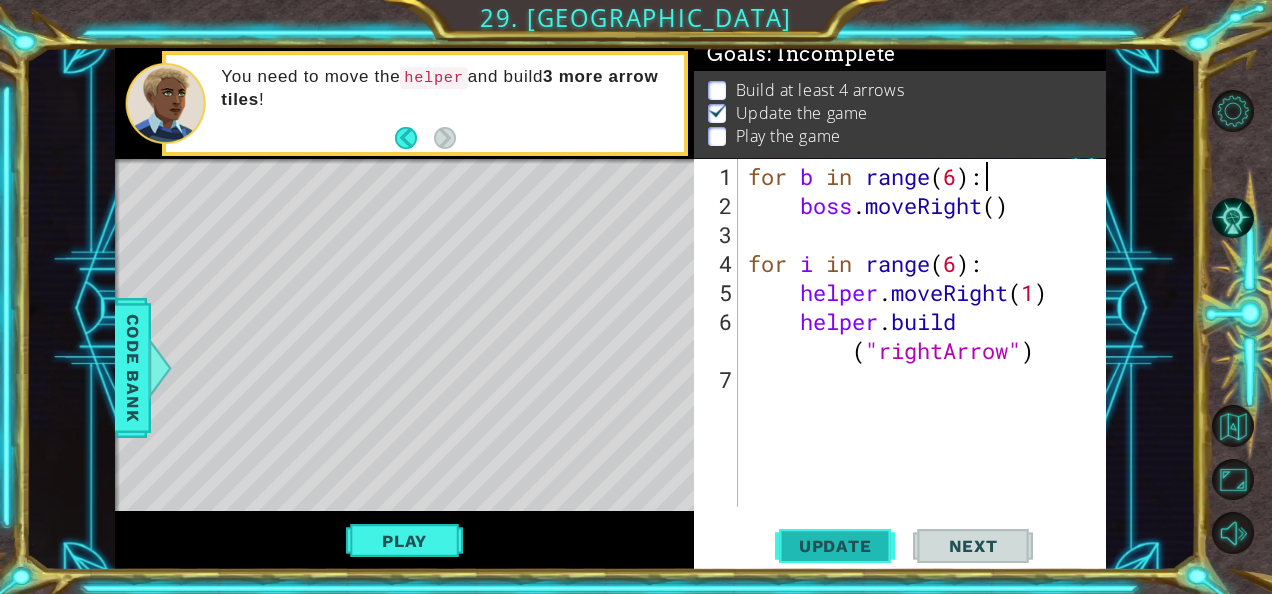 click on "Update" at bounding box center [835, 546] 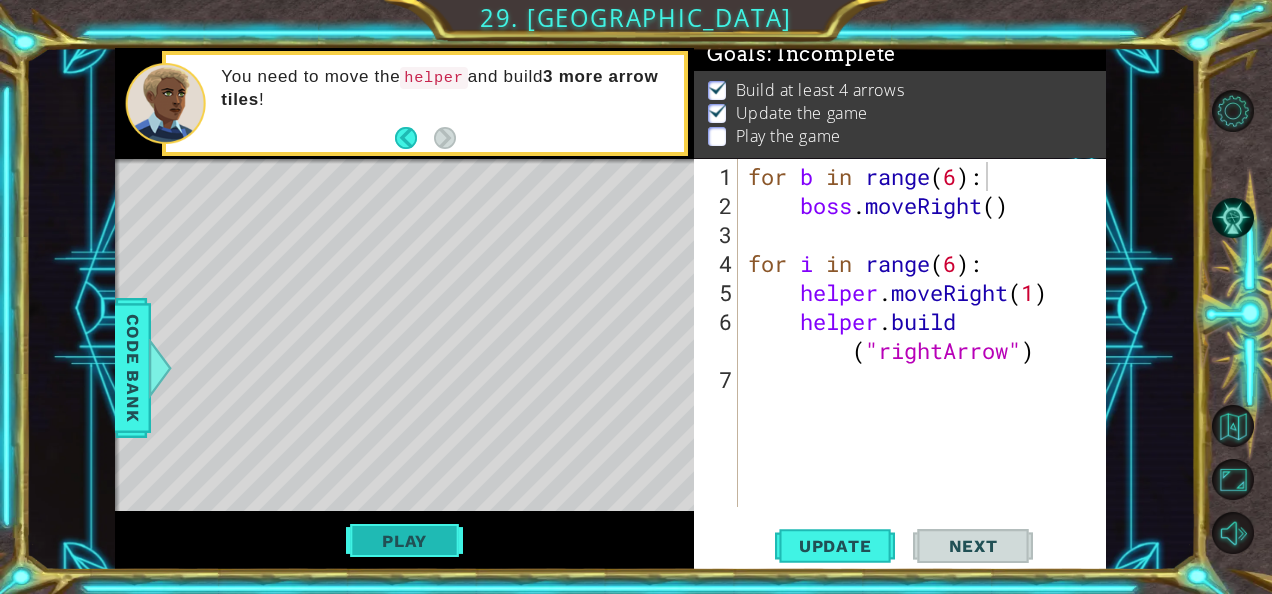 click on "Play" at bounding box center [404, 541] 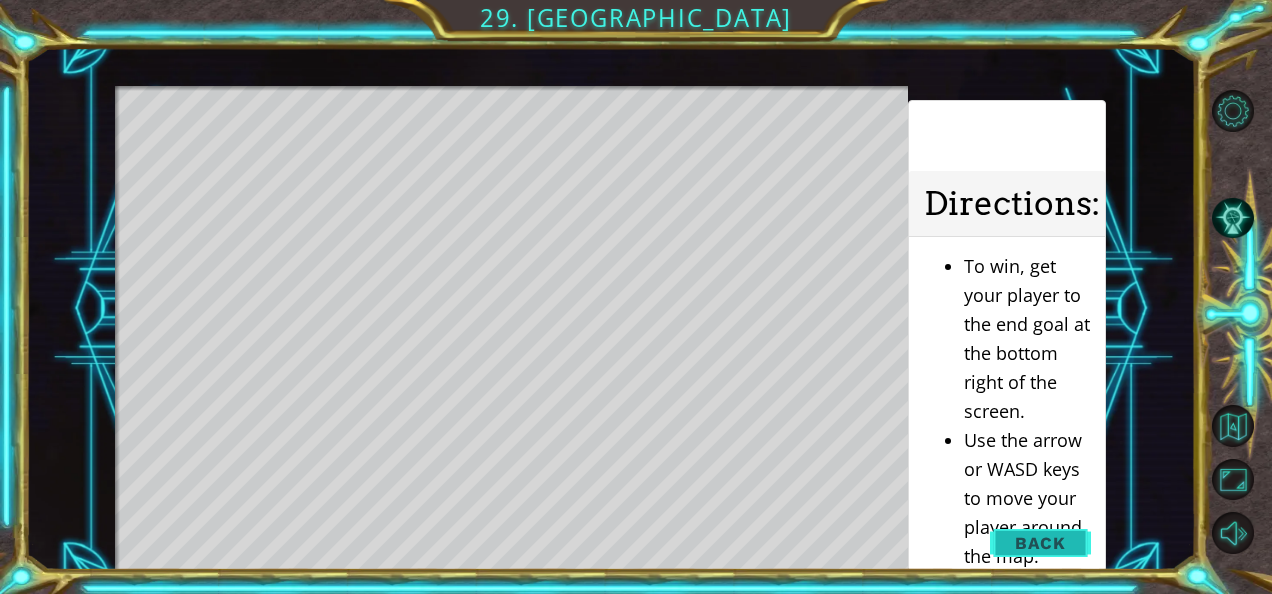 click on "Back" at bounding box center [1040, 543] 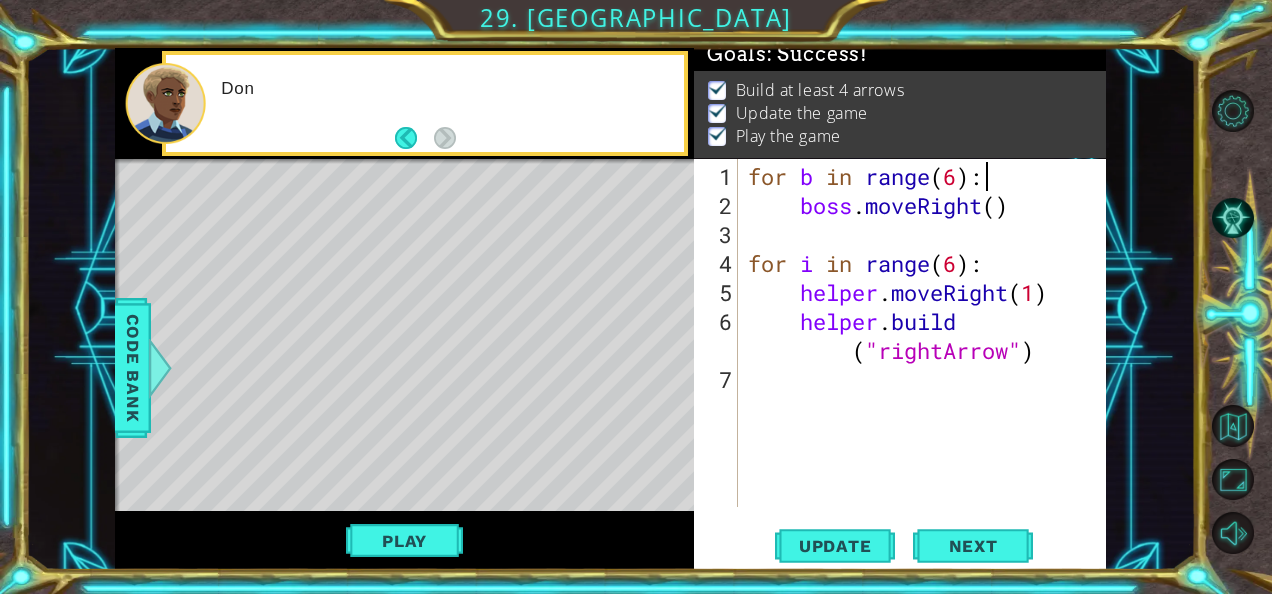 click on "for   b   in   range ( 6 ) :      boss . moveRight ( )      for   i   in   range ( 6 ) :      helper . moveRight ( 1 )      helper . build          ( "rightArrow" )" at bounding box center (928, 365) 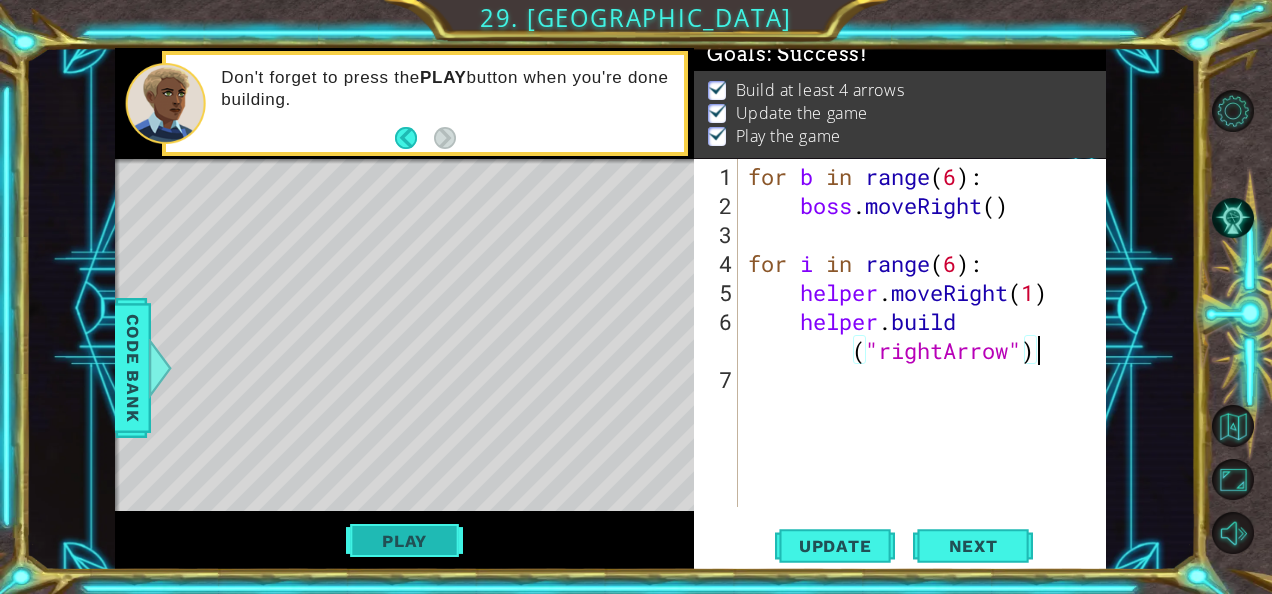 click on "Play" at bounding box center (404, 541) 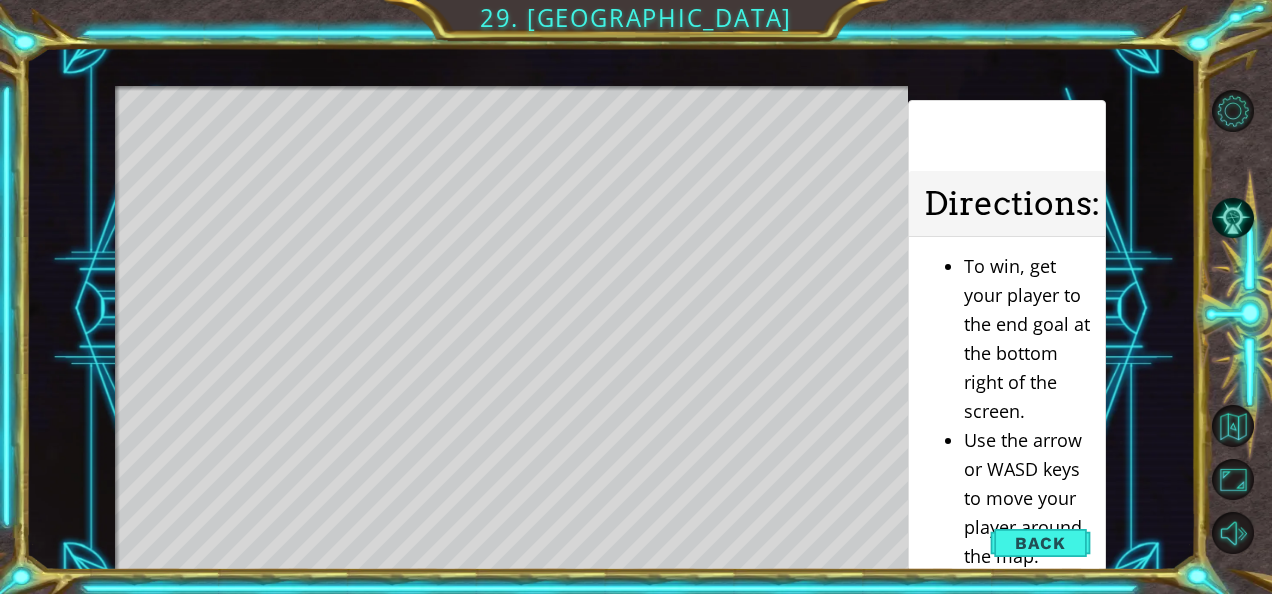 click on "Back" at bounding box center (1040, 543) 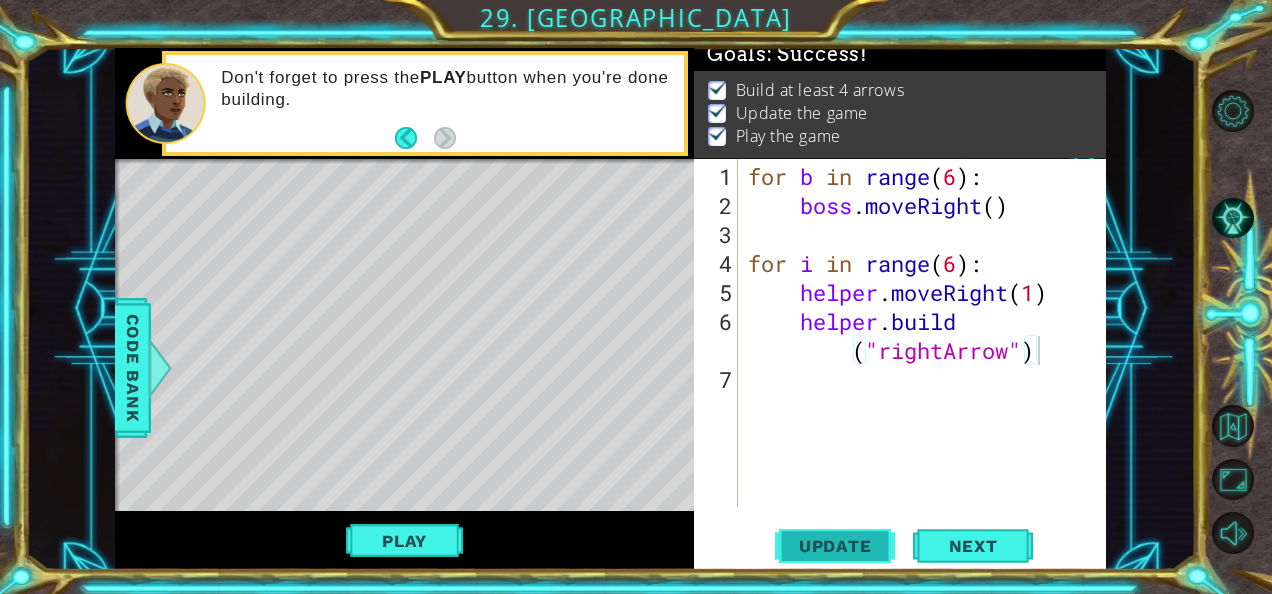 click on "Update" at bounding box center [835, 546] 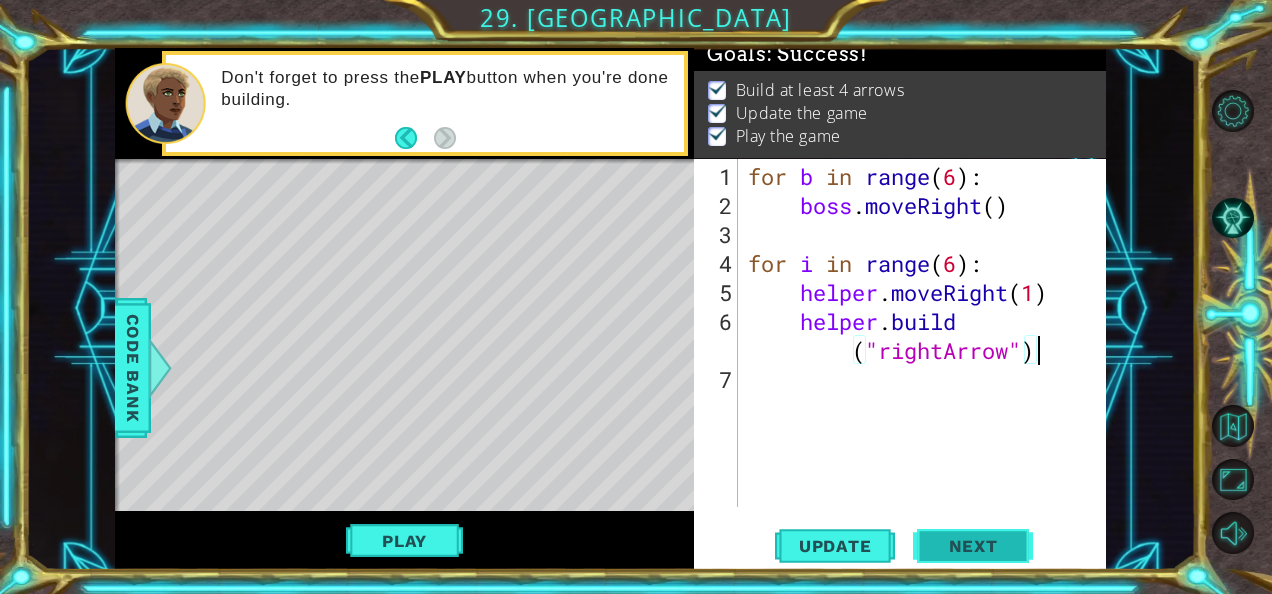 click on "Next" at bounding box center [973, 547] 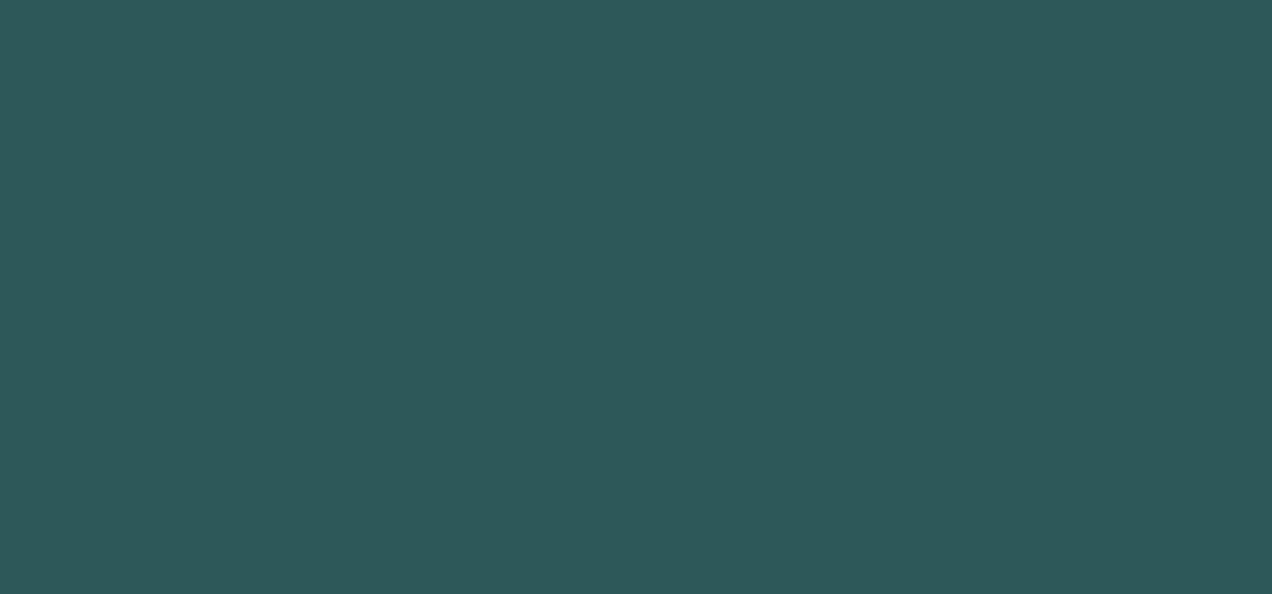 click on "1 2 3 4 5 6 " downArrow" press enter " rightArrow" press enter     הההההההההההההההההההההההההההההההההההההההההההההההההההההההההההההההההההההההההההההההההההההההההההההההההההההההההההההההההההההההההההההההההההההההההההההההההההההההההההההההההההההההההההההההההההההההההההההההההההההההההההההההההההההההההההההההההההההההההההההההההההההההההההההההה XXXXXXXXXXXXXXXXXXXXXXXXXXXXXXXXXXXXXXXXXXXXXXXXXXXXXXXXXXXXXXXXXXXXXXXXXXXXXXXXXXXXXXXXXXXXXXXXXXXXXXXXXXXXXXXXXXXXXXXXXXXXXXXXXXXXXXXXXXXXXXXXXXXXXXXXXXXXXXXXXXXXXXXXXXXXXXXXXXXXXXXXXXXXXXXXXXXXXXXXXXXXXXXXXXXXXXXXXXXXXXXXXXXXXXXXXXXXXXXXXXXXXXXXXXXXXXXX 1 2 3 4 5 6 helper.moveUp press enter     1 2 3 4 5 6 "up Arrow" press enter     1 2 3 4 5 6 7 8 boss .moveUp(steps) press enter boss .moveDown(steps) press enter boss press enter" at bounding box center [636, 297] 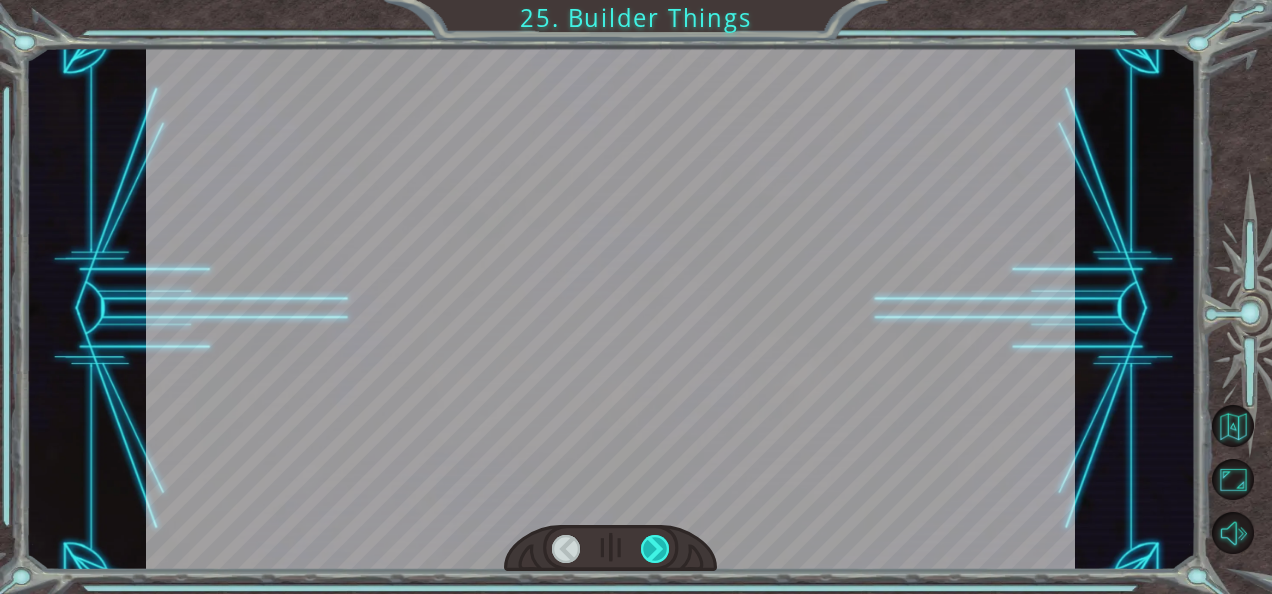 click at bounding box center [655, 549] 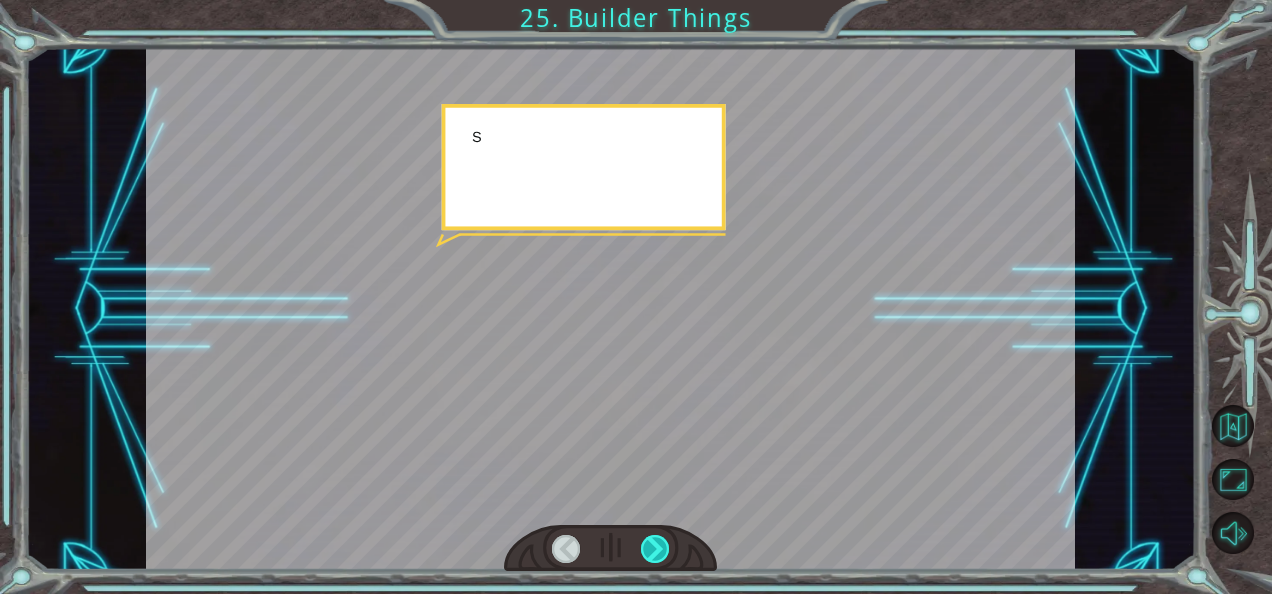 click at bounding box center [655, 549] 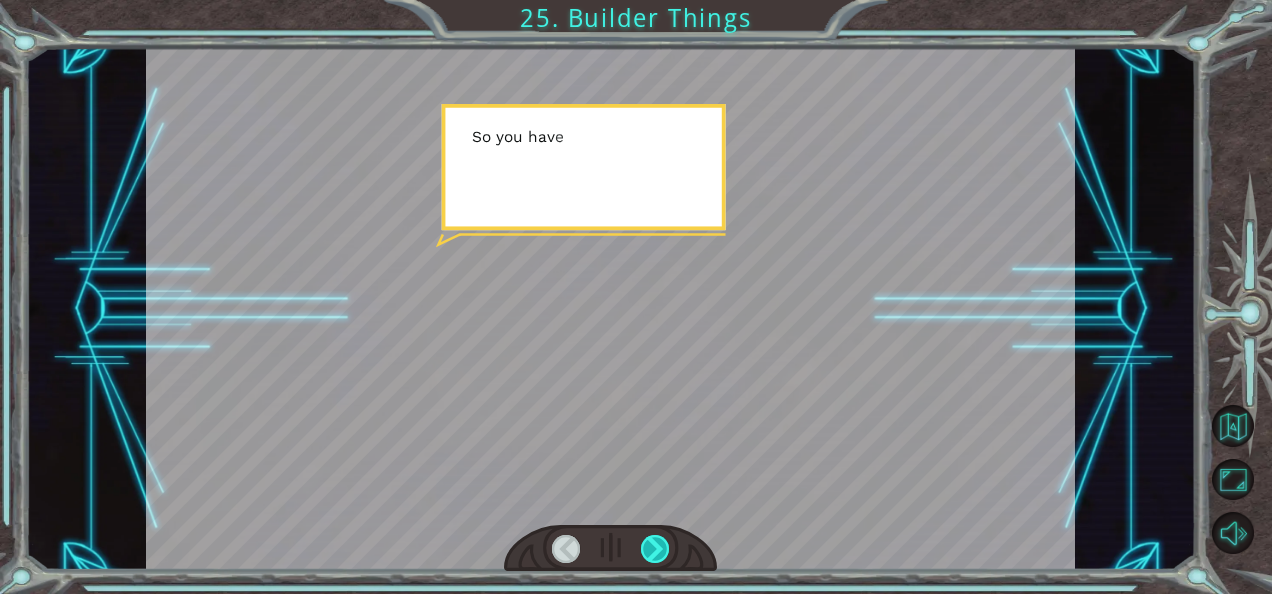 click at bounding box center (655, 549) 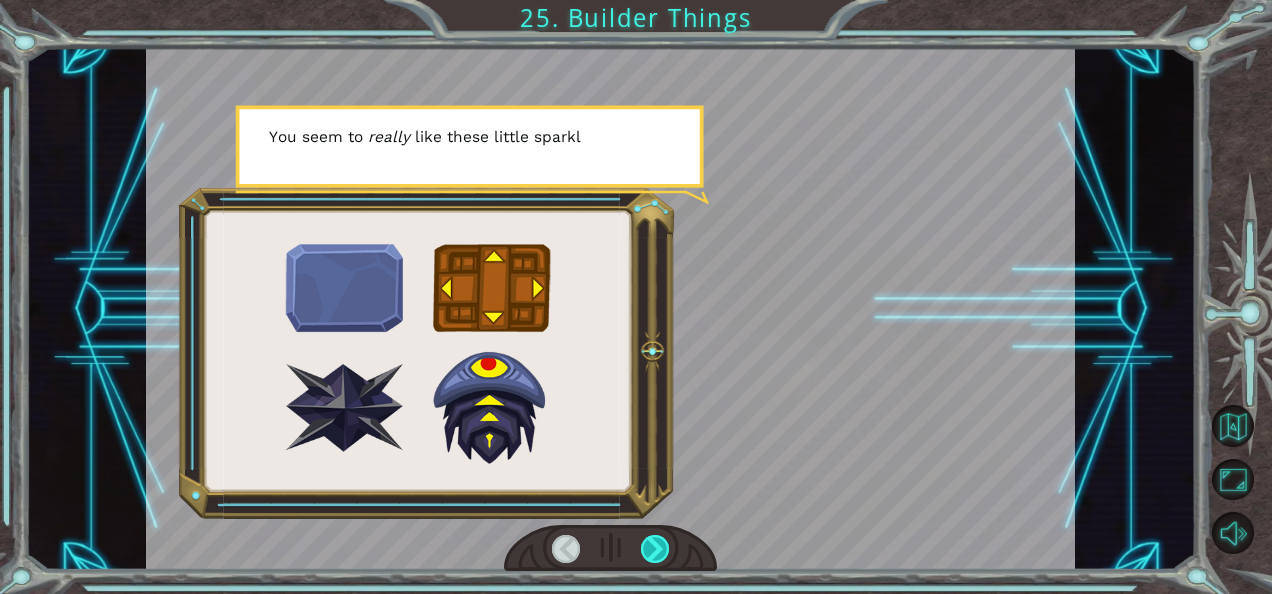 click at bounding box center [655, 549] 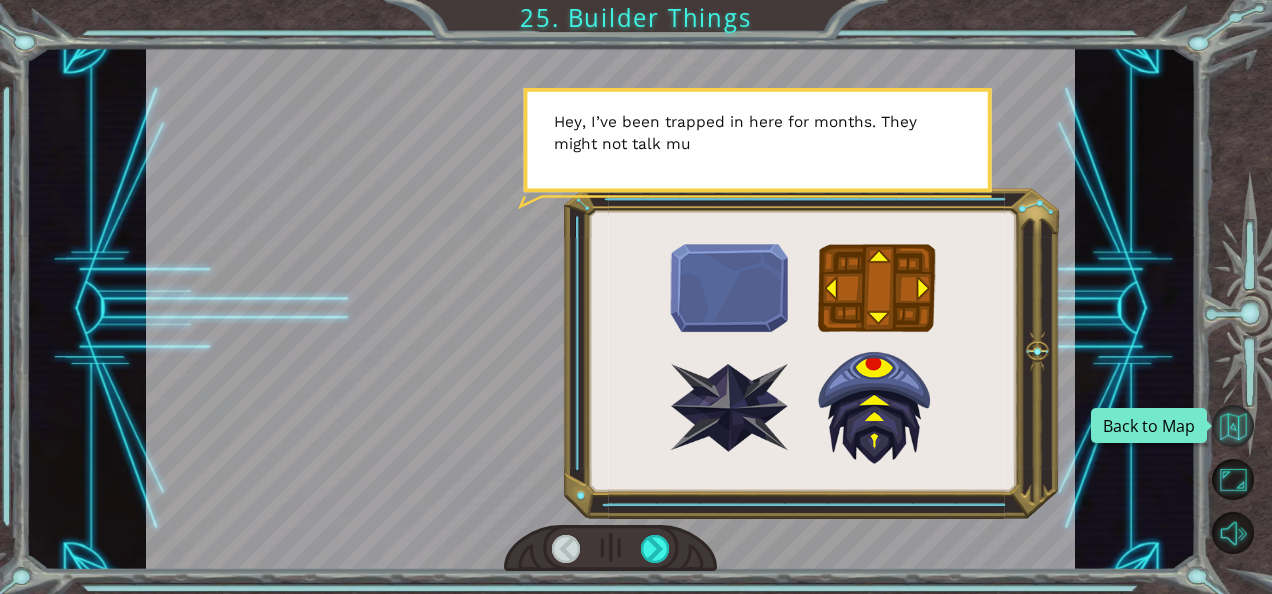 click at bounding box center (1233, 426) 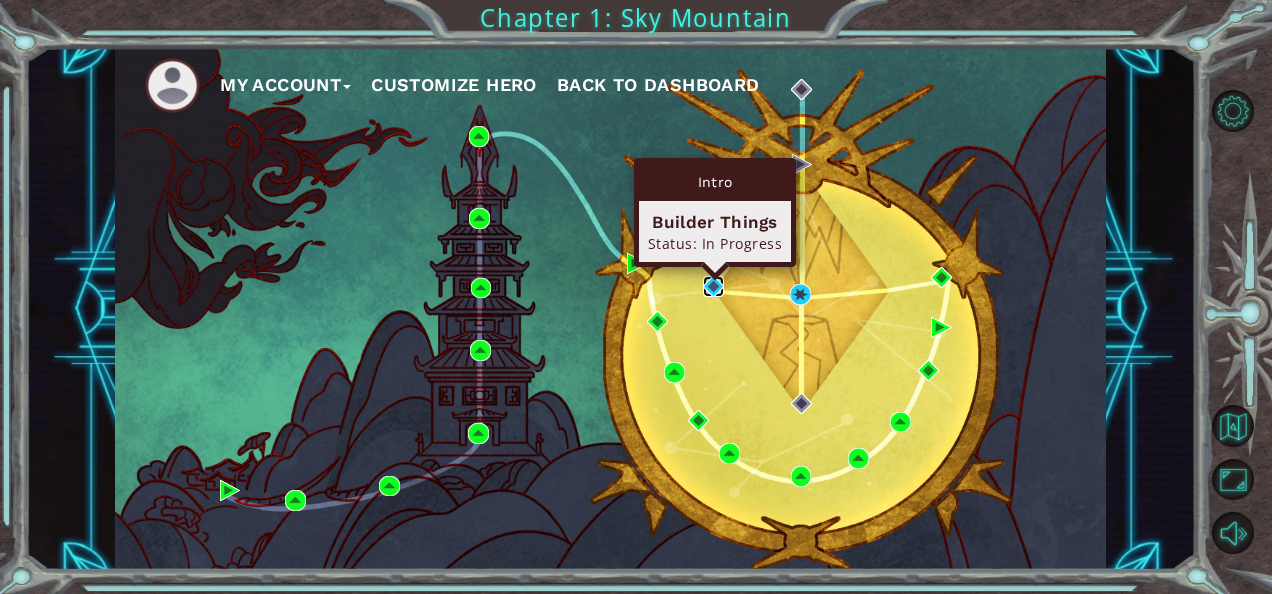 click at bounding box center [713, 286] 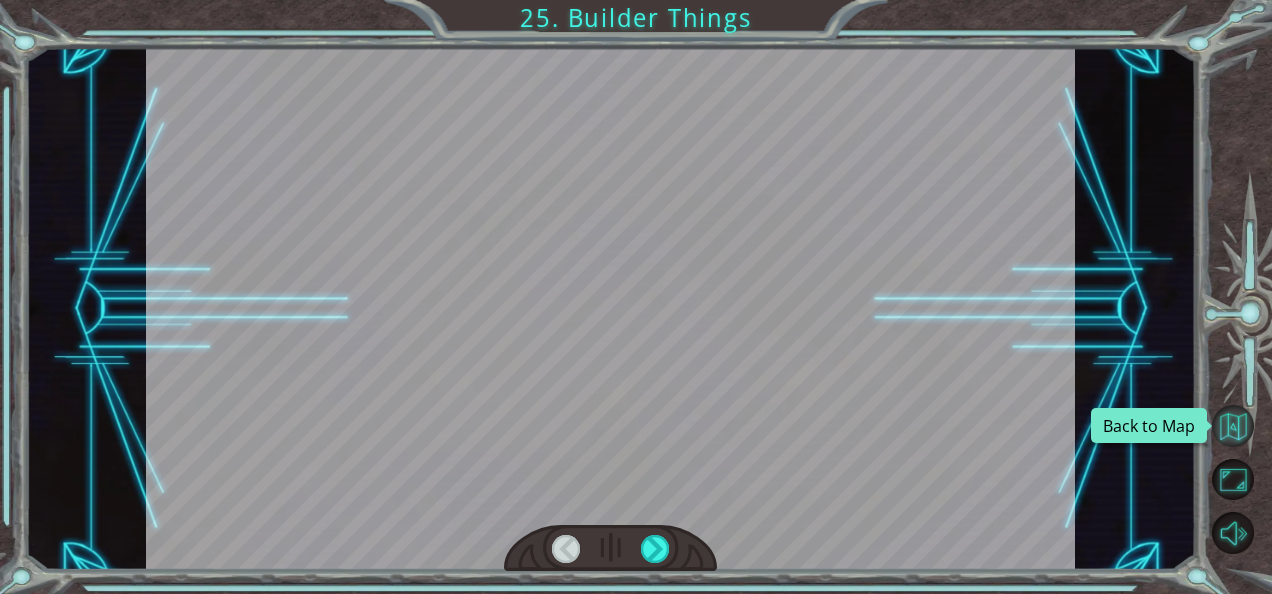 click at bounding box center [1233, 426] 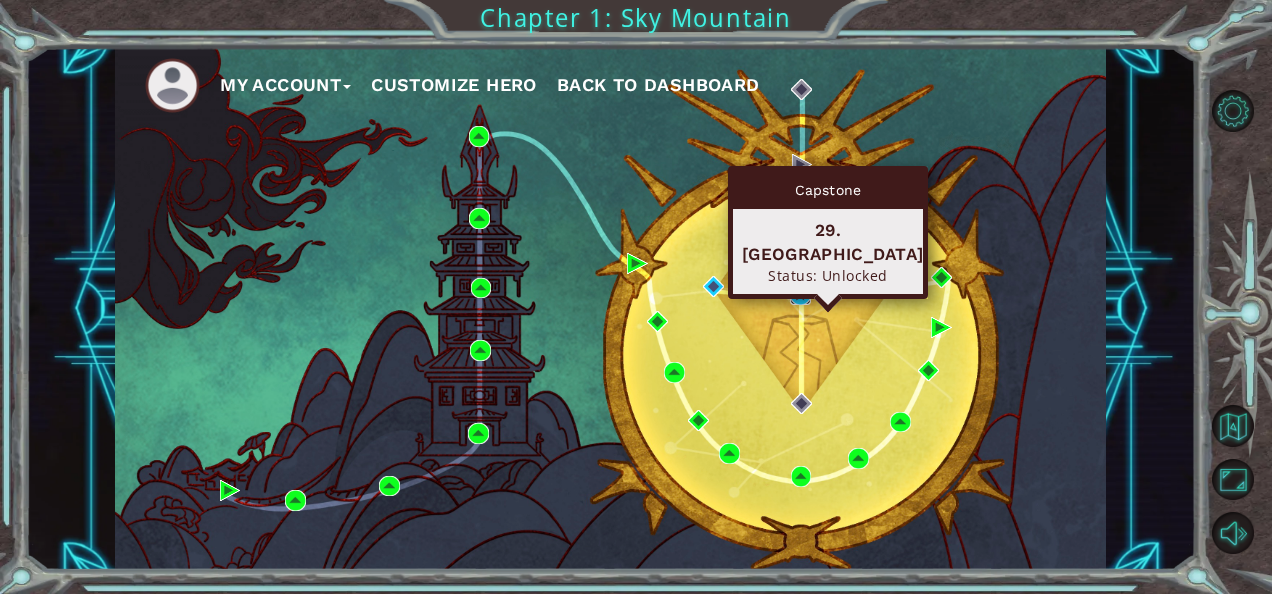 click at bounding box center (800, 294) 